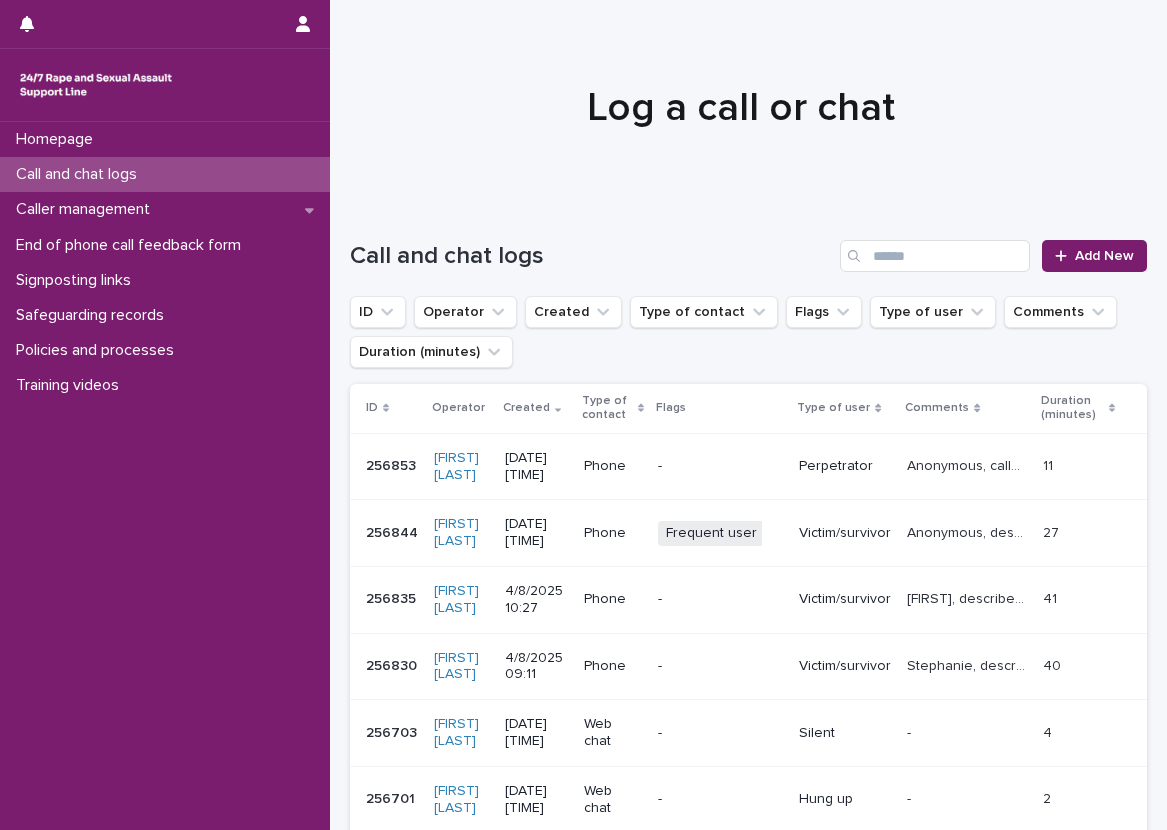 scroll, scrollTop: 0, scrollLeft: 0, axis: both 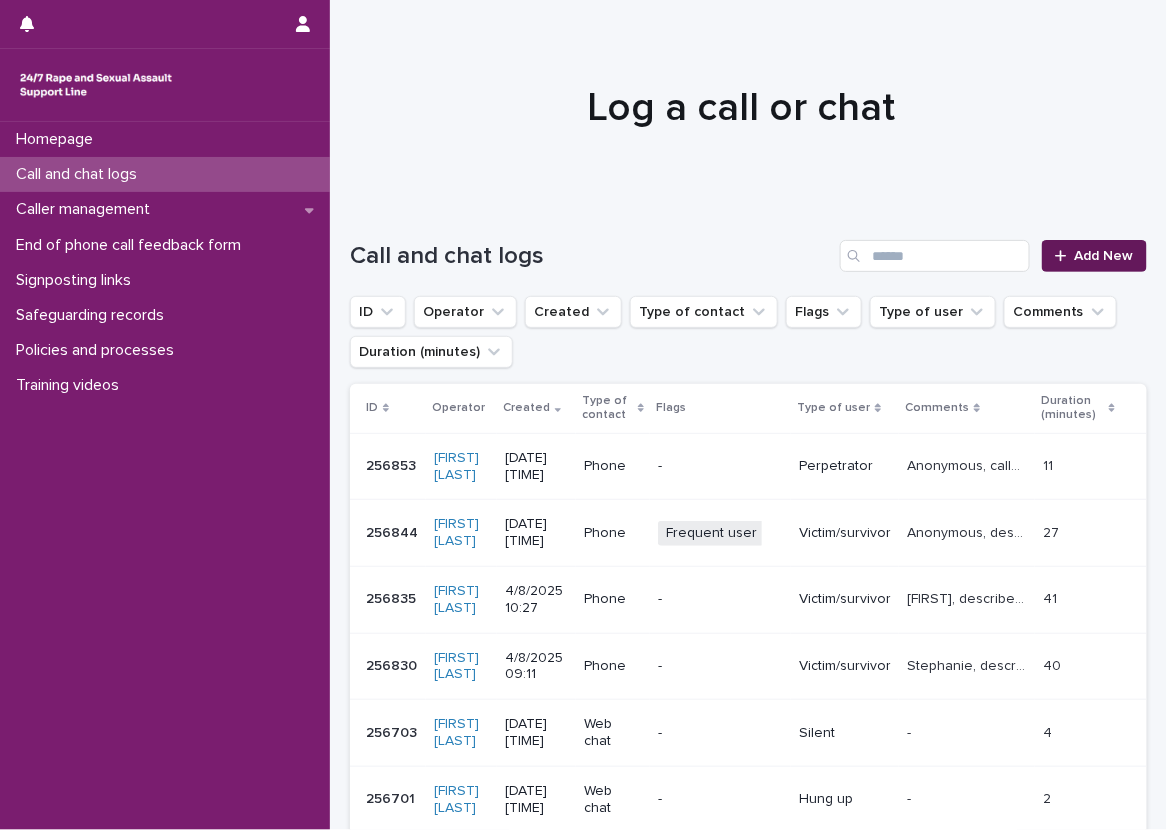 click on "Add New" at bounding box center (1104, 256) 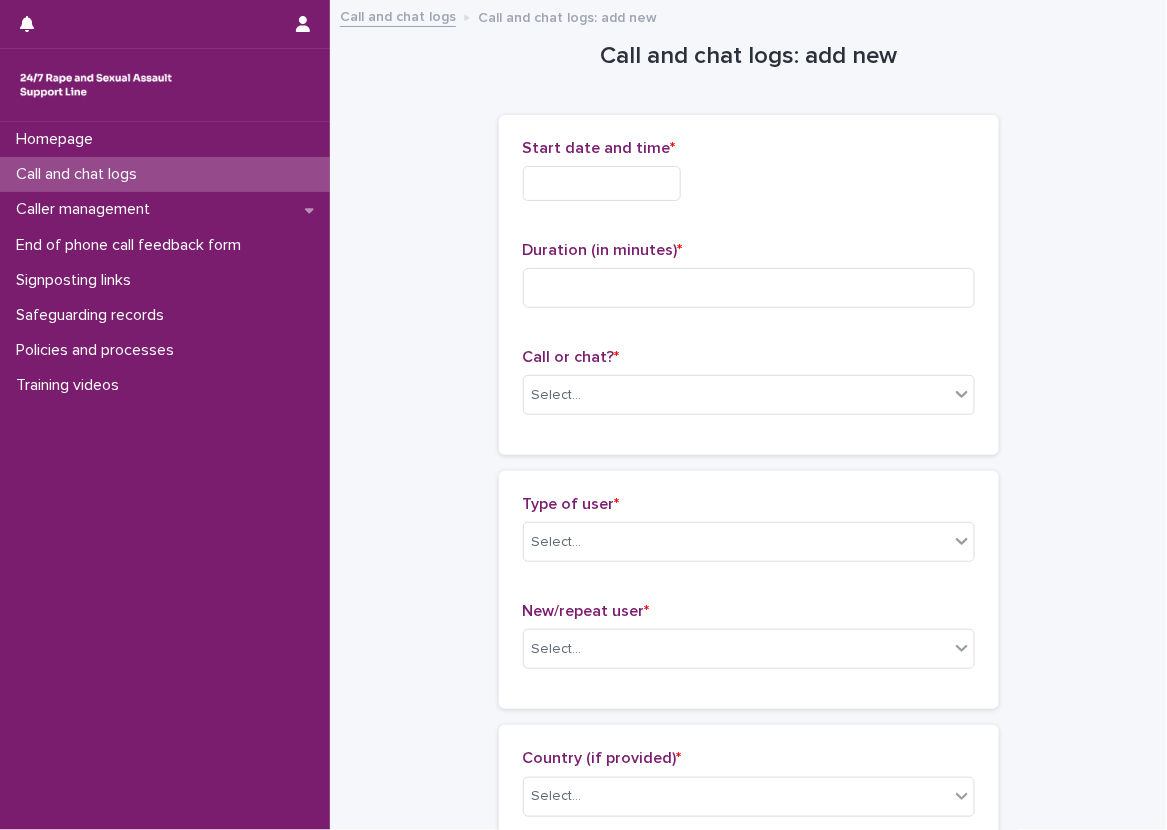 click at bounding box center (602, 183) 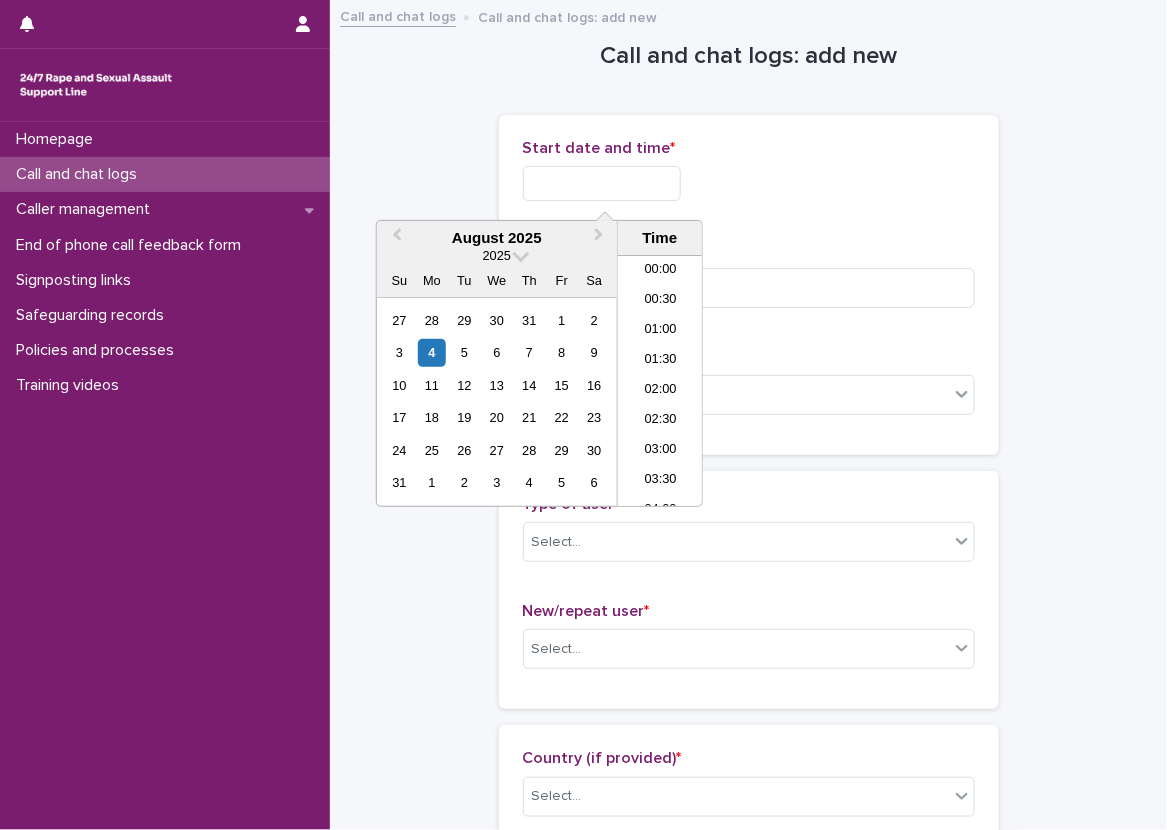 scroll, scrollTop: 700, scrollLeft: 0, axis: vertical 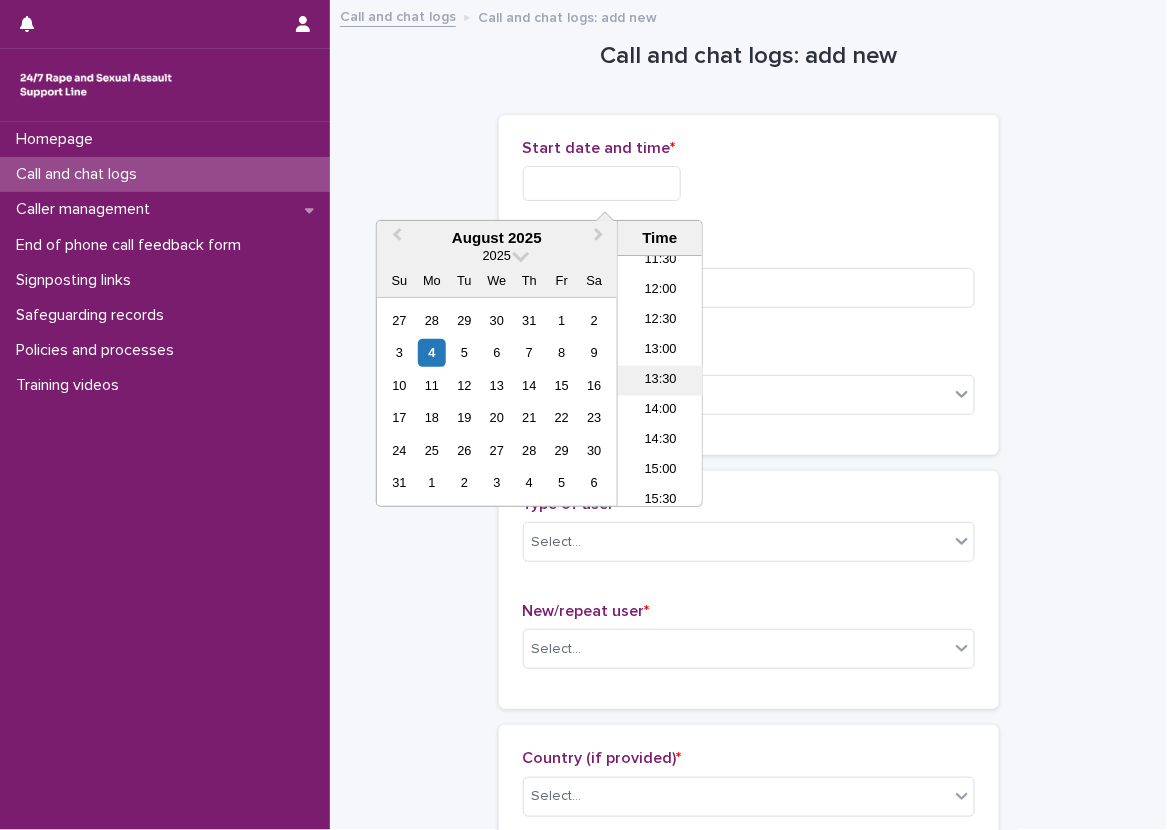 click on "13:30" at bounding box center (660, 381) 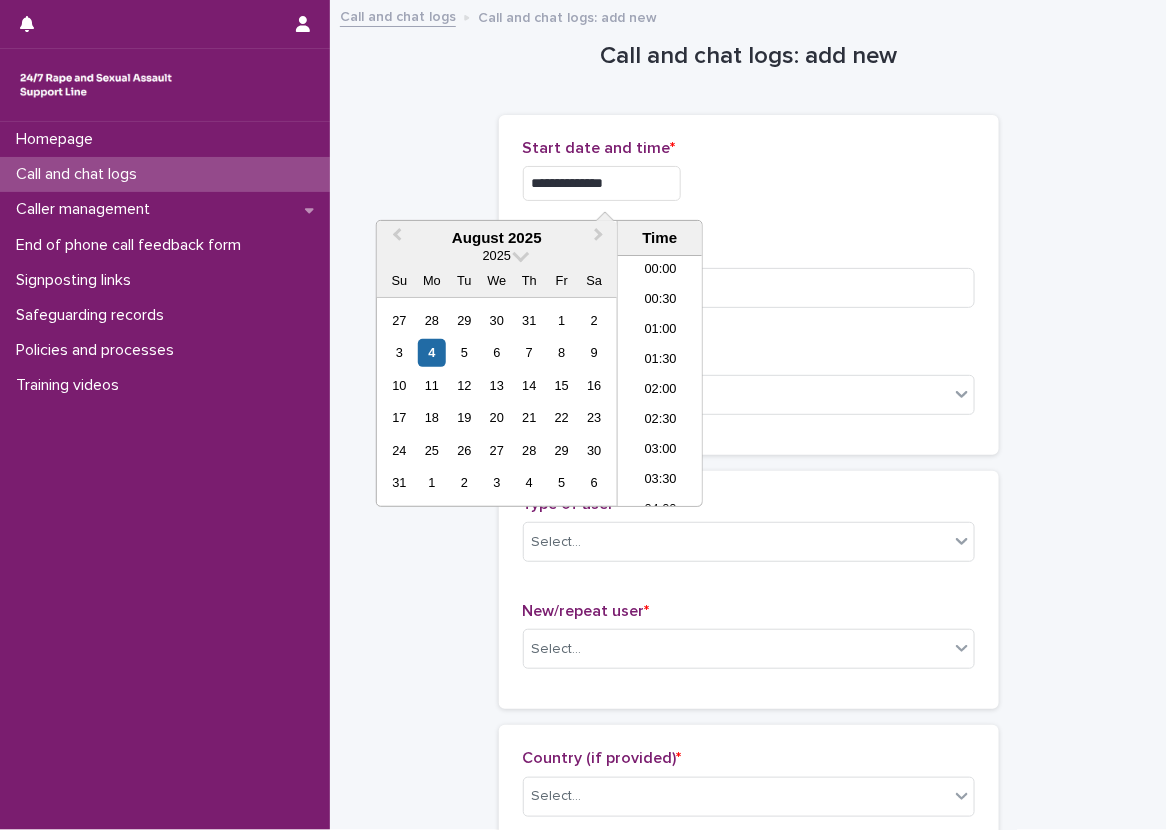 click on "**********" at bounding box center (602, 183) 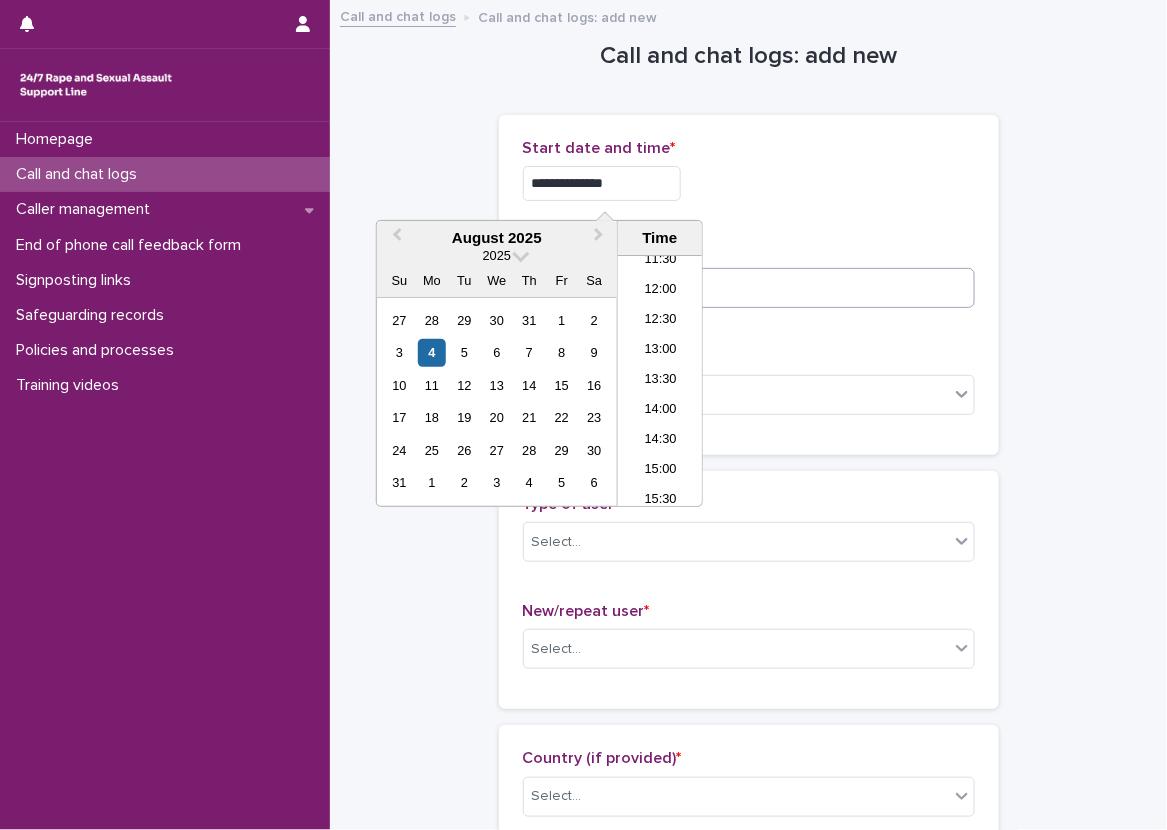 type on "**********" 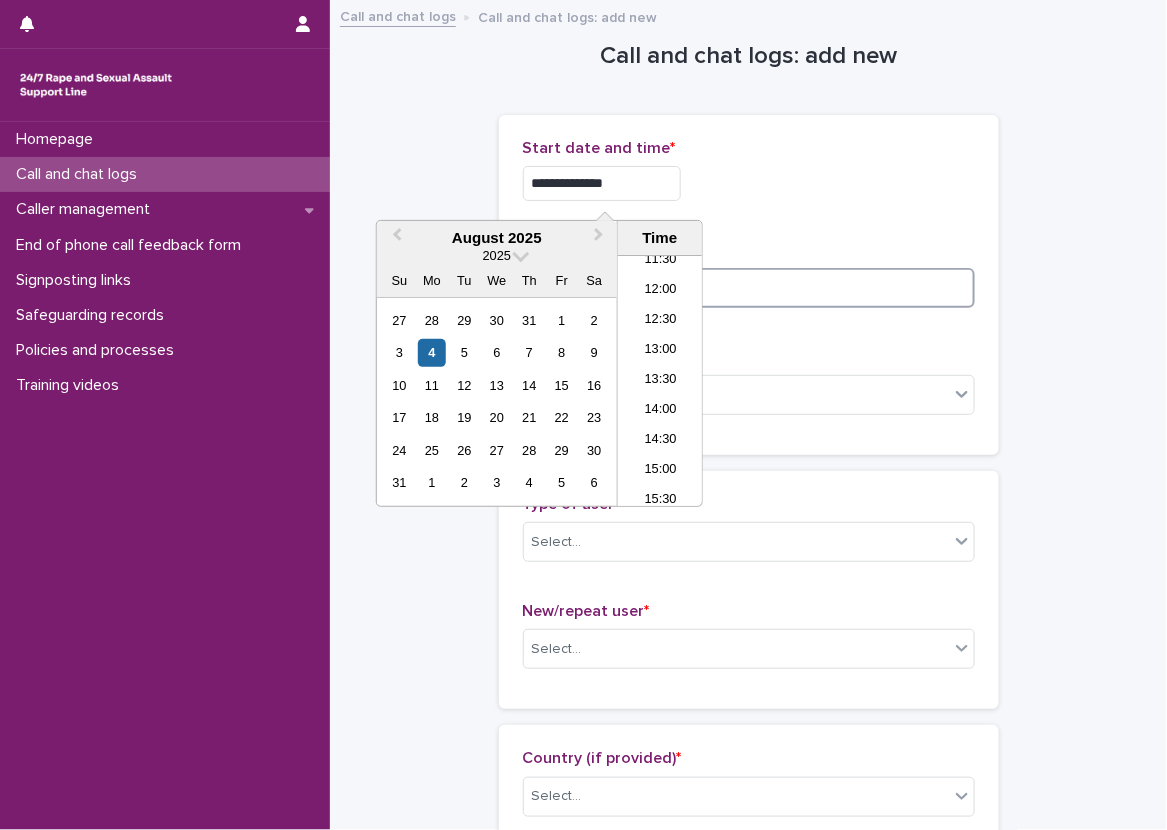 click at bounding box center [749, 288] 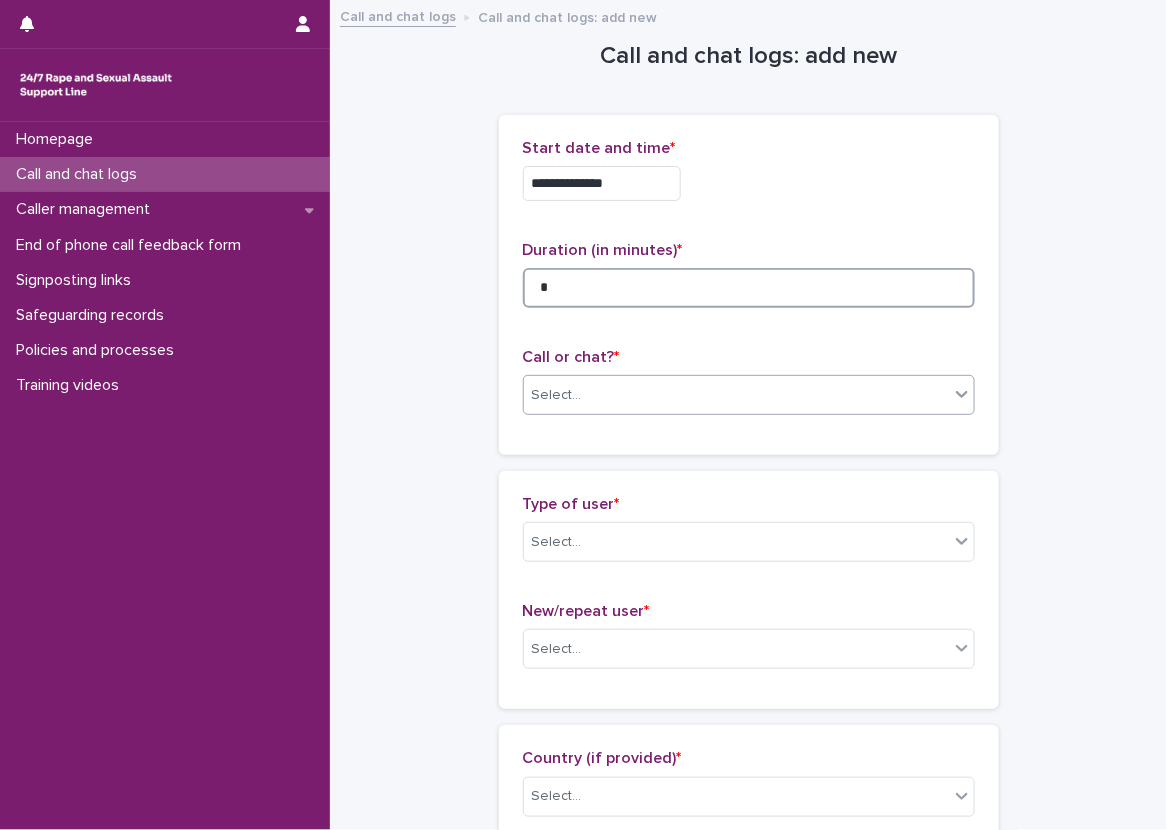 type on "*" 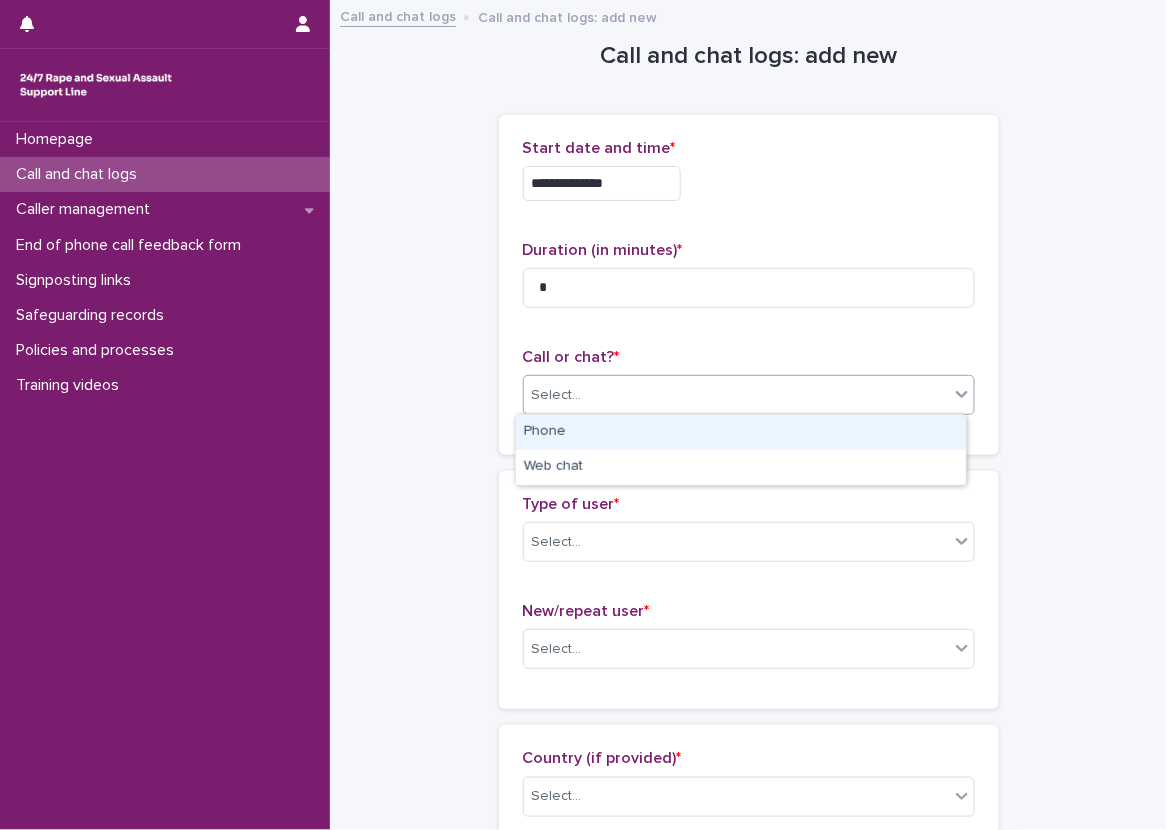 click on "Select..." at bounding box center [749, 395] 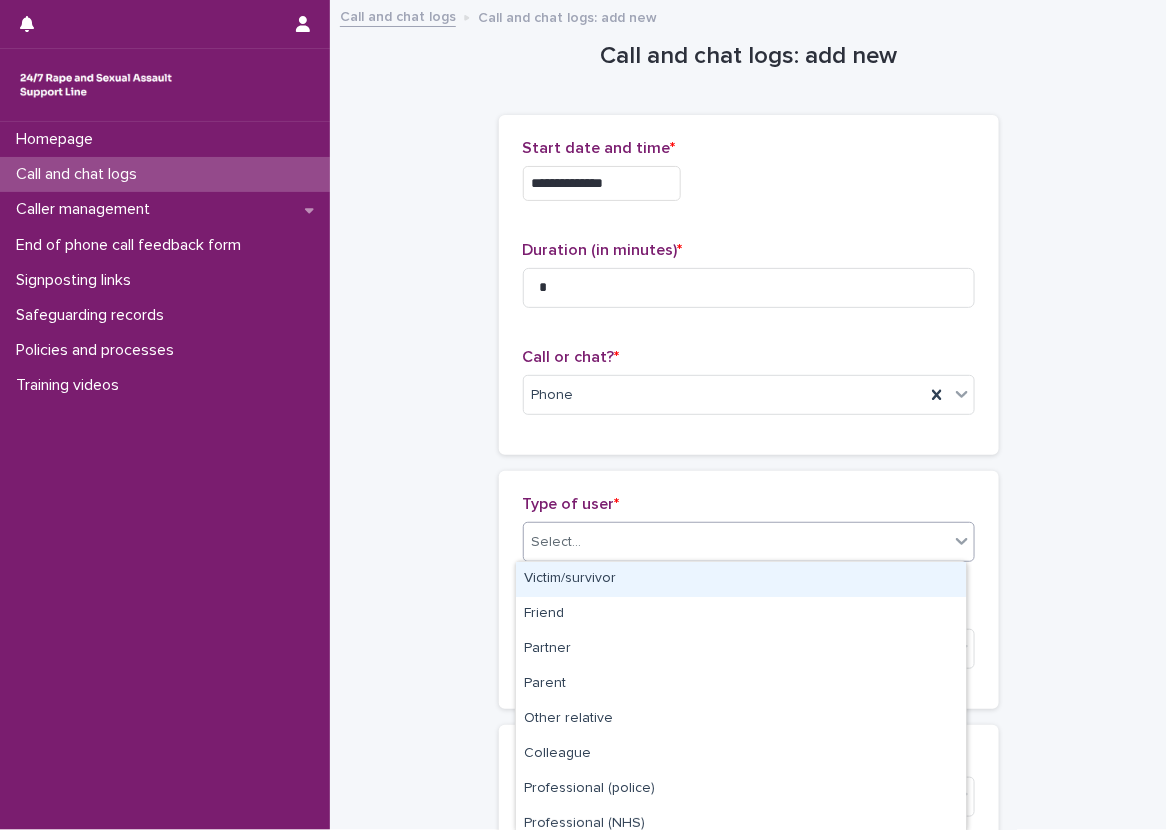 click on "Select..." at bounding box center (736, 542) 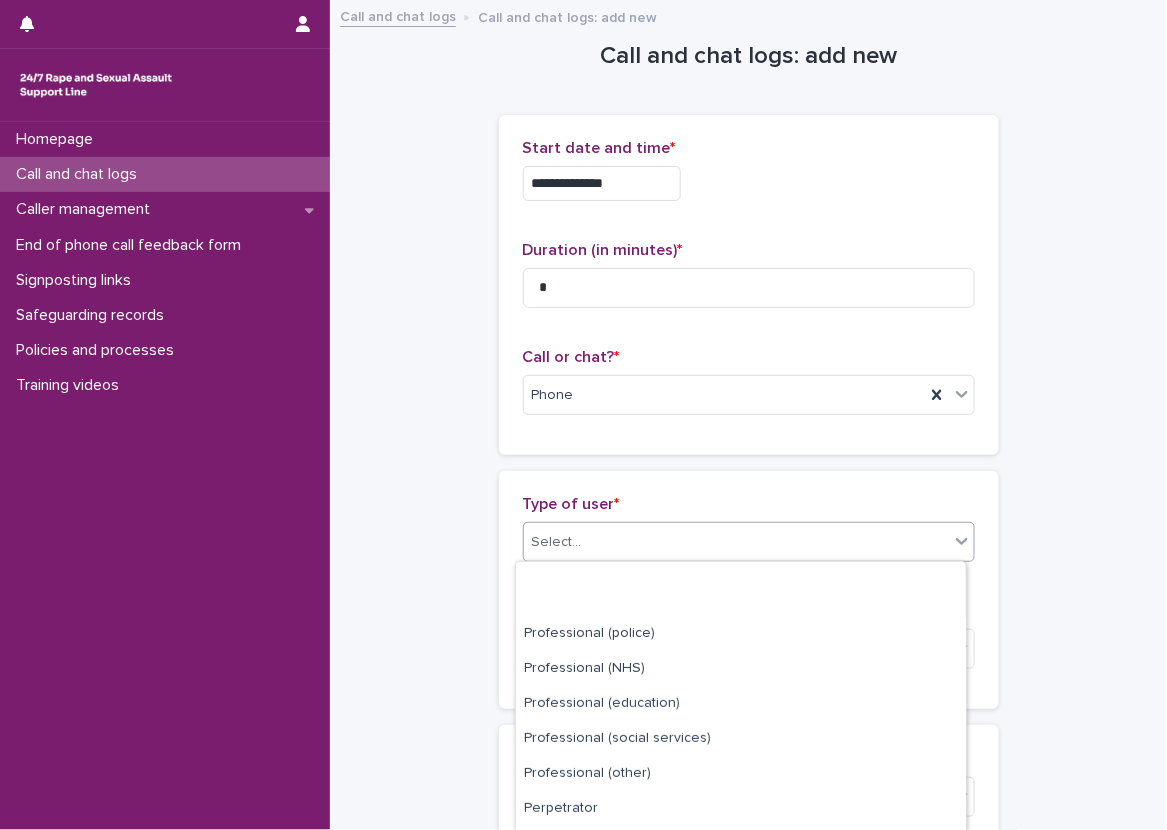 scroll, scrollTop: 257, scrollLeft: 0, axis: vertical 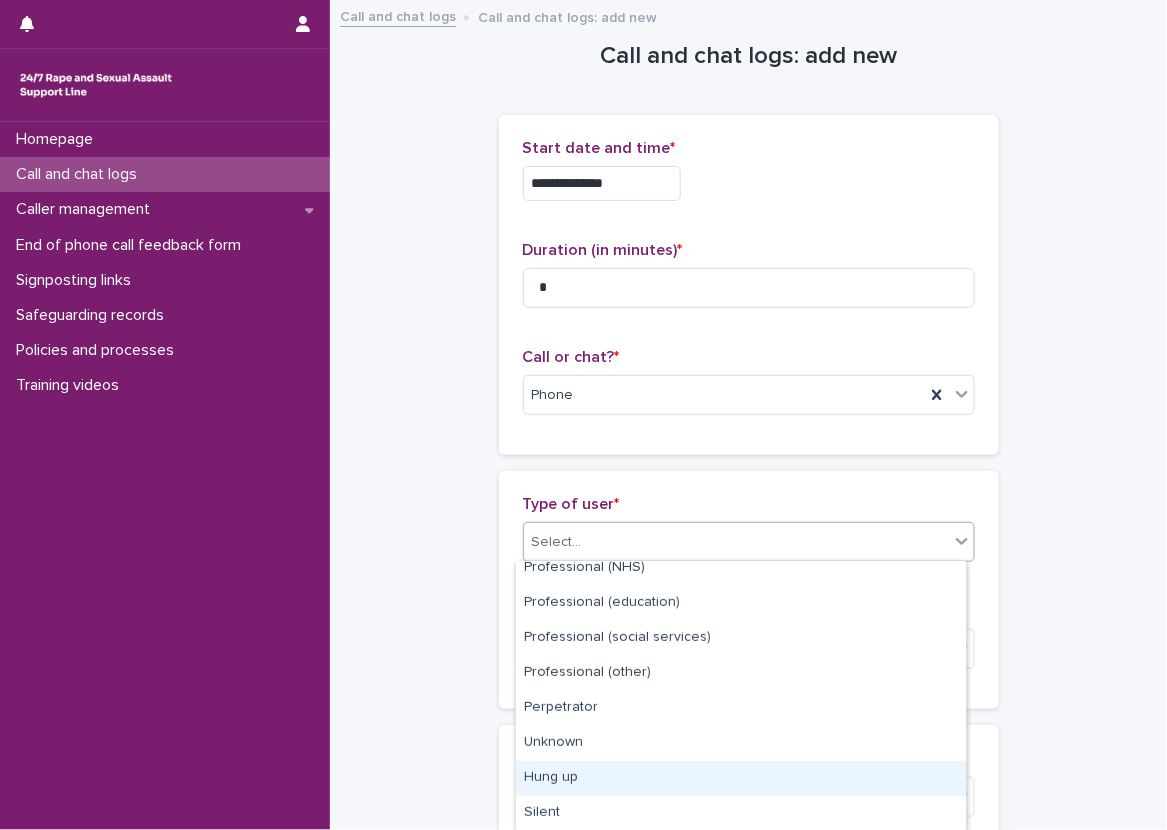 click on "Hung up" at bounding box center (741, 778) 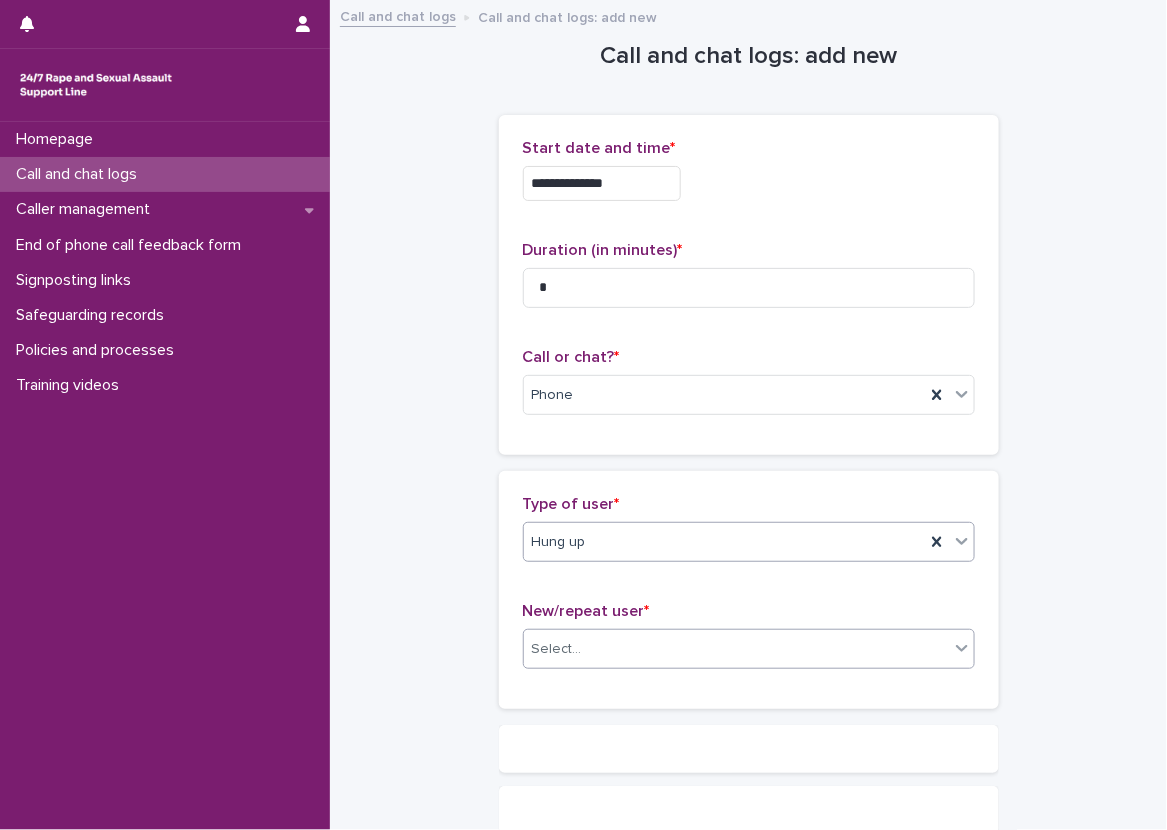 click on "Select..." at bounding box center (736, 649) 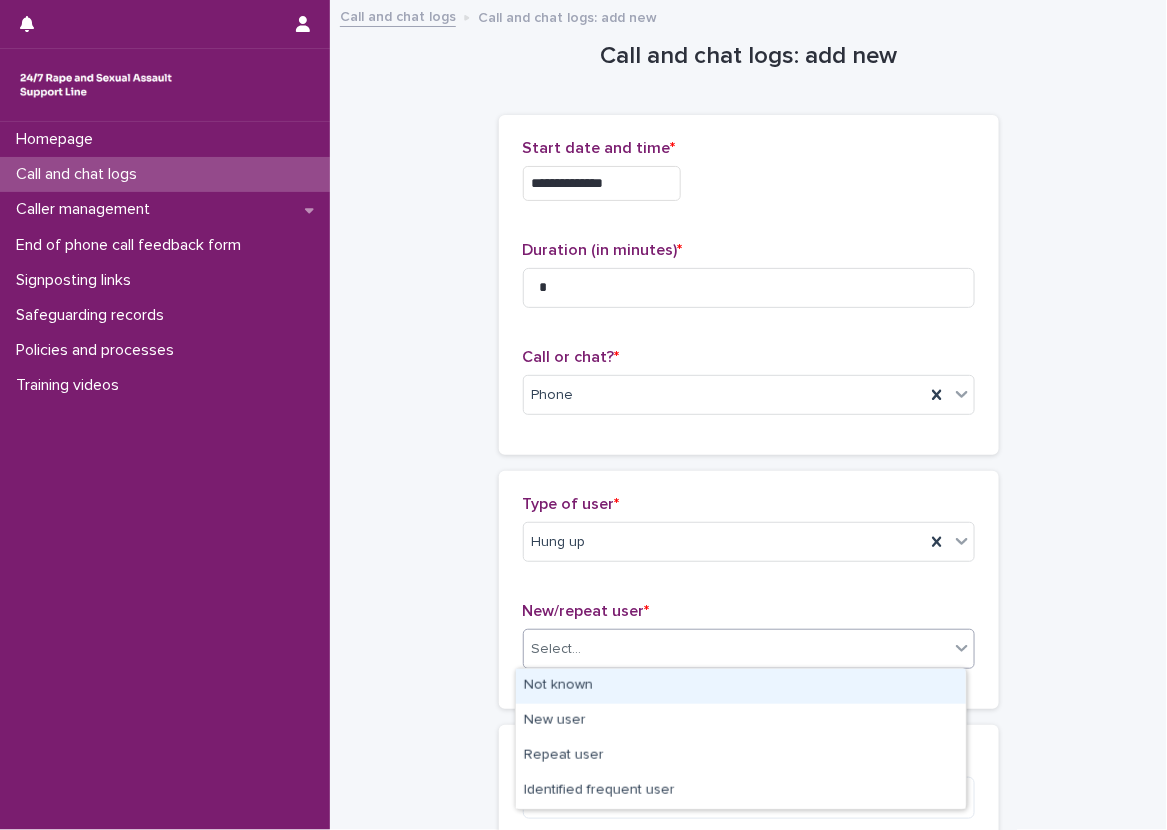 click on "Not known" at bounding box center [741, 686] 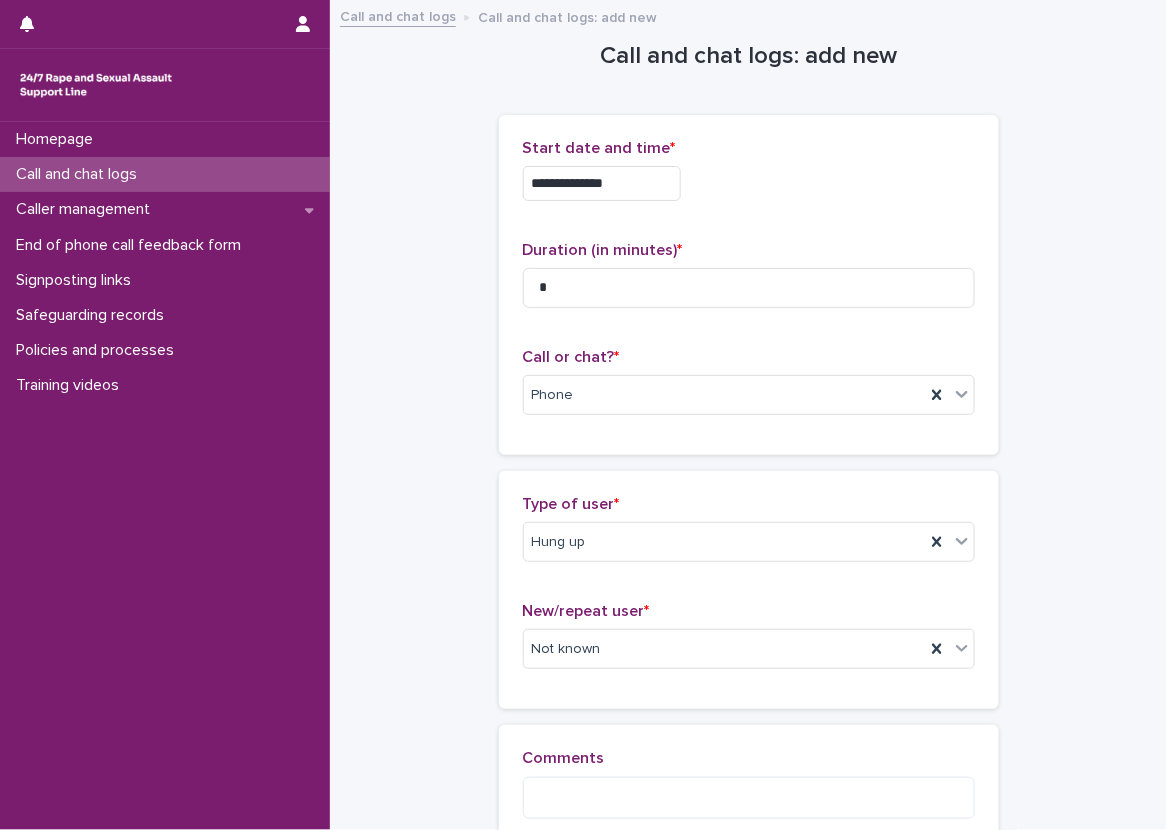 click on "**********" at bounding box center [748, 454] 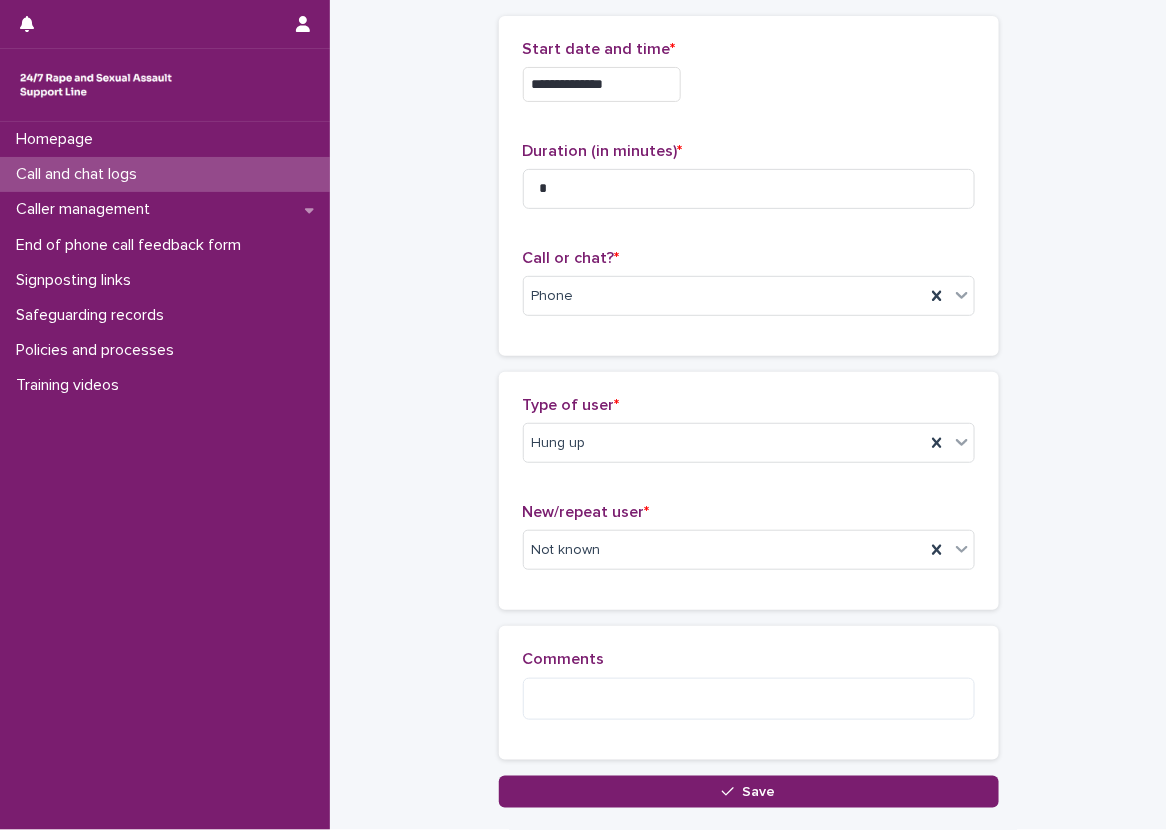 scroll, scrollTop: 100, scrollLeft: 0, axis: vertical 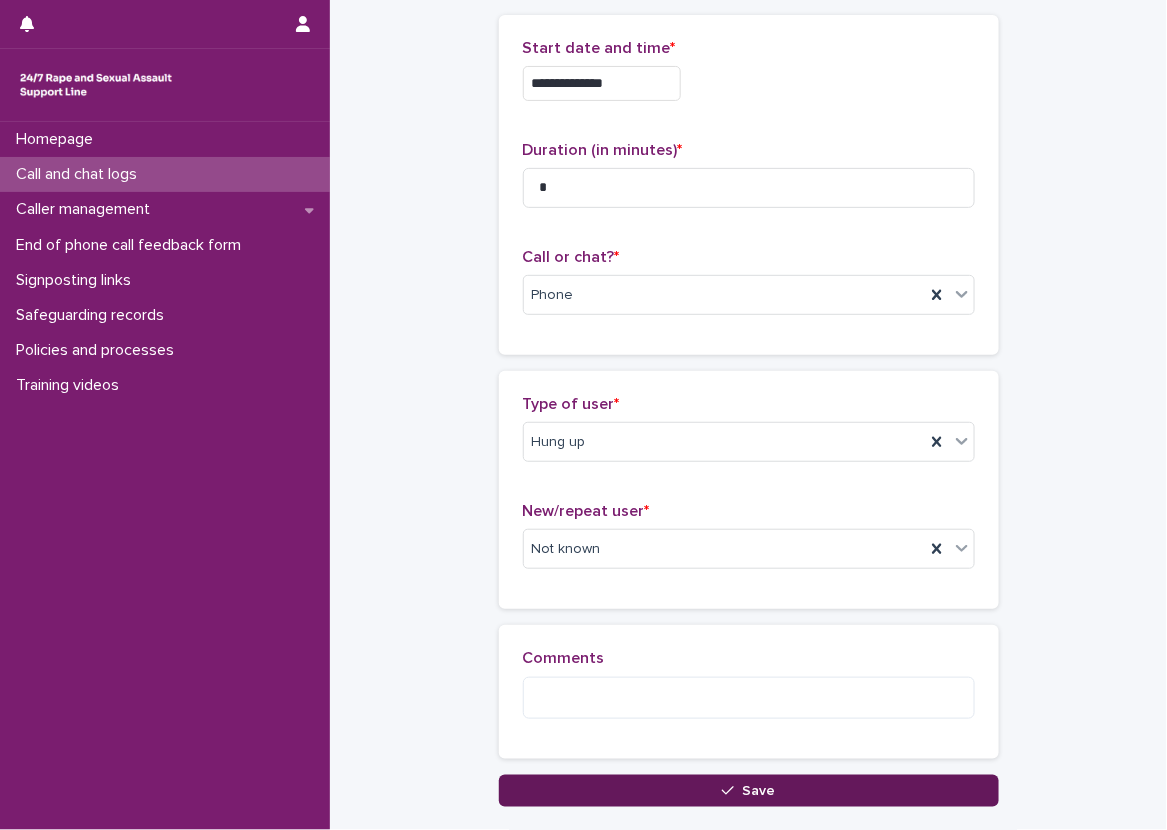 click on "Save" at bounding box center [749, 791] 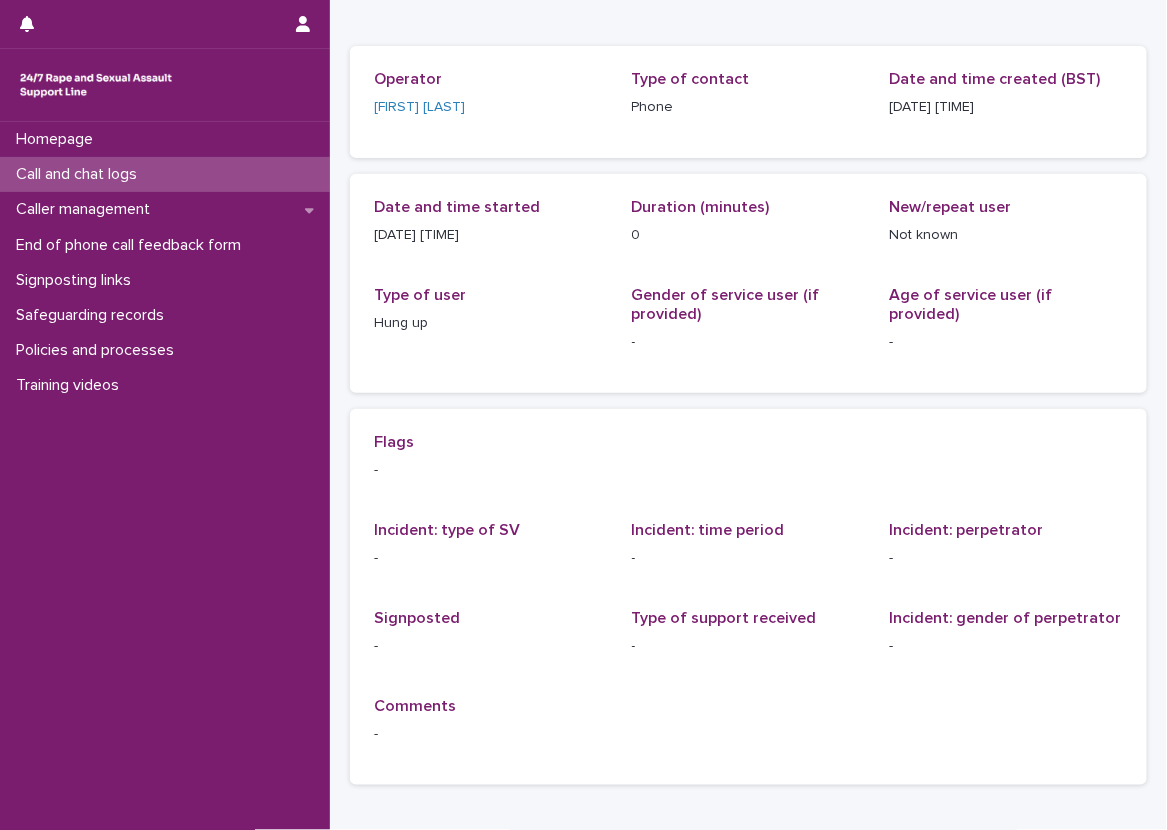 scroll, scrollTop: 0, scrollLeft: 0, axis: both 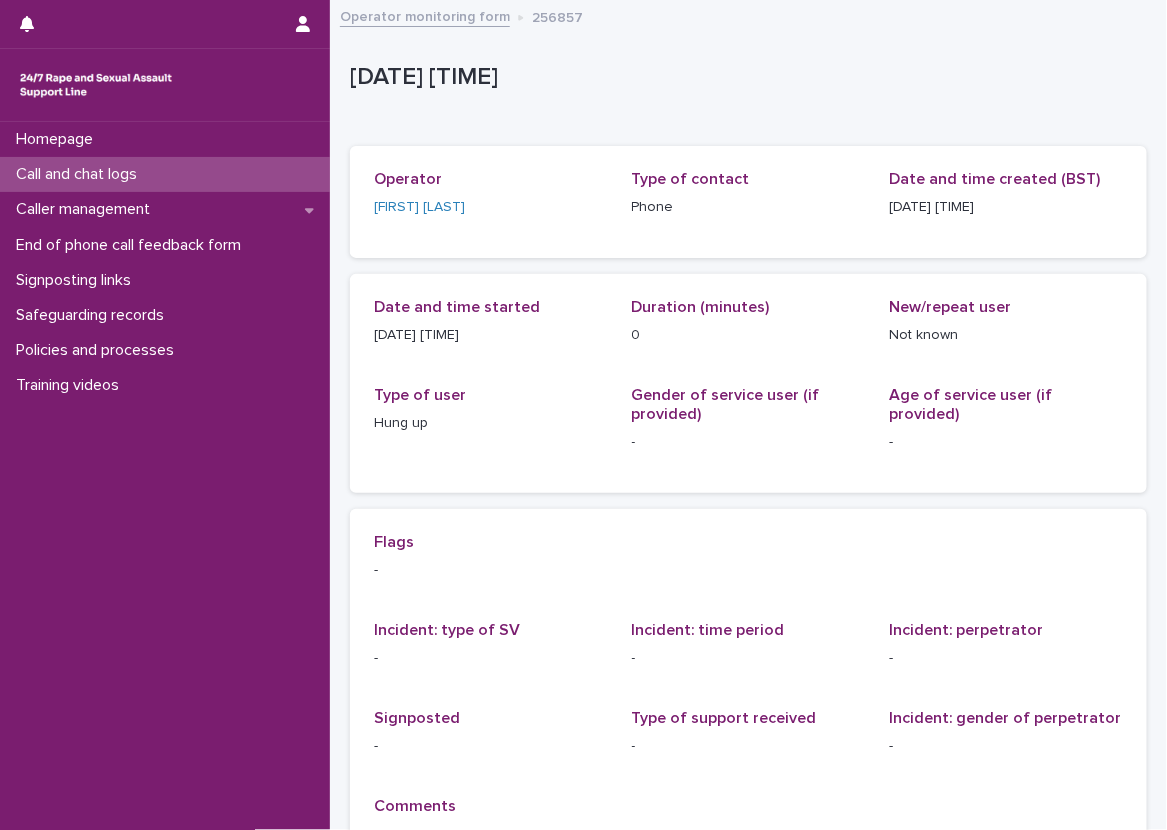 click on "Loading... Saving… Loading... Saving… [DATE] [TIME] [DATE] [TIME] Sorry, there was an error saving your record. Please try again. Please fill out the required fields below. Loading... Saving… Loading... Saving… Loading... Saving… Operator [FIRST] [LAST] Type of contact Phone Date and time created (BST) [DATE] [TIME] Loading... Saving… Date and time started [DATE] [TIME] Duration (minutes) [NUMBER] New/repeat user Not known Type of user Hung up Gender of service user (if provided) - Age of service user (if provided) - Loading... Saving… Loading... Saving… Flags - Incident: type of SV - Incident: time period - Incident: perpetrator - Signposted - Type of support received - Incident: gender of perpetrator - Comments -" at bounding box center [748, 476] 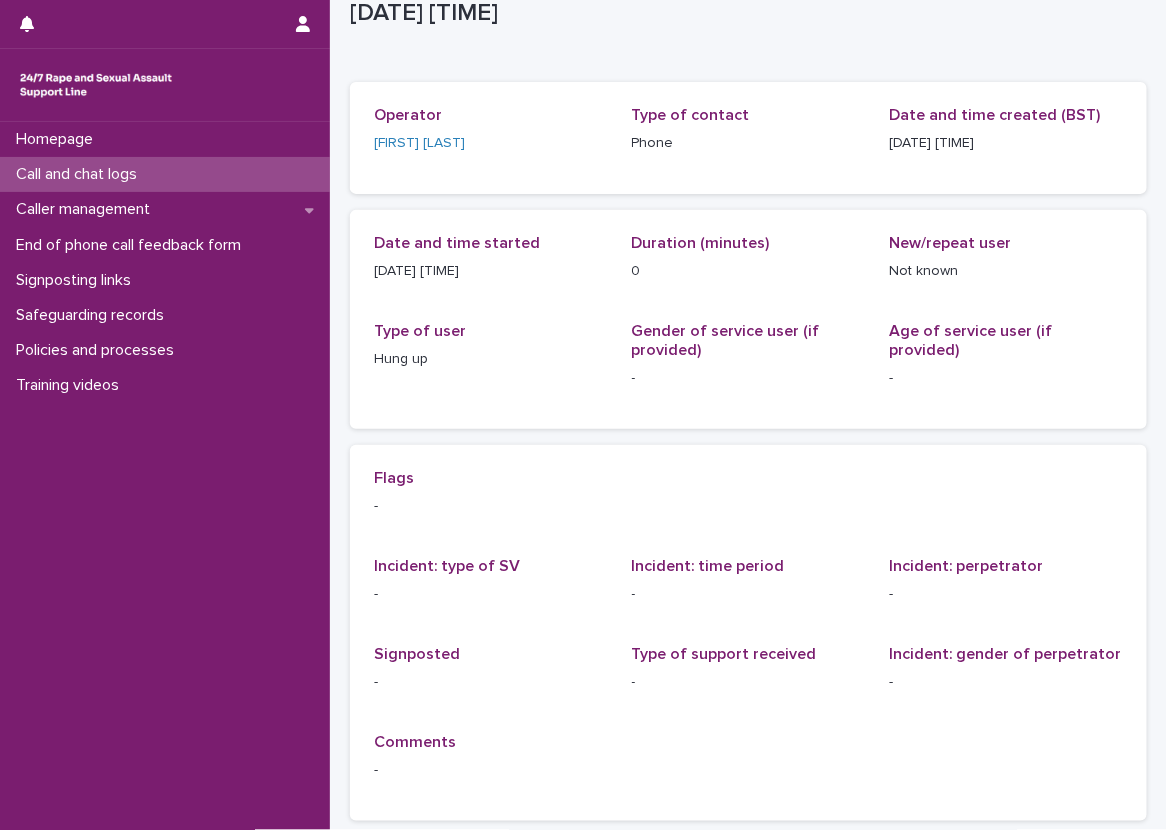 scroll, scrollTop: 100, scrollLeft: 0, axis: vertical 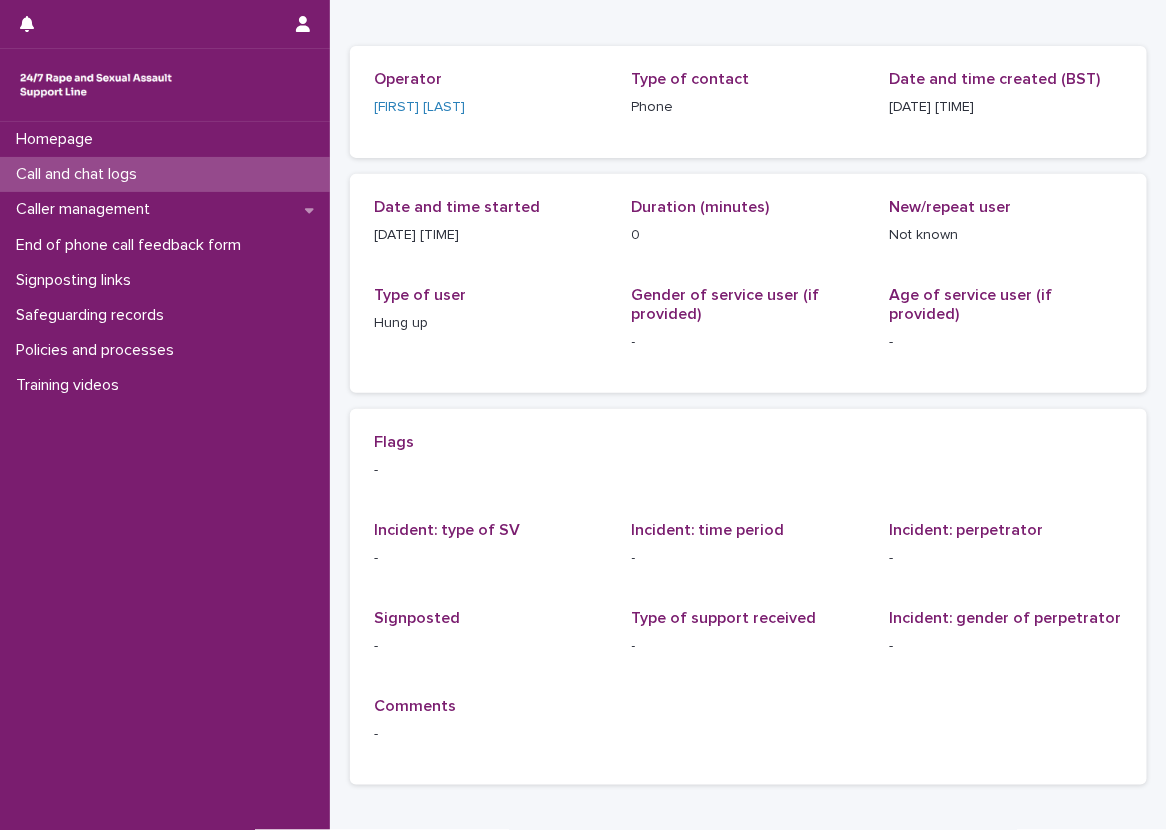click on "Call and chat logs" at bounding box center [165, 174] 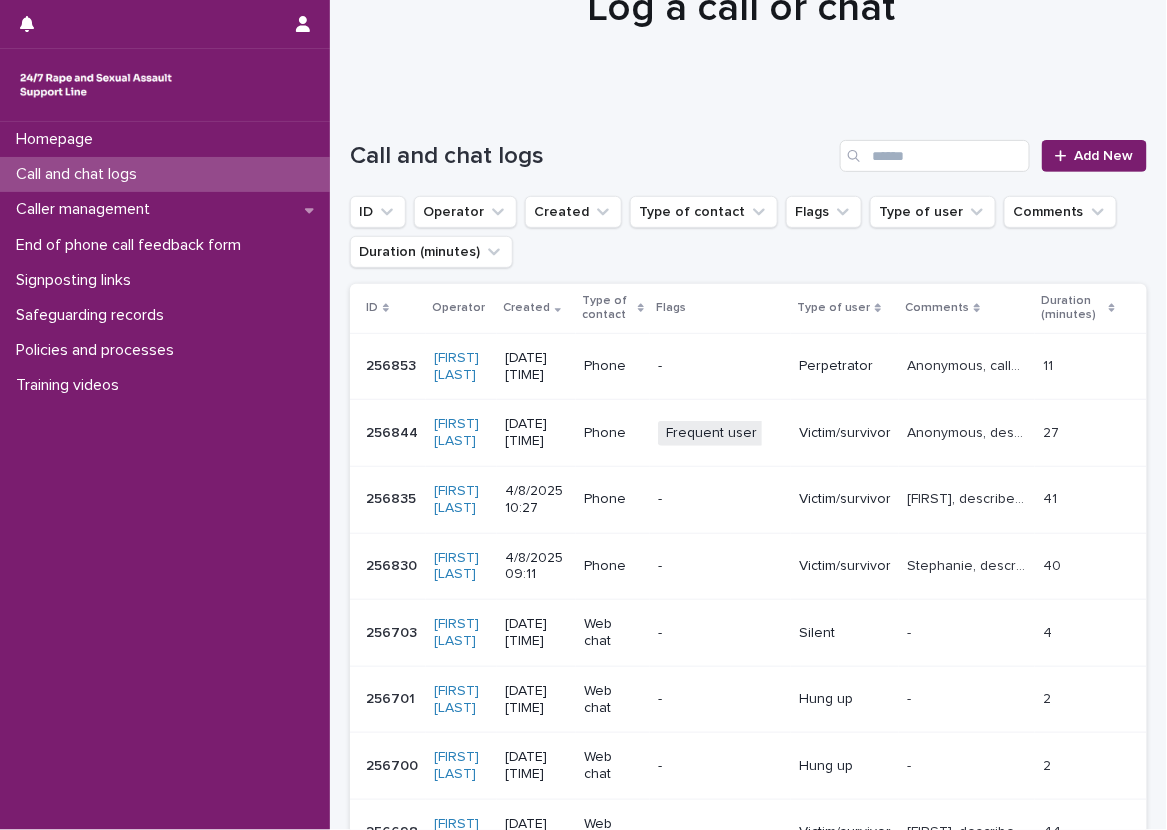 scroll, scrollTop: 0, scrollLeft: 0, axis: both 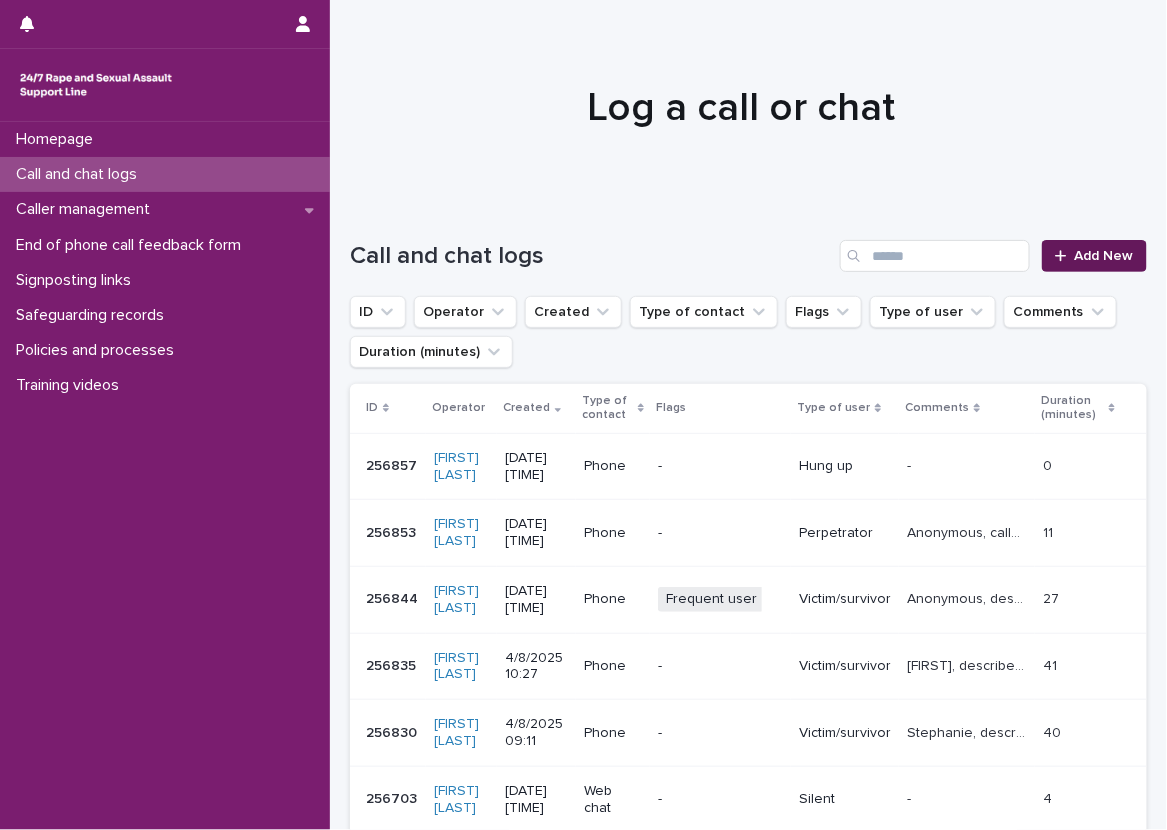 click on "Add New" at bounding box center (1094, 256) 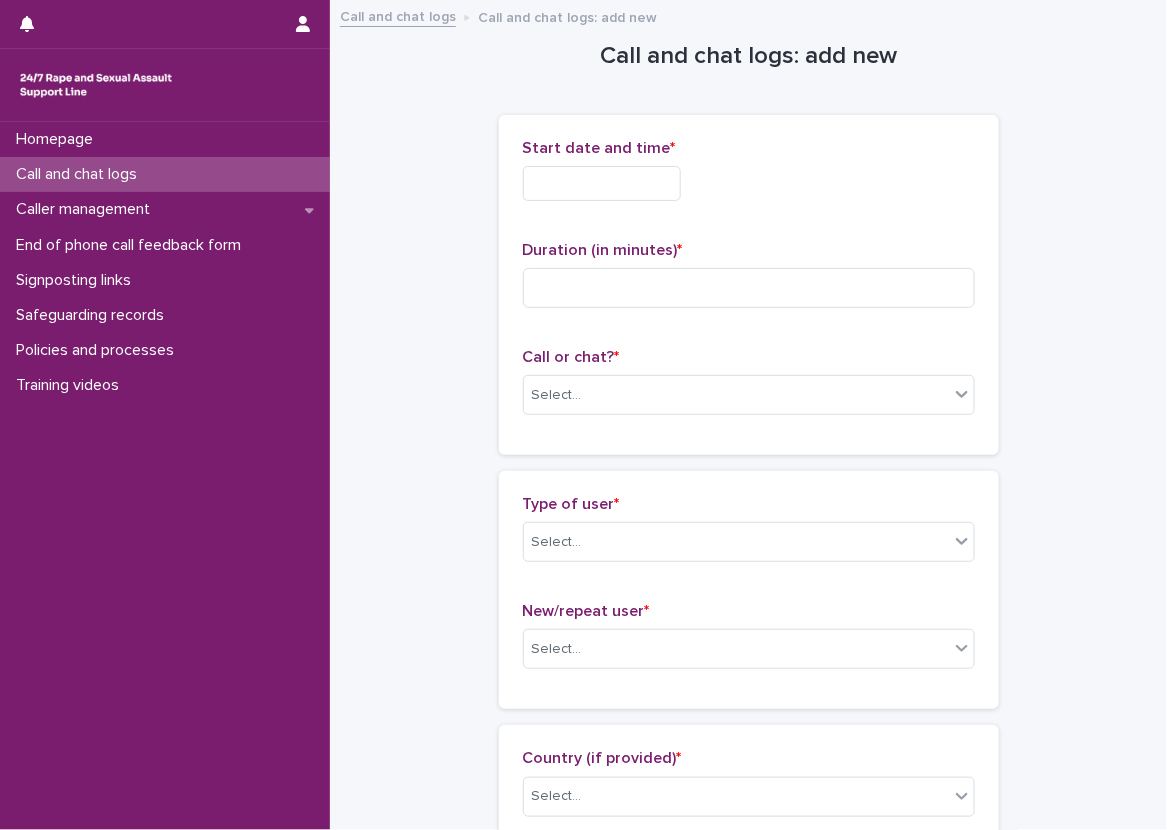 click at bounding box center [602, 183] 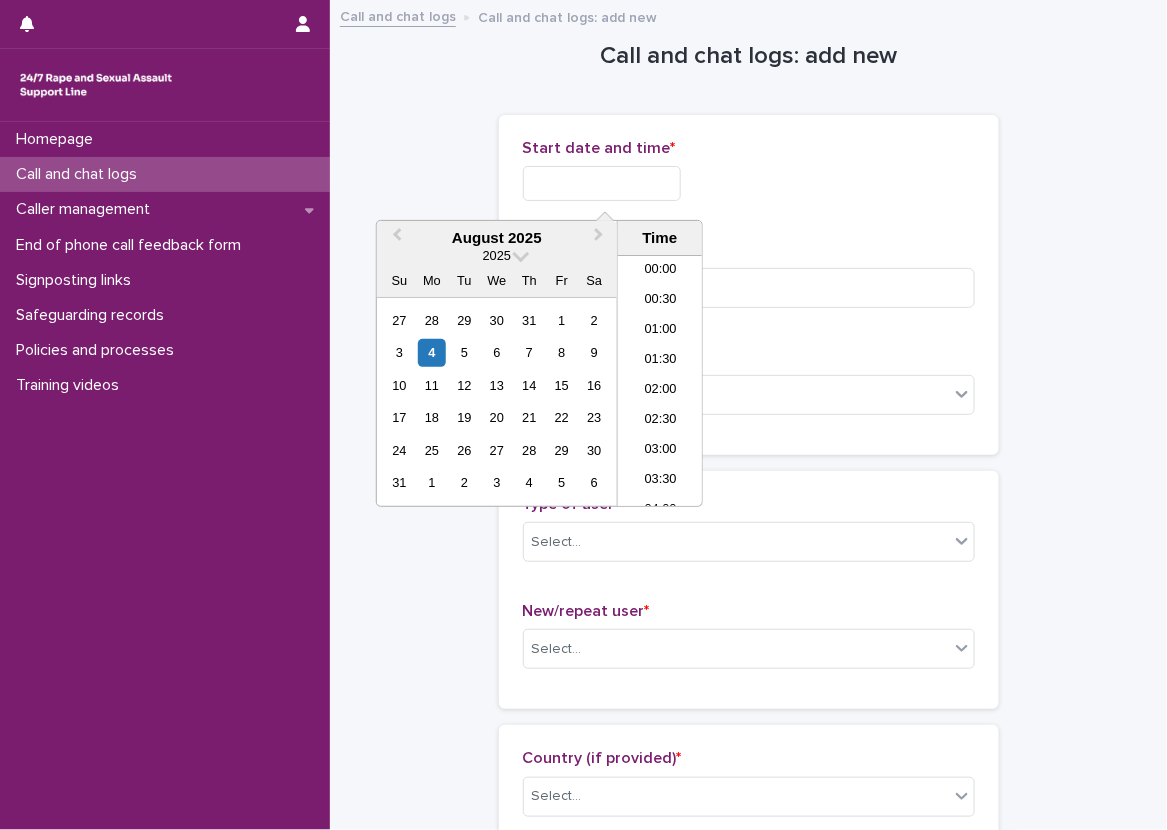 scroll, scrollTop: 700, scrollLeft: 0, axis: vertical 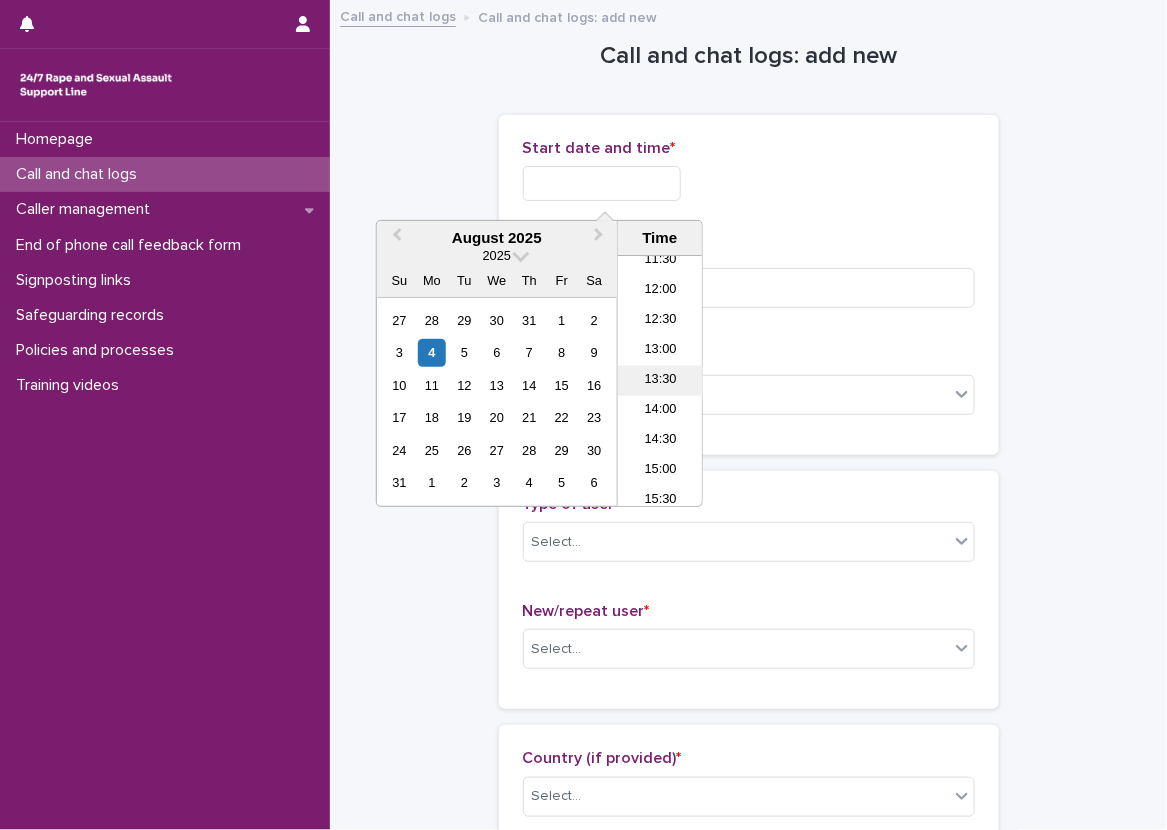 click on "13:30" at bounding box center [660, 381] 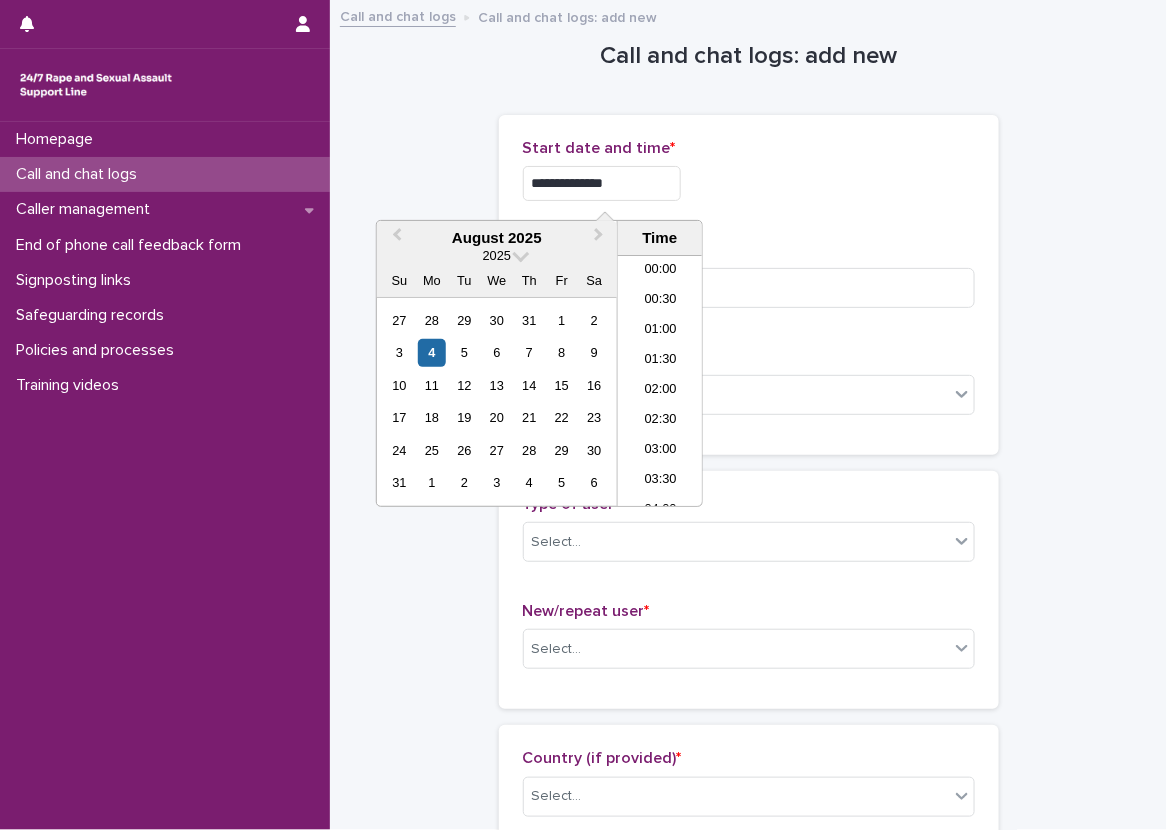 click on "**********" at bounding box center (602, 183) 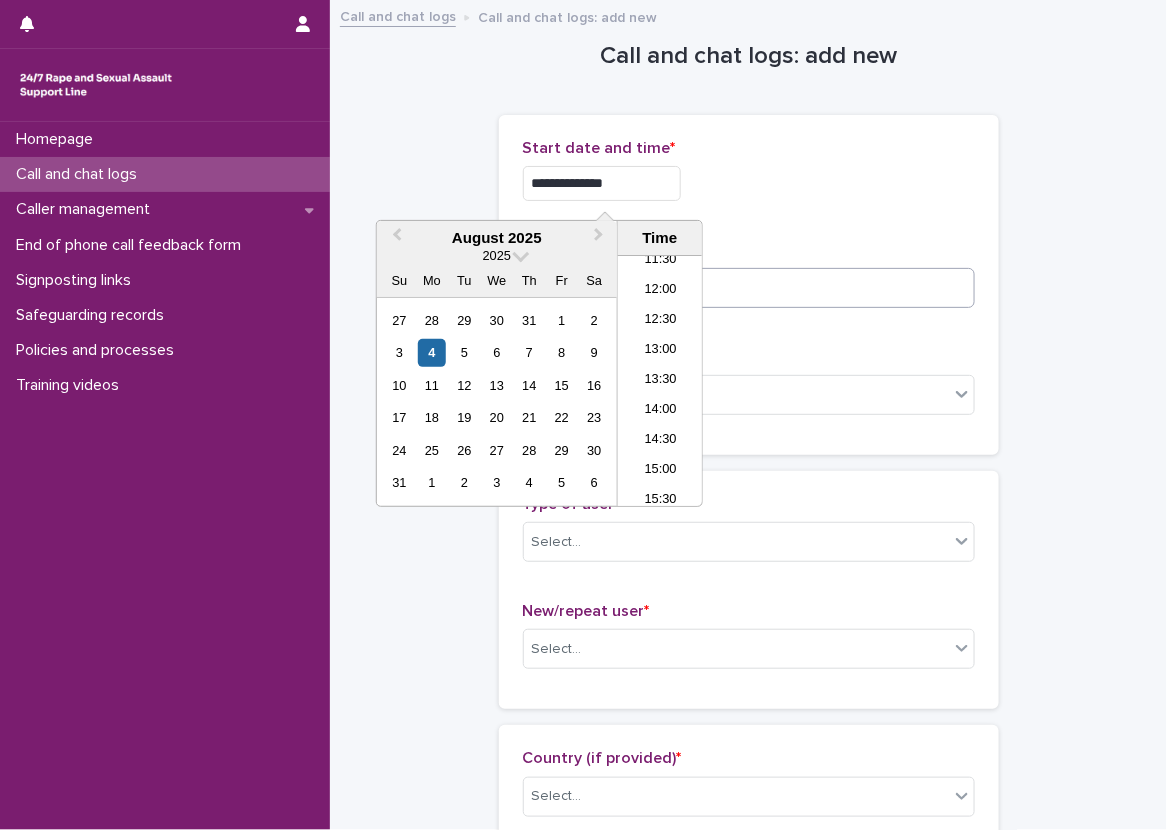 type on "**********" 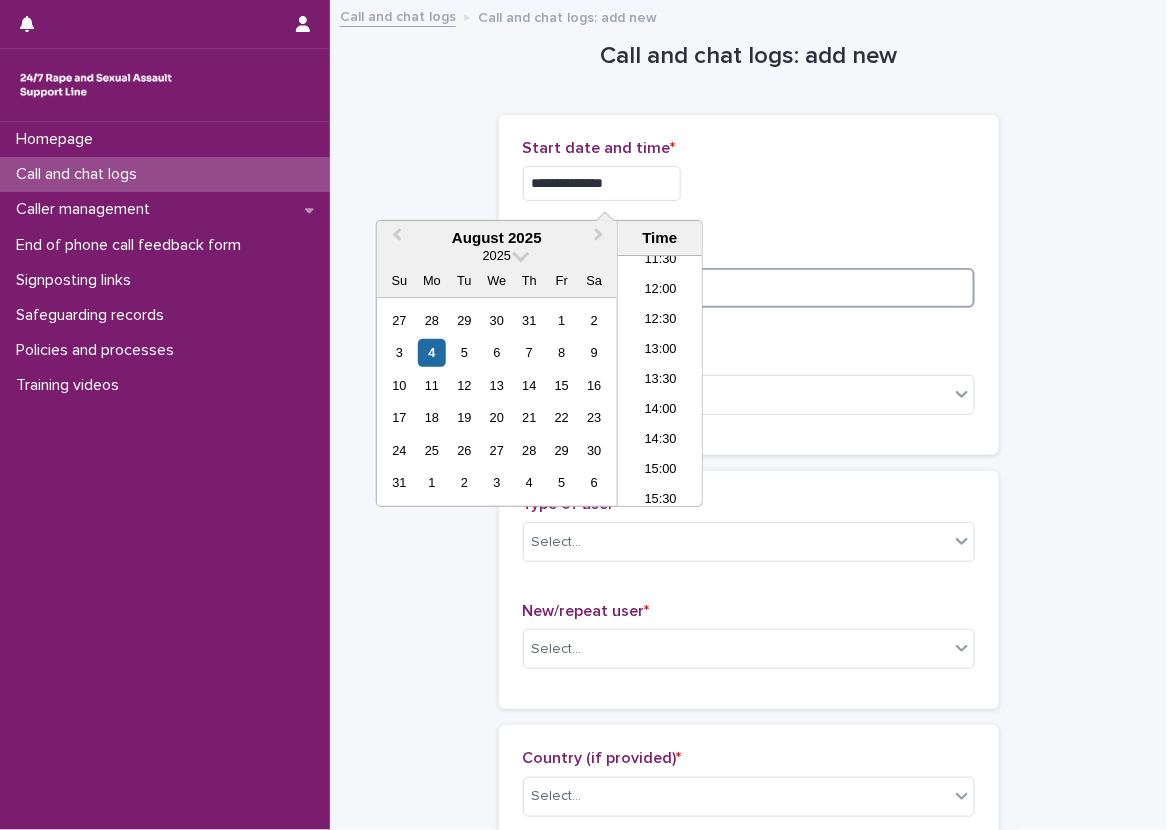 click at bounding box center [749, 288] 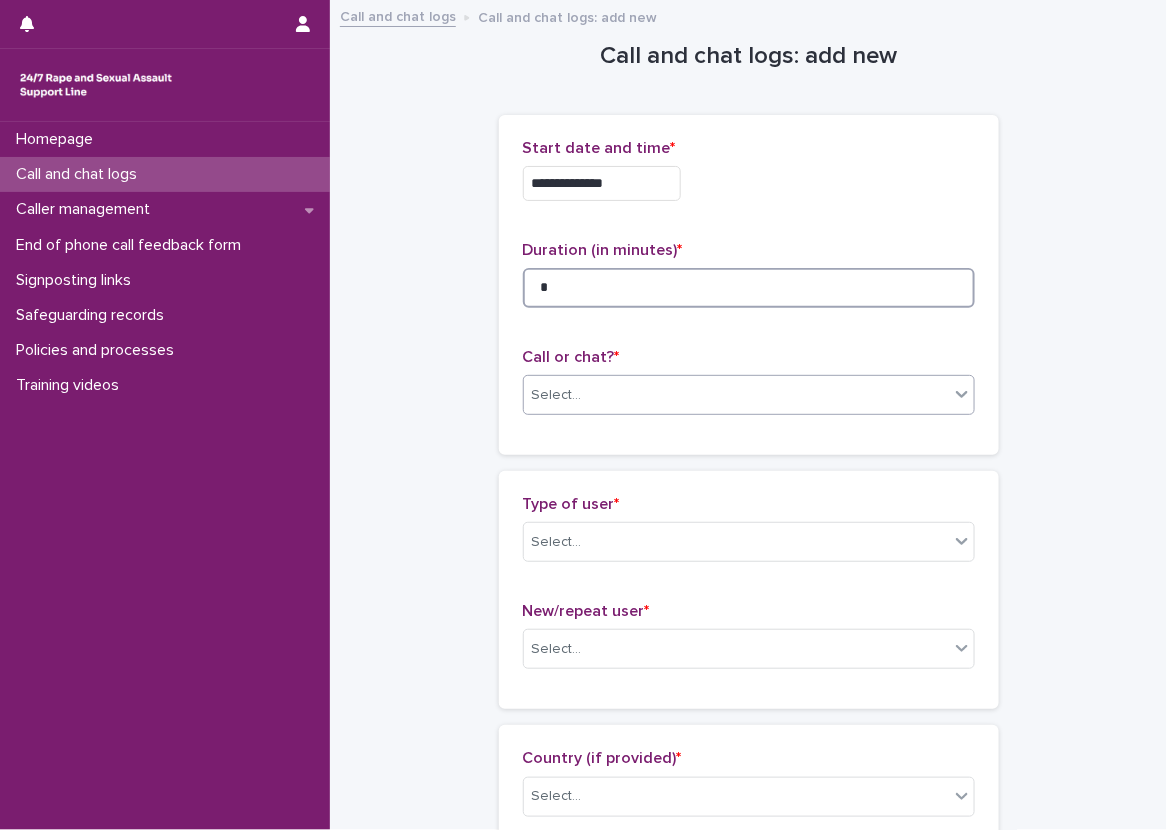 type on "*" 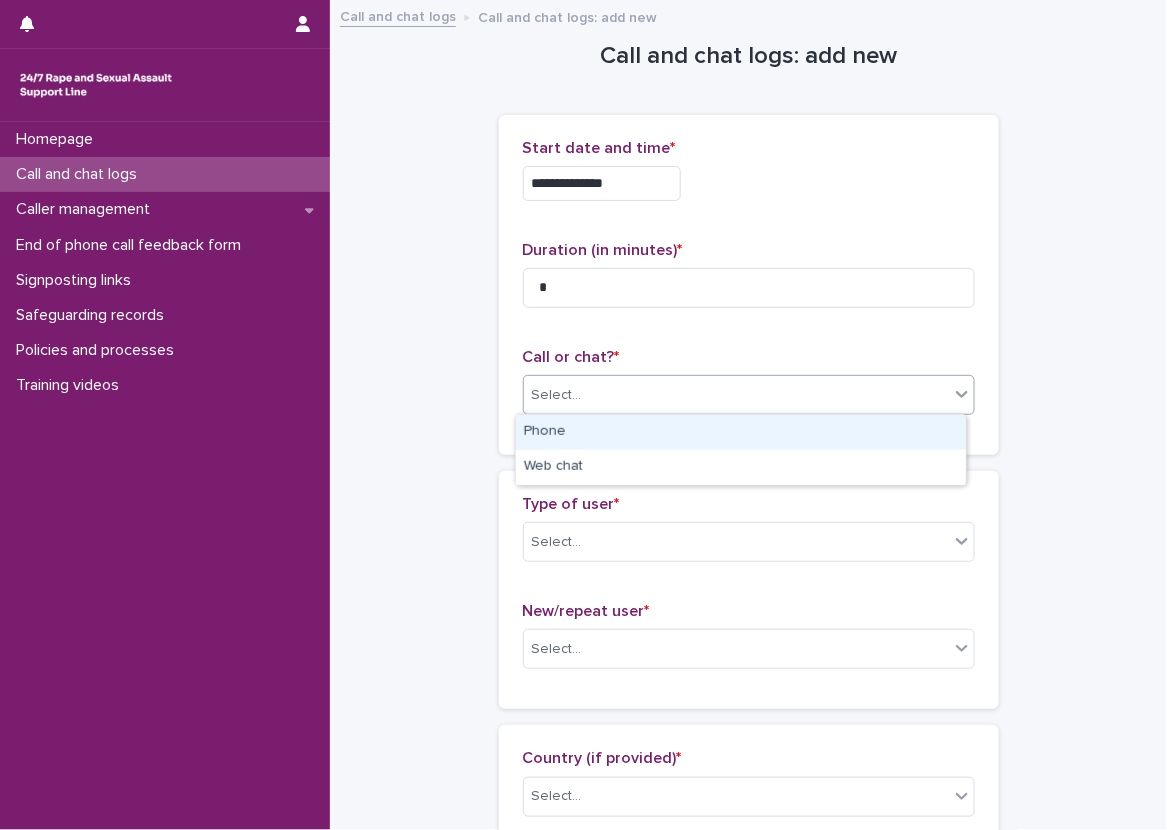 click on "Select..." at bounding box center [736, 395] 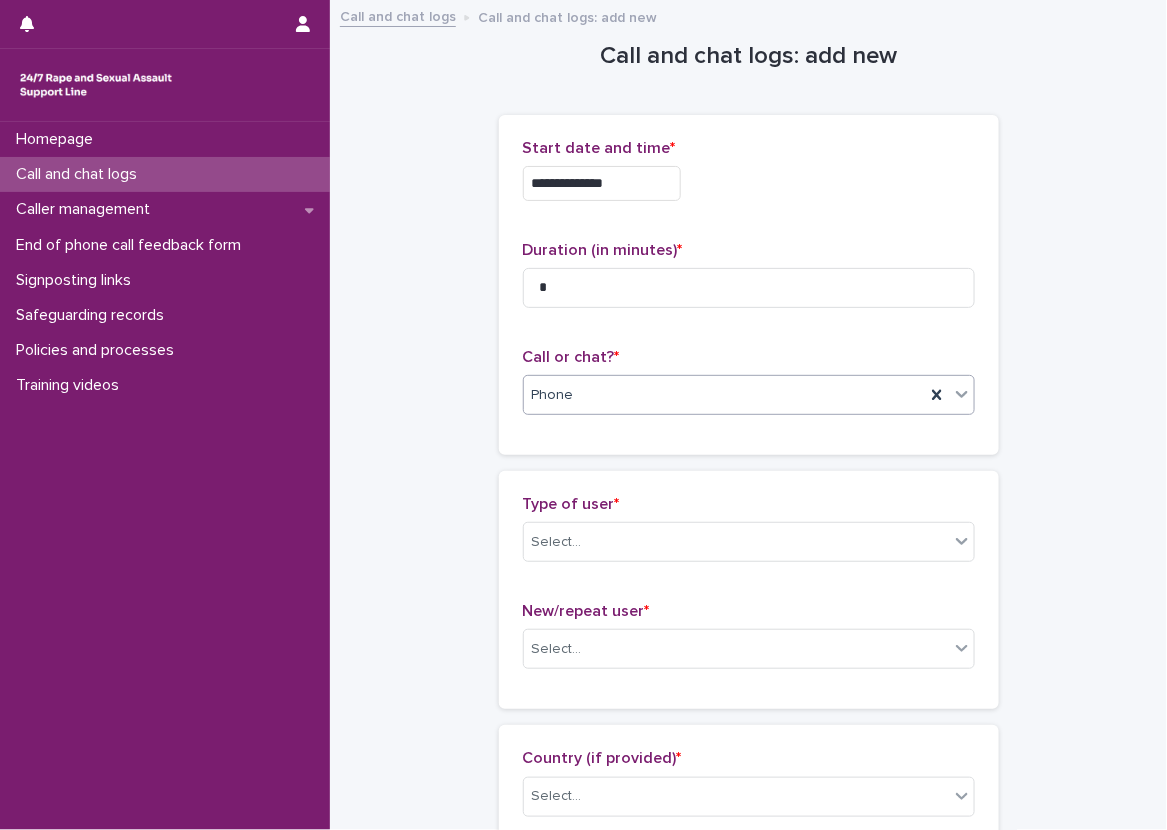 click on "Type of user *" at bounding box center [571, 504] 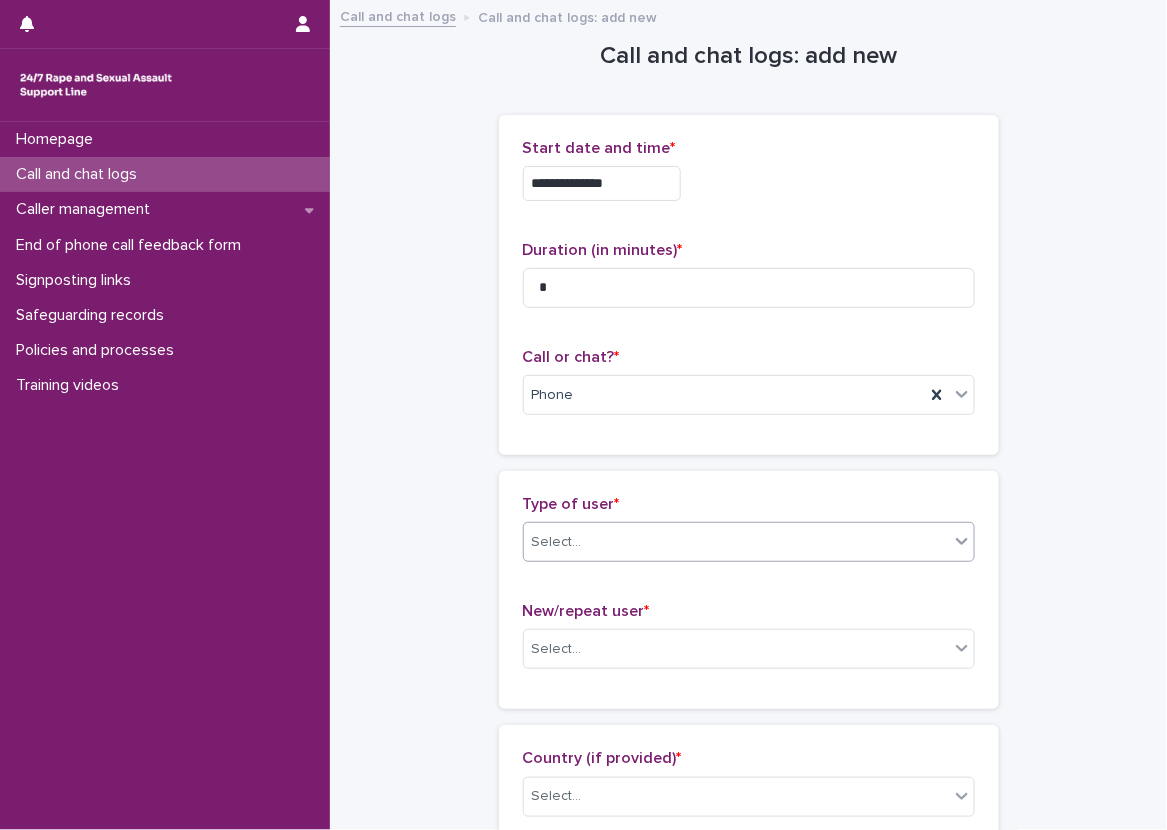 click on "Select..." at bounding box center (736, 542) 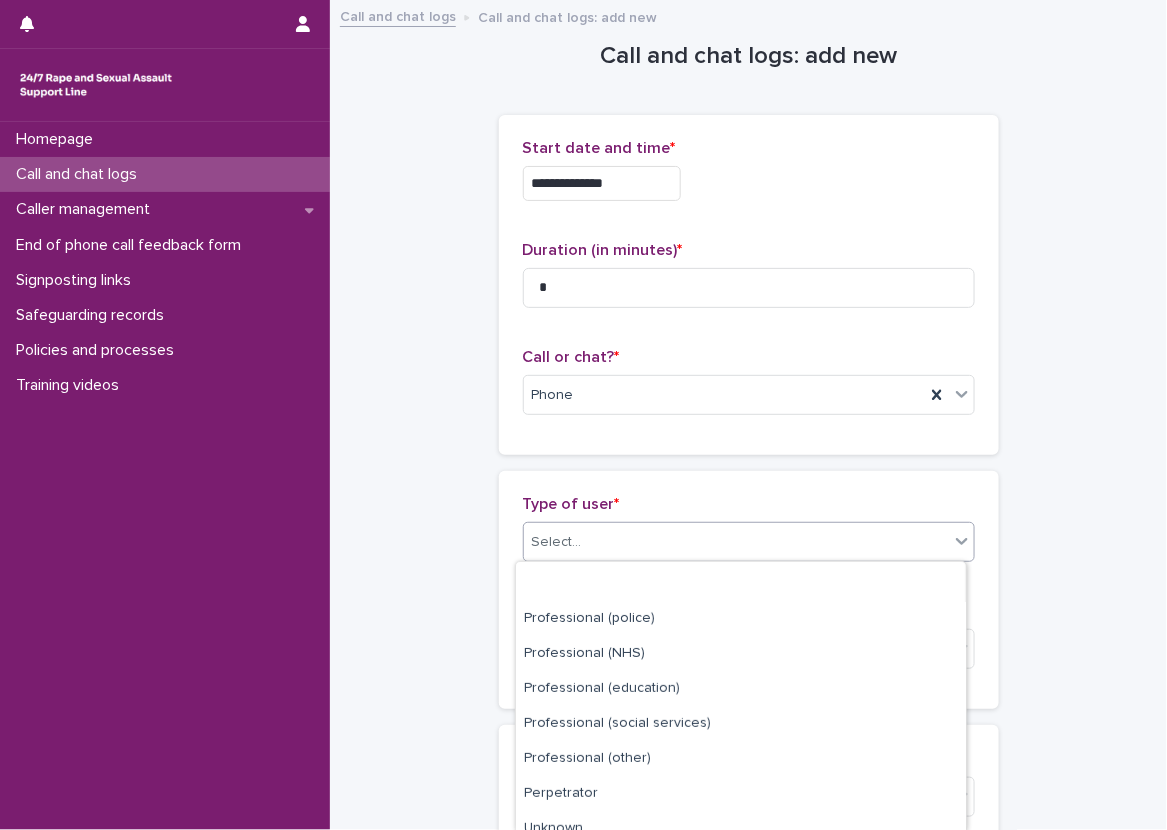 scroll, scrollTop: 257, scrollLeft: 0, axis: vertical 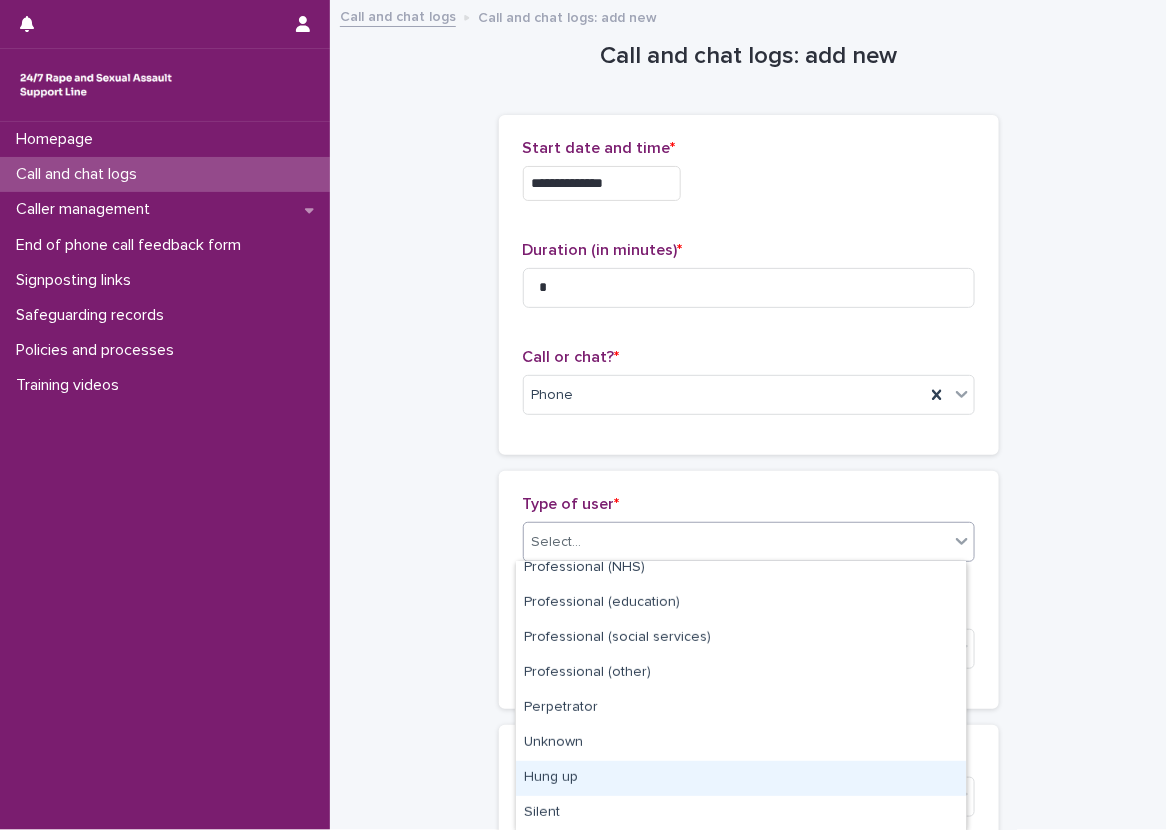 click on "Hung up" at bounding box center (741, 778) 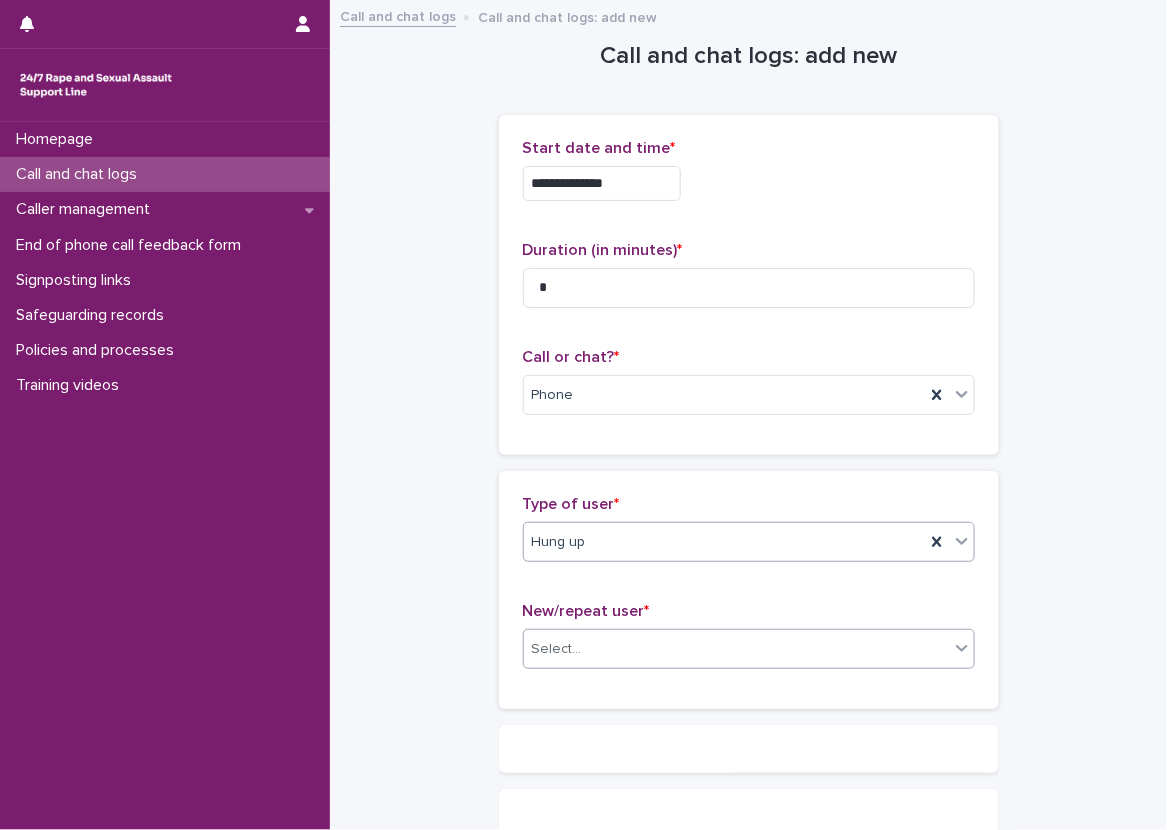 click on "Select..." at bounding box center [736, 649] 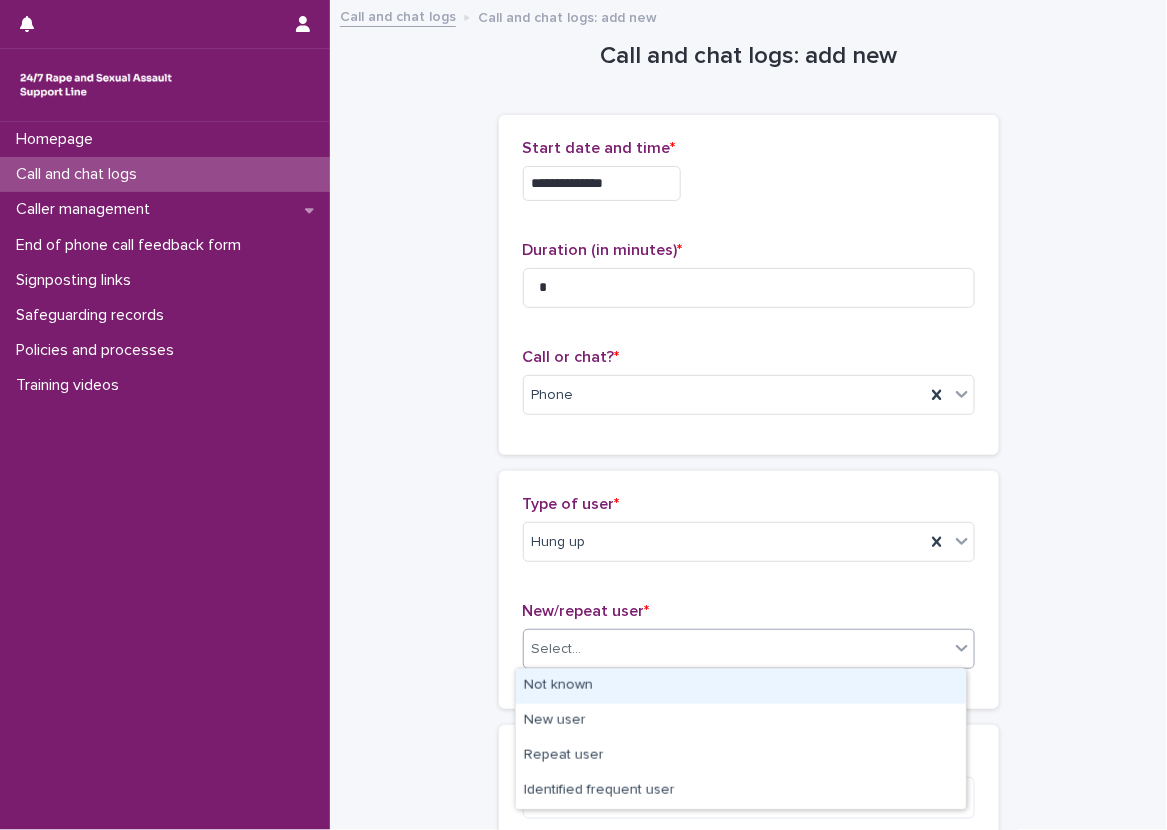 click on "Not known" at bounding box center [741, 686] 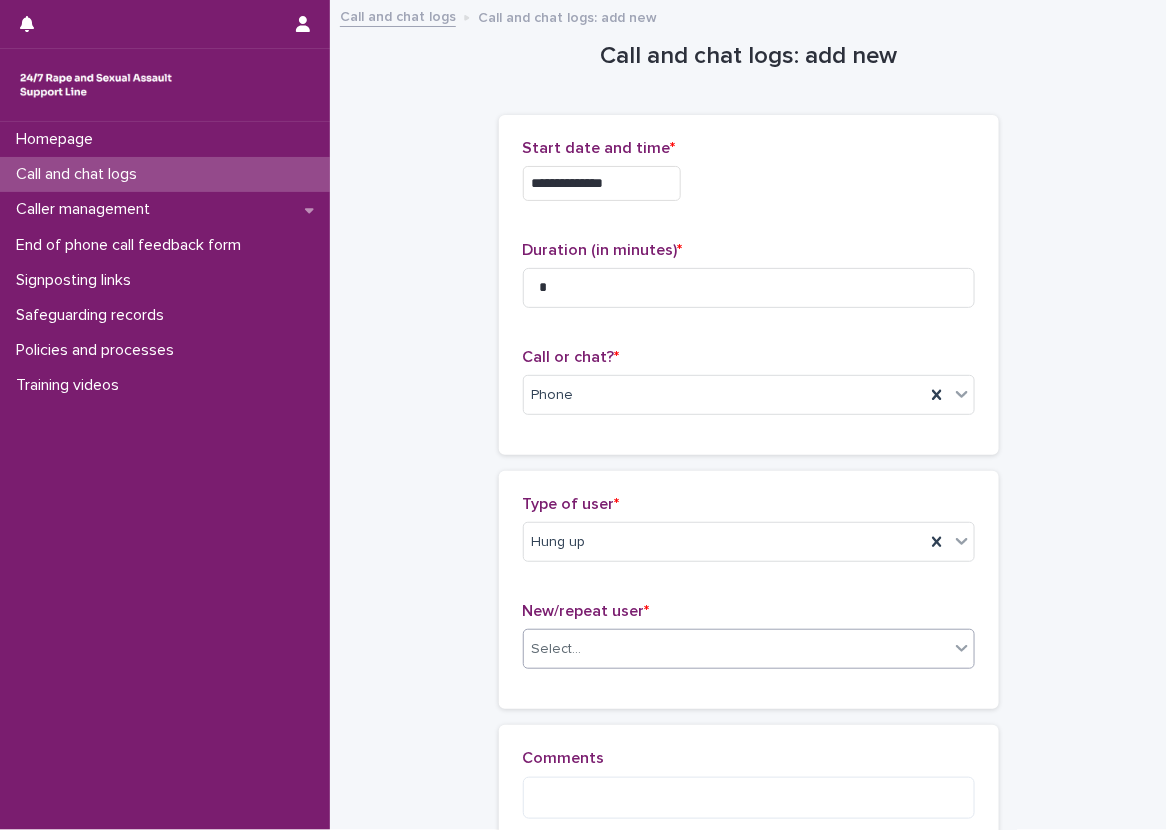 click on "Type of user * Hung up New/repeat user *   option Not known, selected.     0 results available. Select is focused ,type to refine list, press Down to open the menu,  Select..." at bounding box center [749, 590] 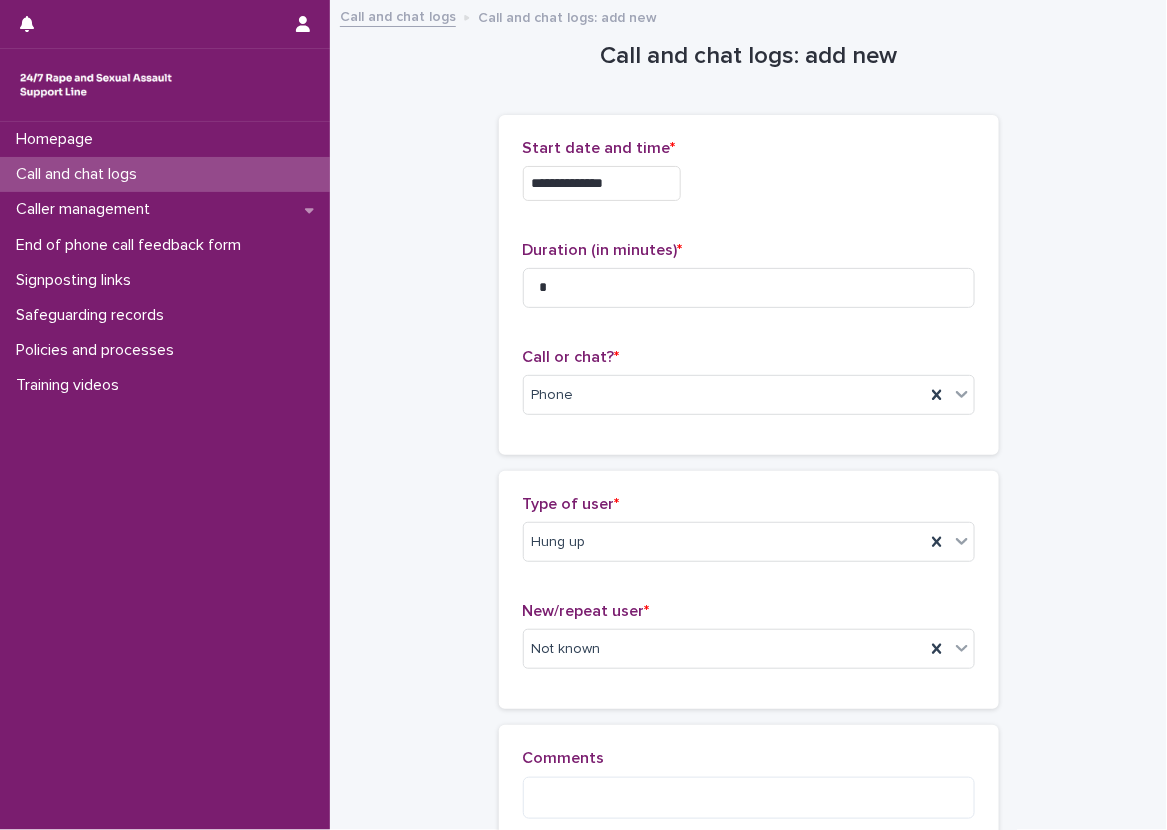 scroll, scrollTop: 100, scrollLeft: 0, axis: vertical 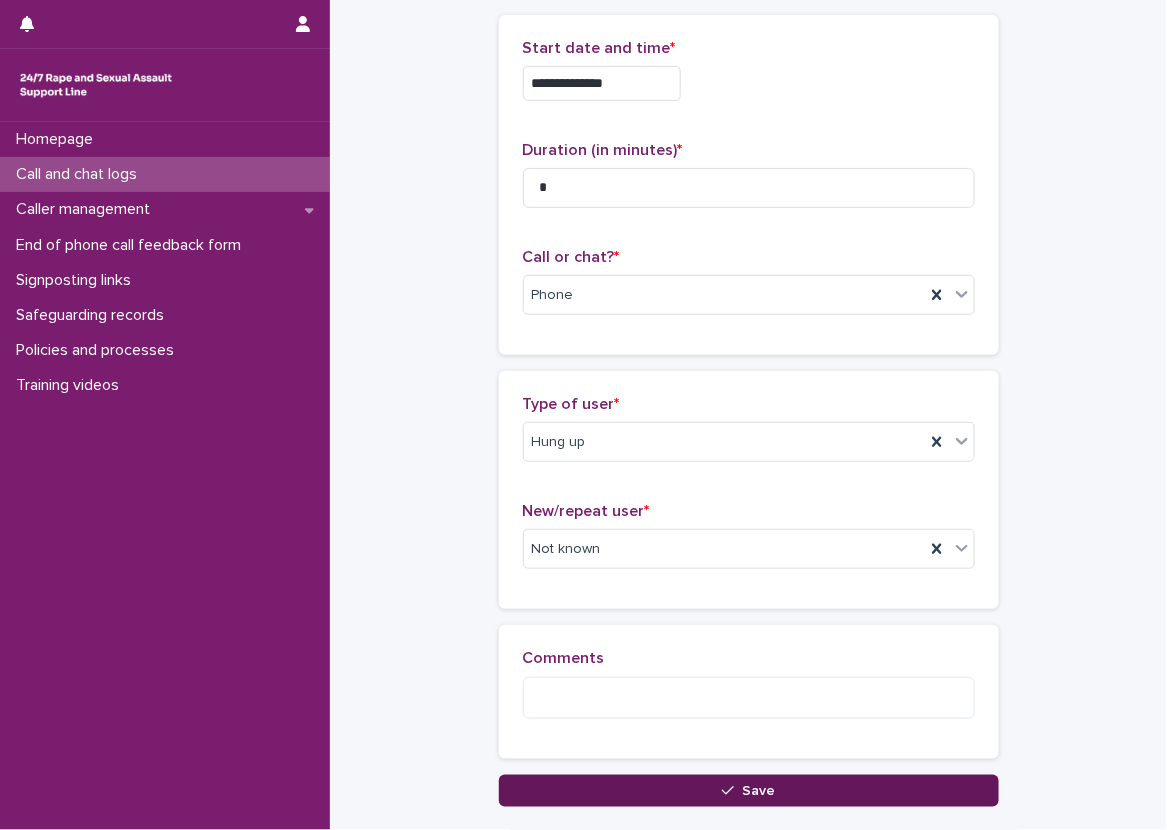 click on "Save" at bounding box center [749, 791] 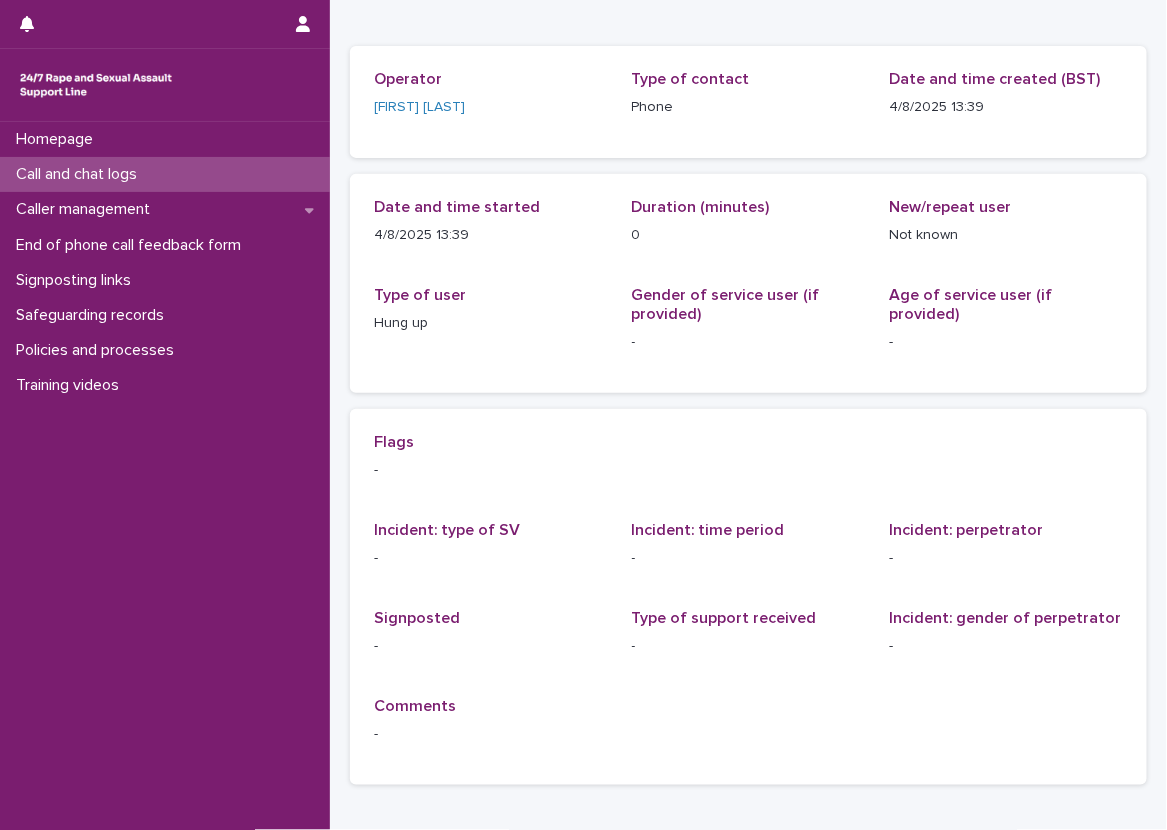 scroll, scrollTop: 0, scrollLeft: 0, axis: both 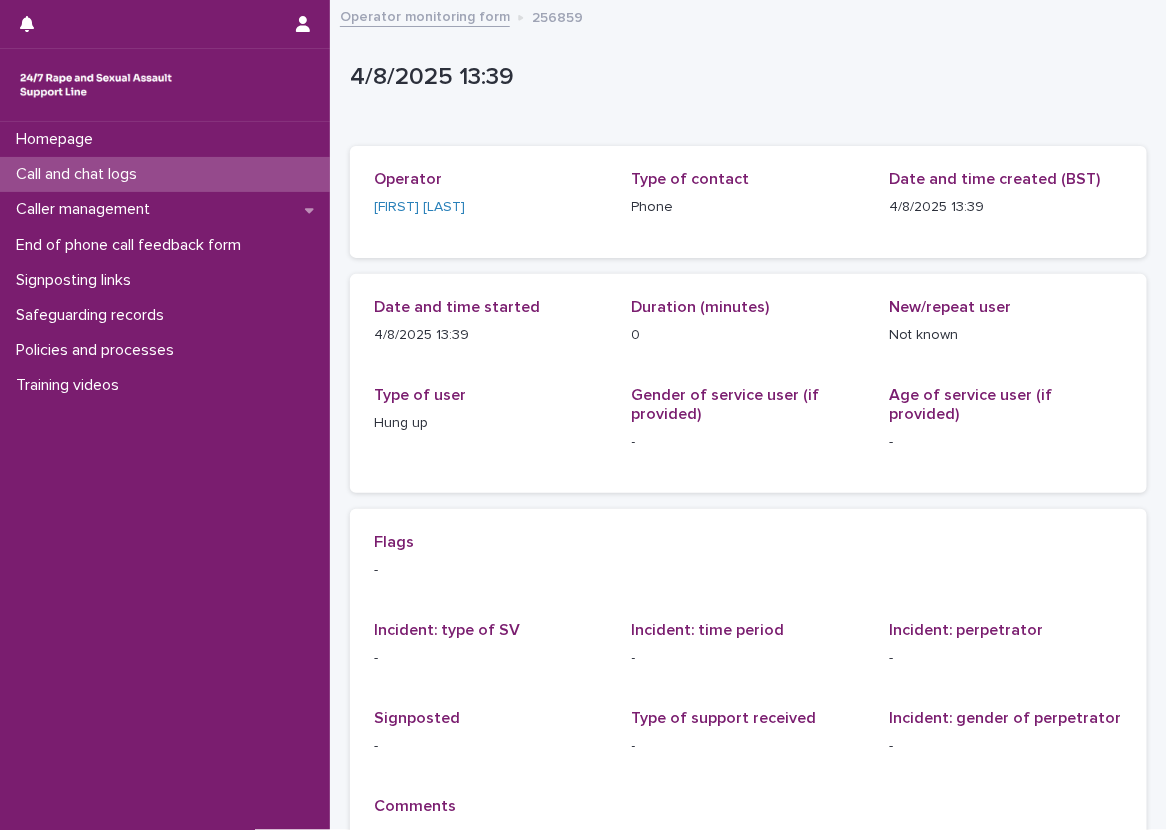 click on "Call and chat logs" at bounding box center (165, 174) 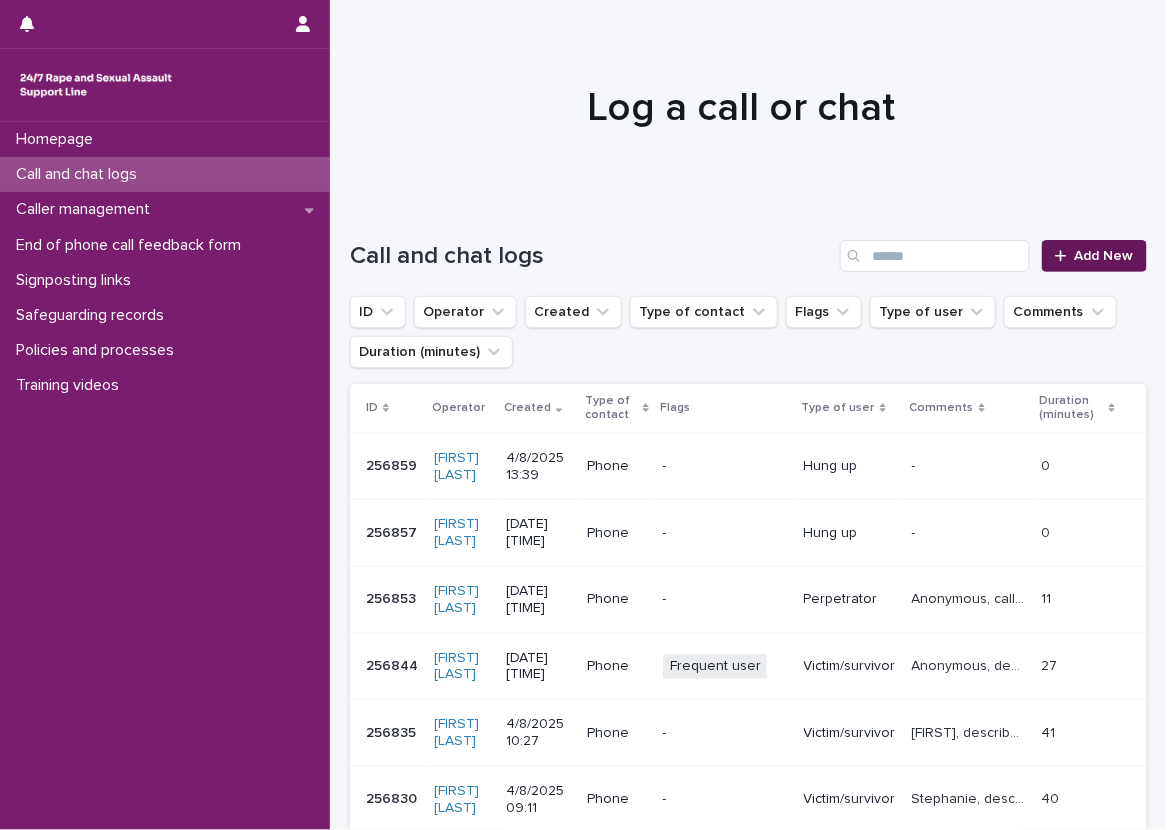 click on "Add New" at bounding box center (1094, 256) 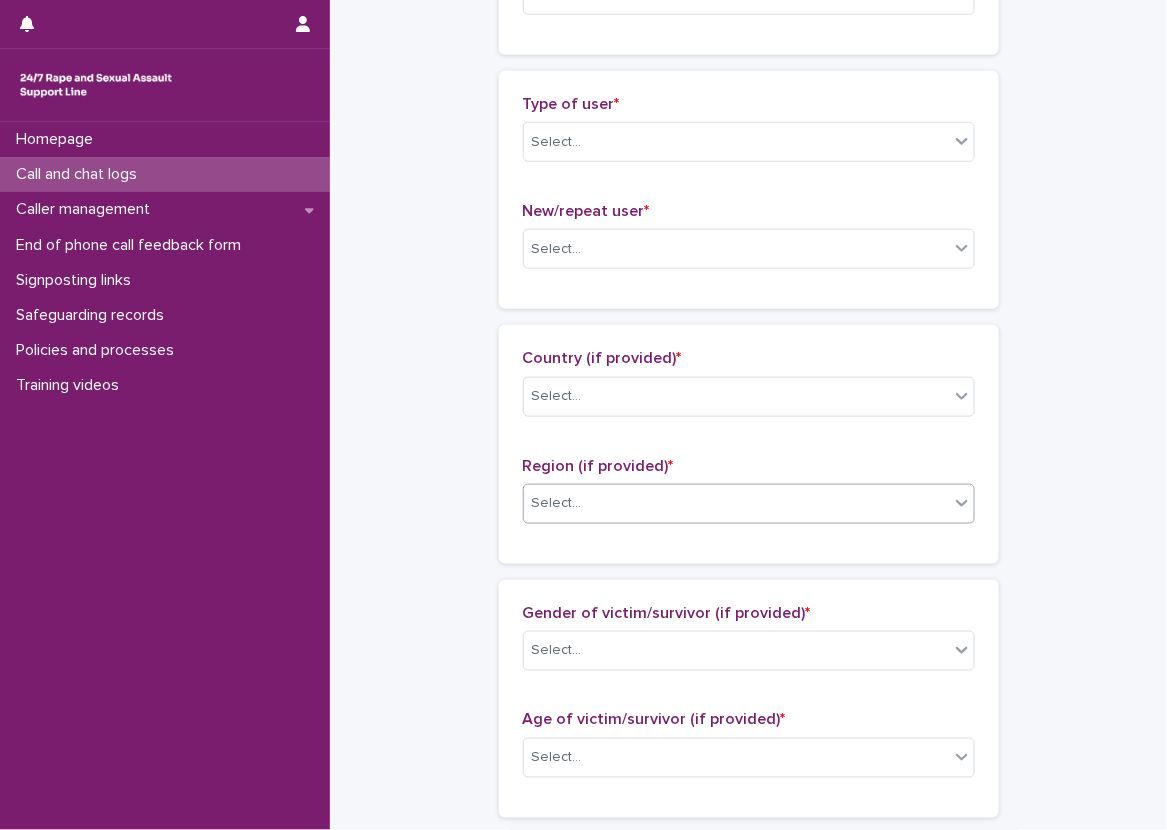scroll, scrollTop: 600, scrollLeft: 0, axis: vertical 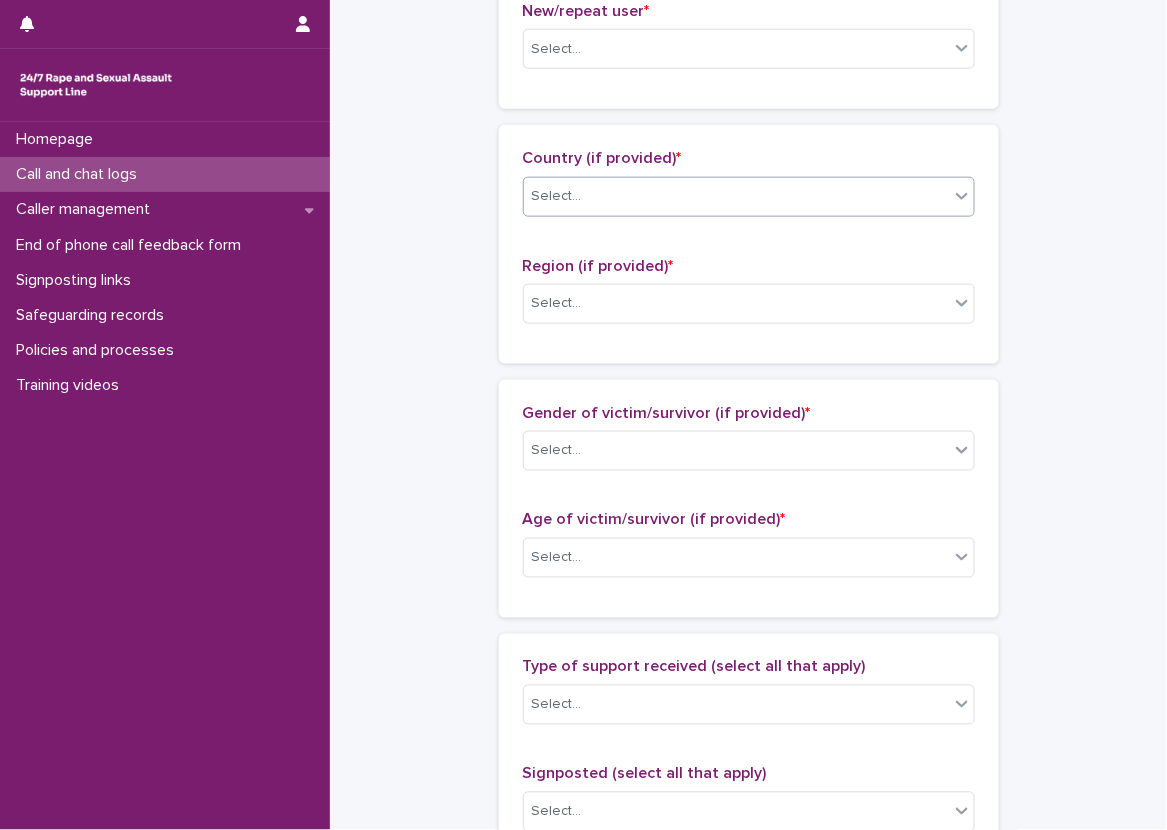click on "Select..." at bounding box center (557, 196) 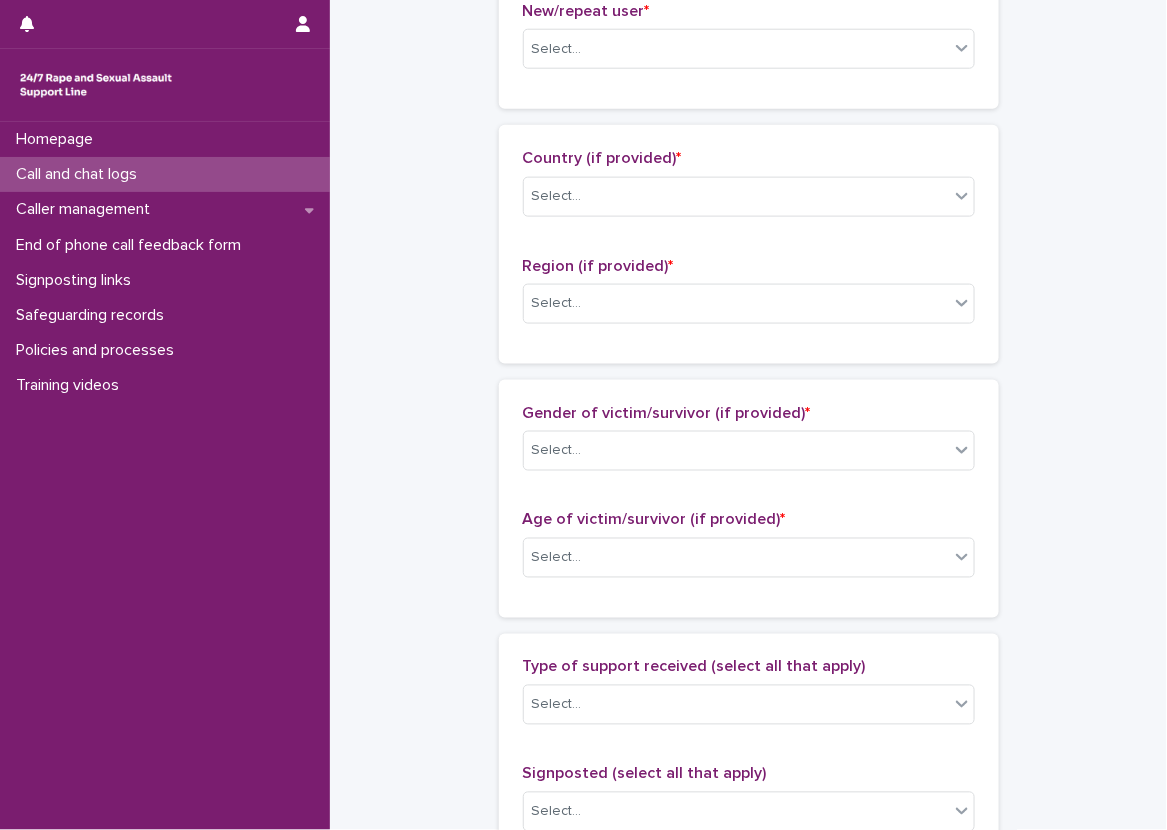click on "Country (if provided) * Select... Region (if provided) * Select..." at bounding box center [749, 244] 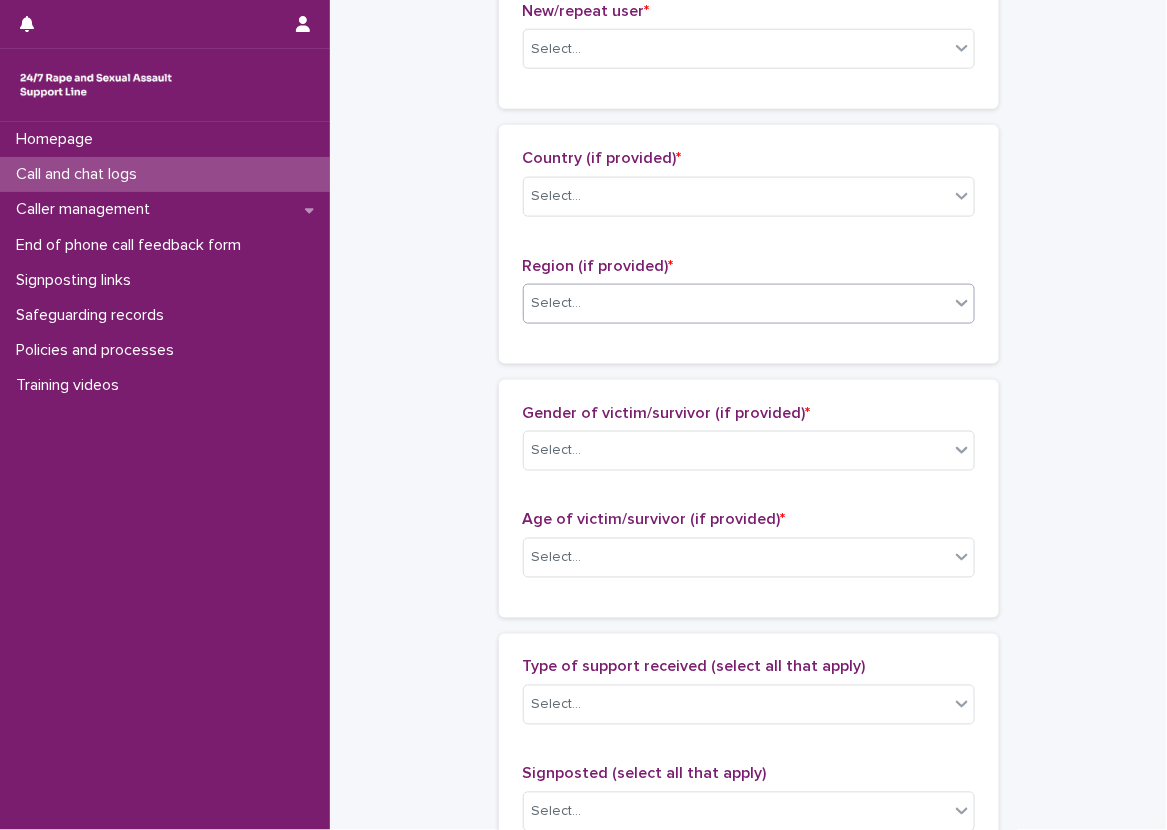 click on "Select..." at bounding box center [557, 303] 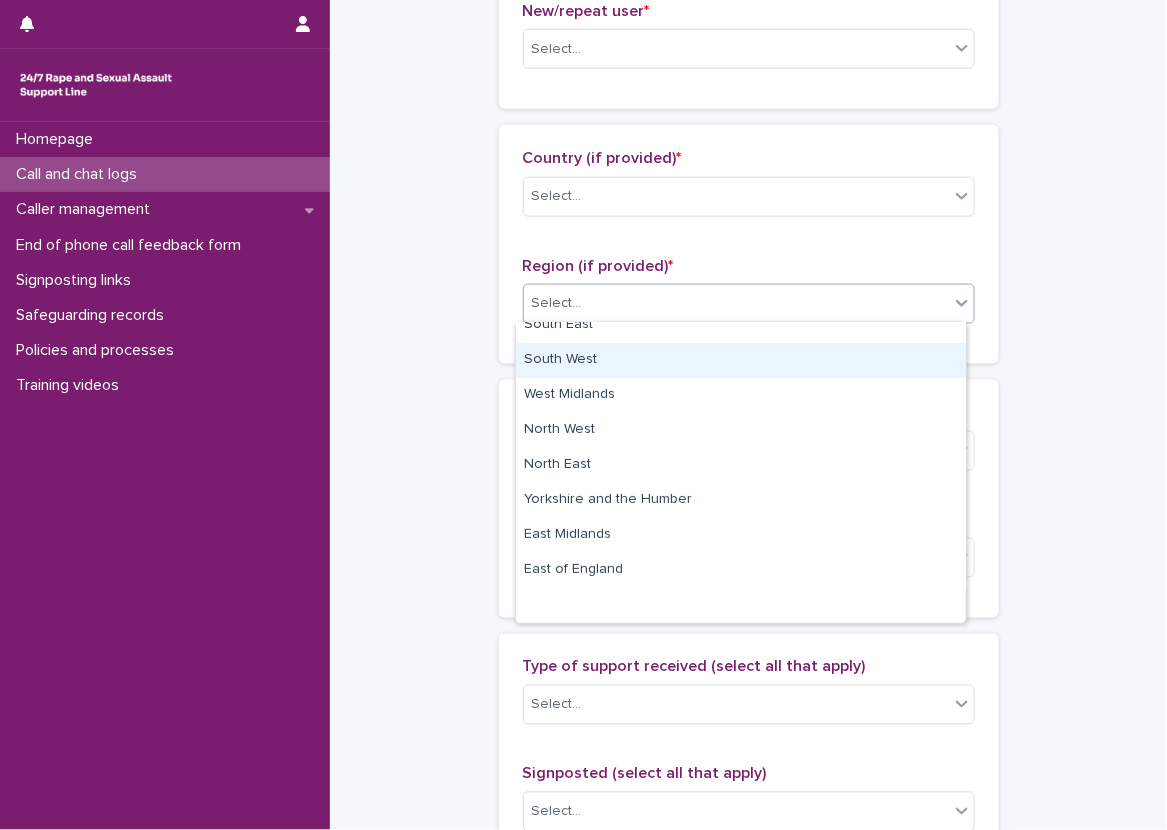 scroll, scrollTop: 0, scrollLeft: 0, axis: both 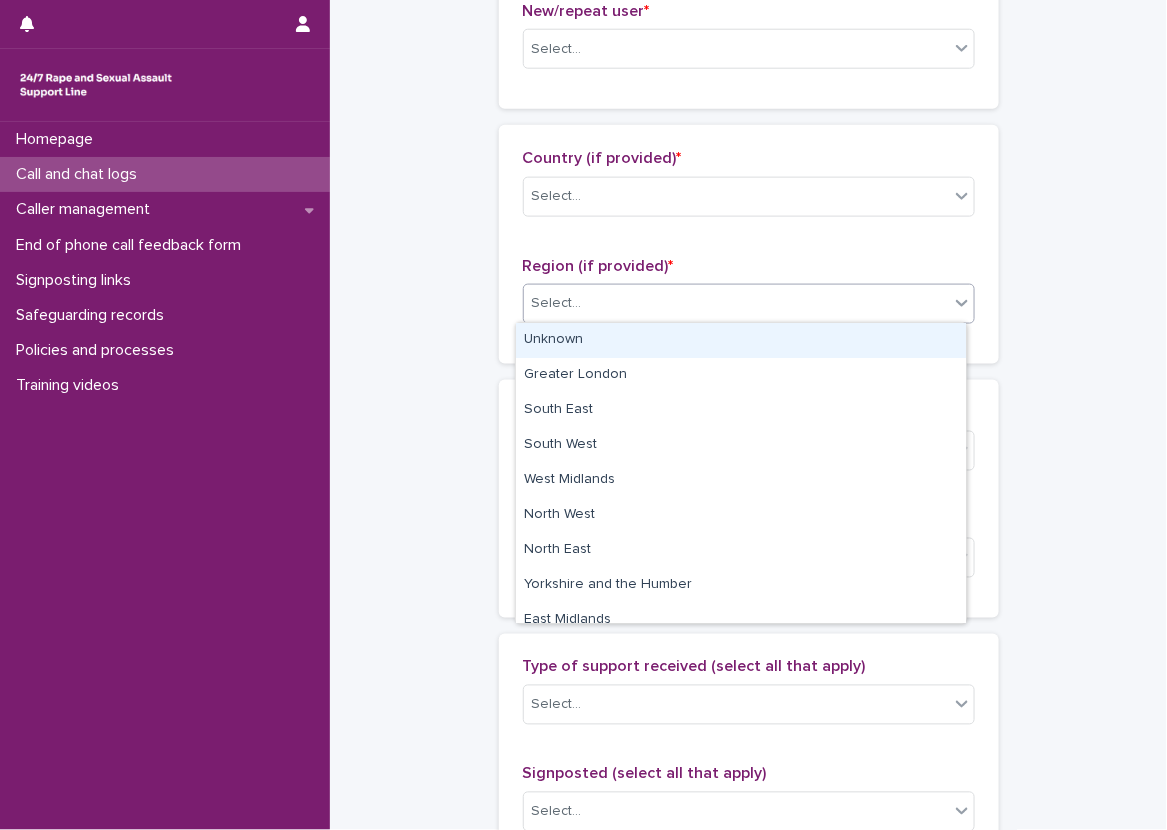 click on "Country (if provided) * Select... Region (if provided) *      option Unknown focused, 1 of 11. 11 results available. Use Up and Down to choose options, press Enter to select the currently focused option, press Escape to exit the menu, press Tab to select the option and exit the menu. Select..." at bounding box center [749, 244] 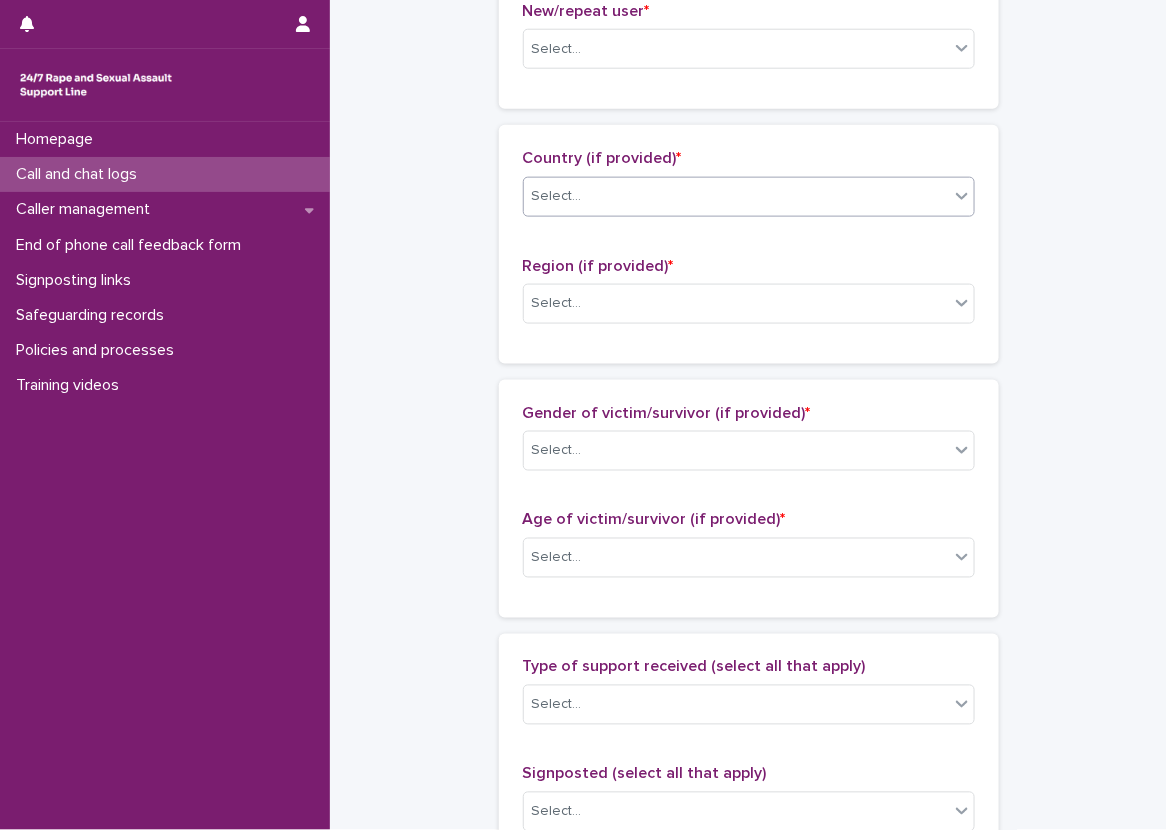 click on "Select..." at bounding box center (736, 196) 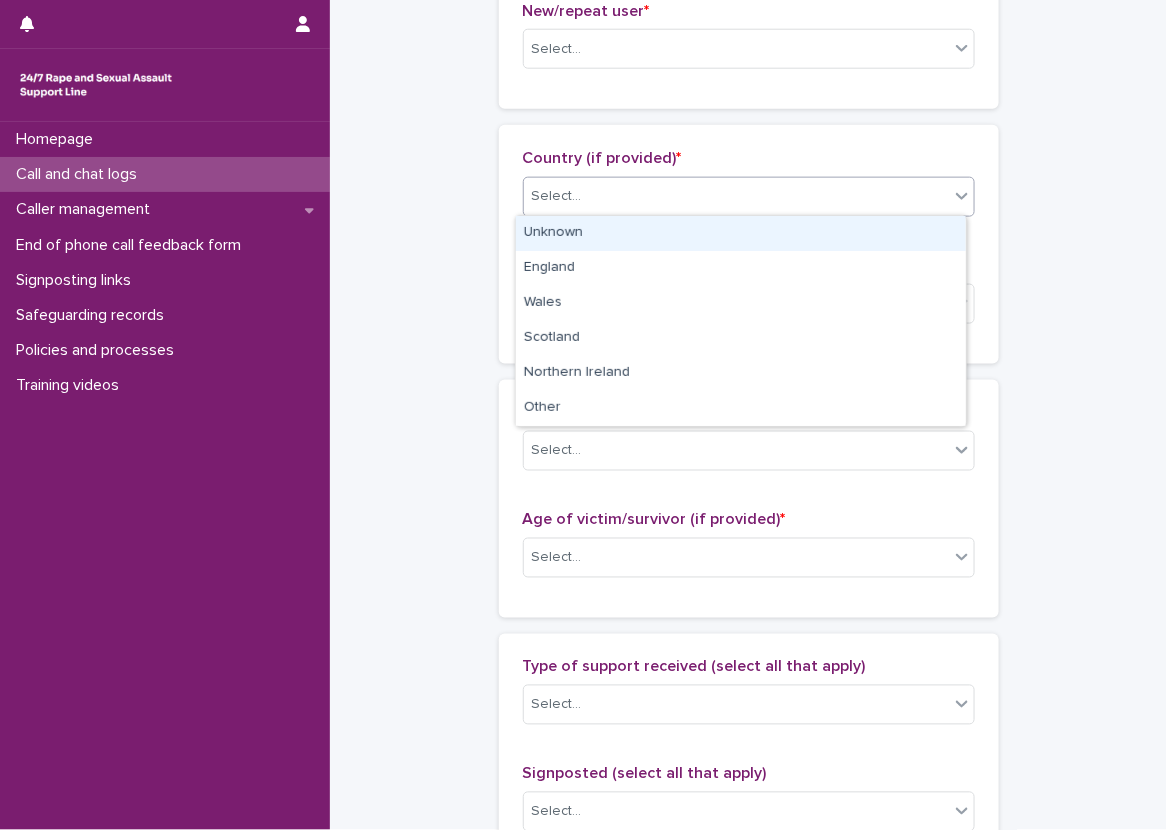 click on "Call and chat logs: add new Loading... Saving… Loading... Saving… Loading... Saving… Start date and time * Duration (in minutes) * Call or chat? * Select... Loading... Saving… Type of user * Select... New/repeat user * Select... Loading... Saving… Loading... Saving… Country (if provided) *      option Unknown focused, 1 of 6. 6 results available. Use Up and Down to choose options, press Enter to select the currently focused option, press Escape to exit the menu, press Tab to select the option and exit the menu. Select... Region (if provided) * Select... Loading... Saving… Loading... Saving… Gender of victim/survivor (if provided) * Select... Age of victim/survivor (if provided) * Select... Loading... Saving… Type of support received (select all that apply) Select... Signposted (select all that apply) Select... Incident: time period (select all that apply) * Select... Incident: type of SV (select all that apply) * Select... Incident: perpetrator (select all that apply) * Select... * Flags" at bounding box center (748, 484) 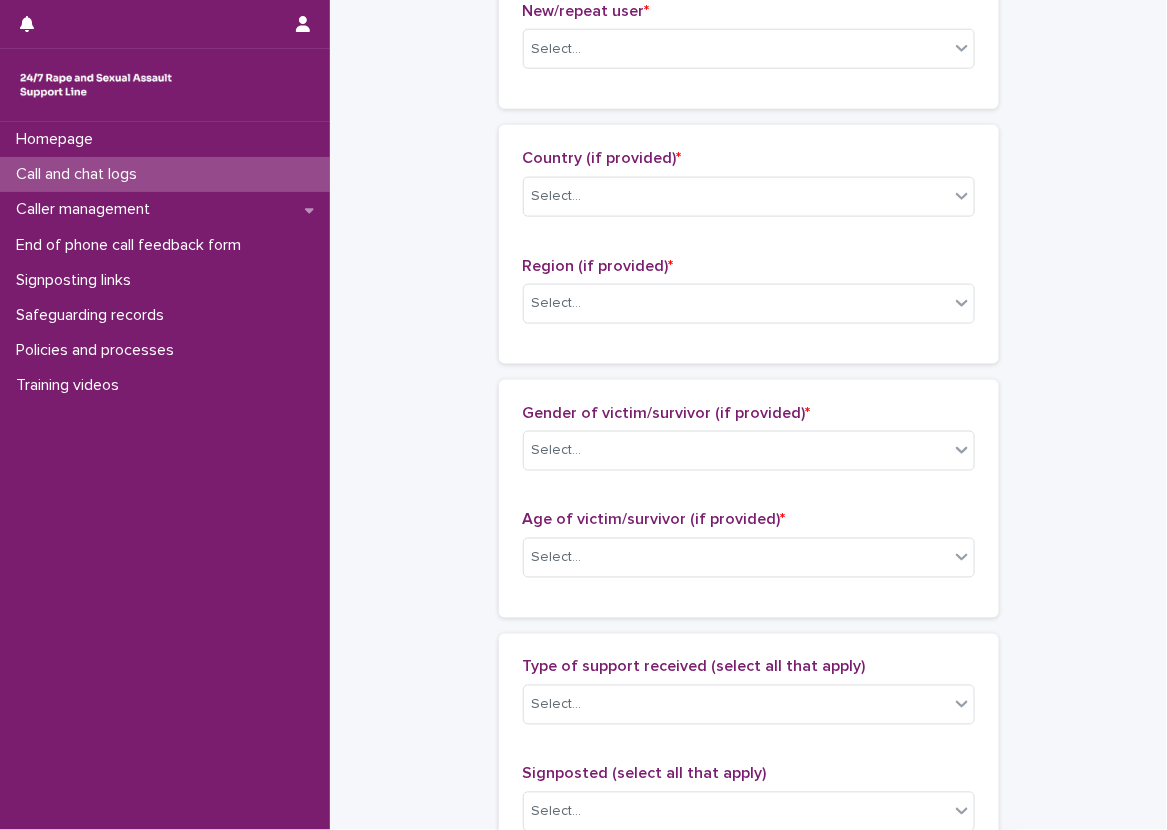 click on "Call and chat logs" at bounding box center (165, 174) 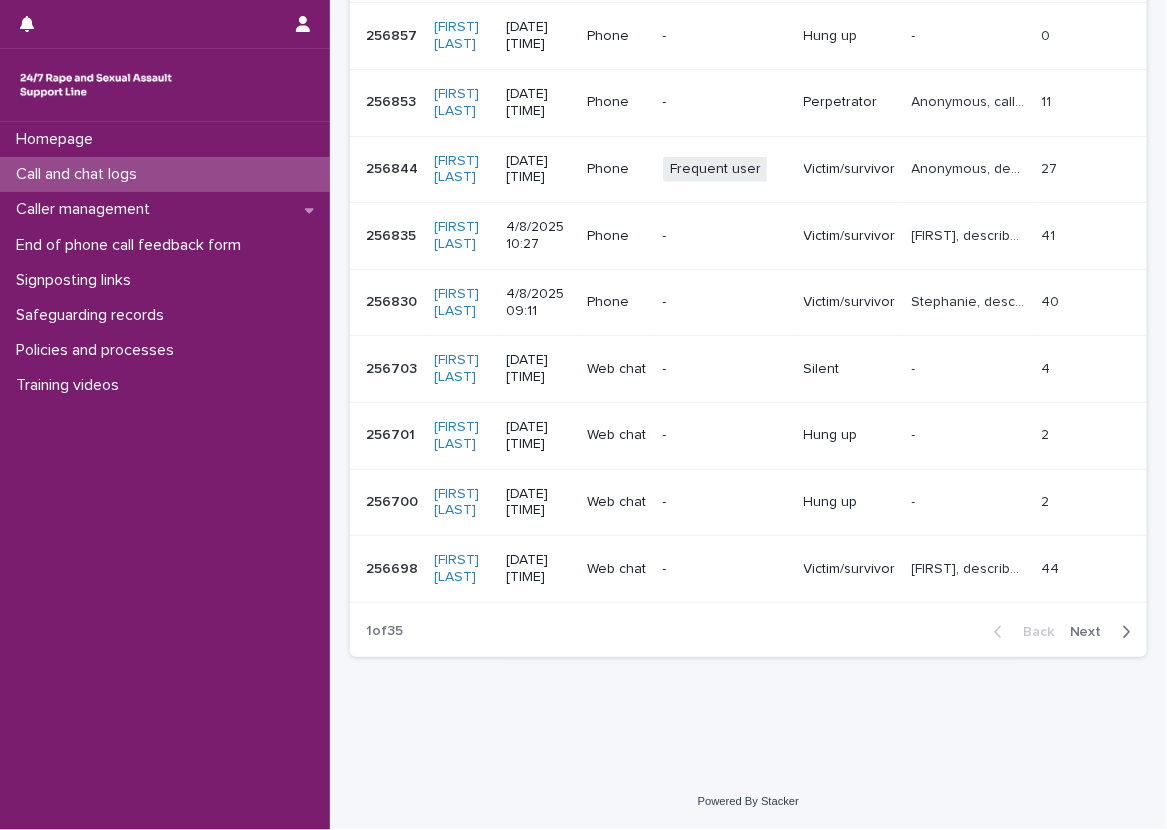 scroll, scrollTop: 0, scrollLeft: 0, axis: both 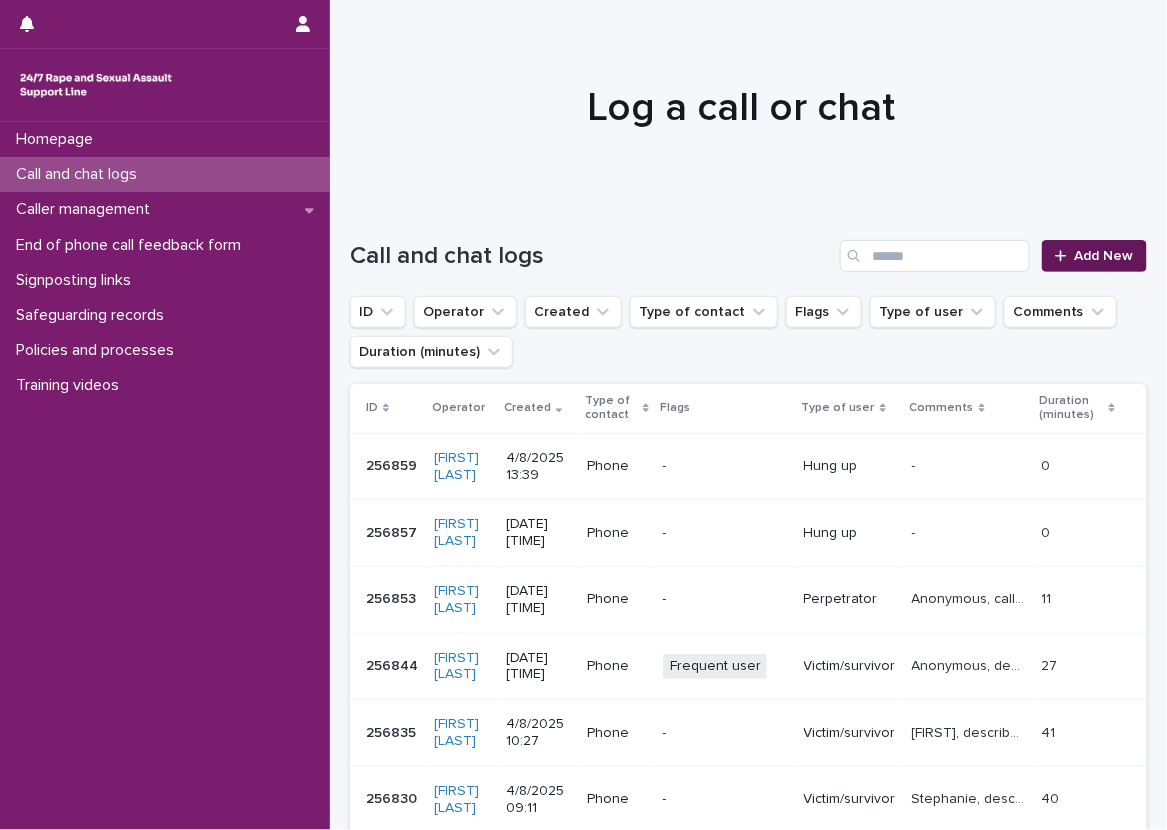 click on "Add New" at bounding box center [1104, 256] 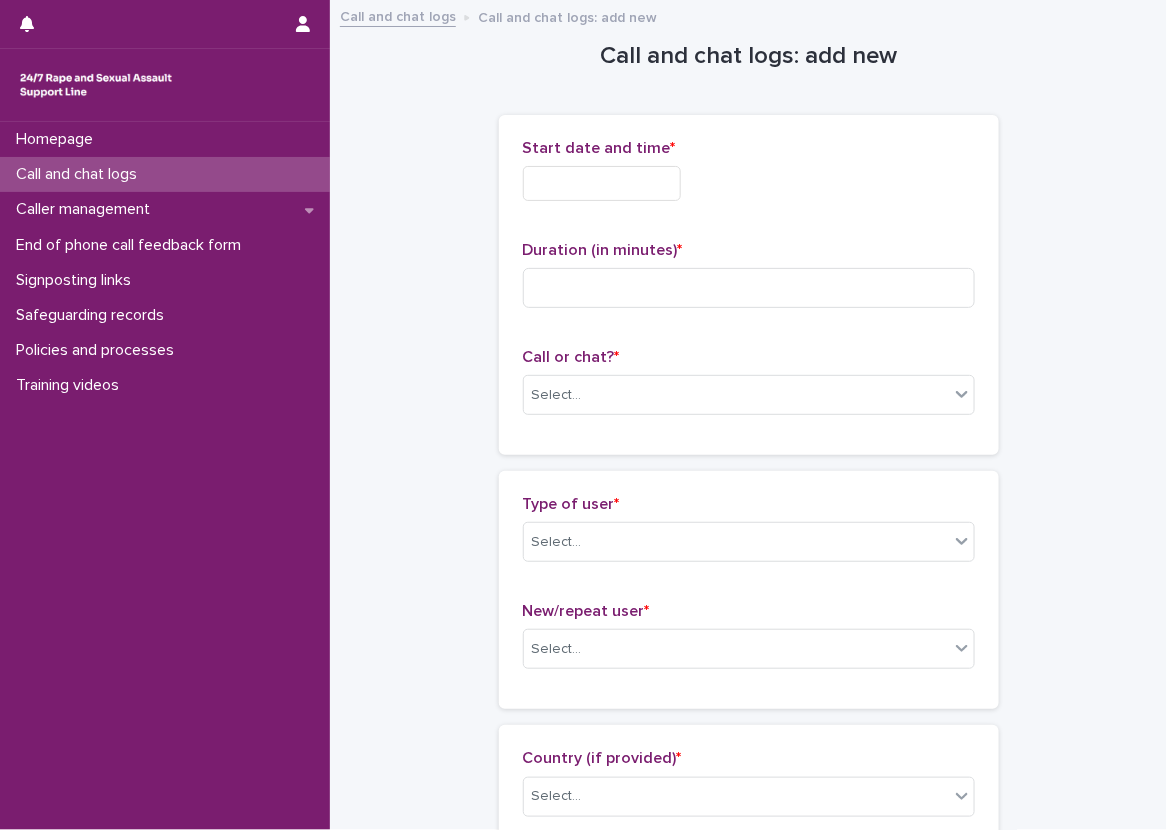 click at bounding box center (602, 183) 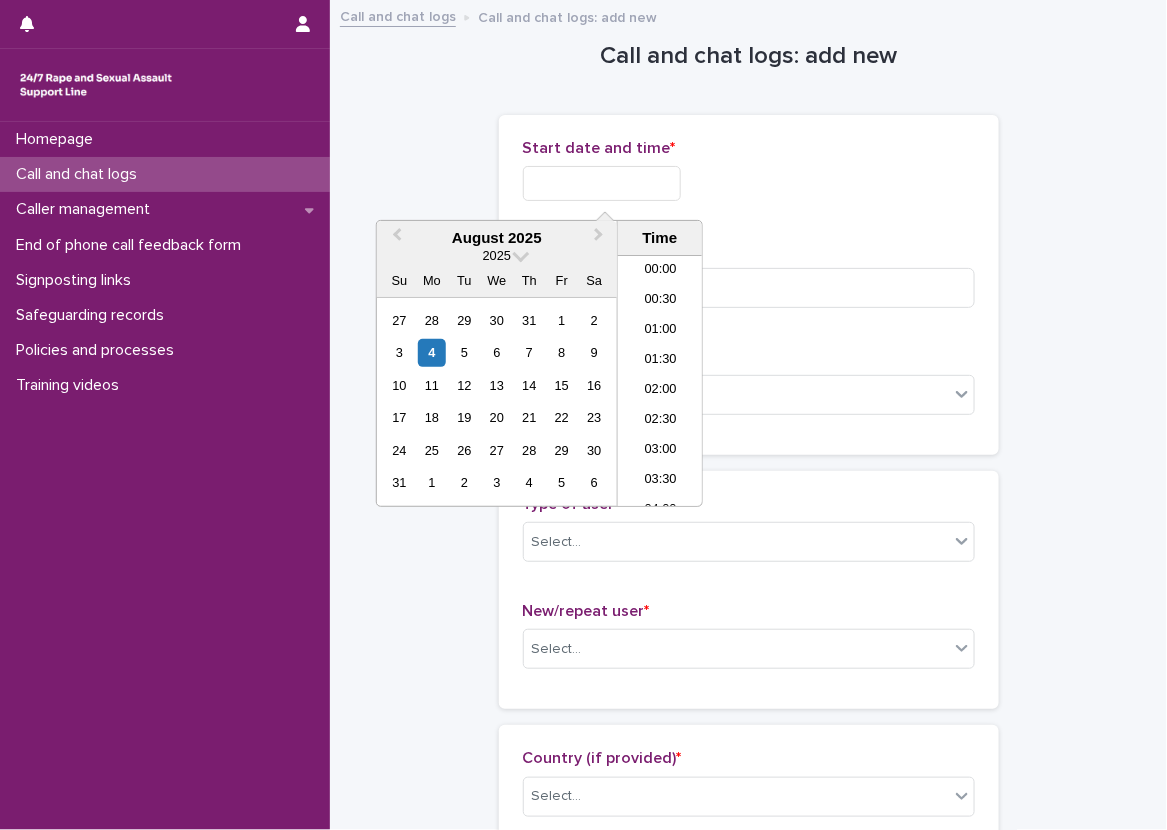 scroll, scrollTop: 700, scrollLeft: 0, axis: vertical 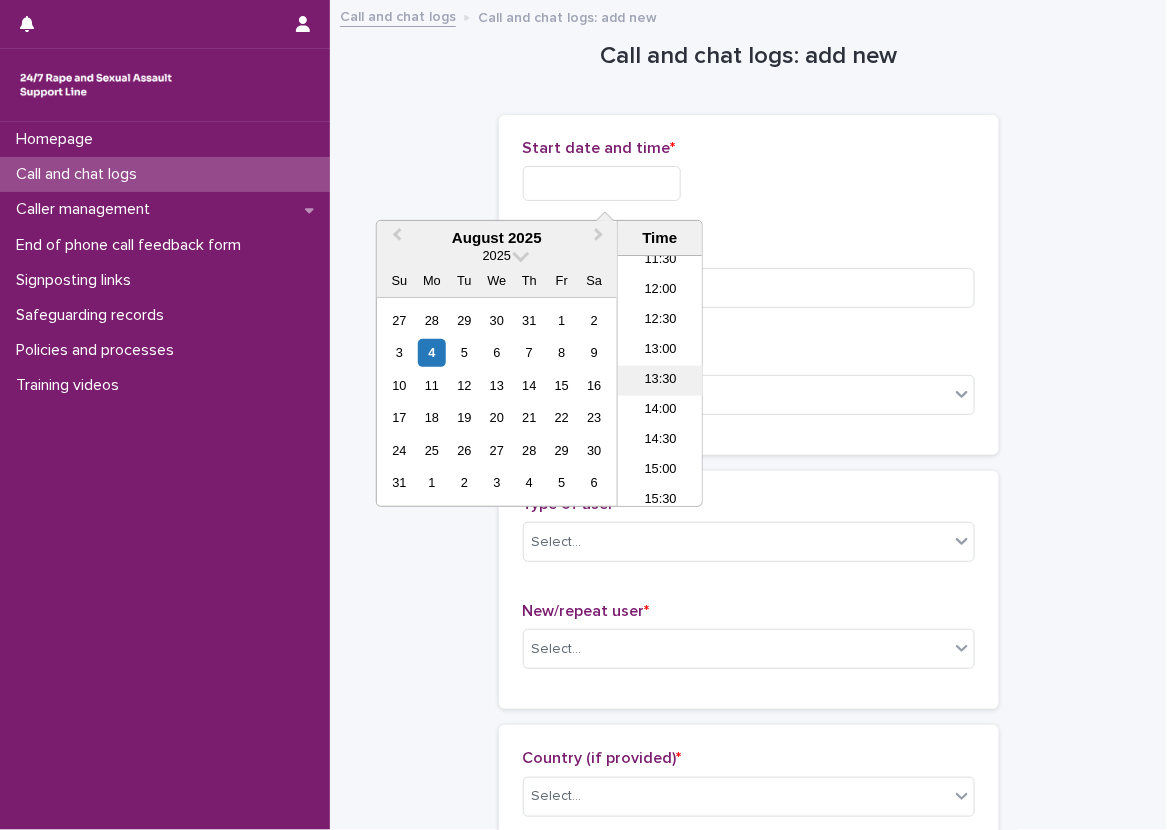 click on "13:30" at bounding box center (660, 381) 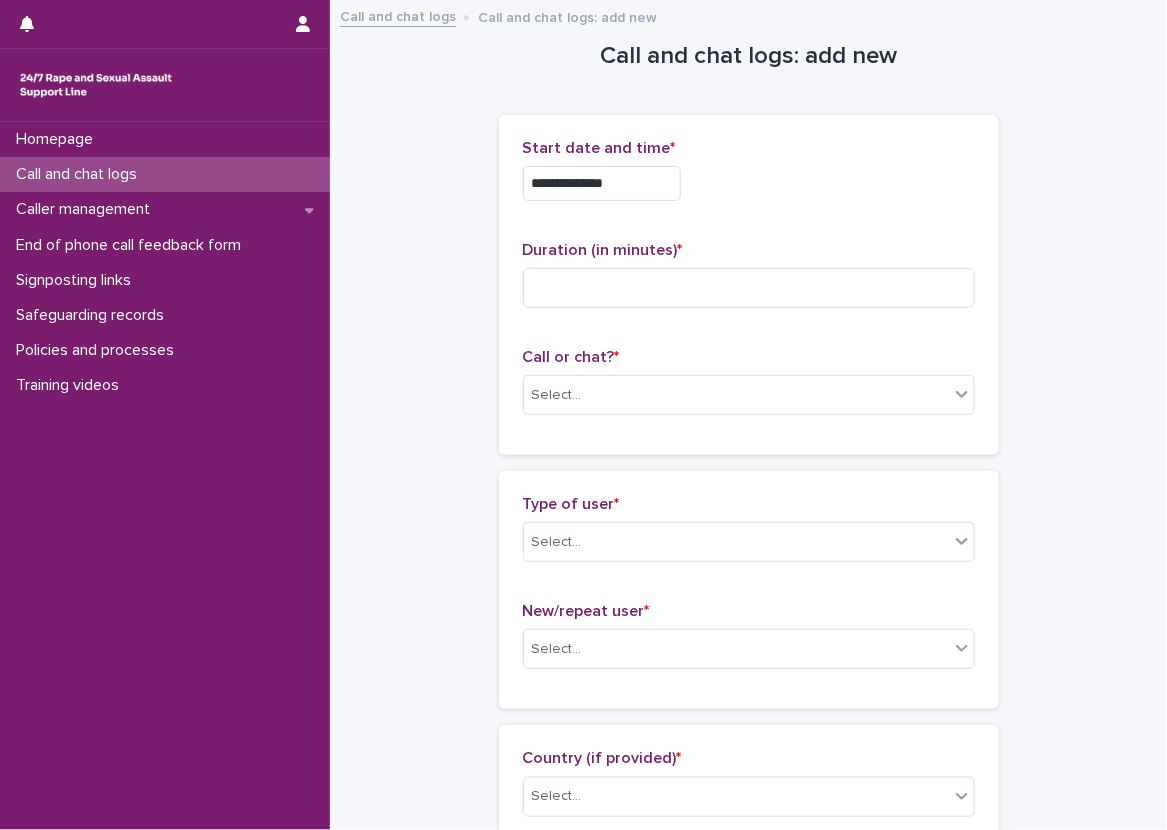 click on "**********" at bounding box center (749, 178) 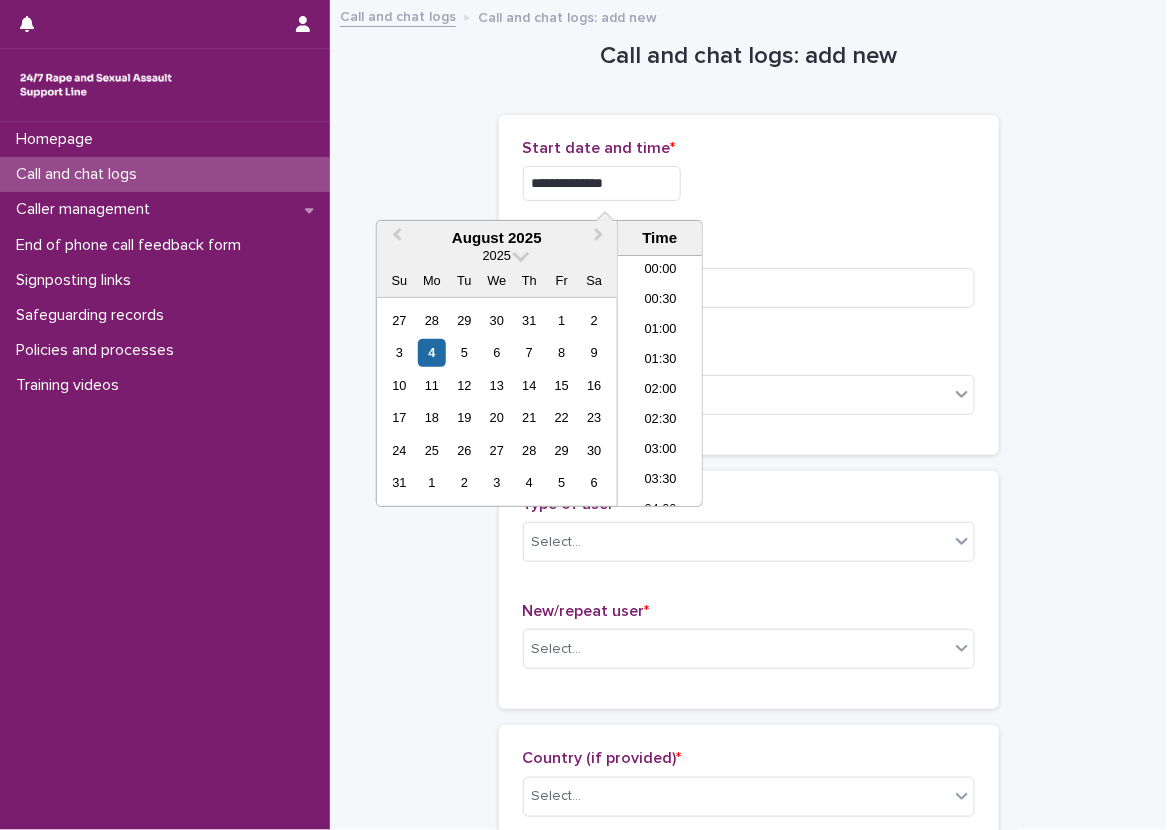 scroll, scrollTop: 700, scrollLeft: 0, axis: vertical 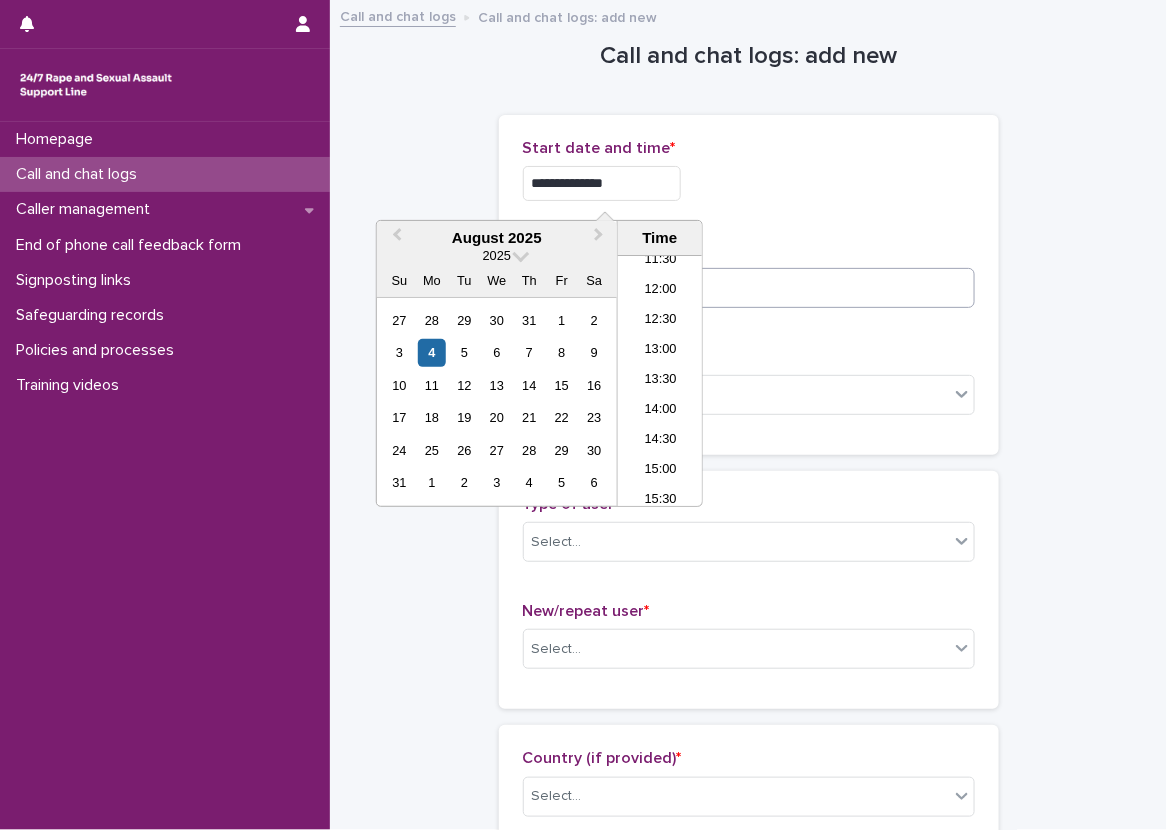type on "**********" 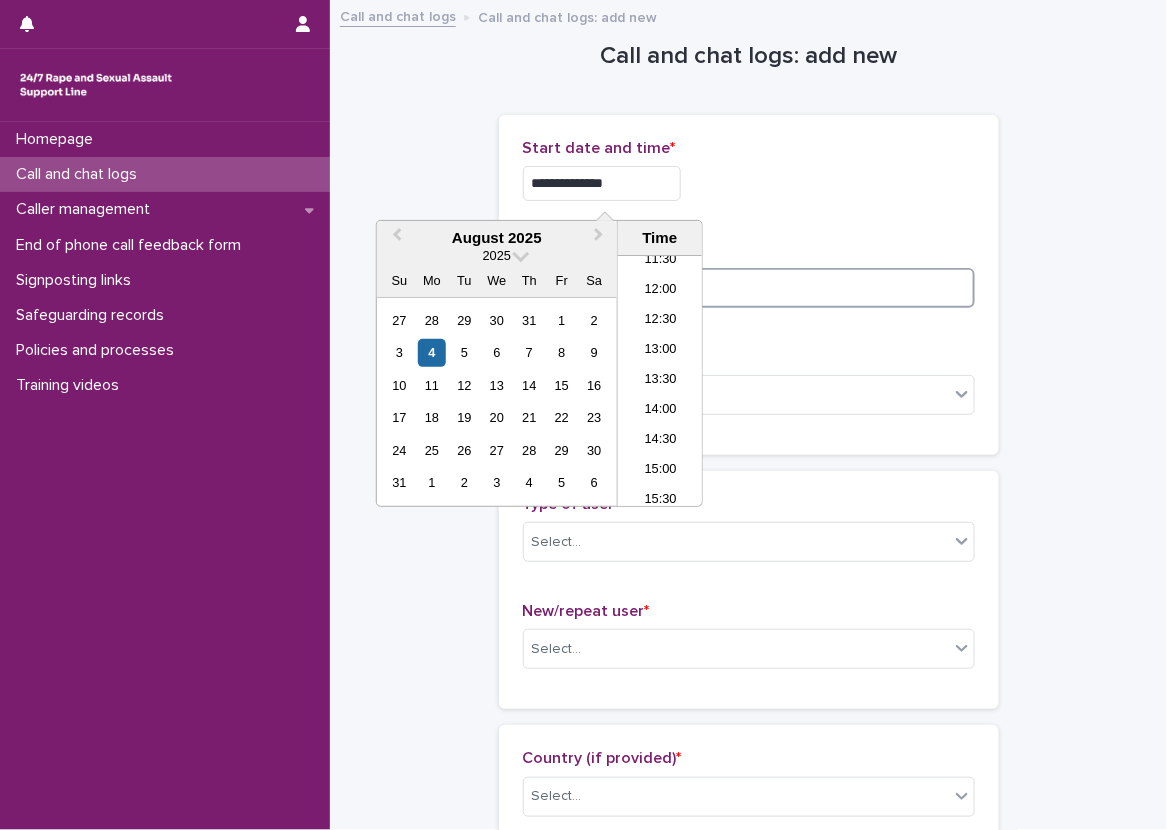 click at bounding box center (749, 288) 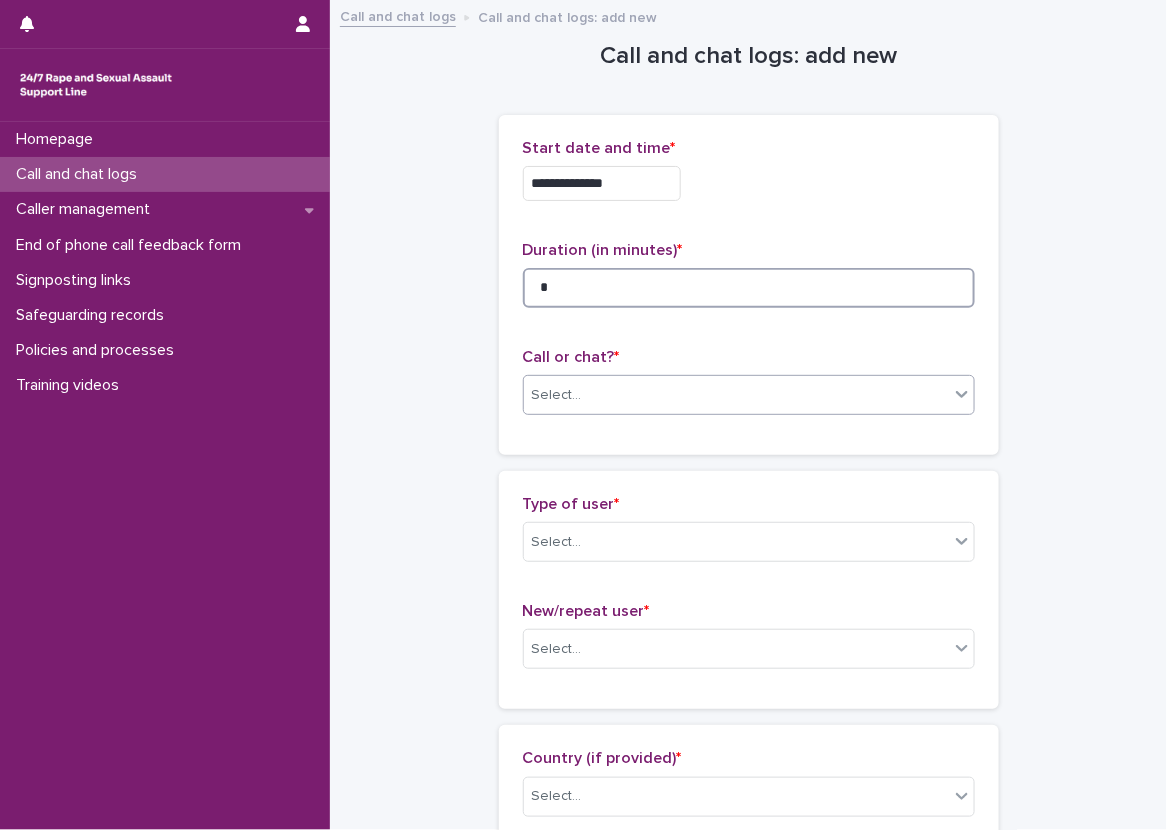 type on "*" 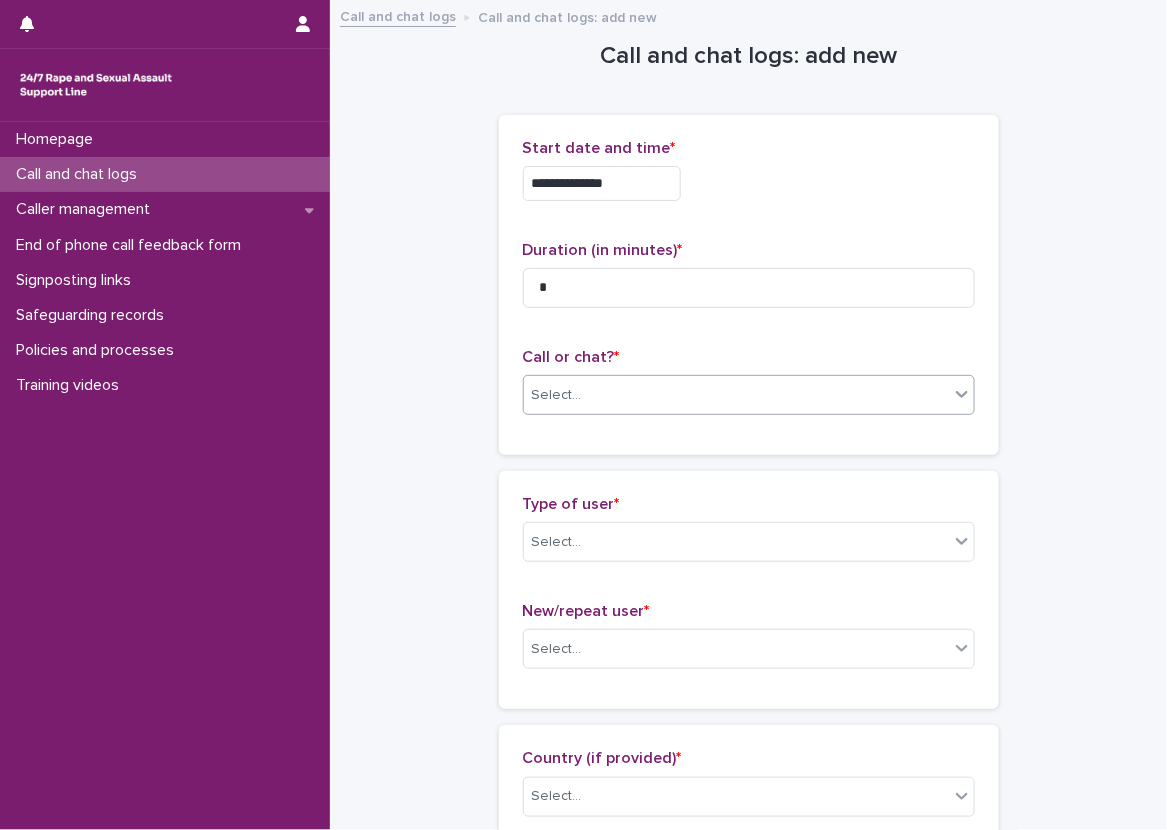 click on "Select..." at bounding box center (736, 395) 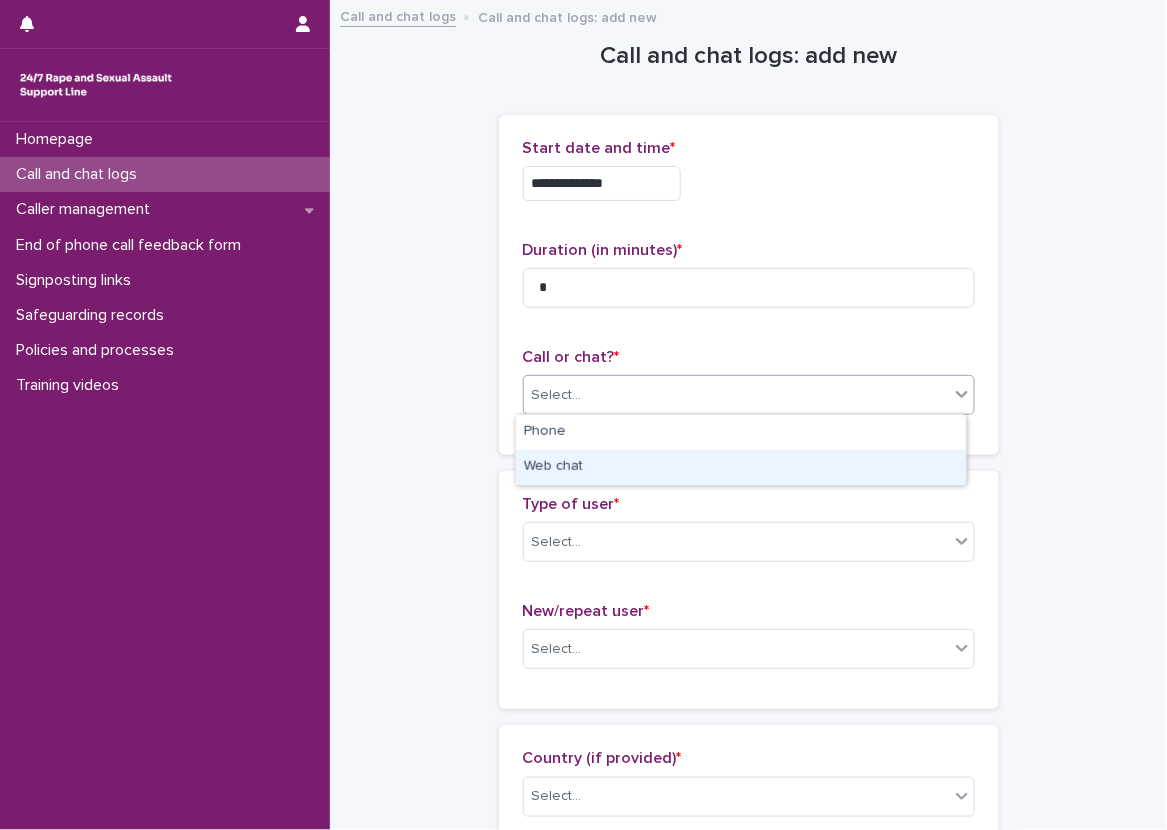 click on "Web chat" at bounding box center (741, 467) 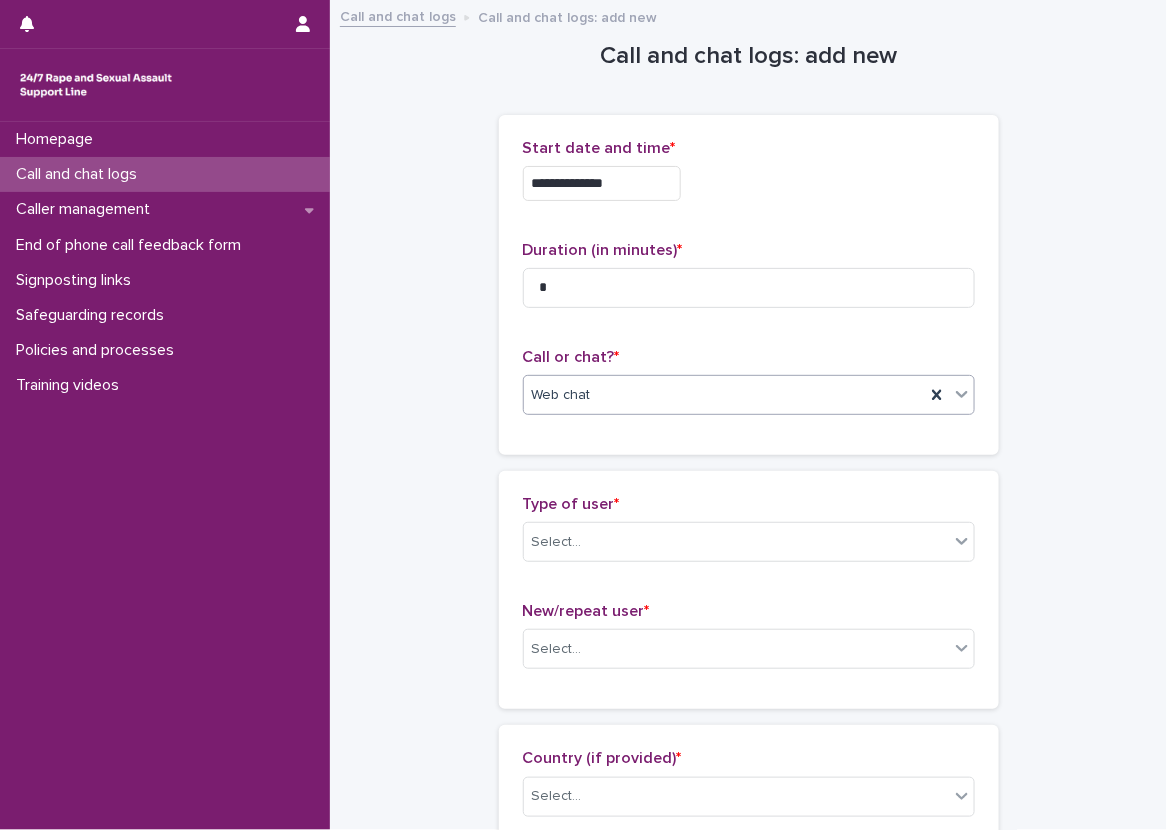 click on "Web chat" at bounding box center [724, 395] 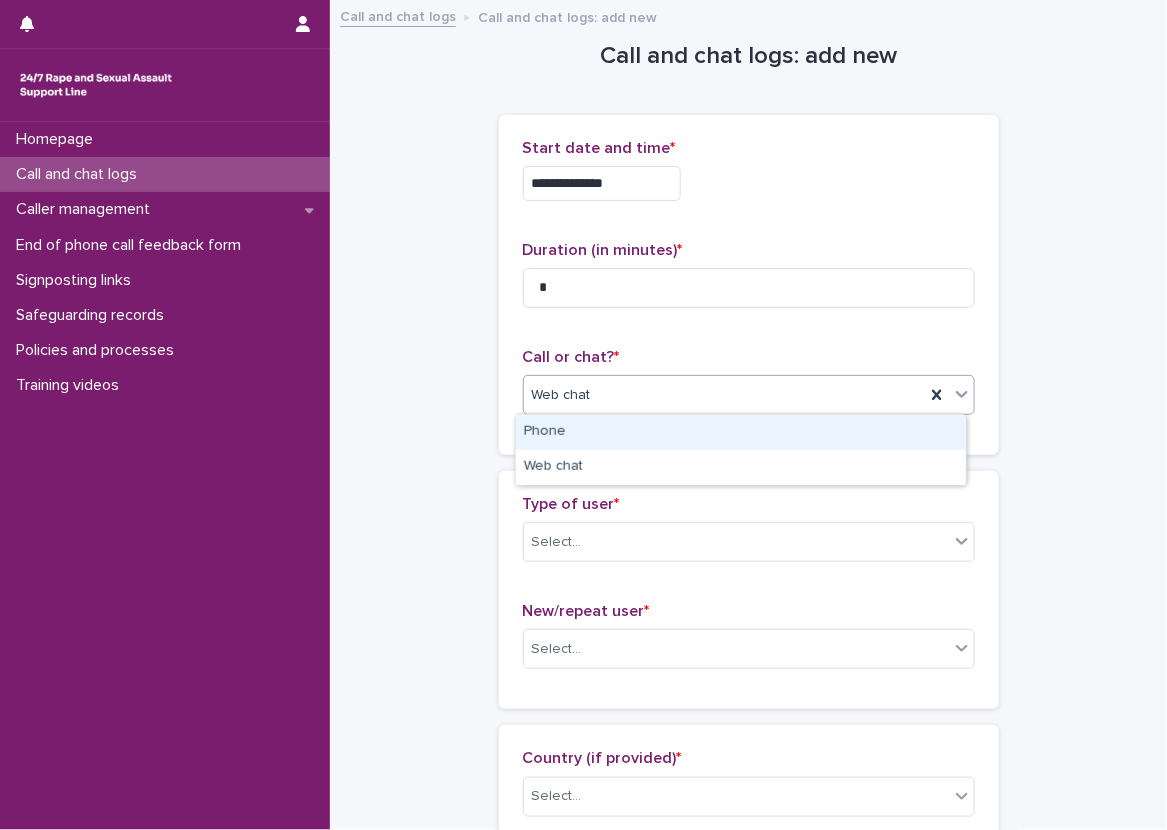 click on "Phone" at bounding box center (741, 432) 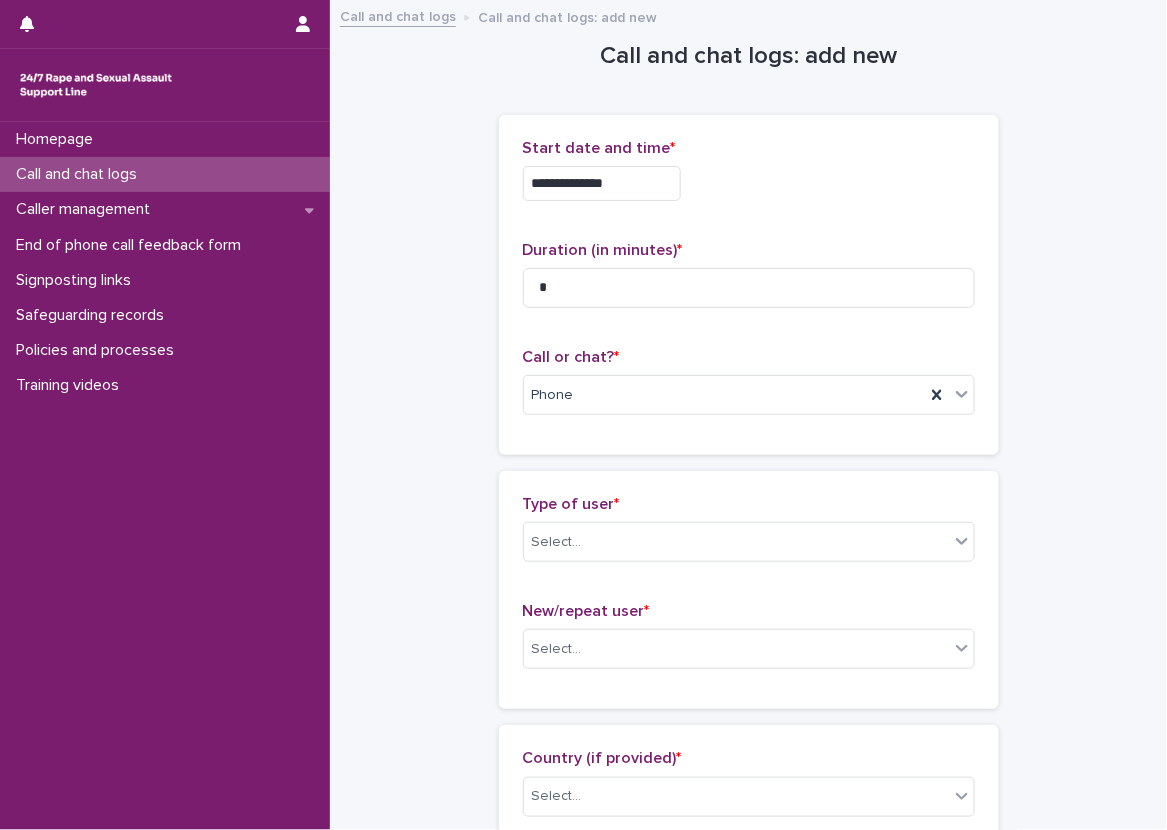 click on "**********" at bounding box center [749, 285] 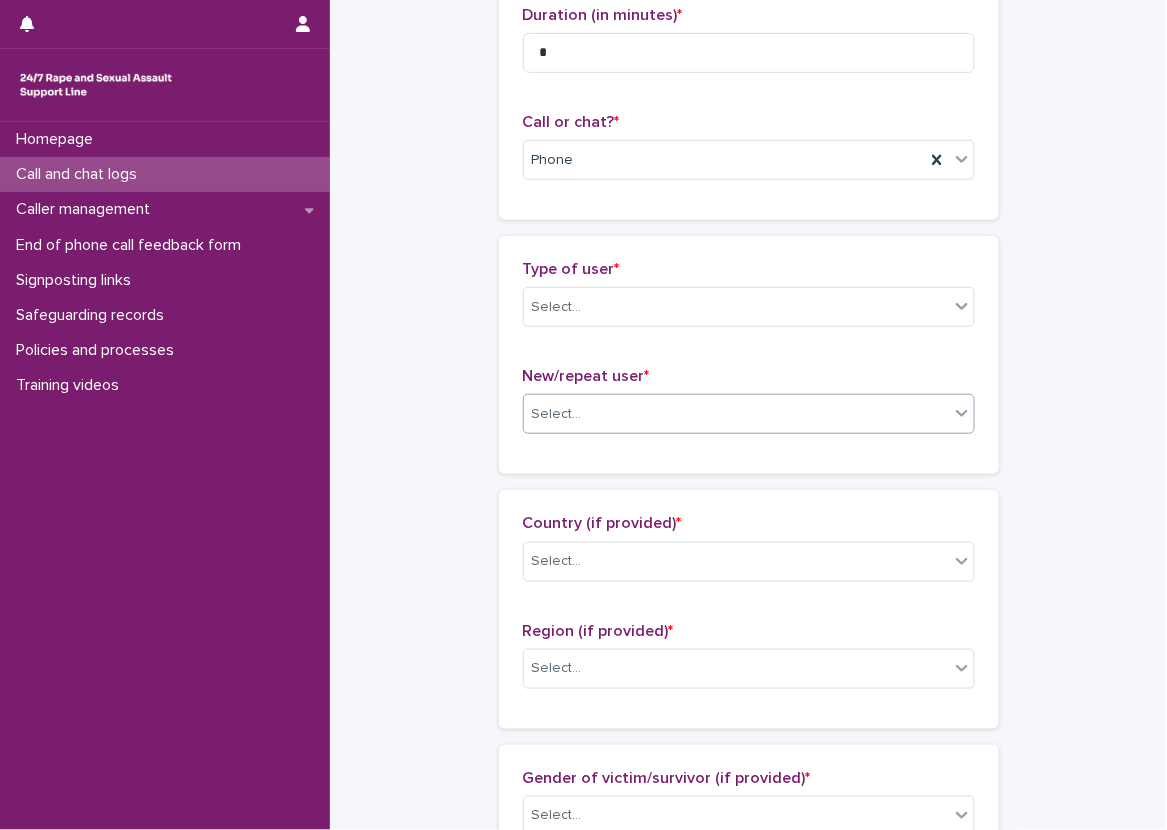 scroll, scrollTop: 300, scrollLeft: 0, axis: vertical 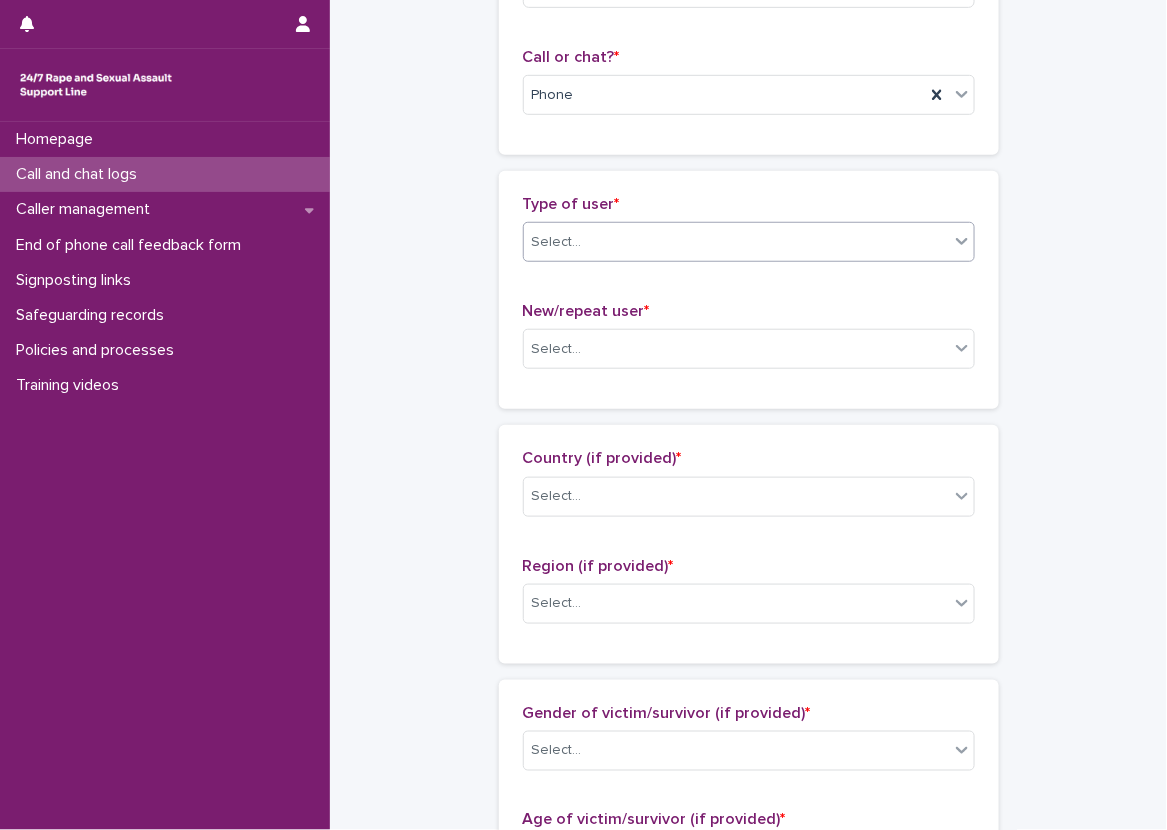 click on "Select..." at bounding box center (736, 242) 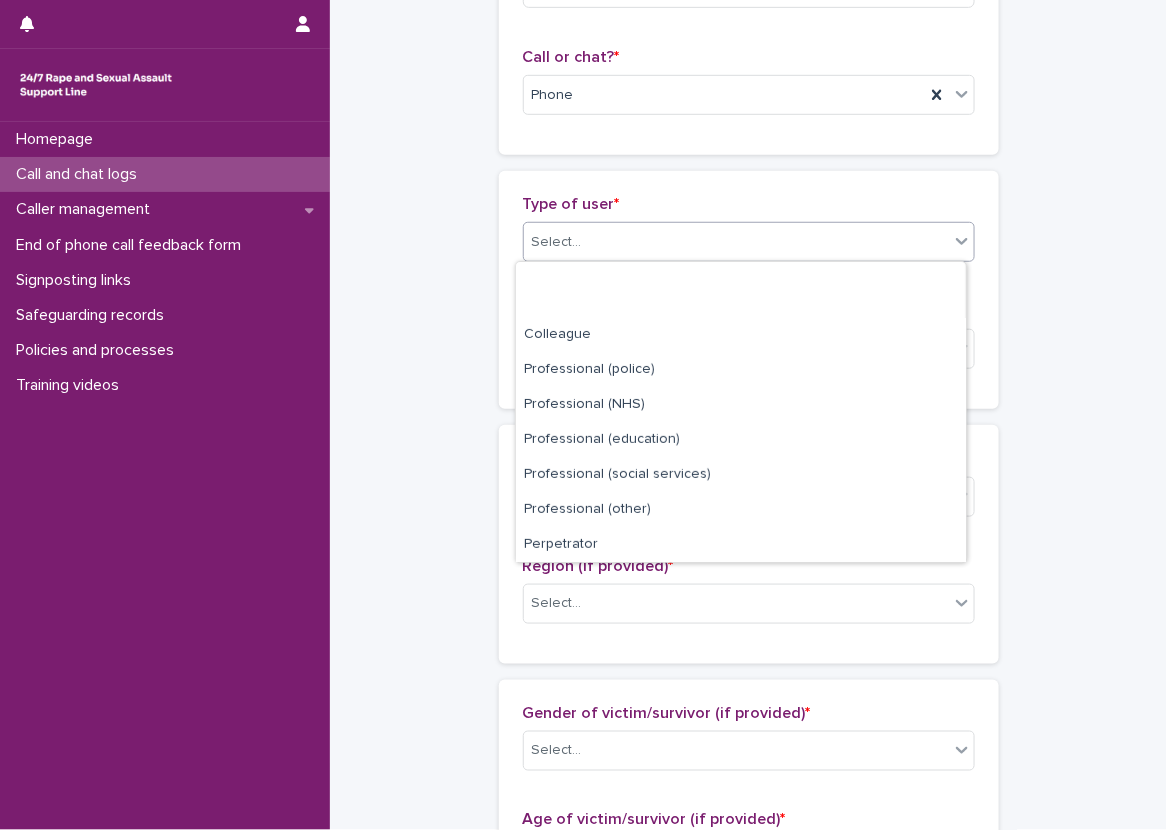 scroll, scrollTop: 225, scrollLeft: 0, axis: vertical 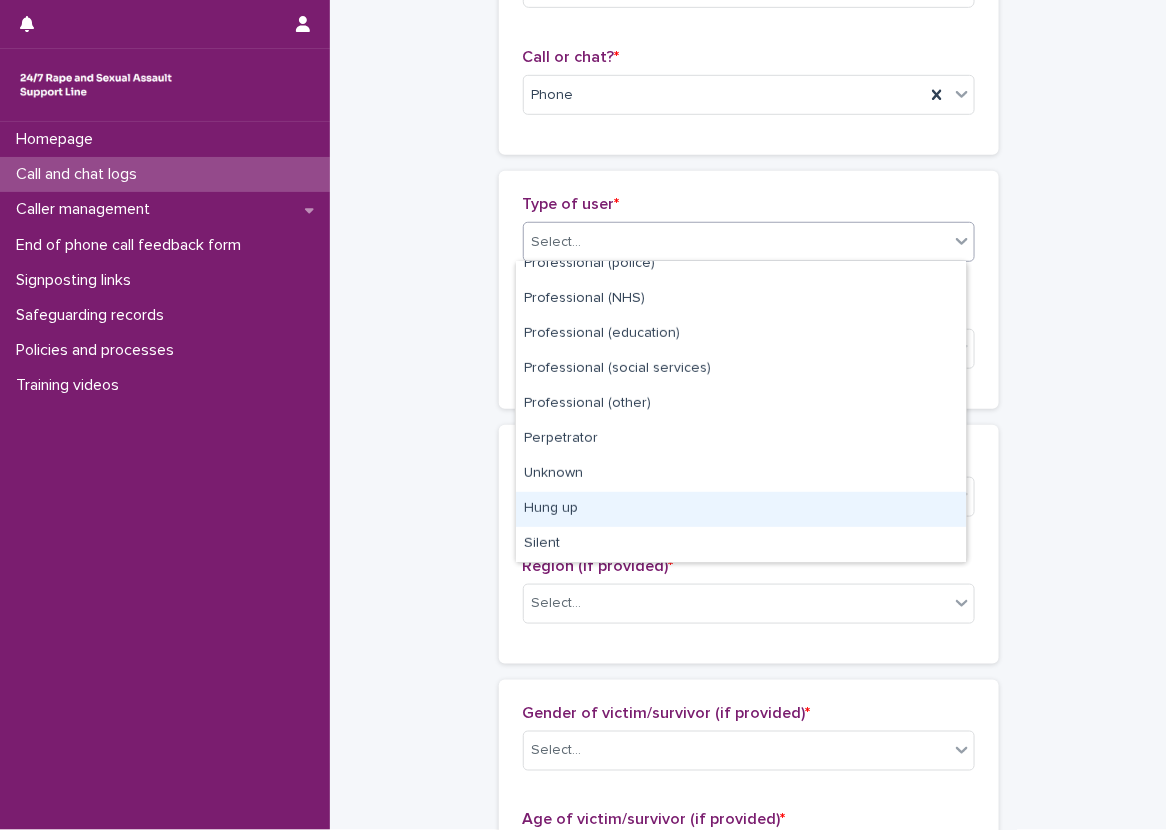 click on "Hung up" at bounding box center (741, 509) 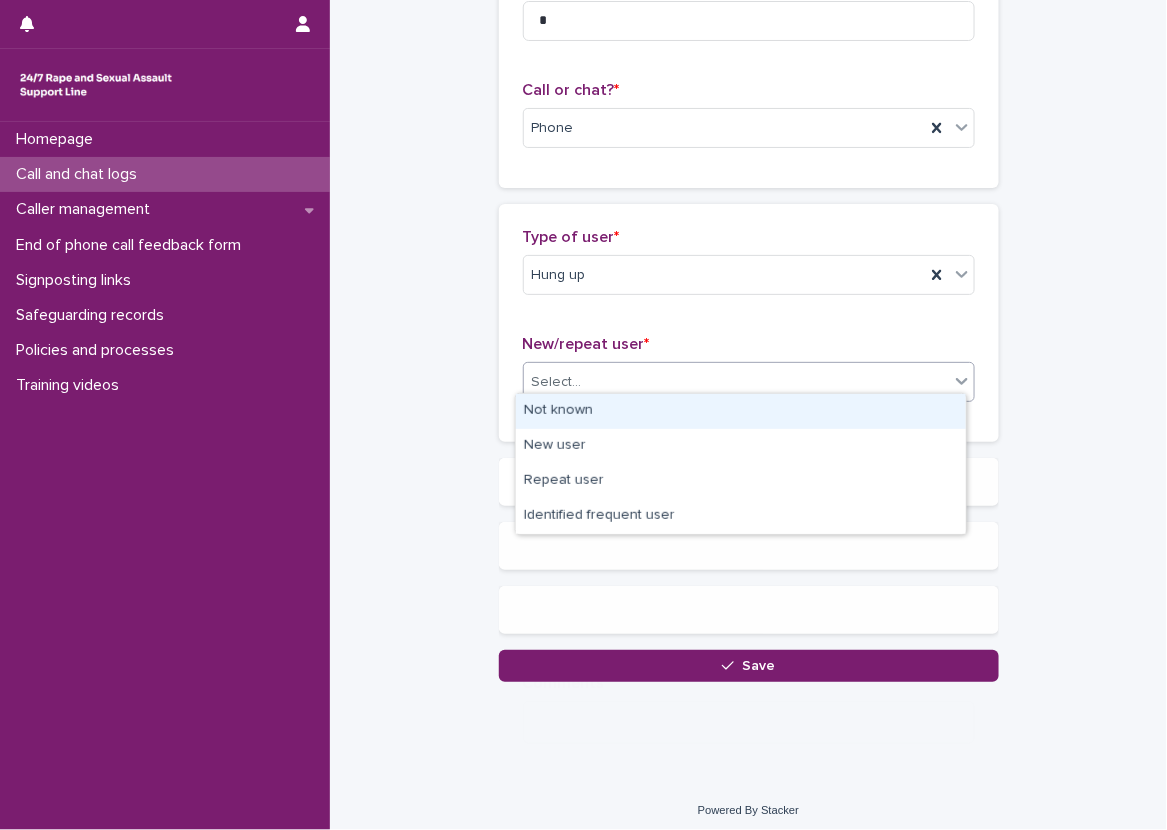 click on "Select..." at bounding box center (736, 382) 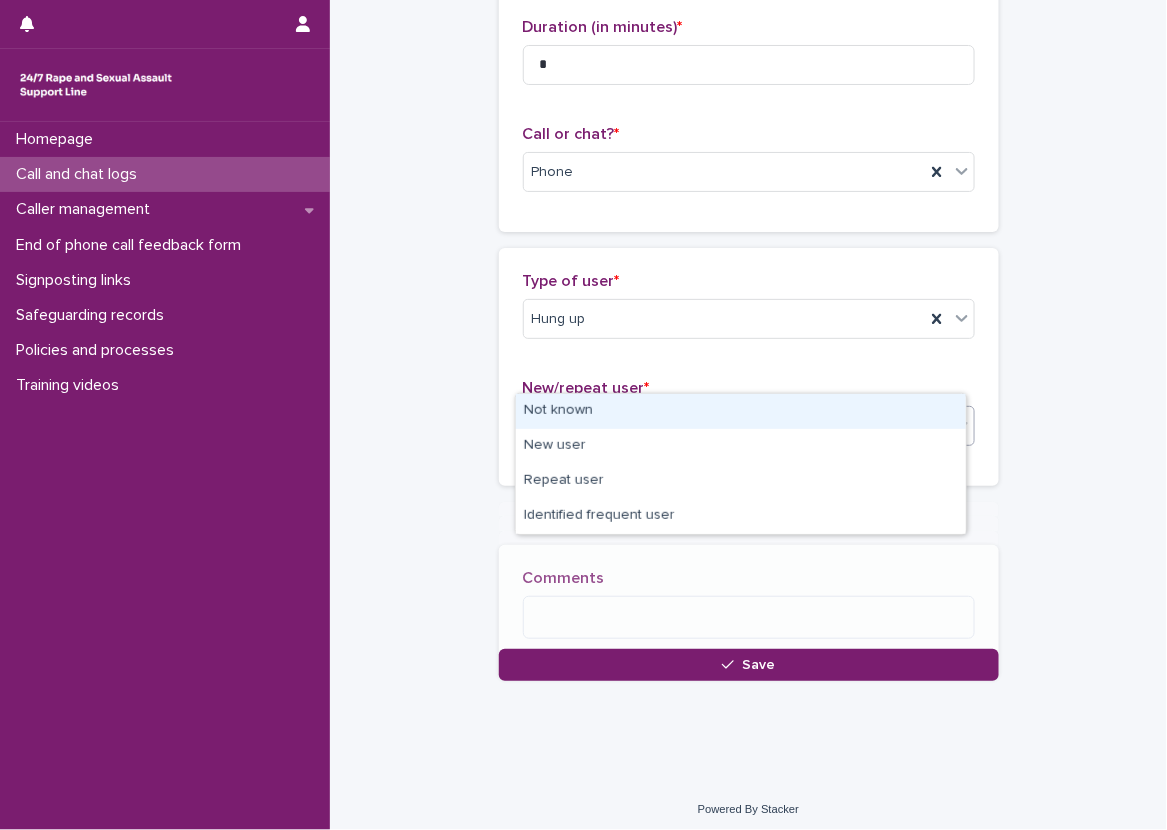 scroll, scrollTop: 232, scrollLeft: 0, axis: vertical 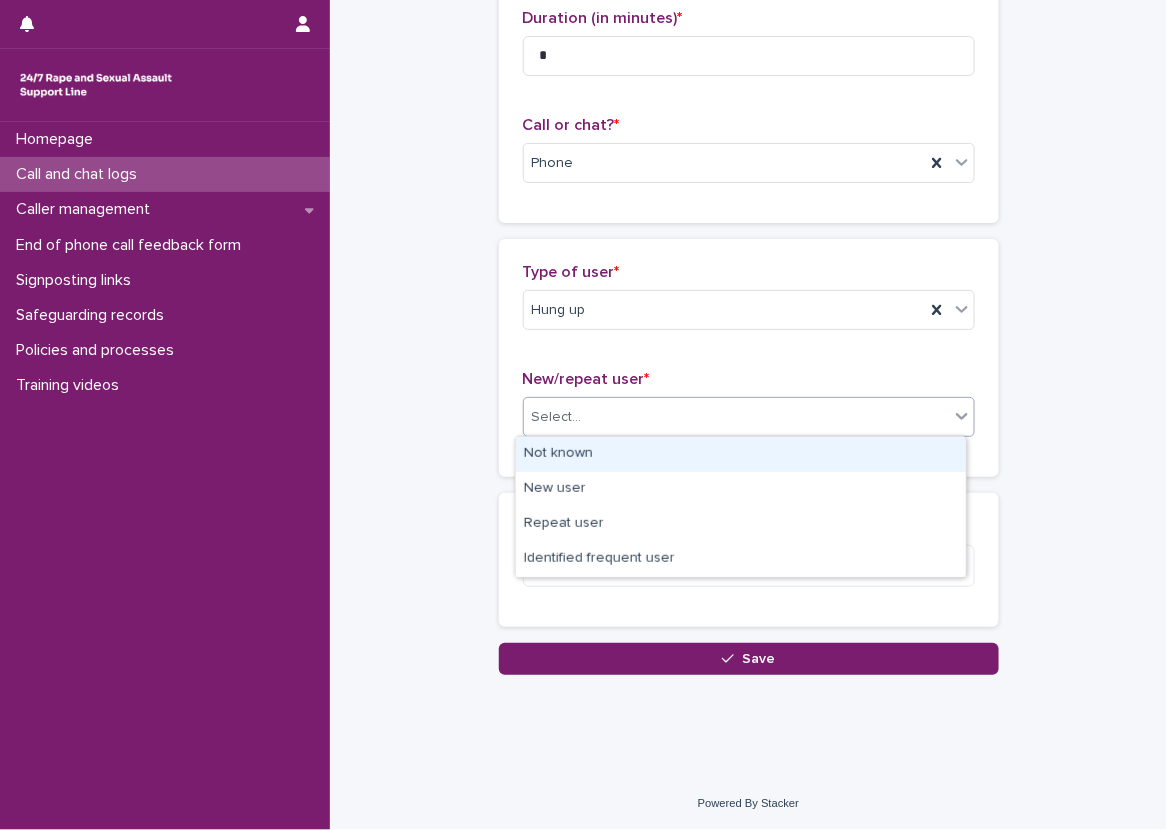 click on "Not known New user Repeat user Identified frequent user" at bounding box center (741, 507) 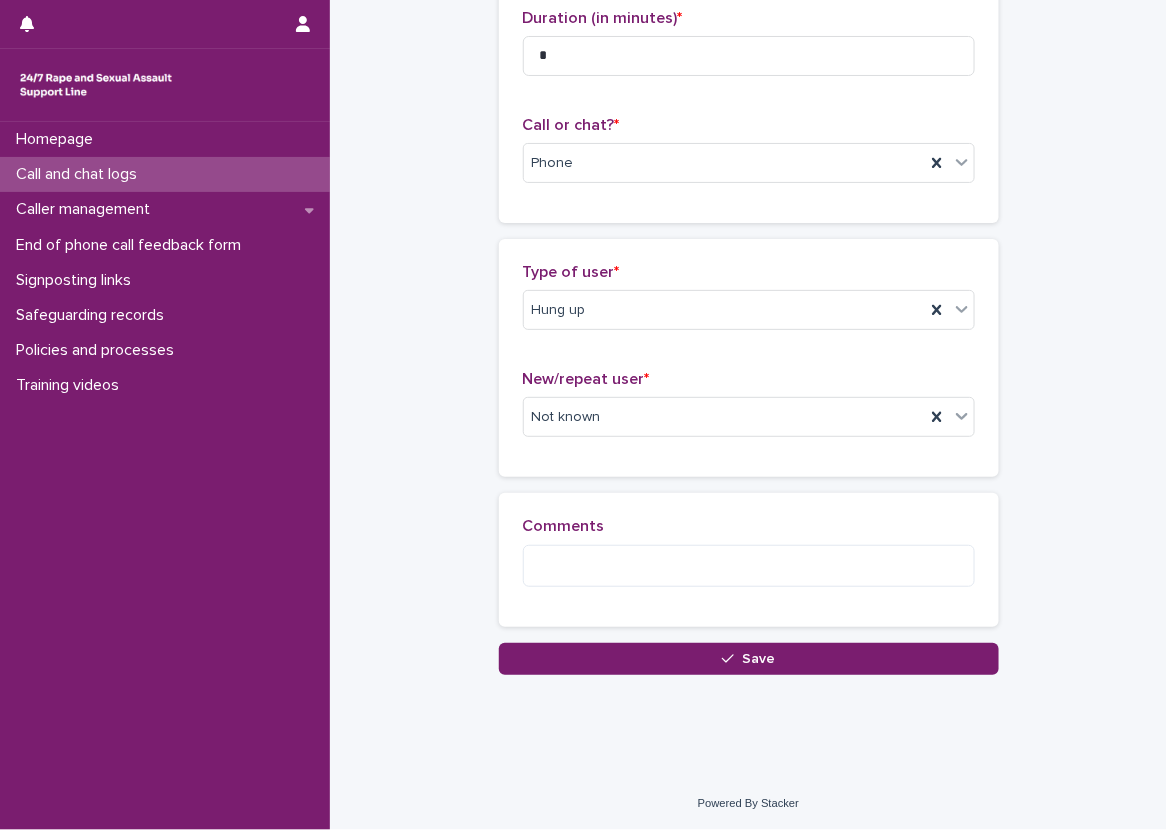 click on "**********" at bounding box center [748, 222] 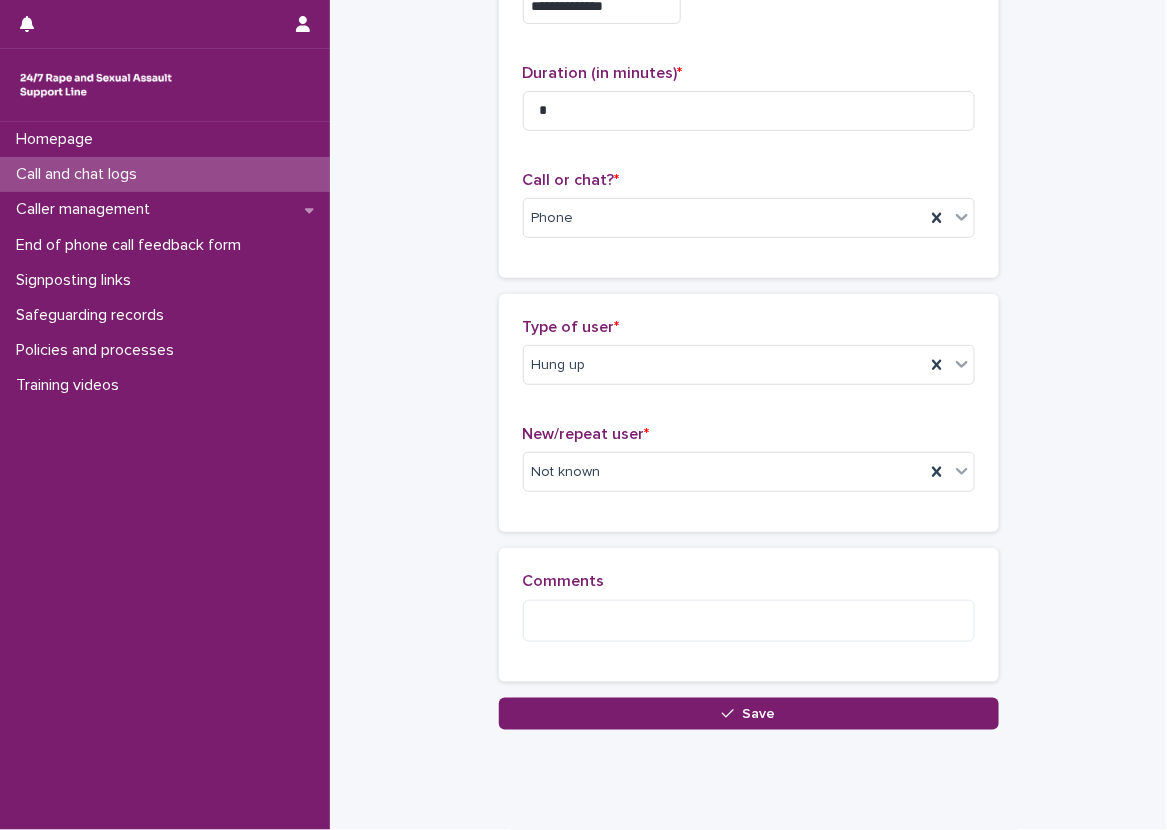 scroll, scrollTop: 132, scrollLeft: 0, axis: vertical 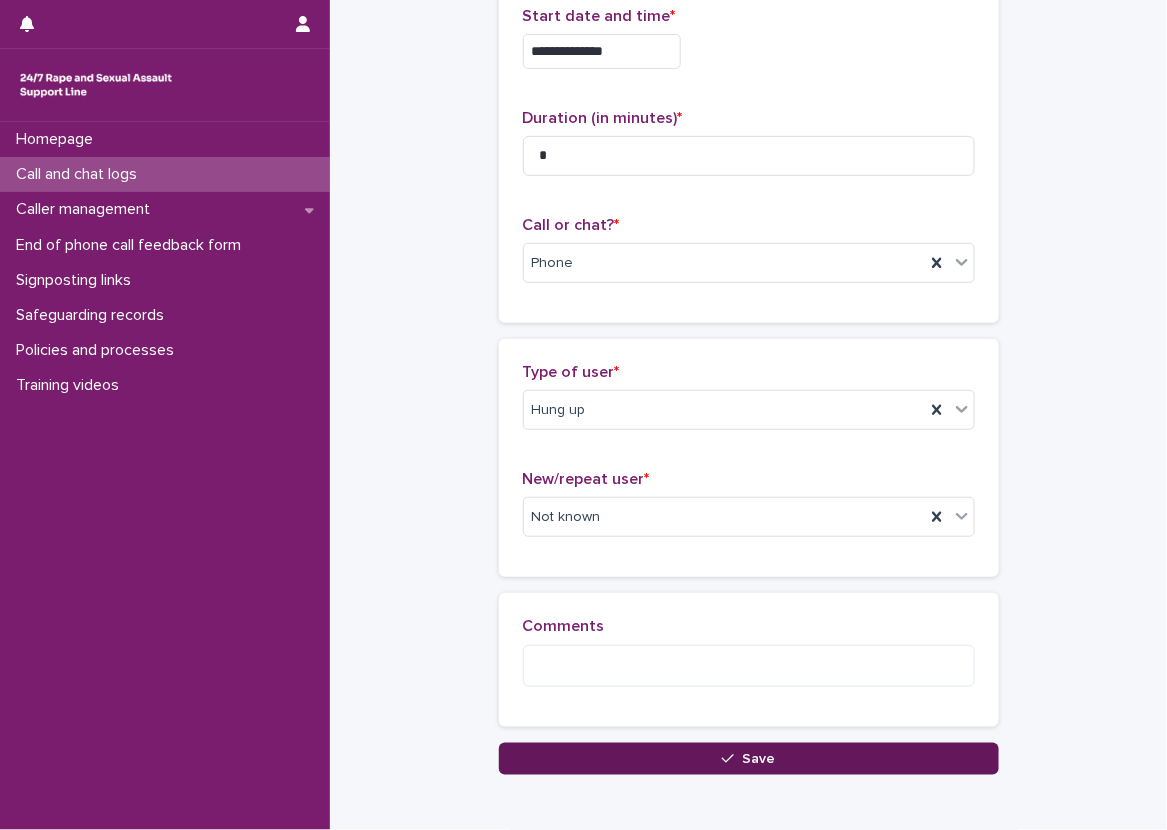 click on "Save" at bounding box center (749, 759) 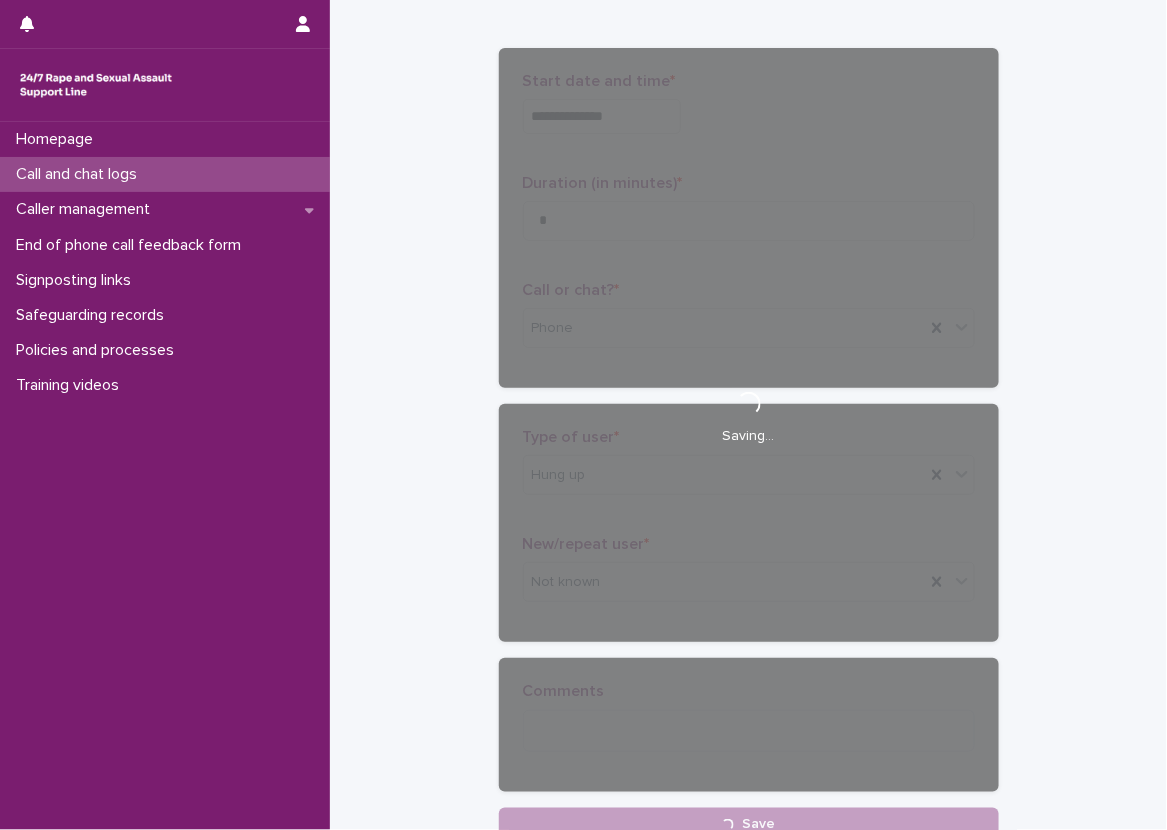 scroll, scrollTop: 32, scrollLeft: 0, axis: vertical 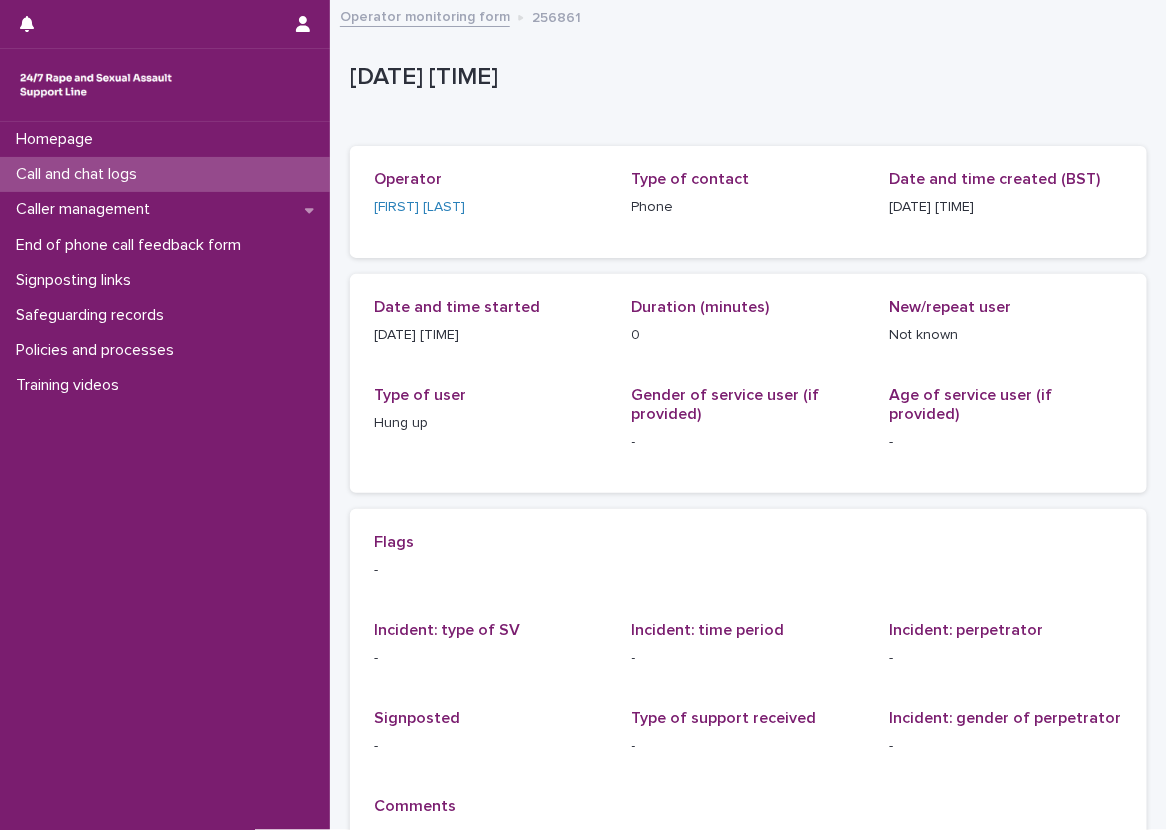 click on "Call and chat logs" at bounding box center [165, 174] 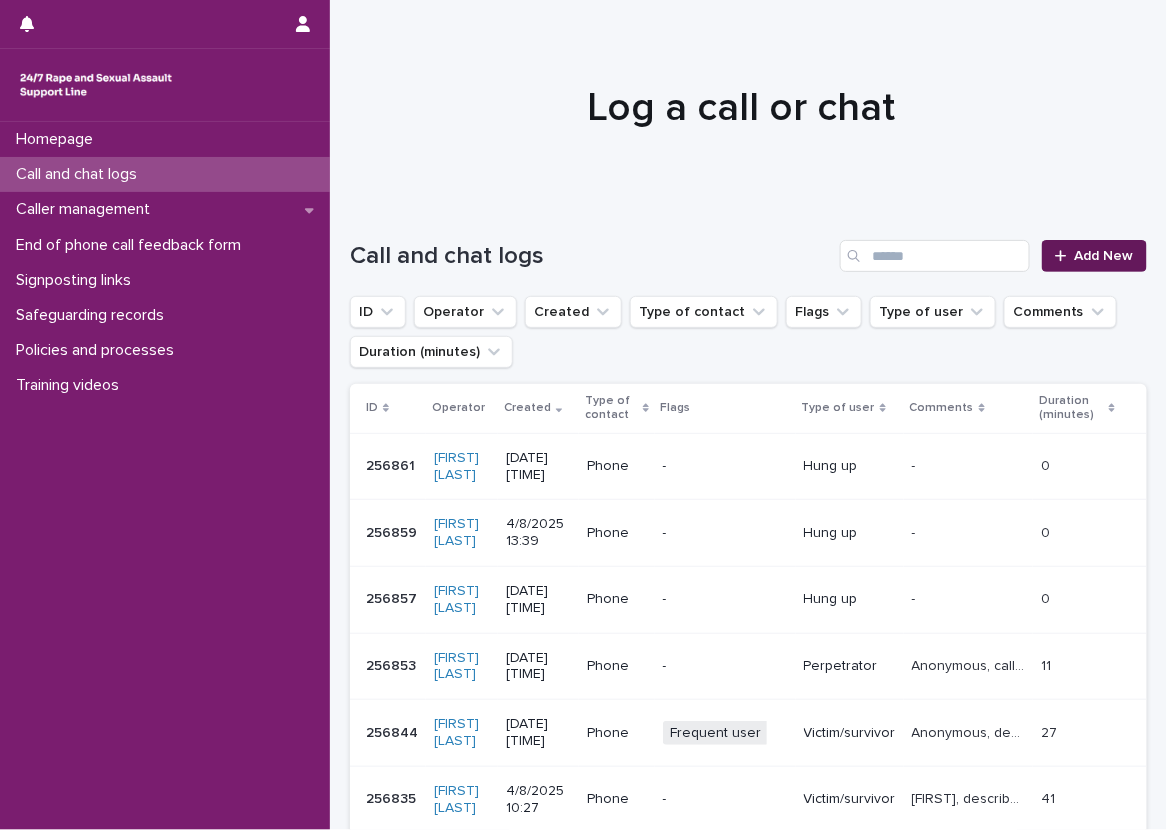 click on "Add New" at bounding box center [1104, 256] 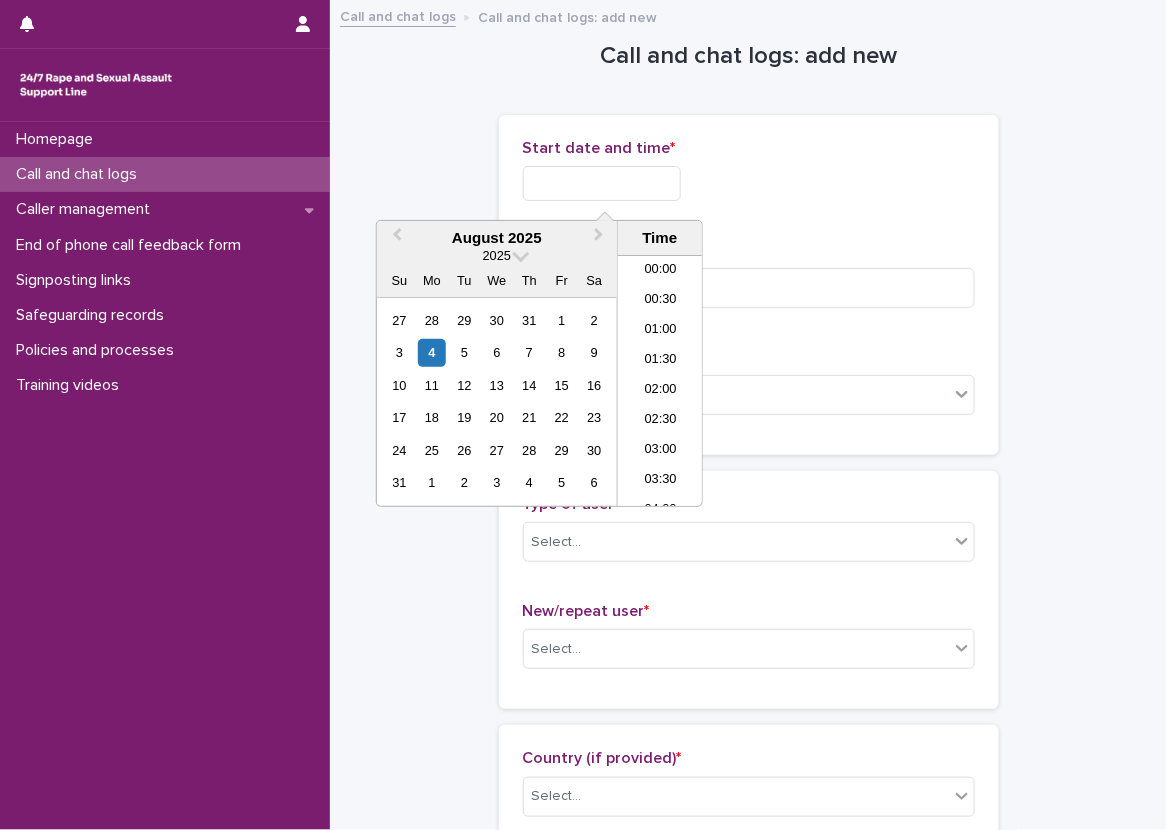 click at bounding box center (602, 183) 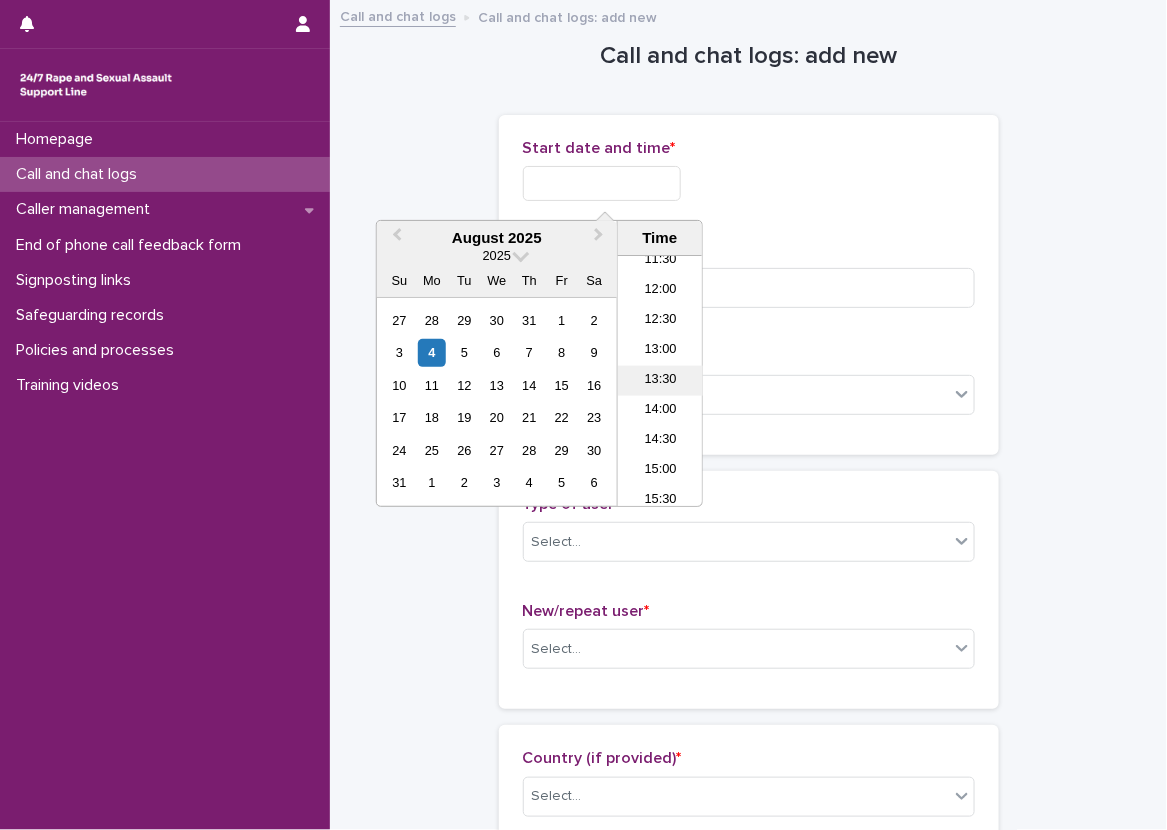 click on "13:30" at bounding box center [660, 381] 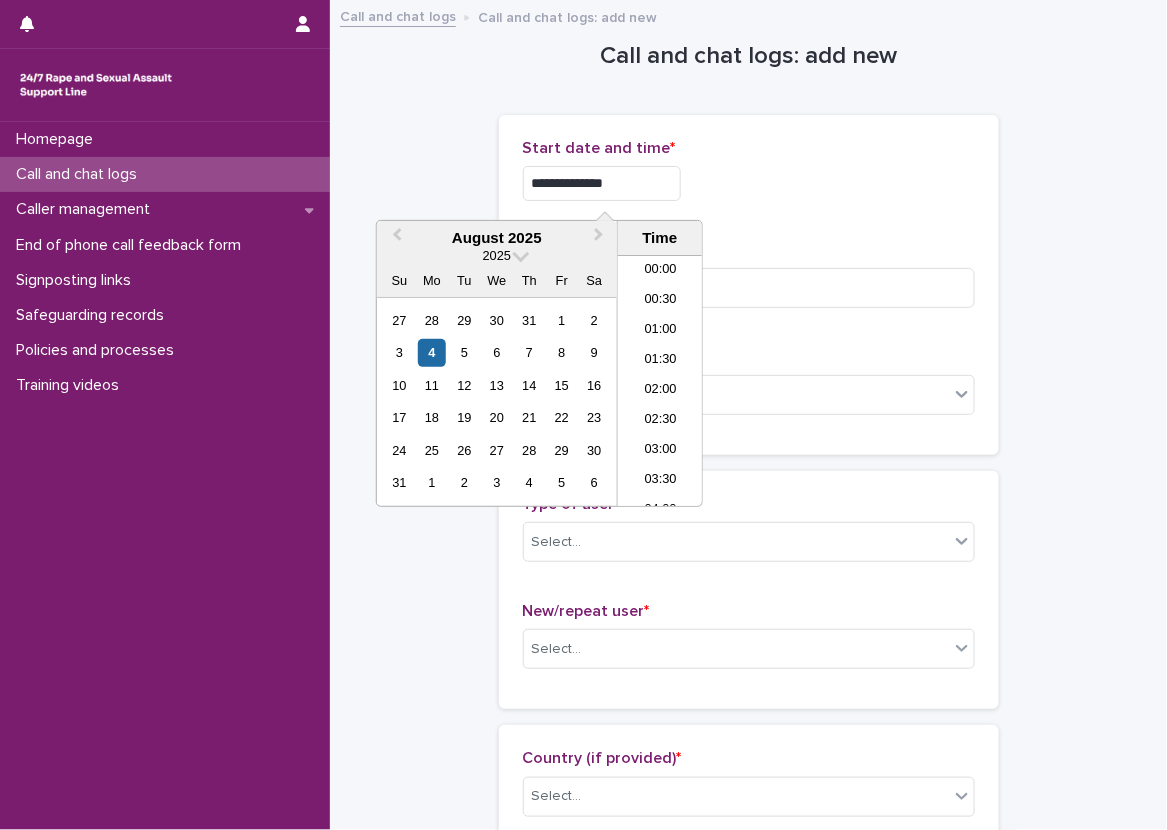 click on "**********" at bounding box center (602, 183) 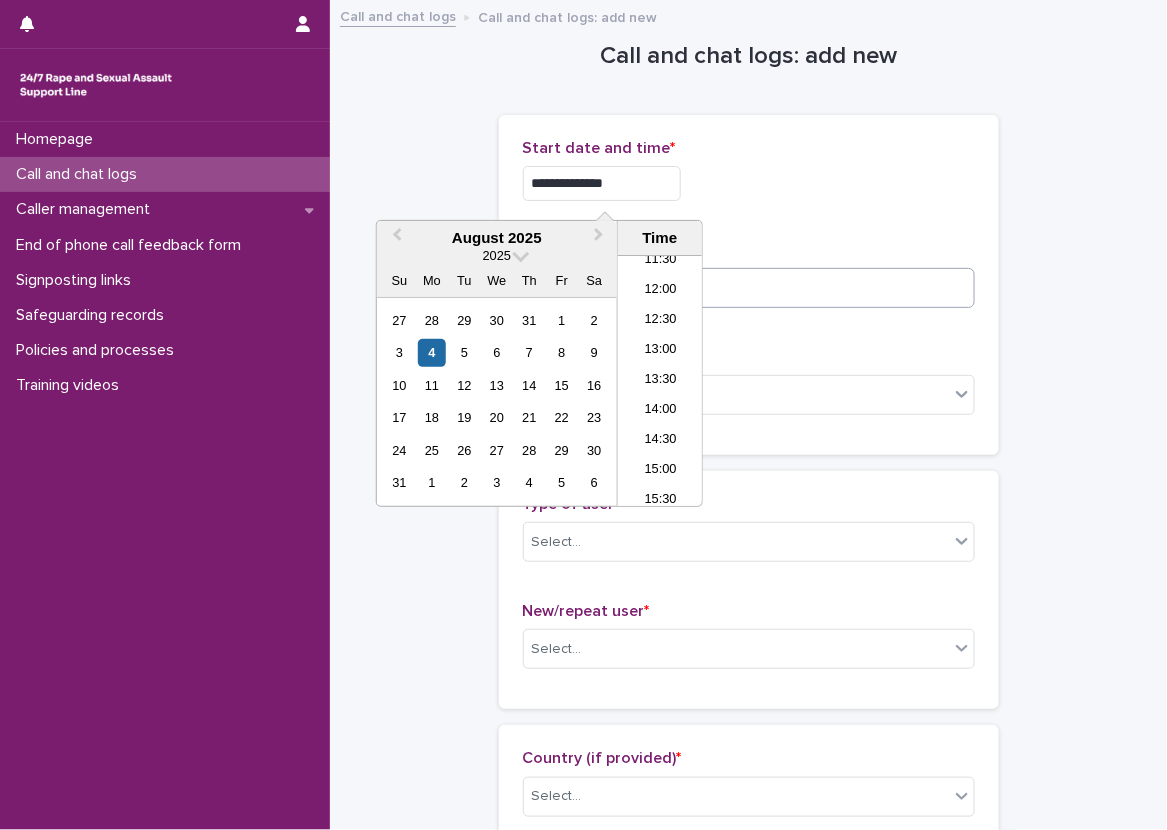 type on "**********" 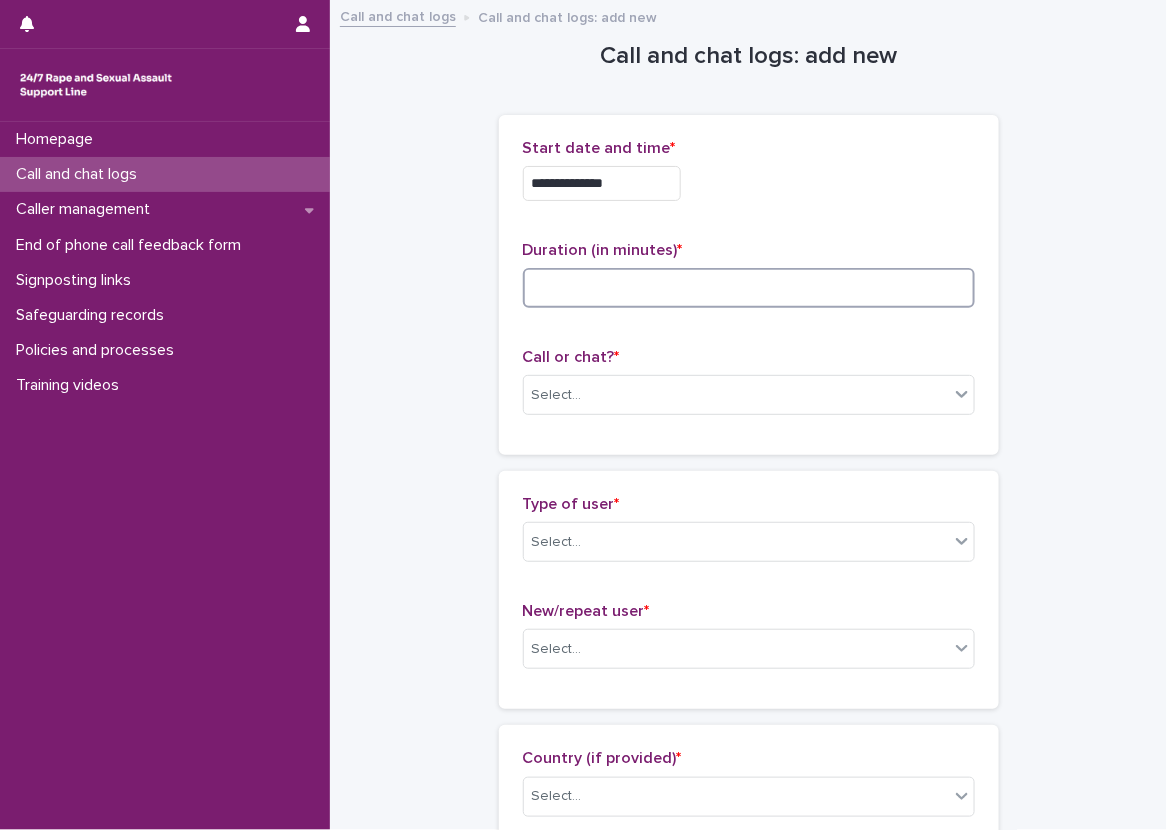 click at bounding box center [749, 288] 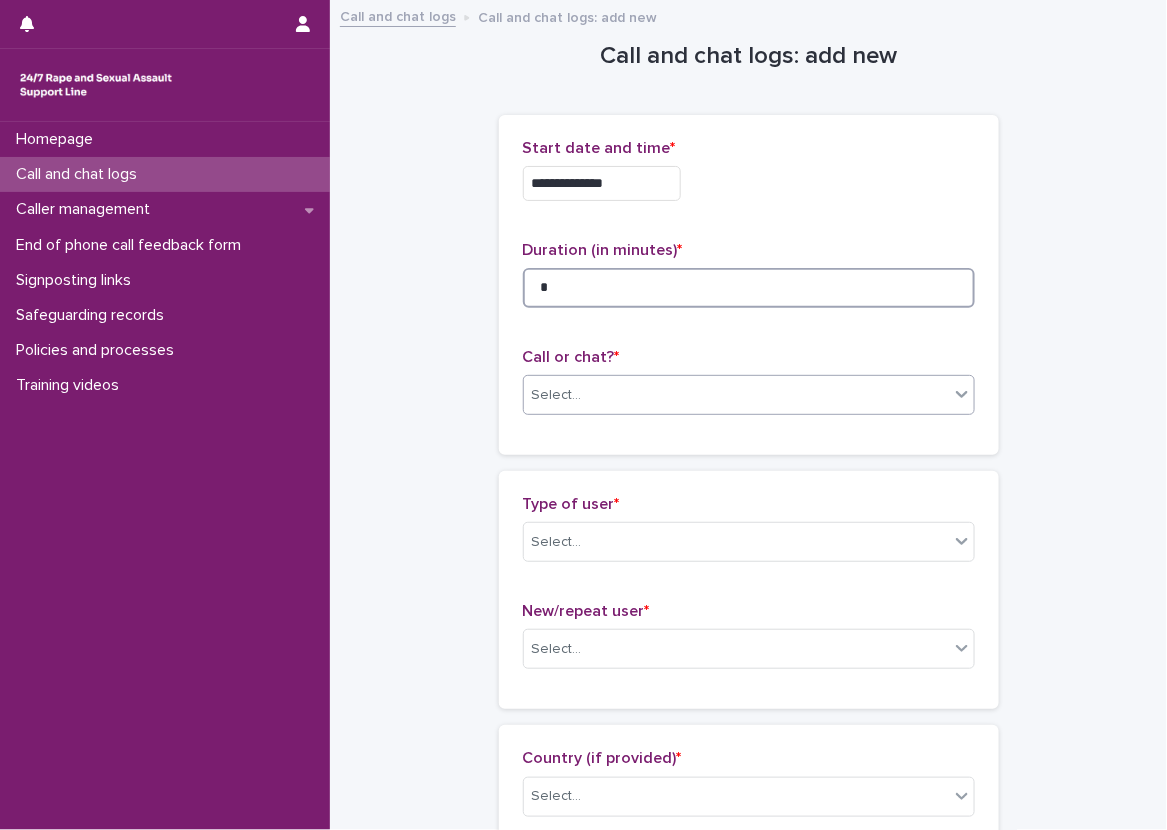 type on "*" 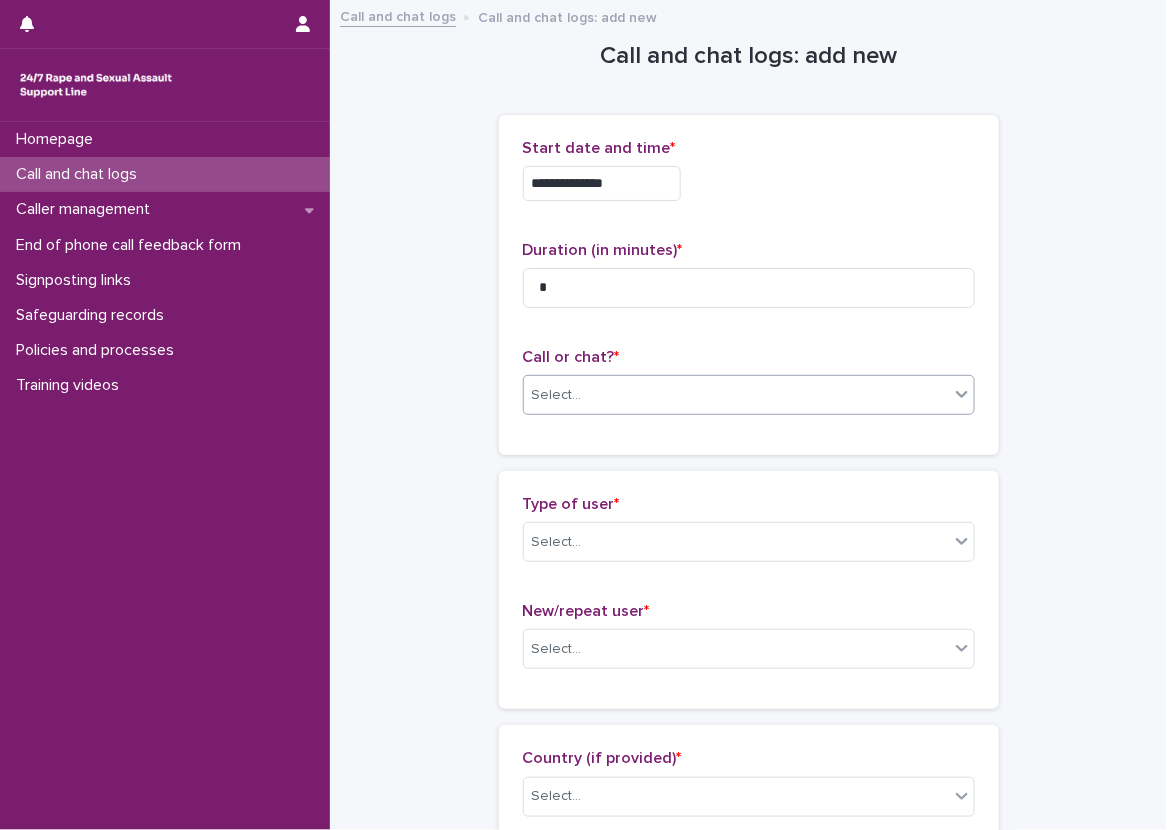 click on "Select..." at bounding box center [736, 395] 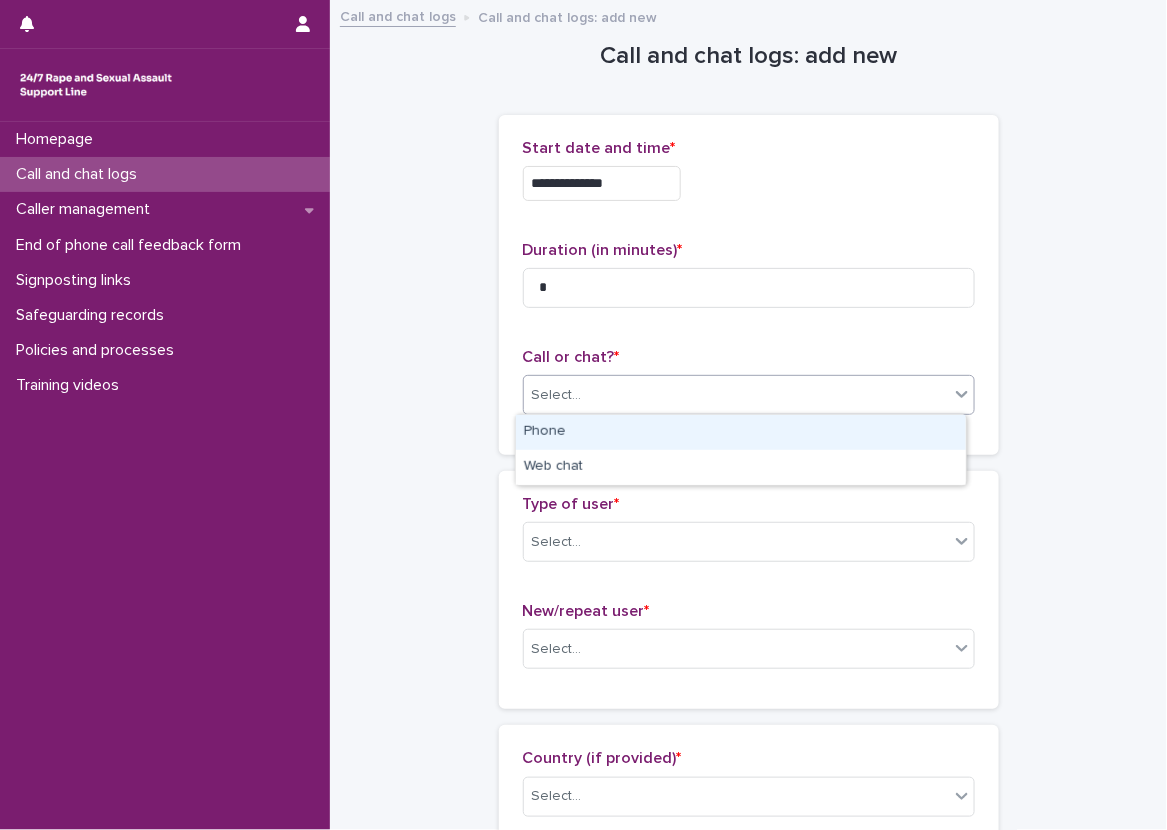 click on "Phone" at bounding box center [741, 432] 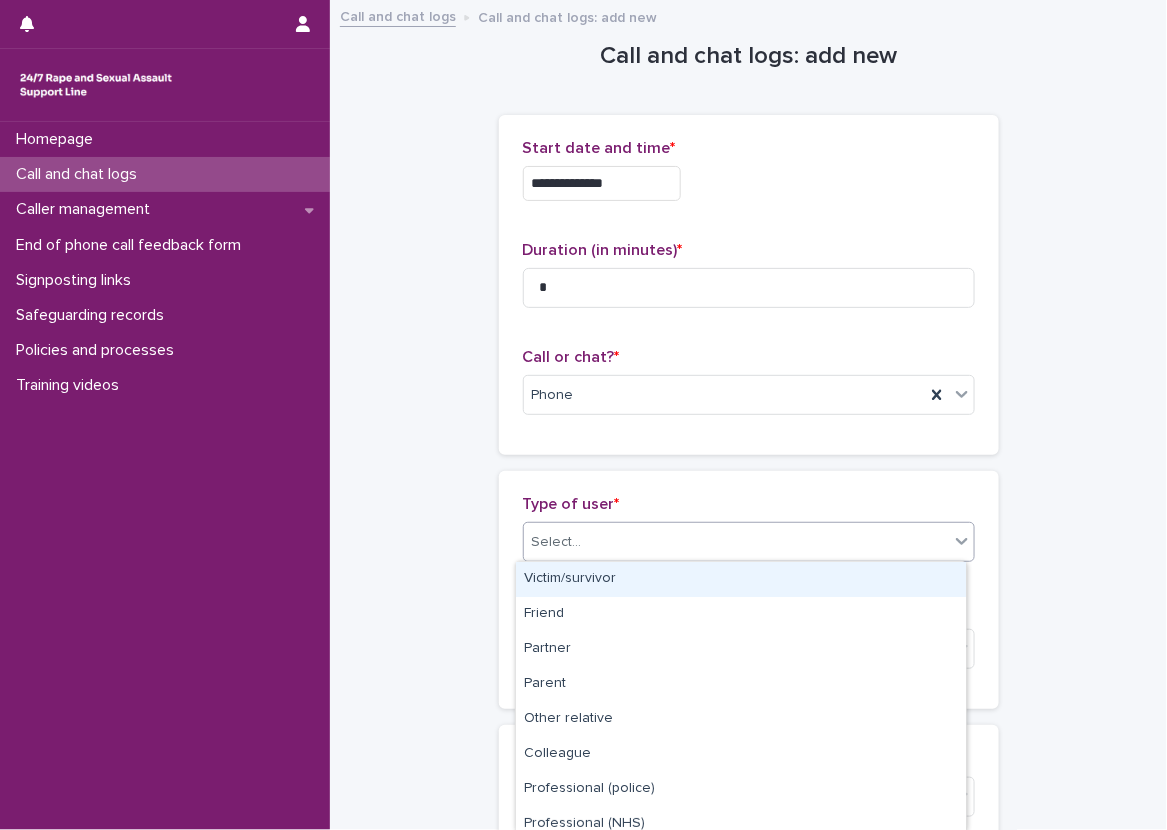 click on "Select..." at bounding box center [736, 542] 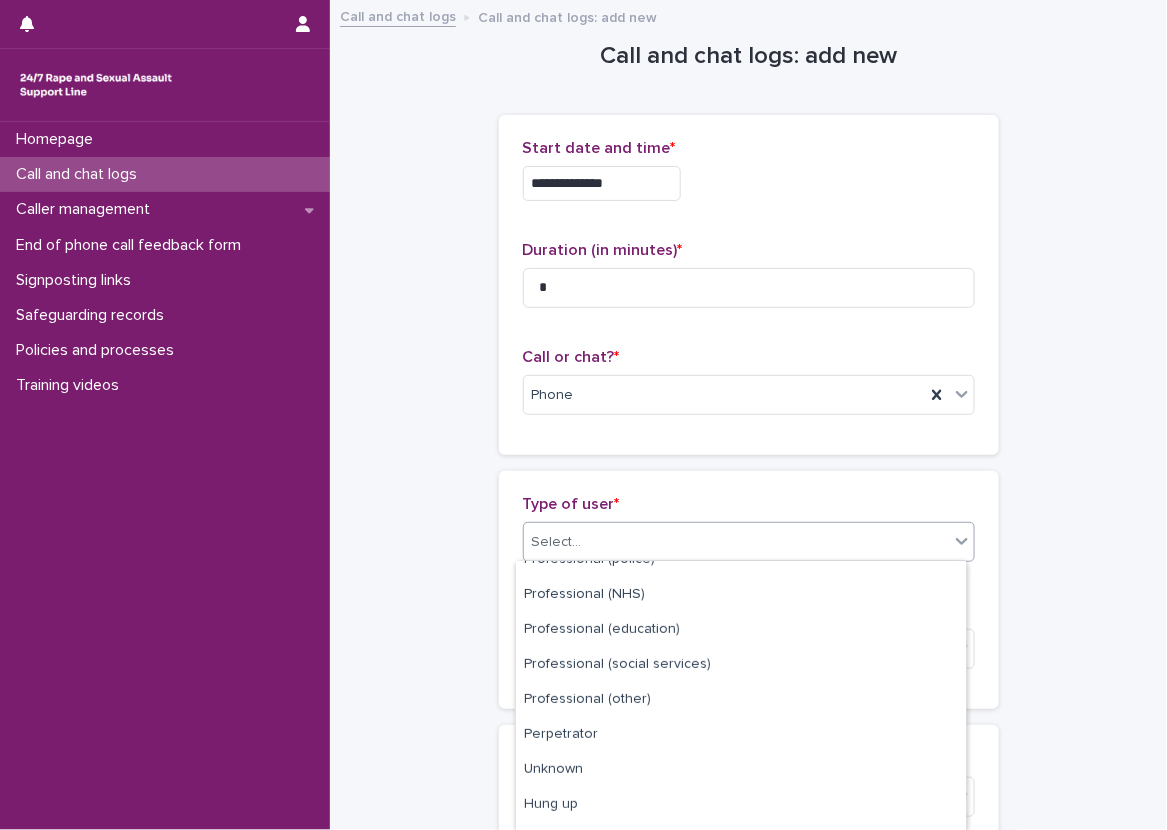 scroll, scrollTop: 257, scrollLeft: 0, axis: vertical 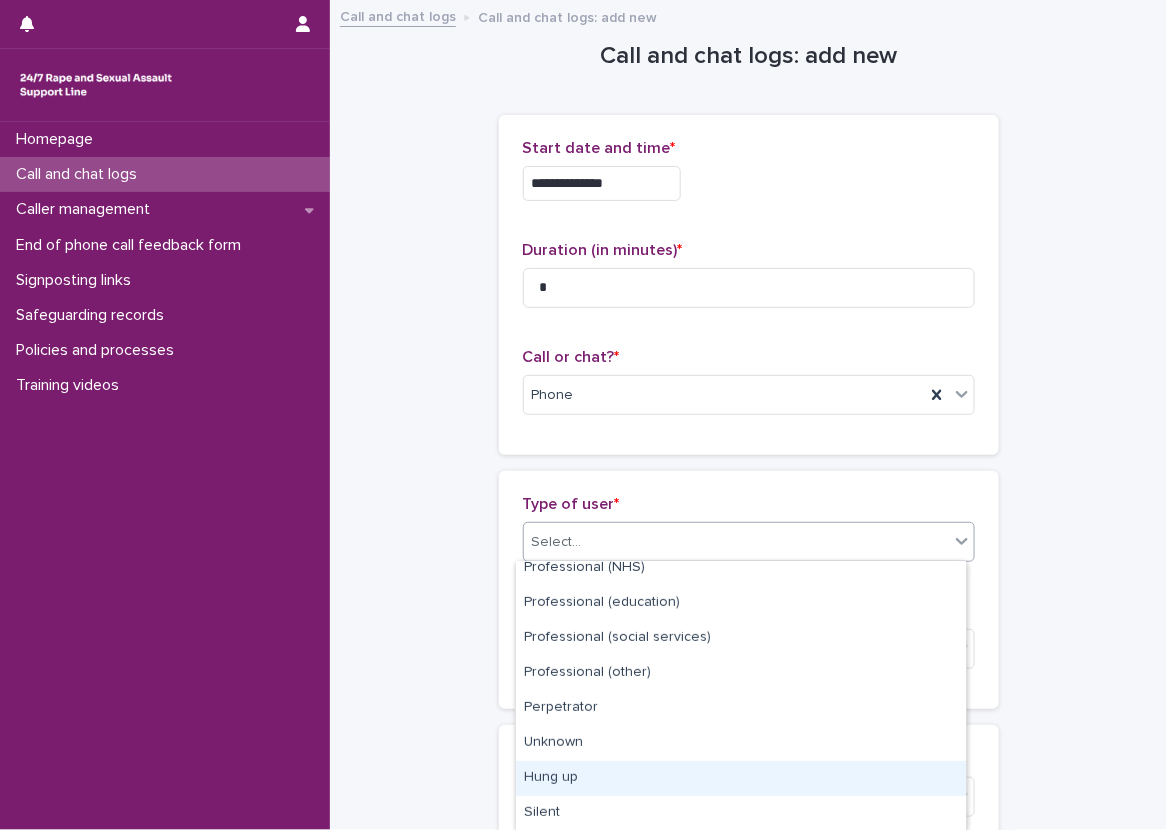 click on "Hung up" at bounding box center (741, 778) 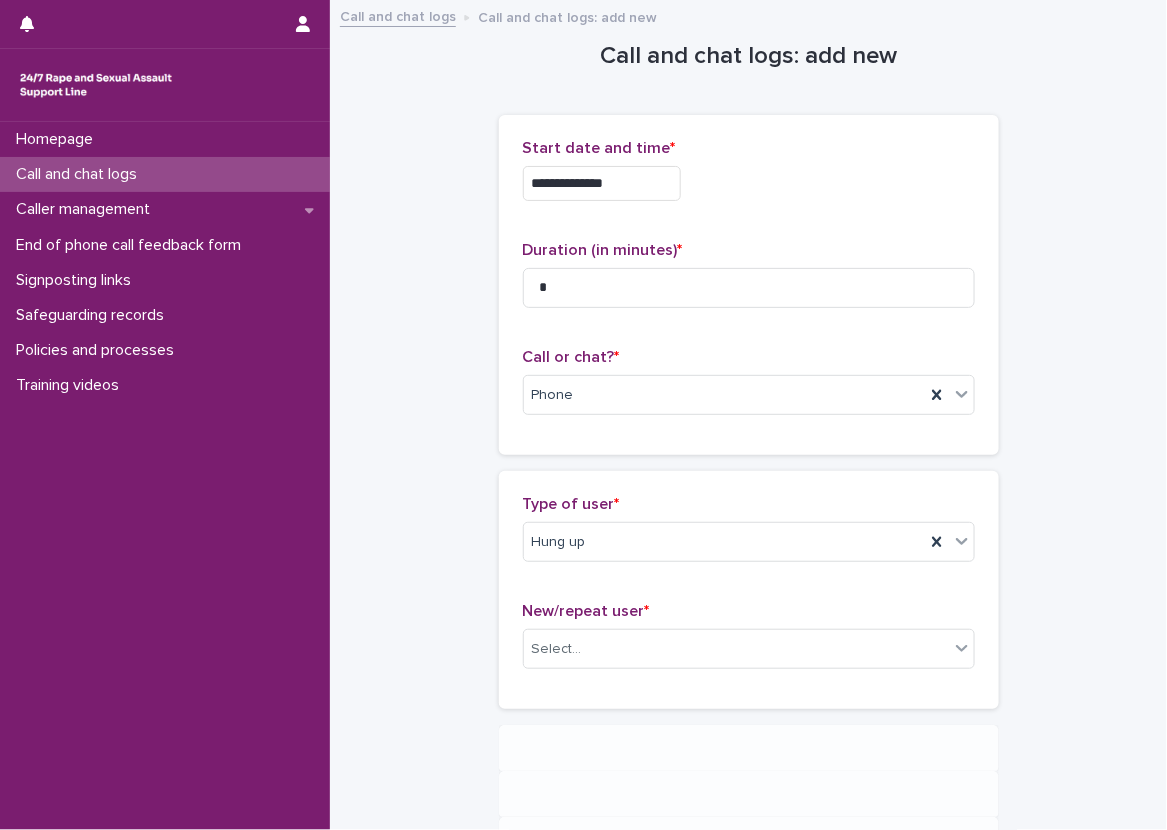 click on "New/repeat user * Select..." at bounding box center [749, 643] 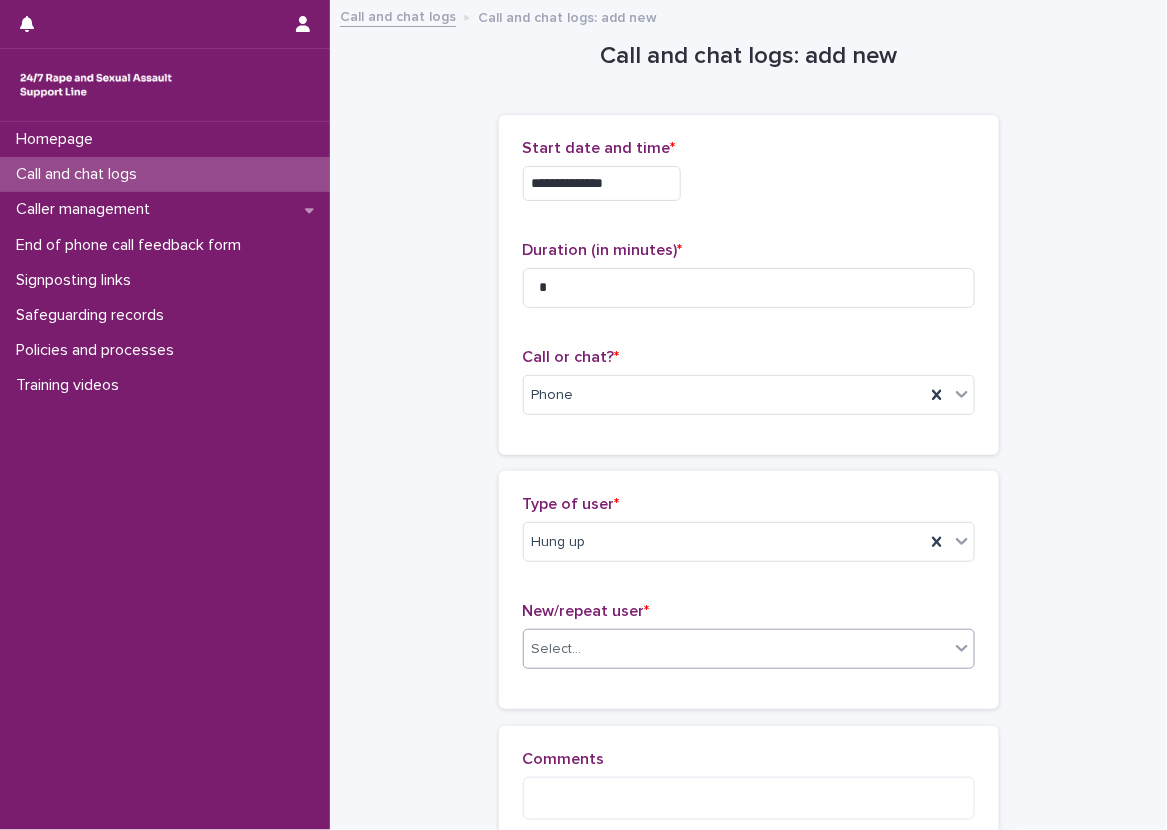 click on "Select..." at bounding box center [736, 649] 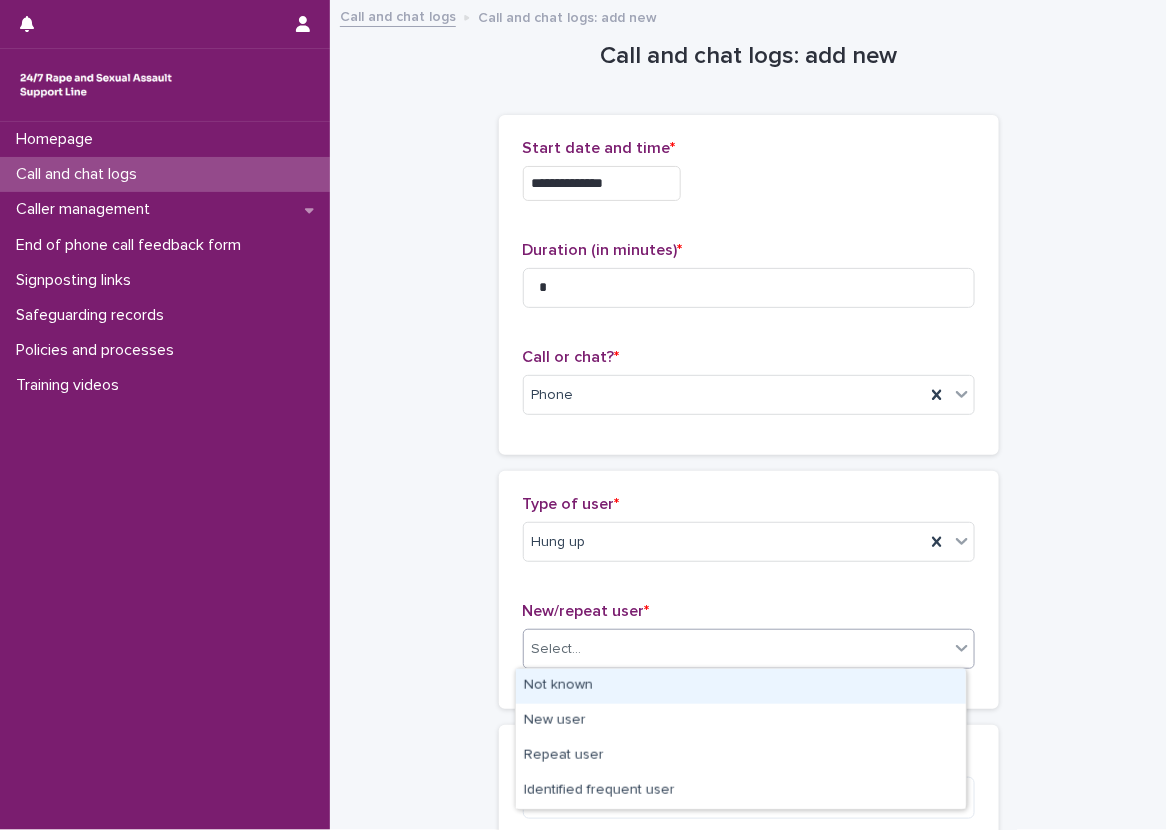 click on "Not known" at bounding box center (741, 686) 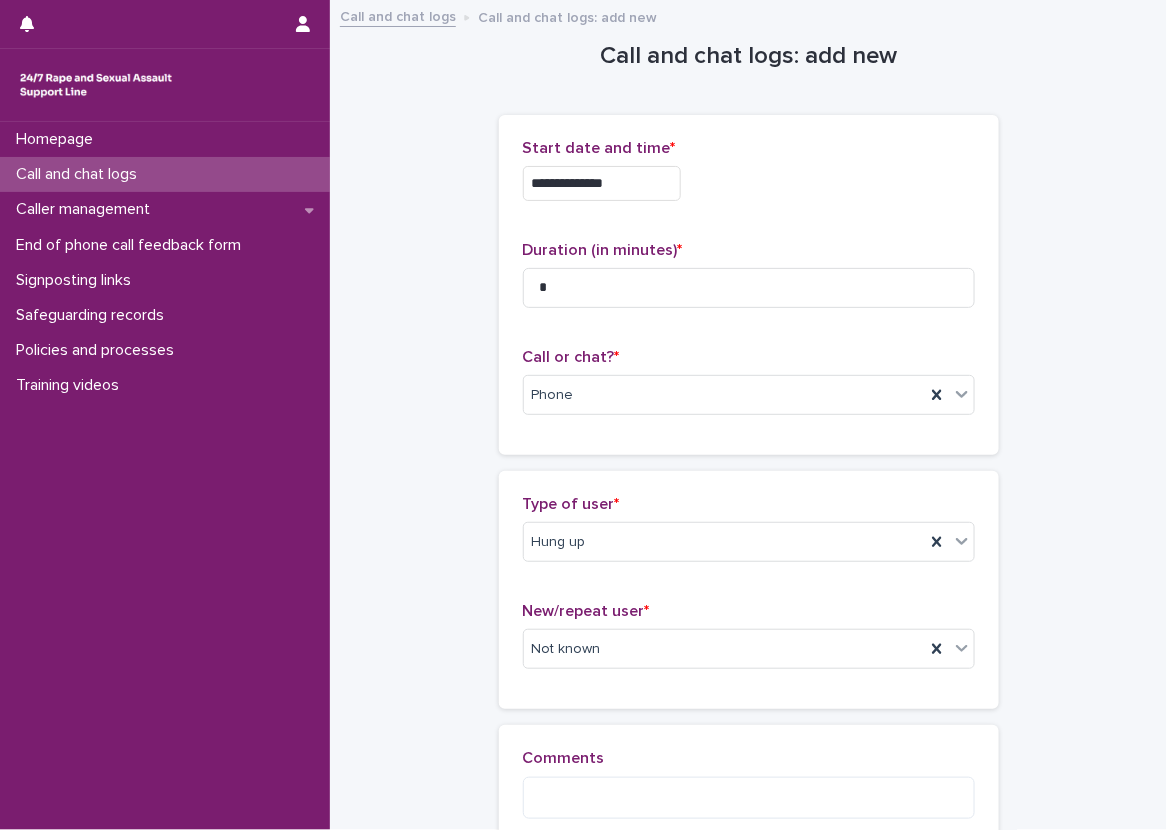click on "Type of user * Hung up New/repeat user * Not known" at bounding box center [749, 590] 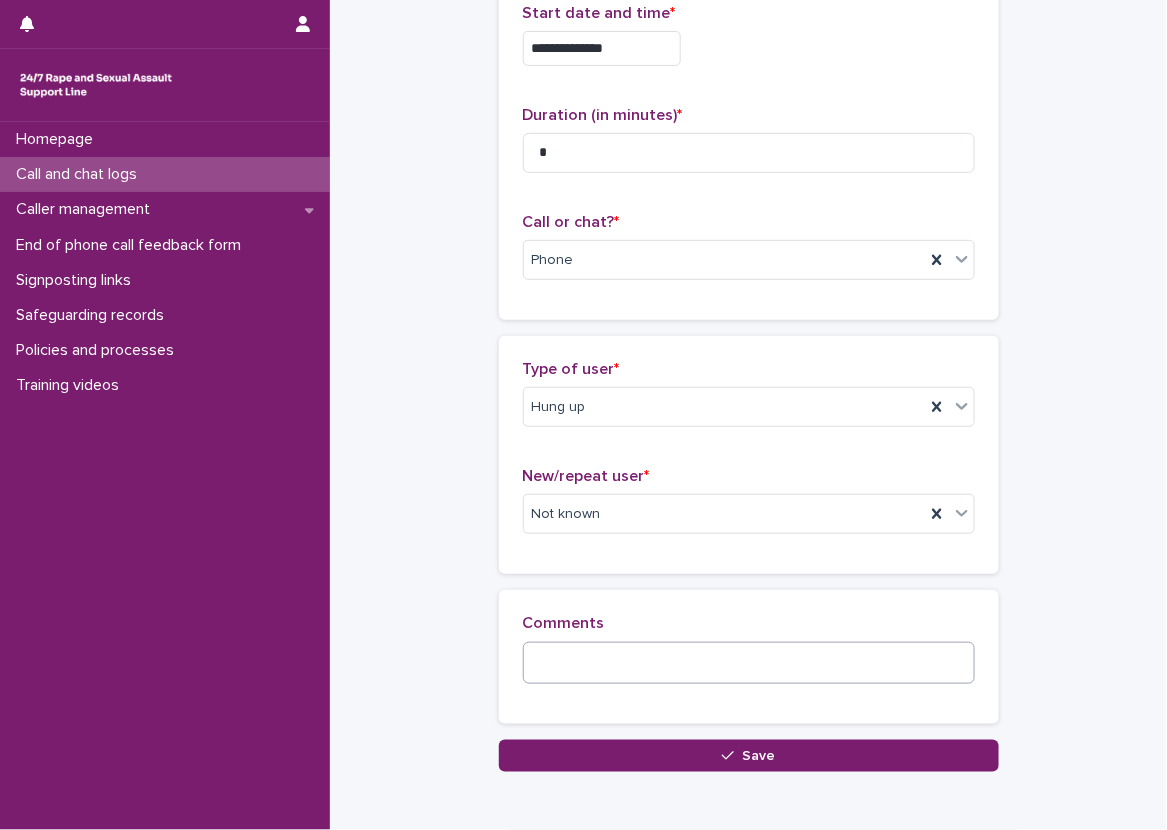 scroll, scrollTop: 100, scrollLeft: 0, axis: vertical 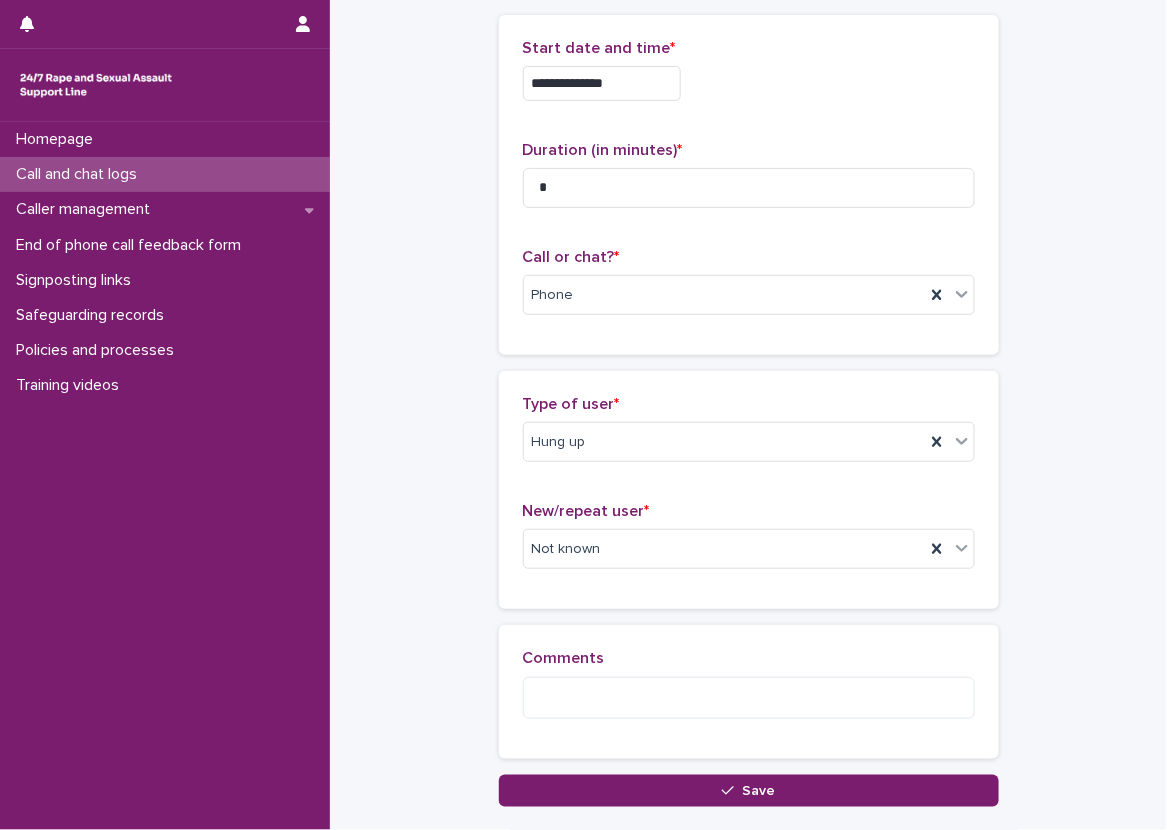 click on "**********" at bounding box center [748, 354] 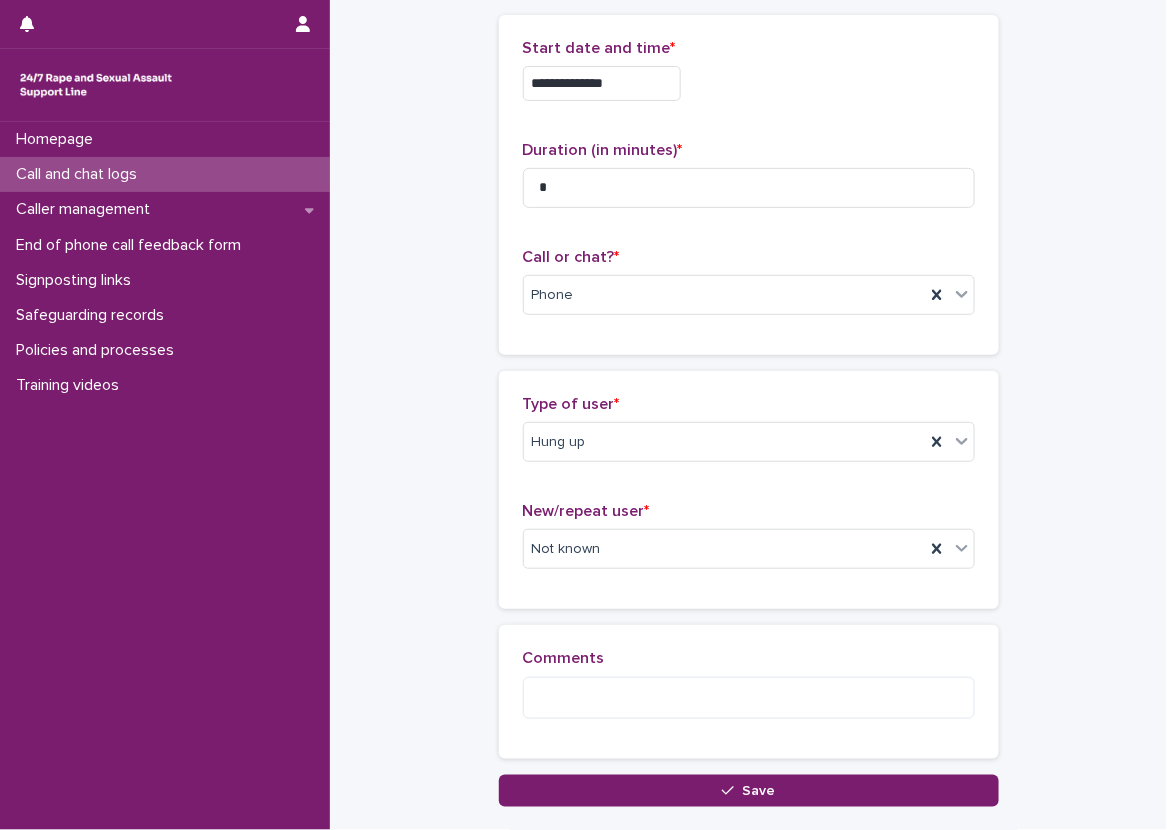 click on "**********" at bounding box center [748, 379] 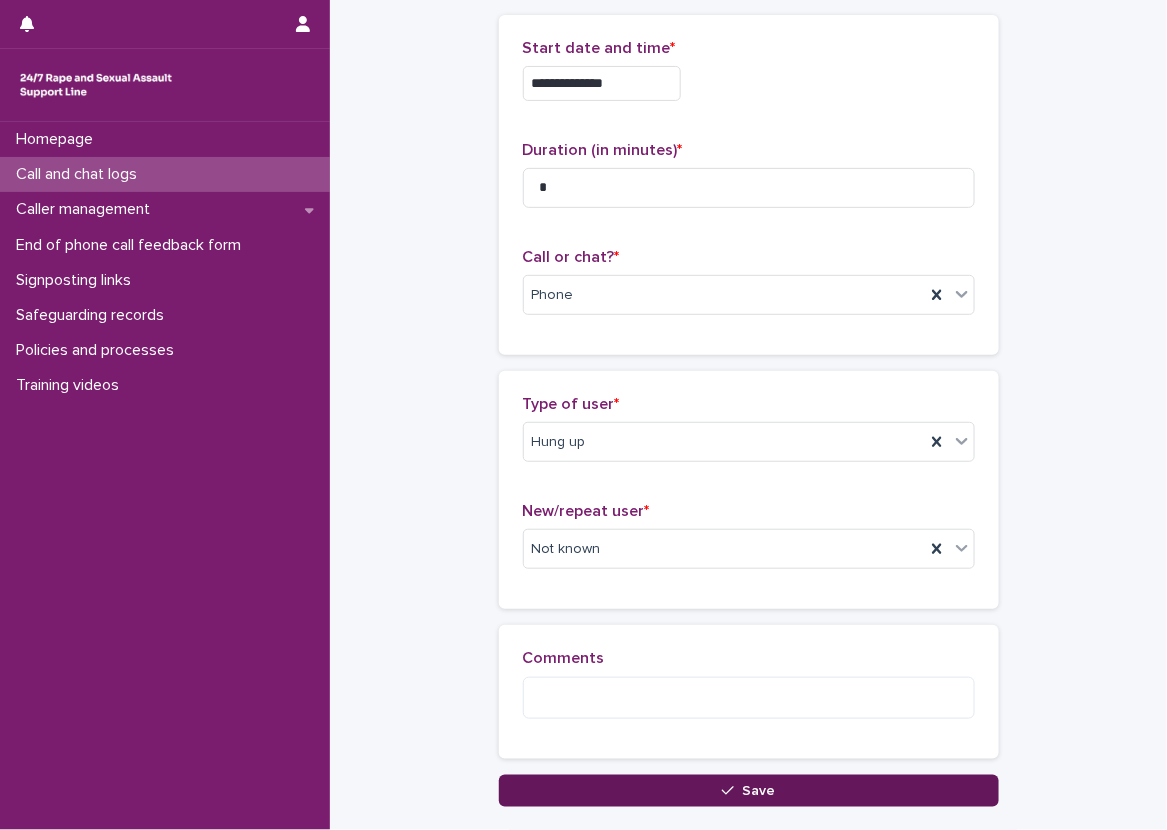 click on "Save" at bounding box center (749, 791) 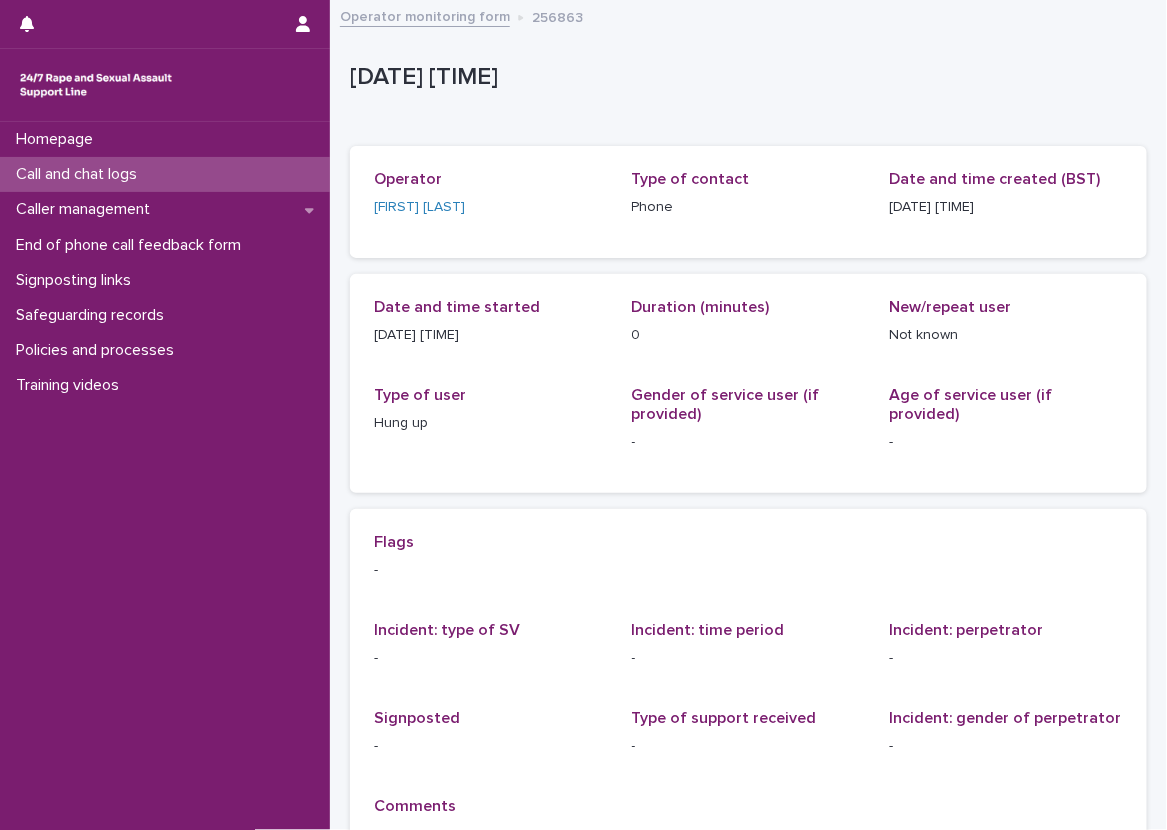 scroll, scrollTop: 100, scrollLeft: 0, axis: vertical 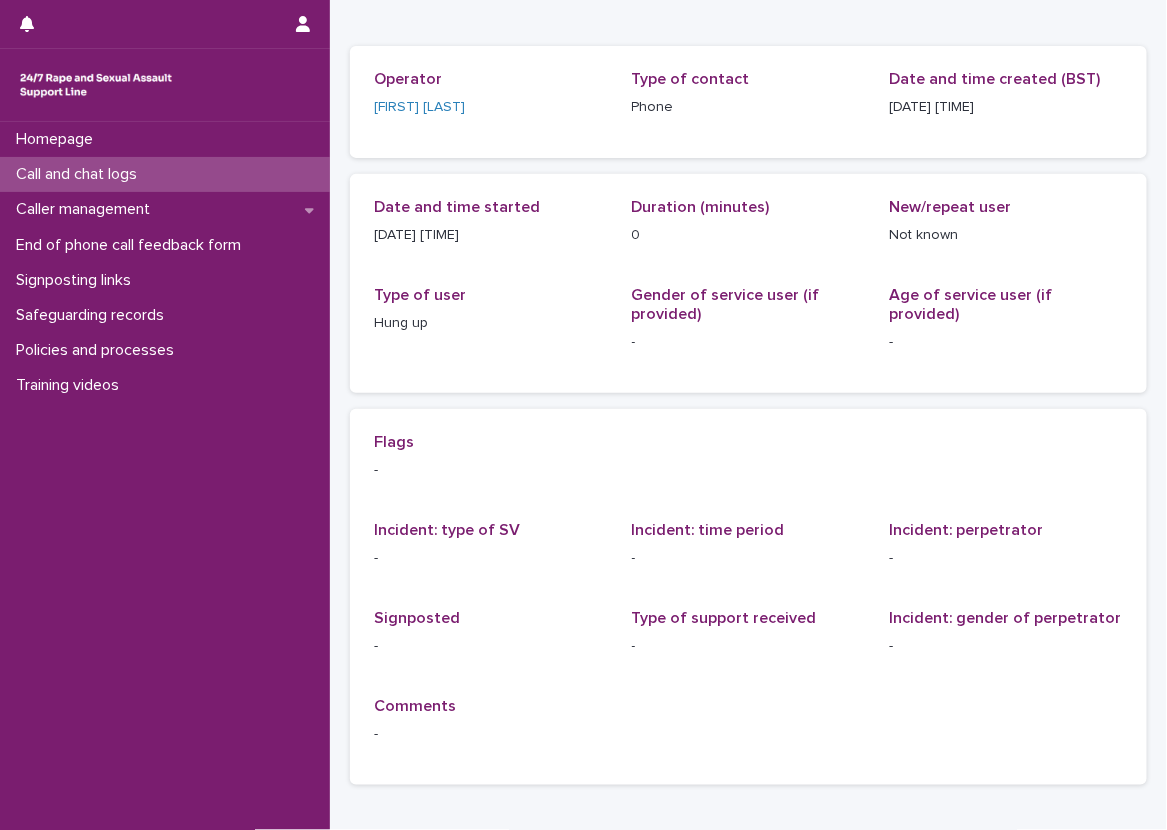 click on "Call and chat logs" at bounding box center [165, 174] 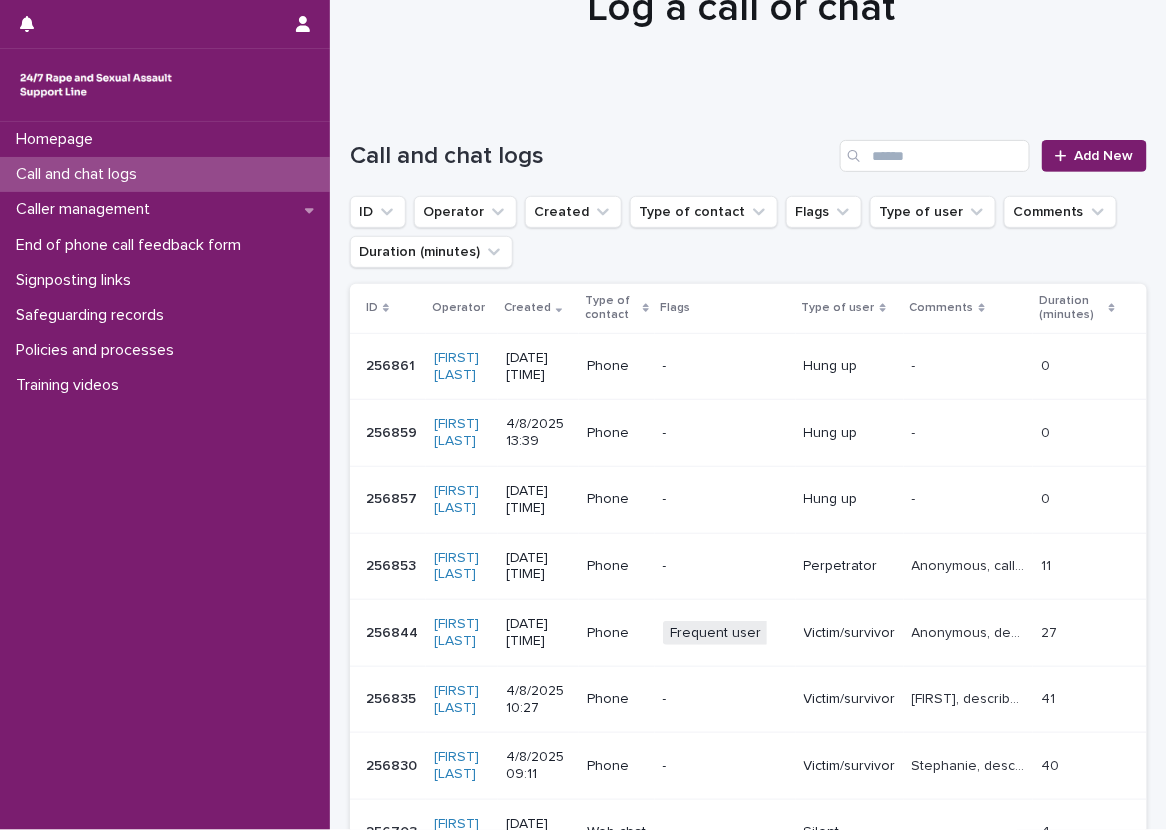 scroll, scrollTop: 0, scrollLeft: 0, axis: both 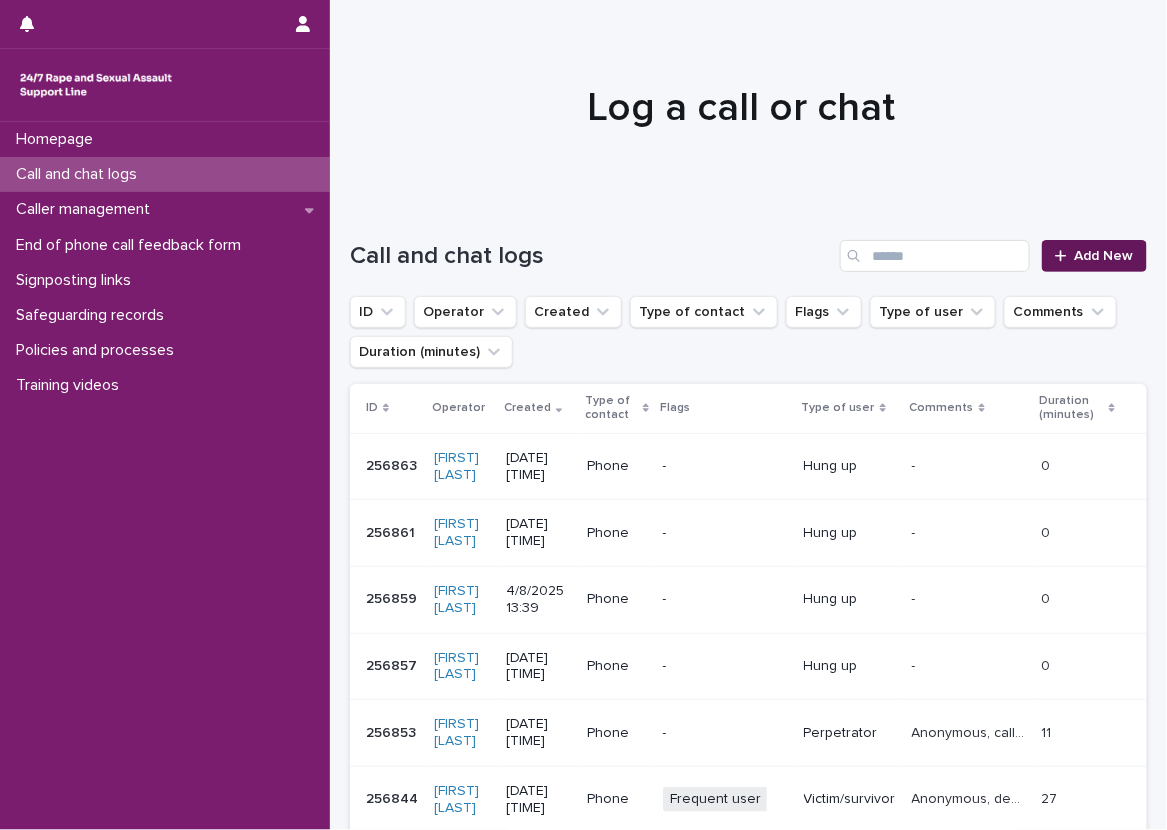 click on "Add New" at bounding box center (1104, 256) 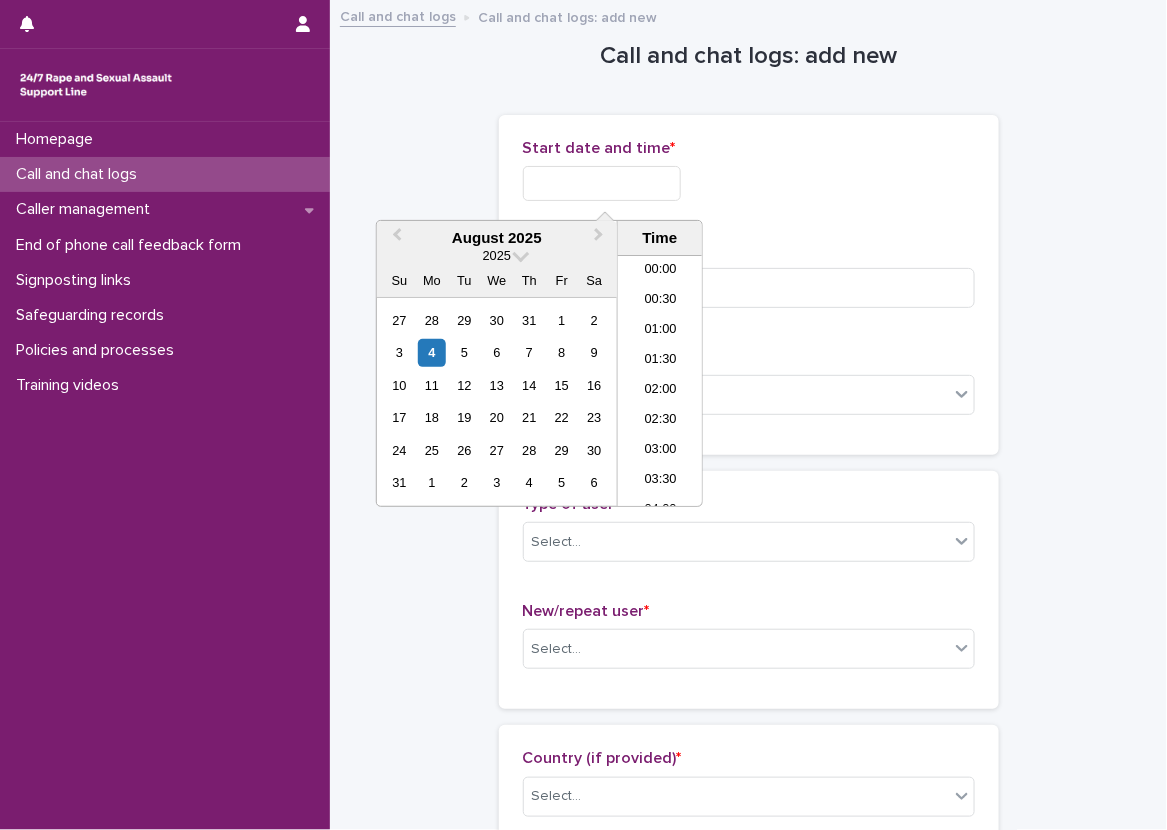 click at bounding box center [602, 183] 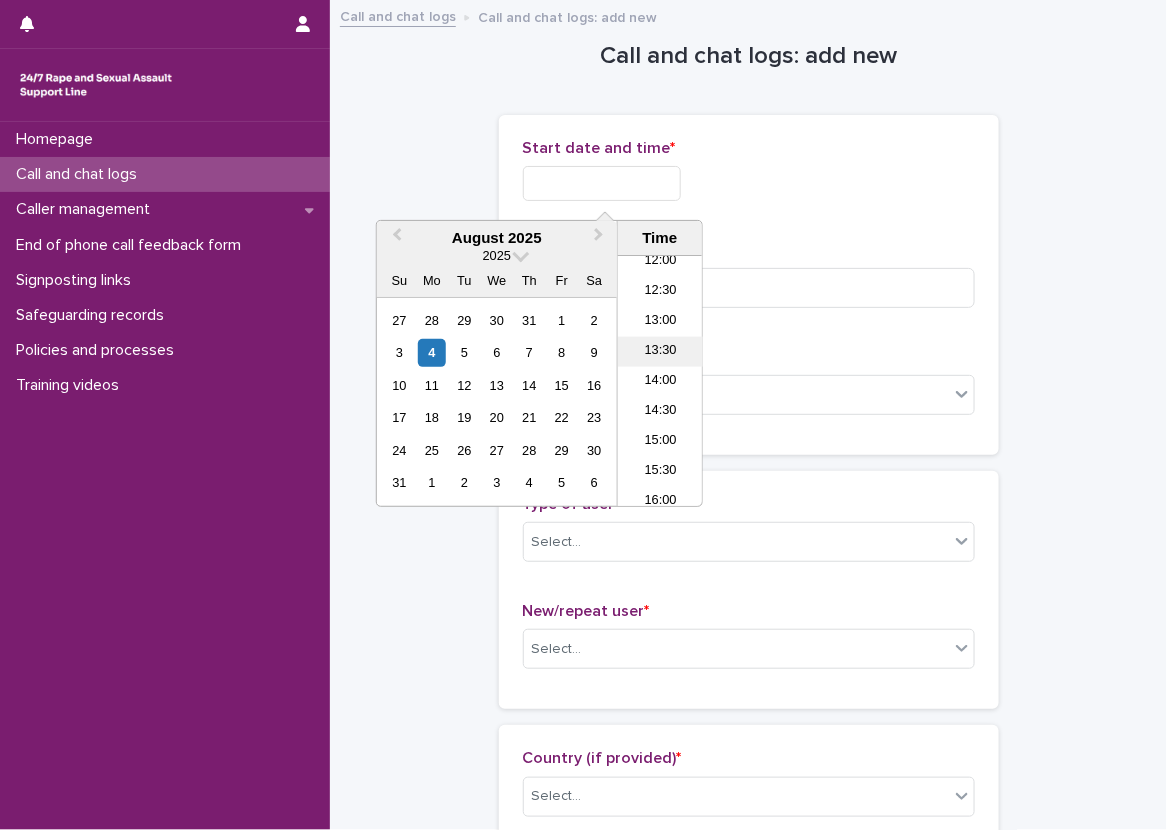 click on "13:30" at bounding box center (660, 352) 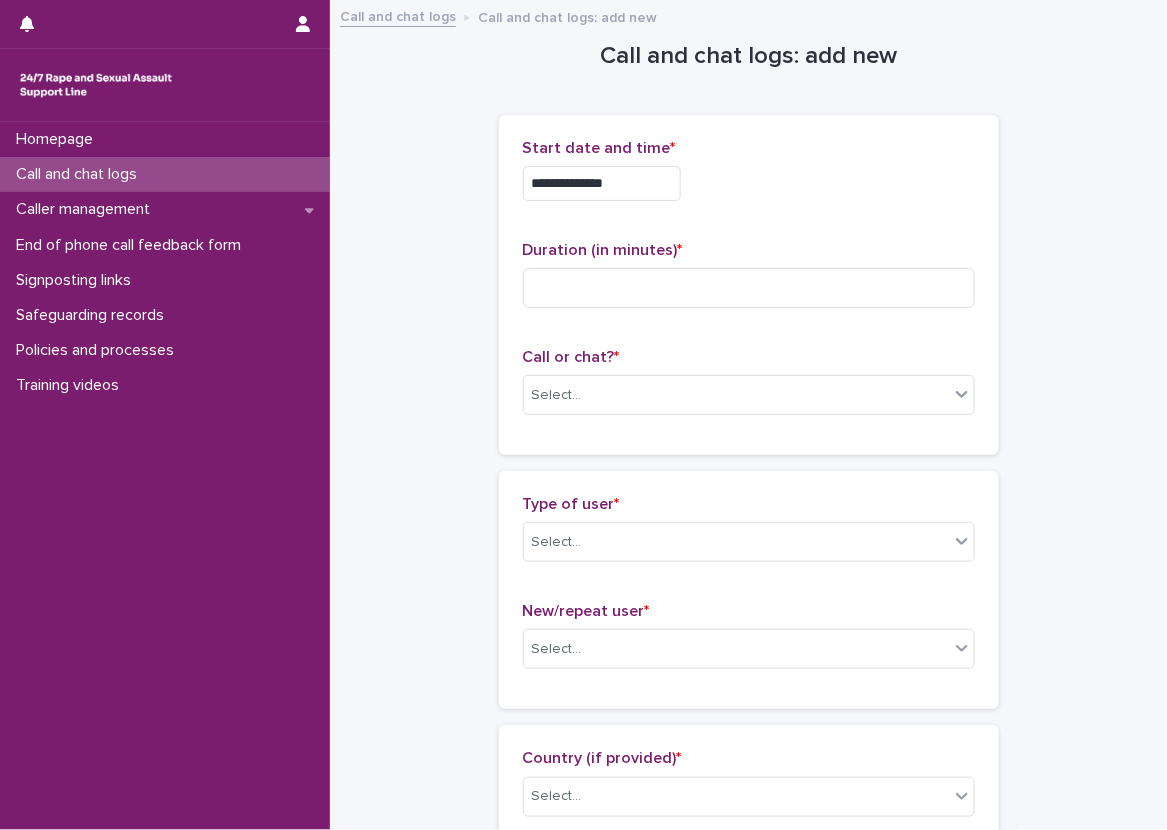click on "**********" at bounding box center (602, 183) 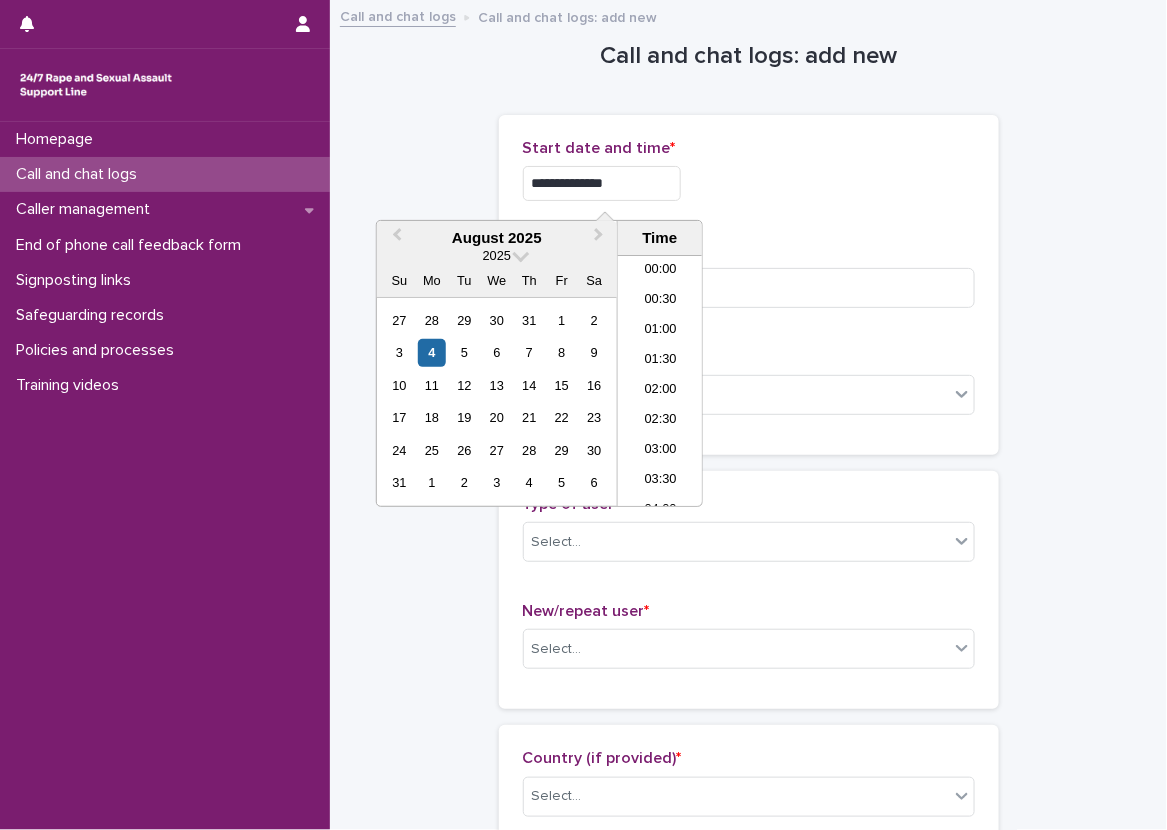 scroll, scrollTop: 700, scrollLeft: 0, axis: vertical 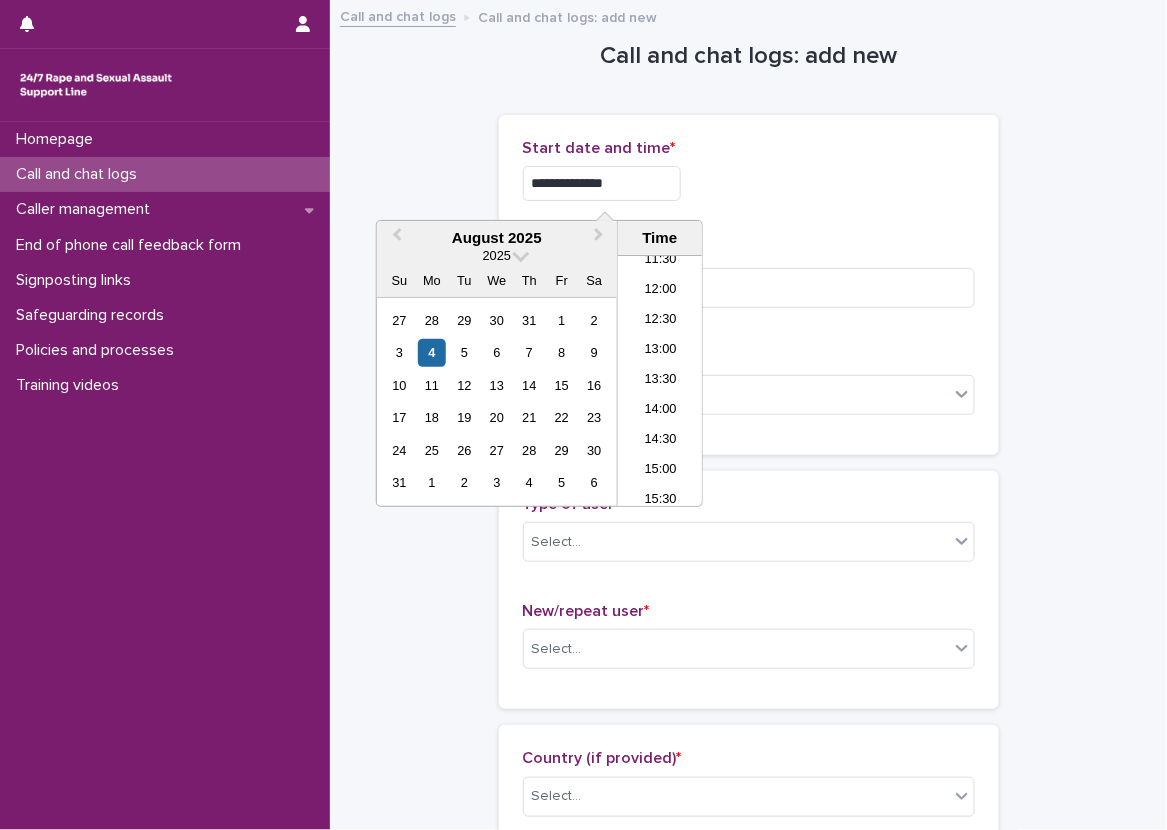 type on "**********" 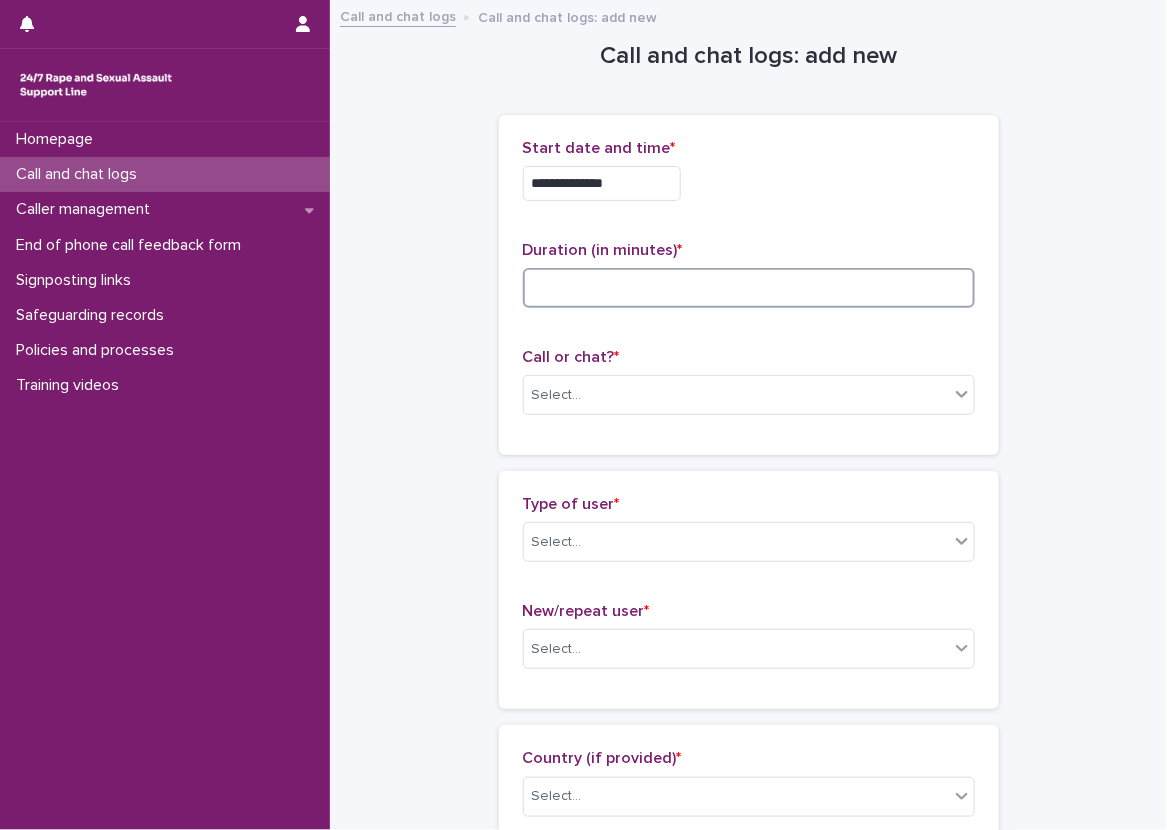 click at bounding box center [749, 288] 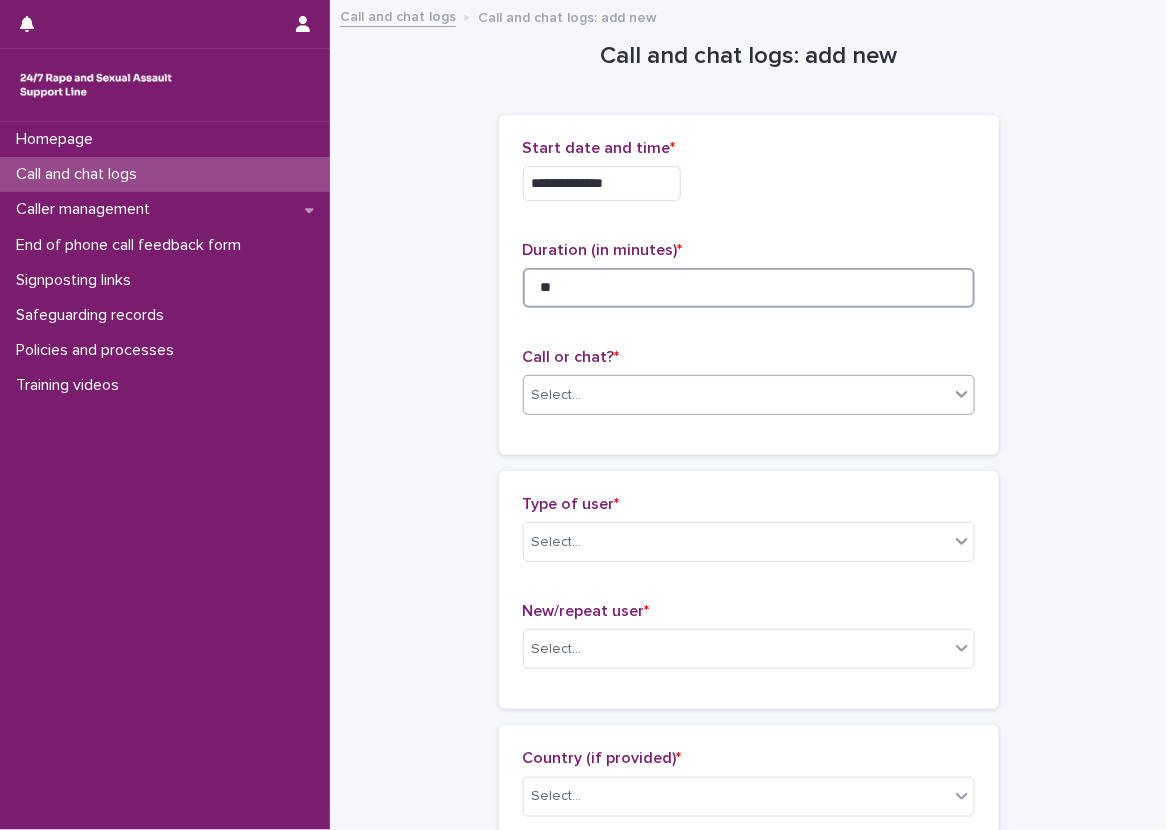 type on "**" 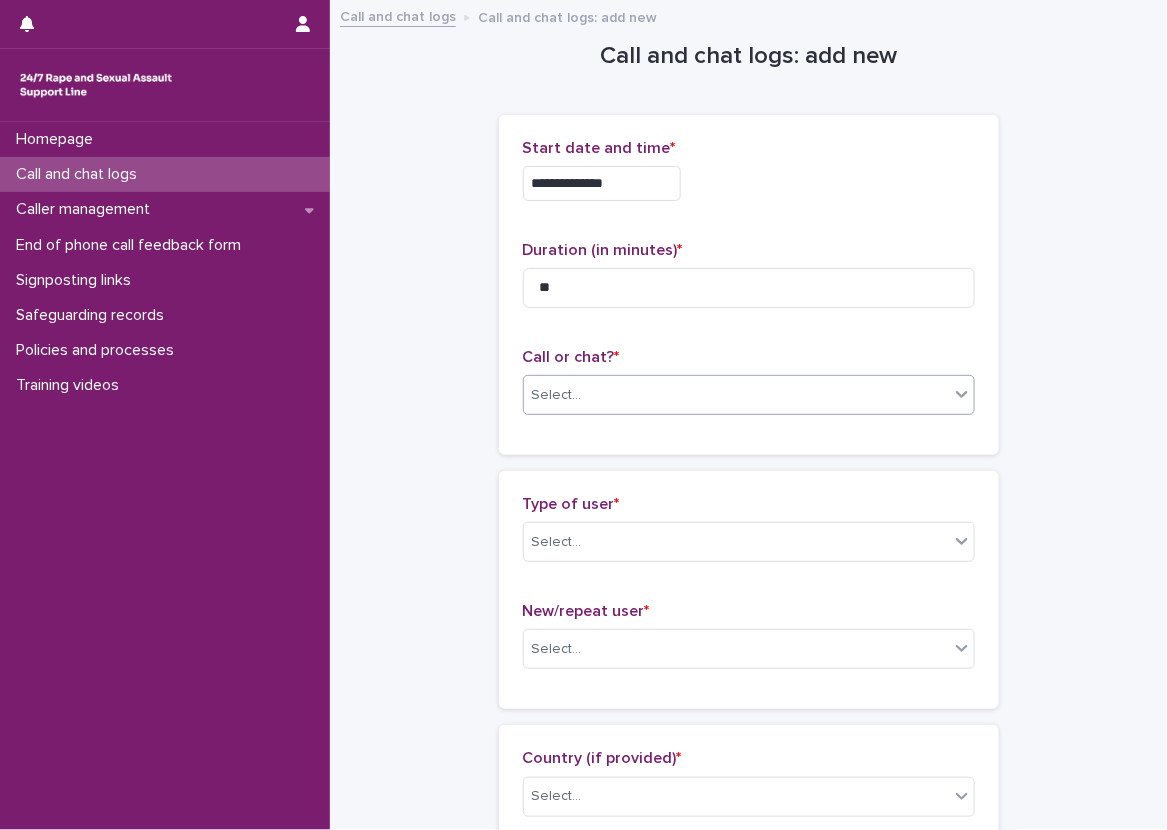 click on "Select..." at bounding box center [736, 395] 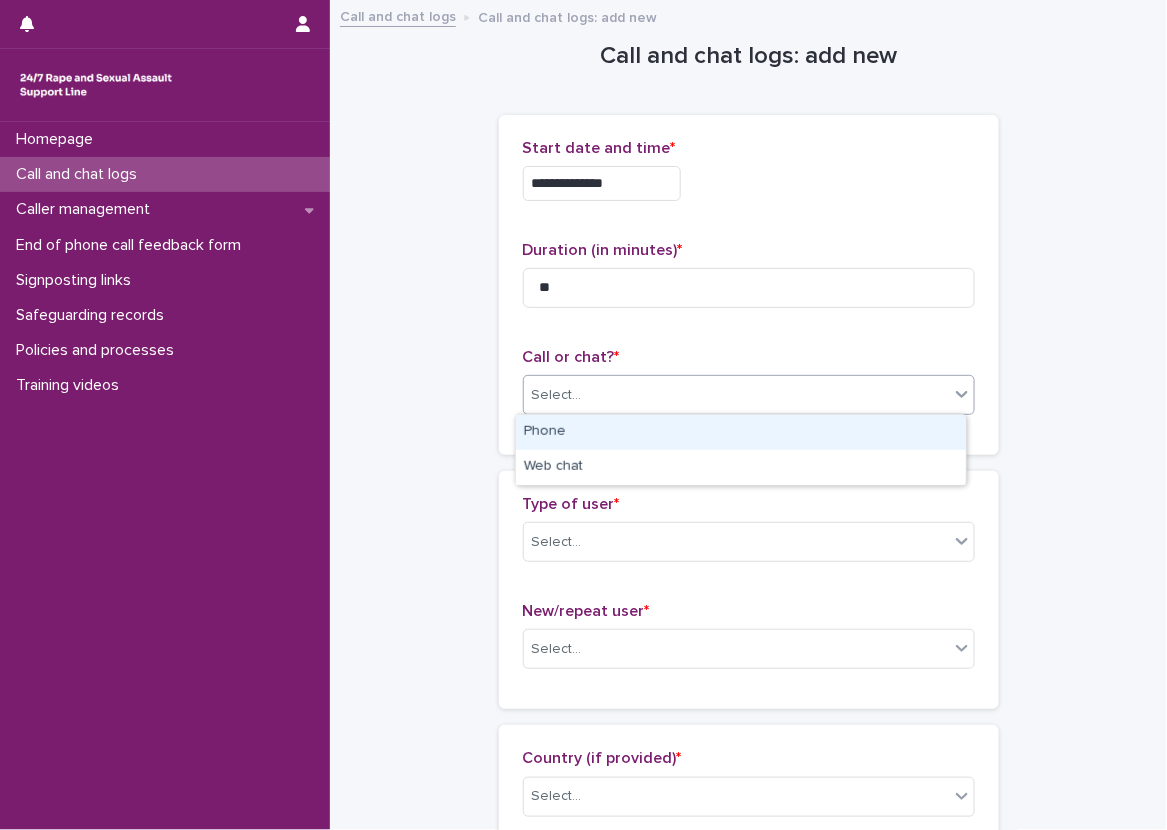 click on "Phone" at bounding box center [741, 432] 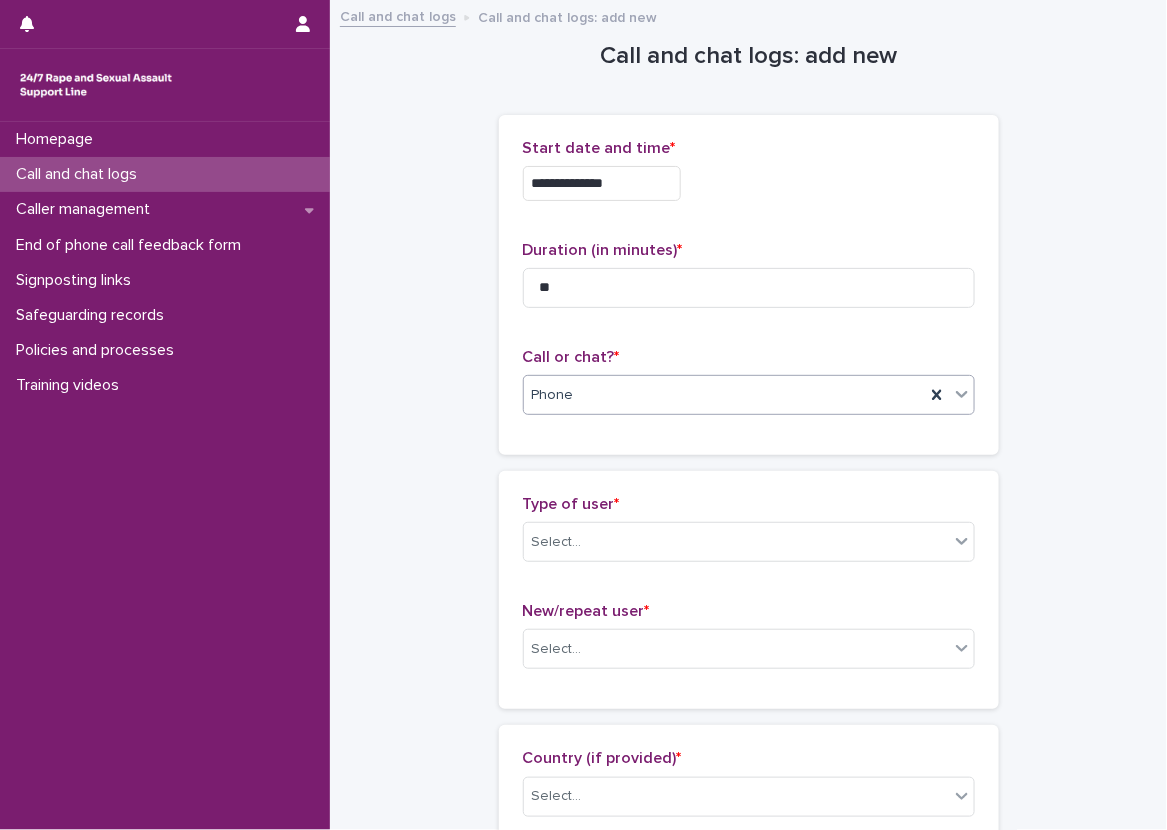 scroll, scrollTop: 300, scrollLeft: 0, axis: vertical 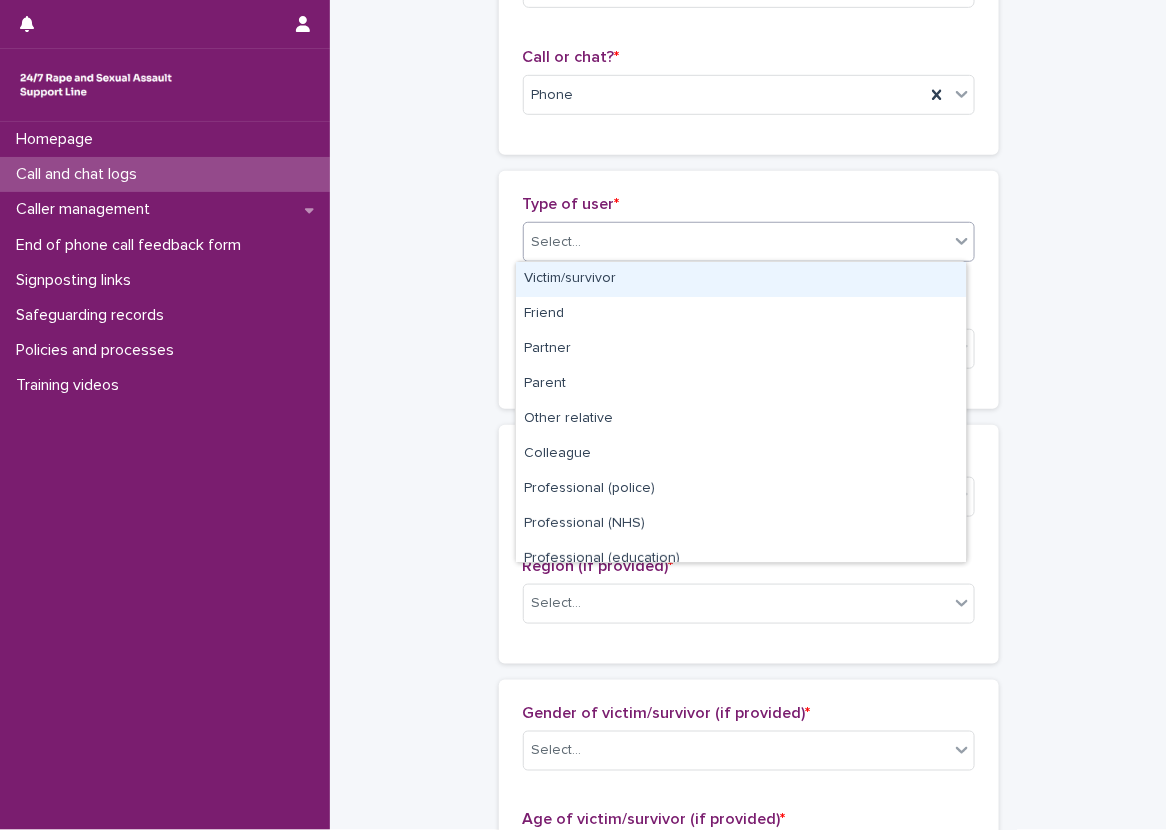 click on "Select..." at bounding box center [736, 242] 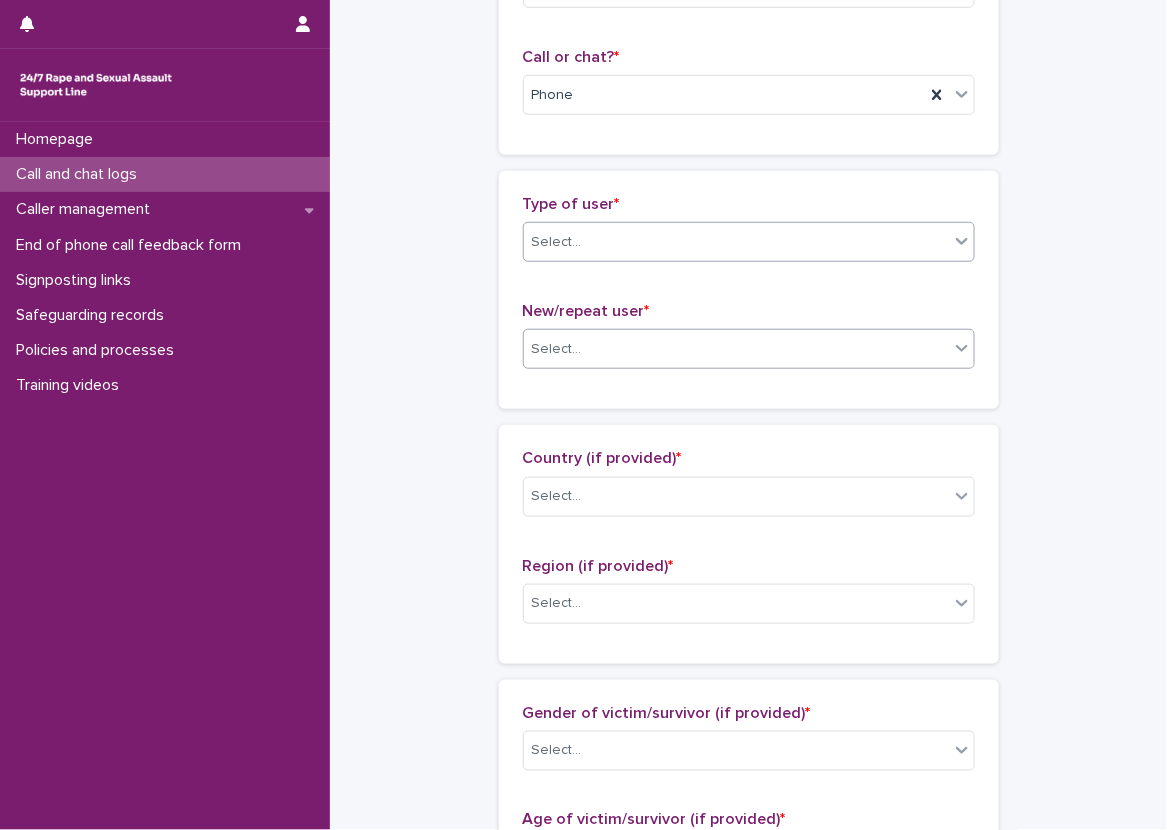 click on "Select..." at bounding box center [736, 349] 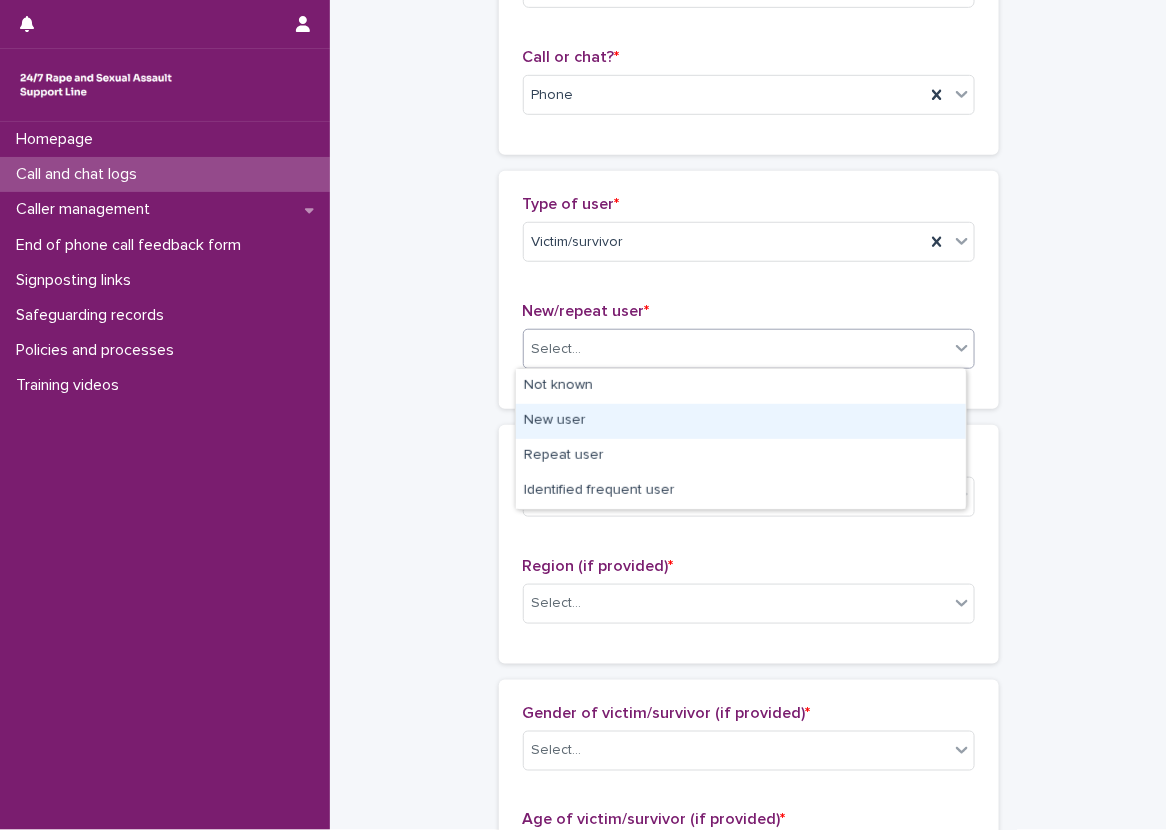 click on "New user" at bounding box center [741, 421] 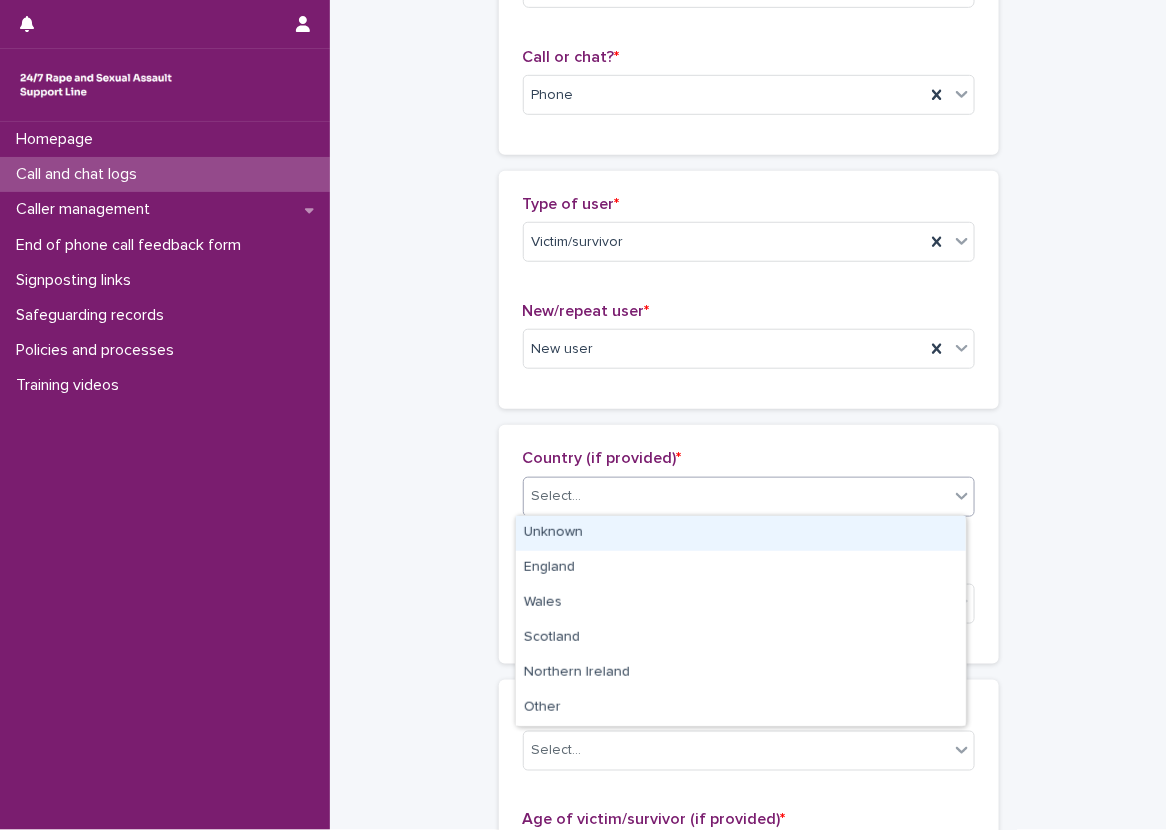 click on "Select..." at bounding box center (736, 496) 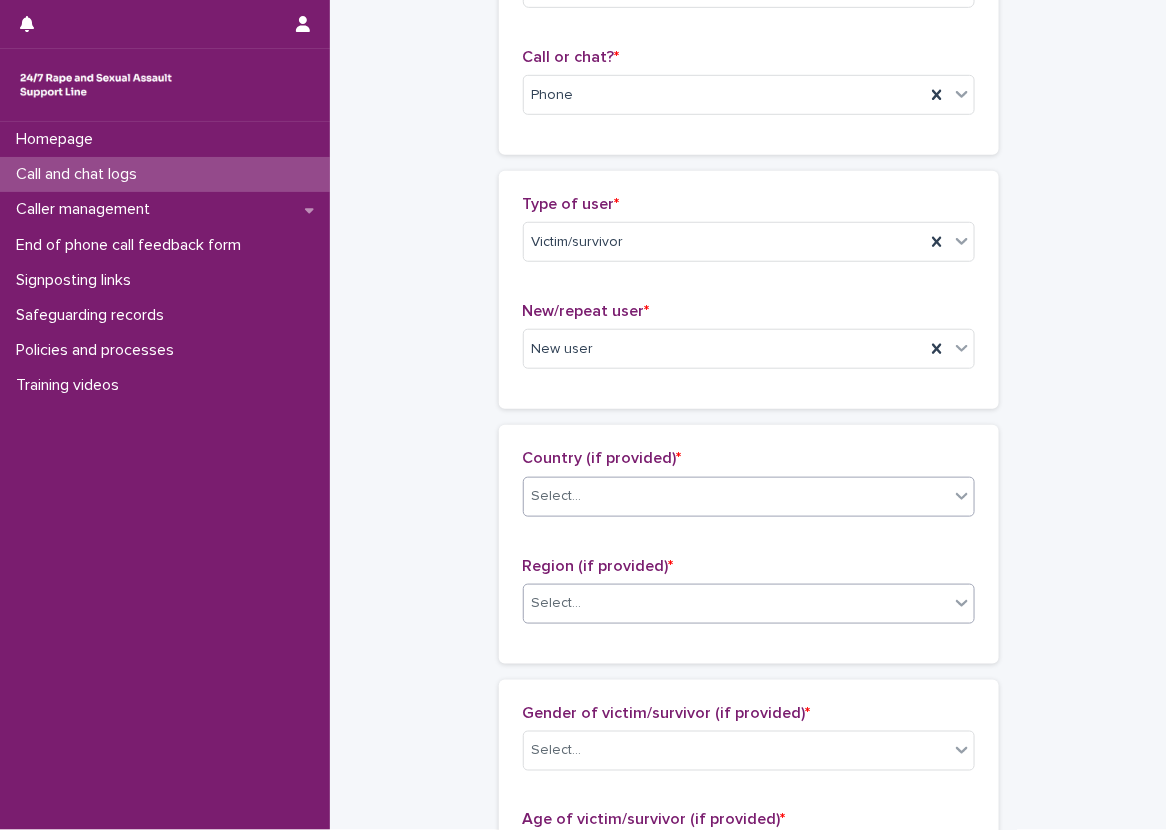 click on "Select..." at bounding box center (557, 603) 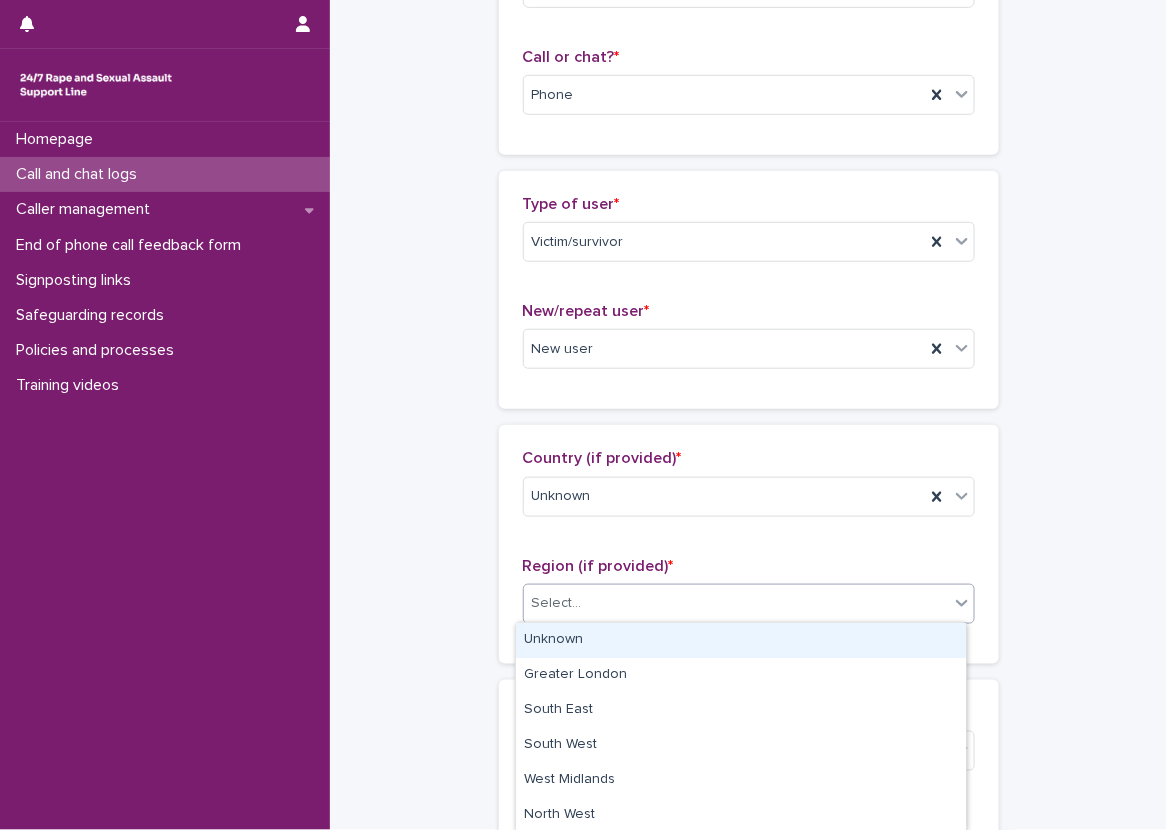 click on "Unknown" at bounding box center [741, 640] 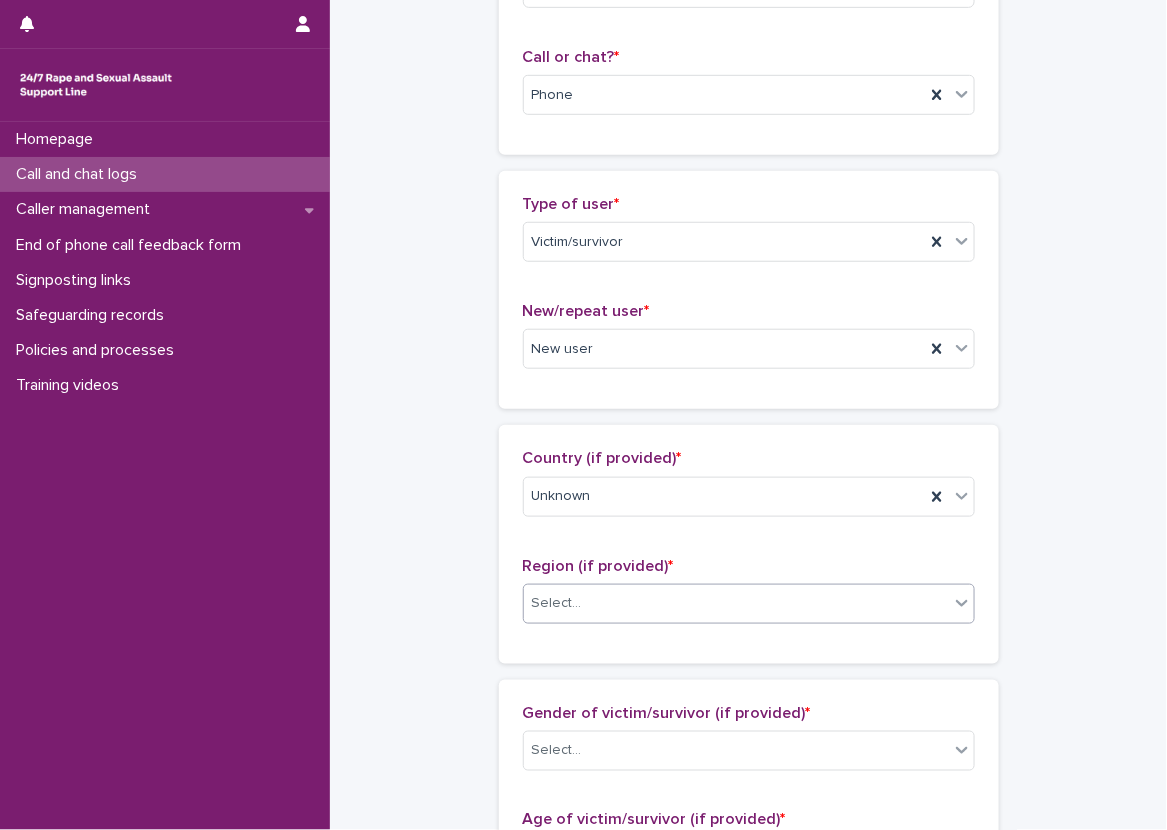 click on "**********" at bounding box center (748, 784) 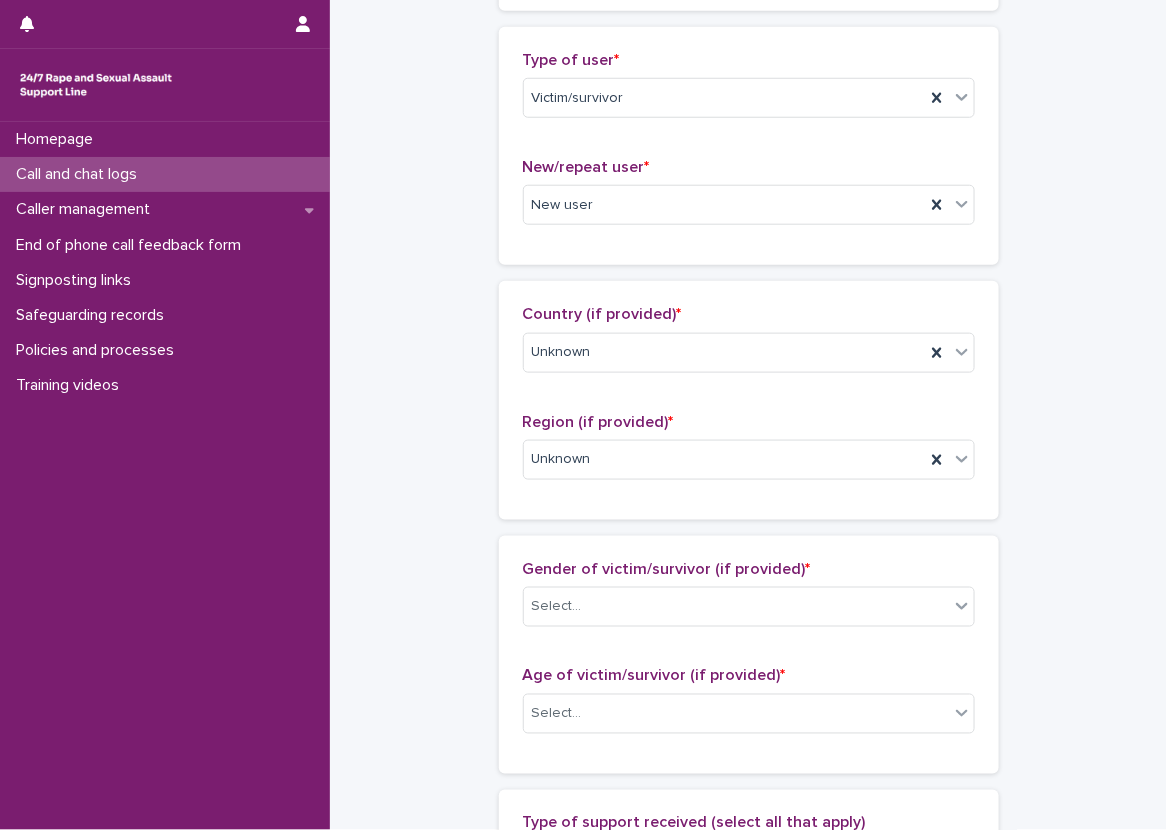 scroll, scrollTop: 800, scrollLeft: 0, axis: vertical 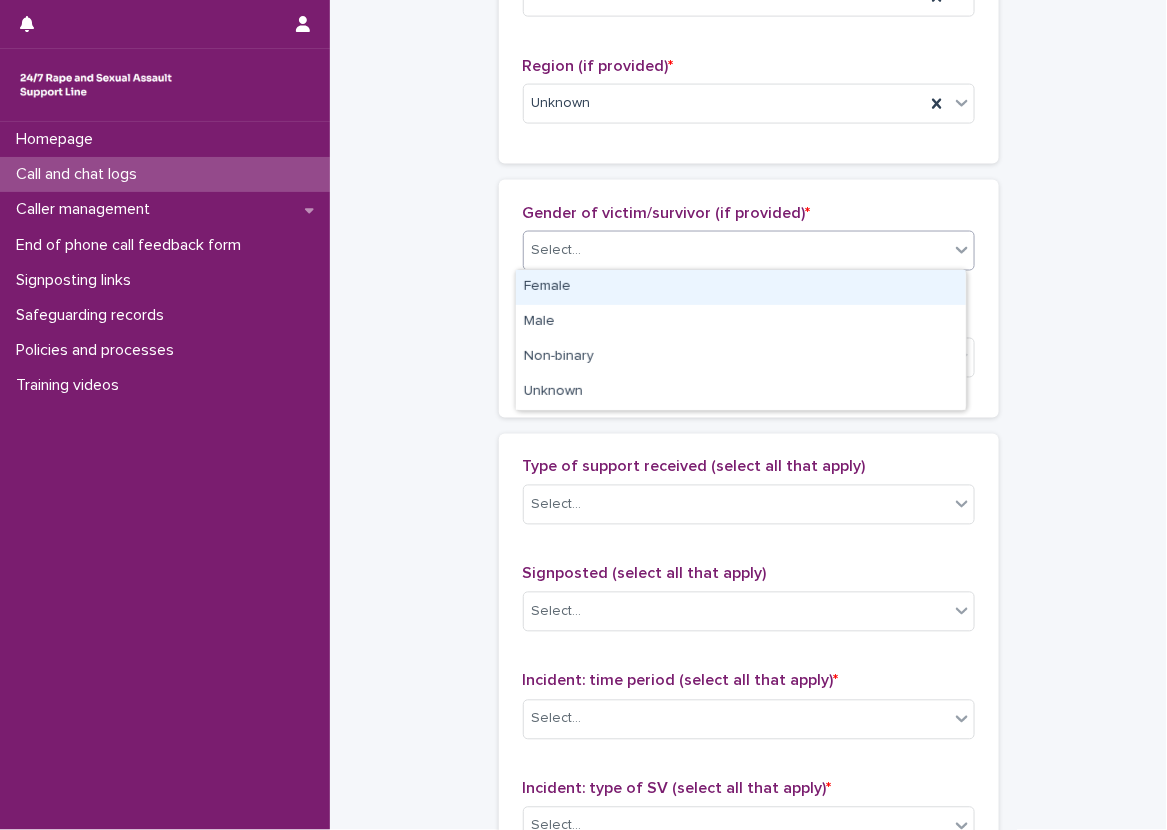 click on "Select..." at bounding box center (736, 250) 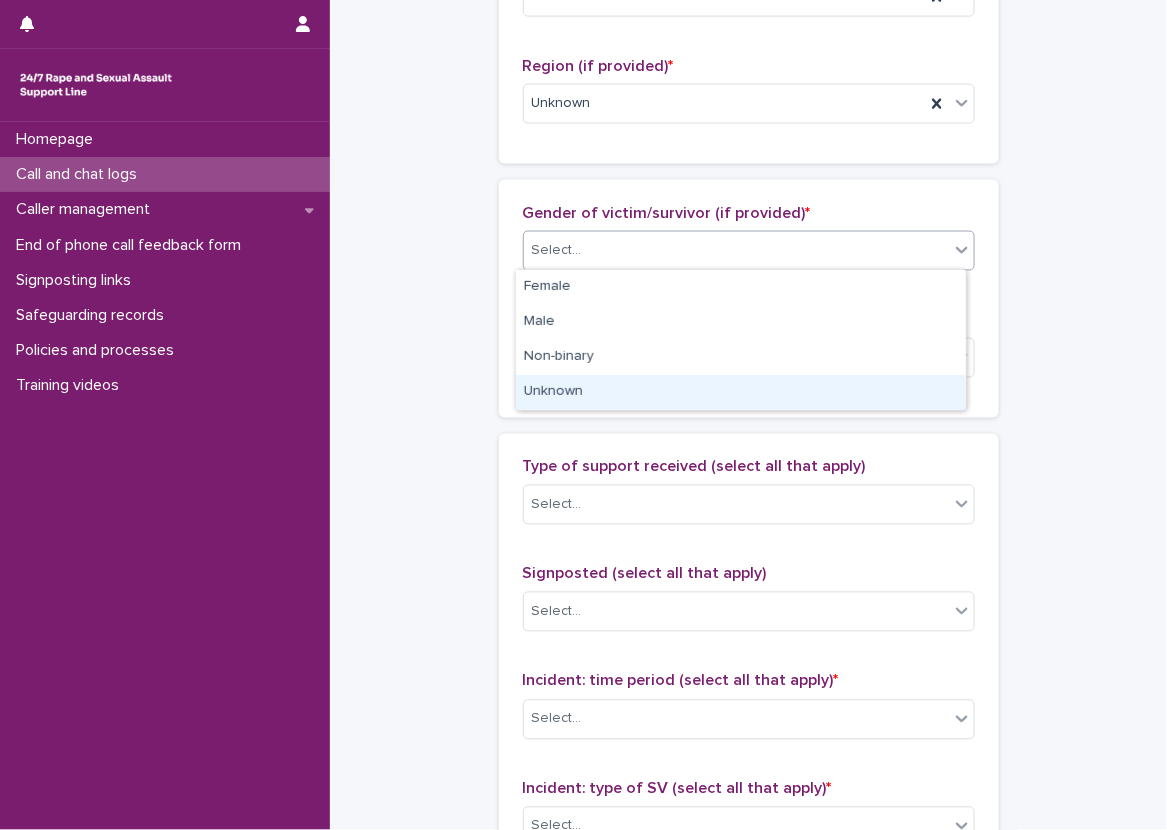 click on "Unknown" at bounding box center [741, 392] 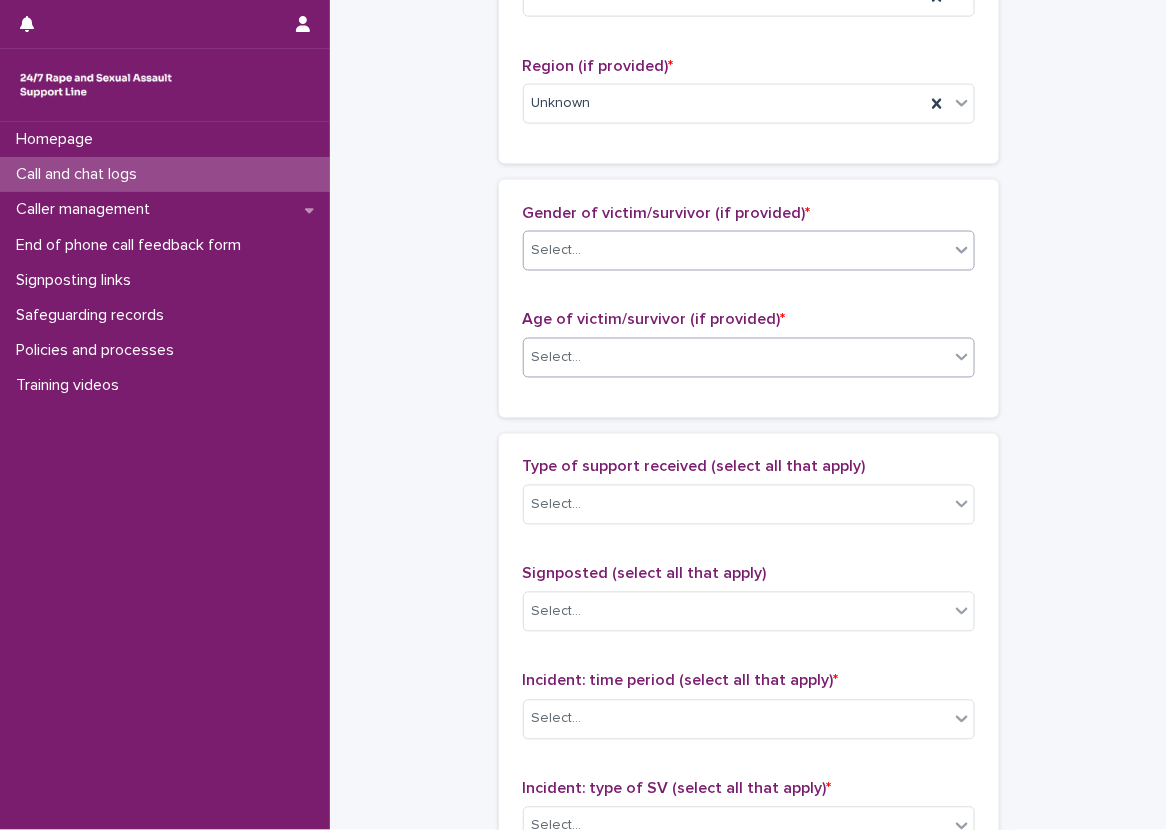 click on "Select..." at bounding box center [736, 358] 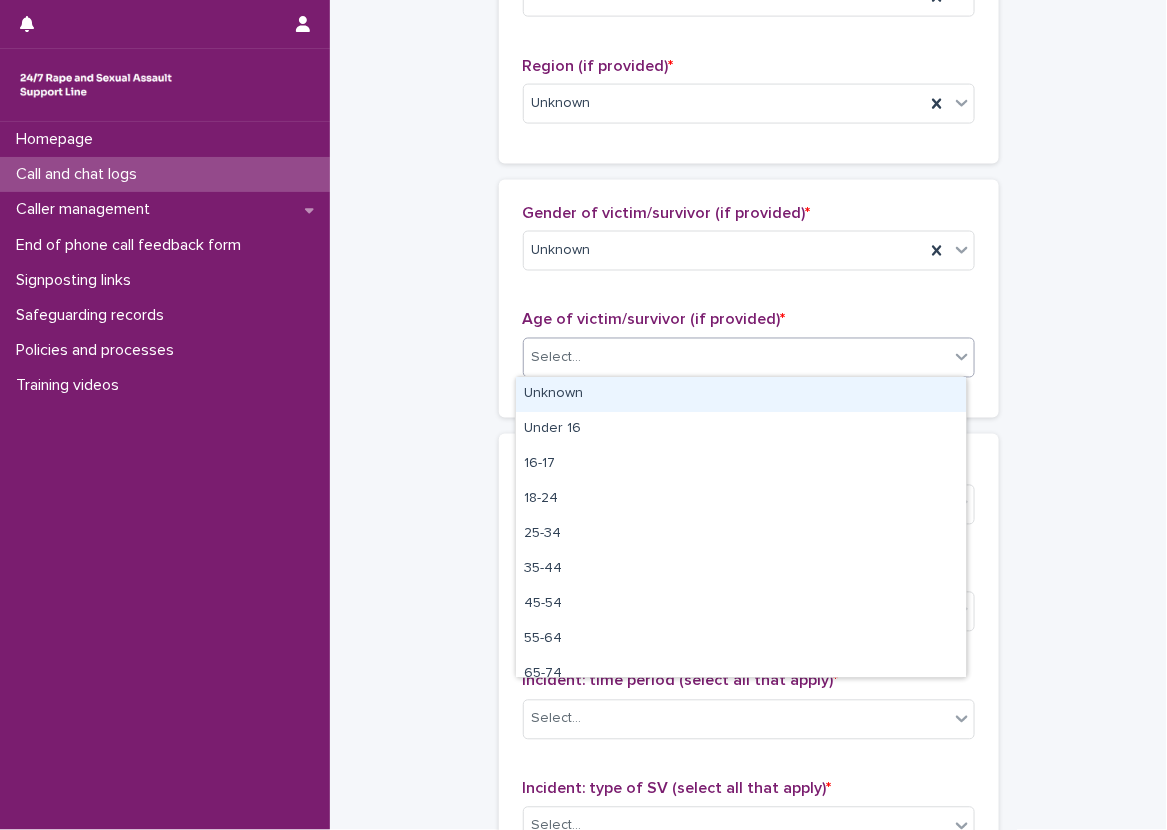 click on "Select..." at bounding box center [749, 358] 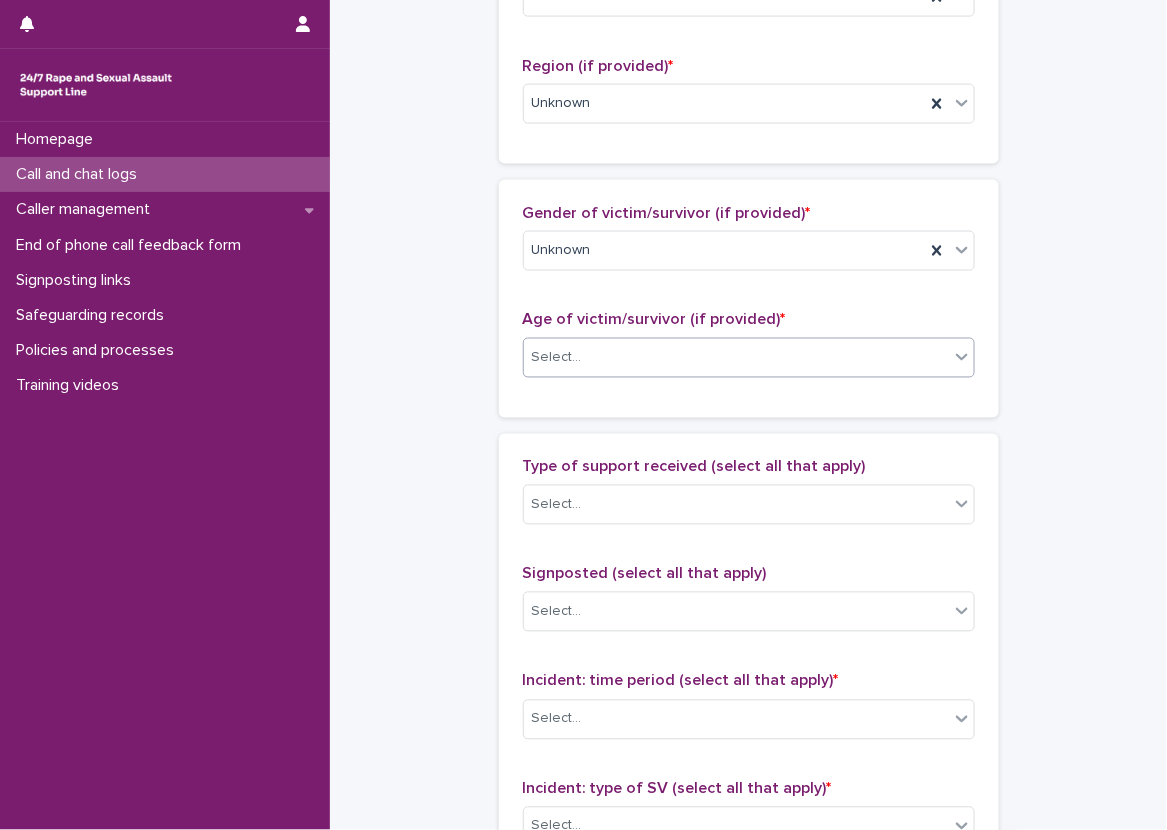 click on "Gender of victim/survivor (if provided) * Unknown Age of victim/survivor (if provided) *       0 results available. Select is focused ,type to refine list, press Down to open the menu,  Select..." at bounding box center (749, 299) 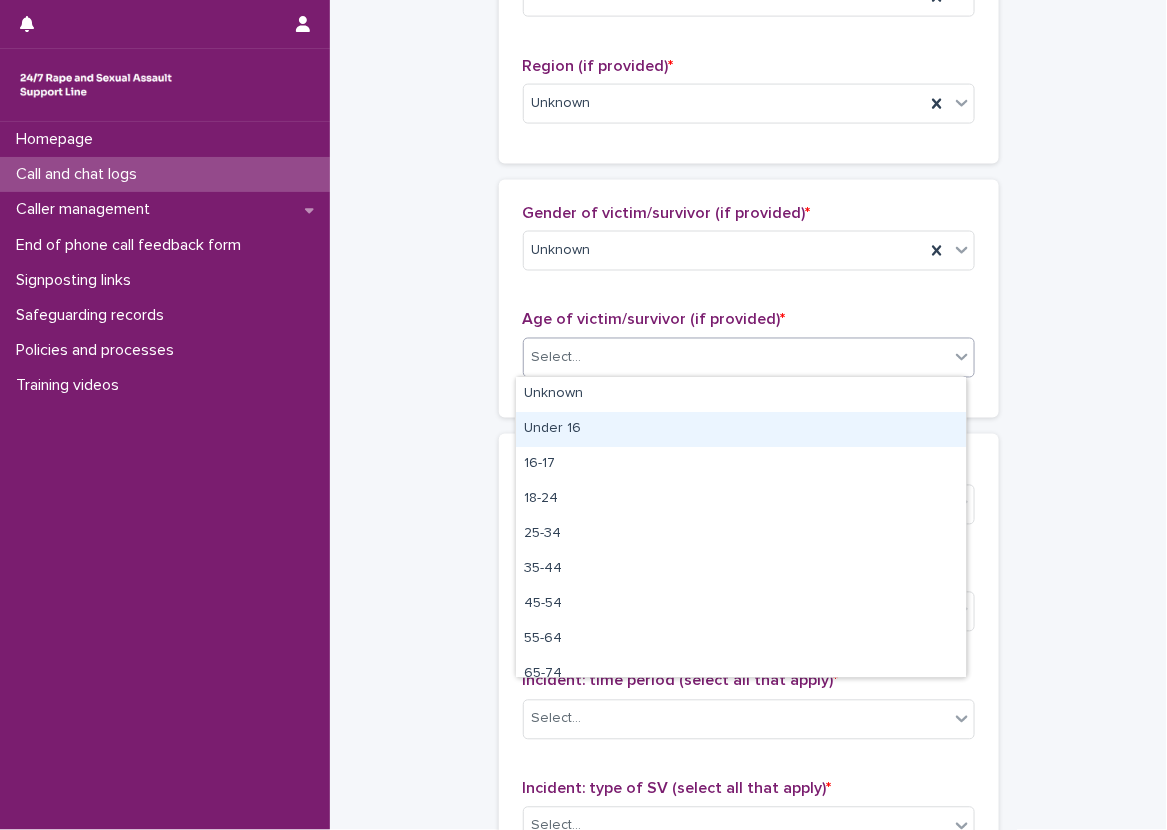 click on "Under 16" at bounding box center [741, 429] 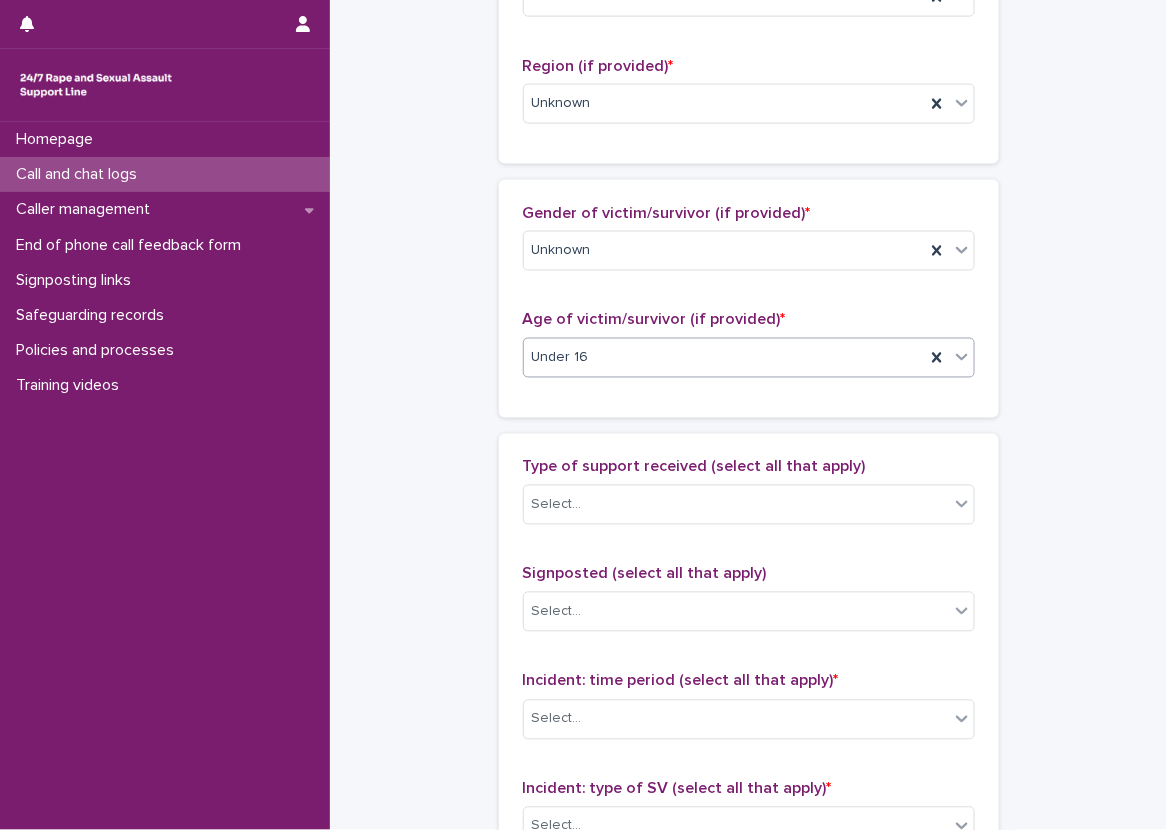 click on "Under 16" at bounding box center [560, 358] 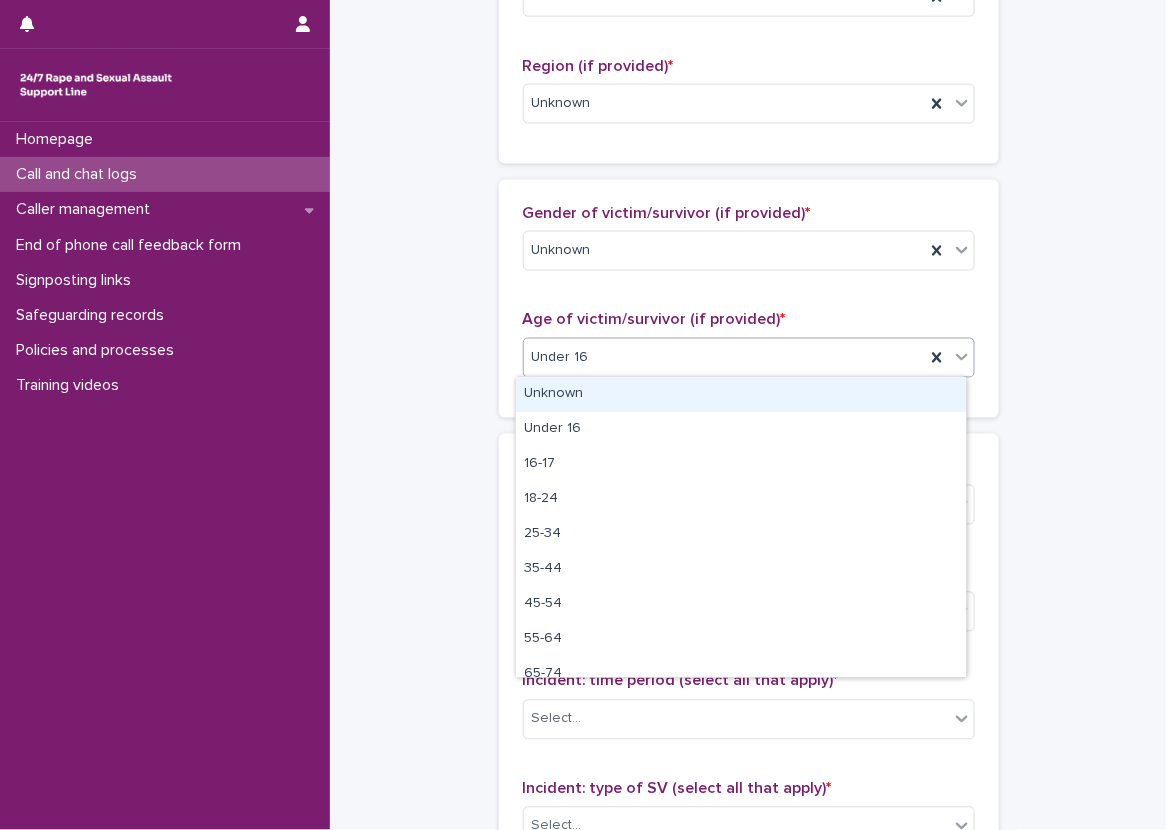 click on "Unknown" at bounding box center (741, 394) 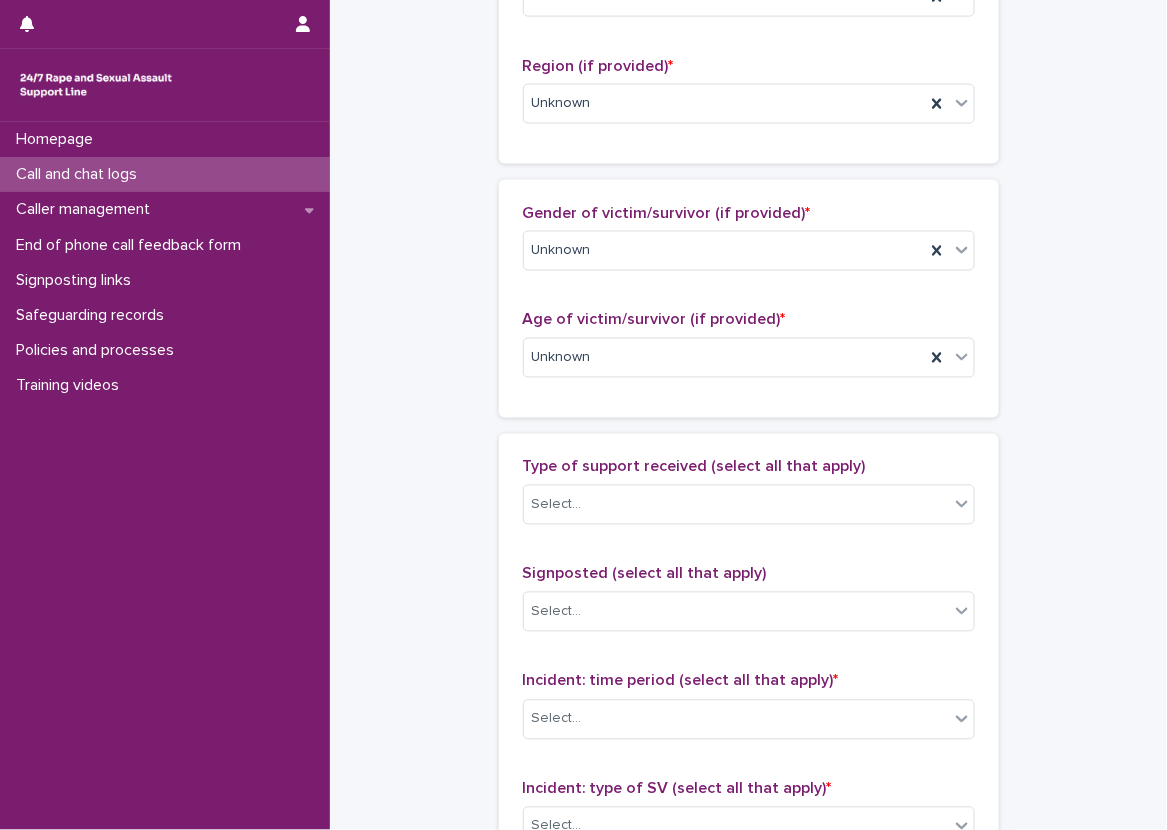 click on "**********" at bounding box center [748, 284] 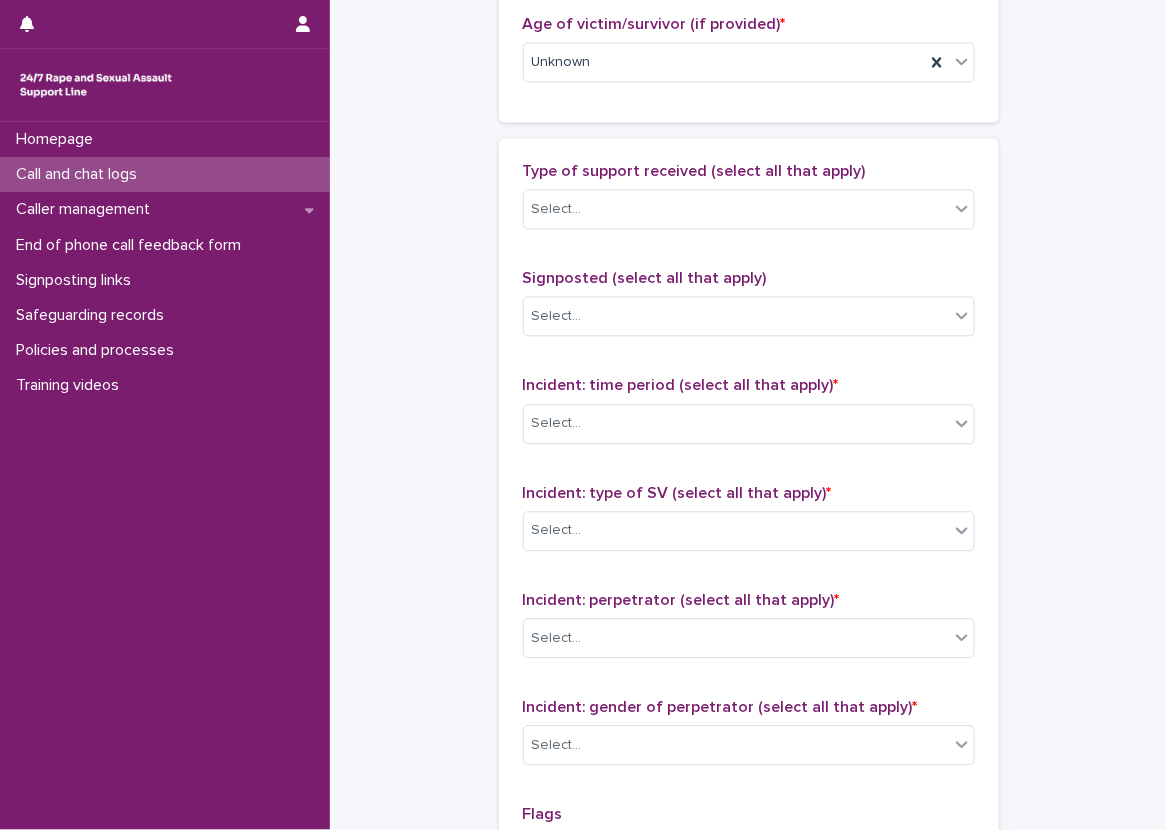 scroll, scrollTop: 1100, scrollLeft: 0, axis: vertical 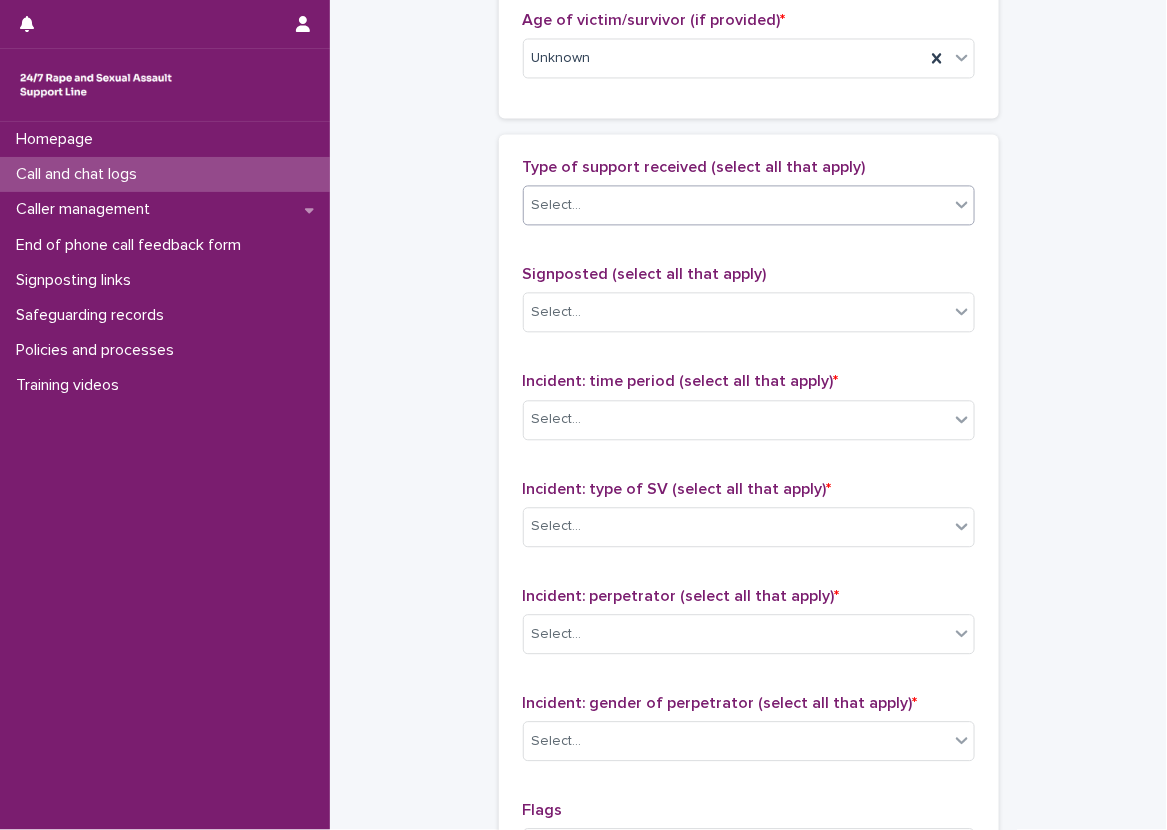 click on "Select..." at bounding box center [736, 205] 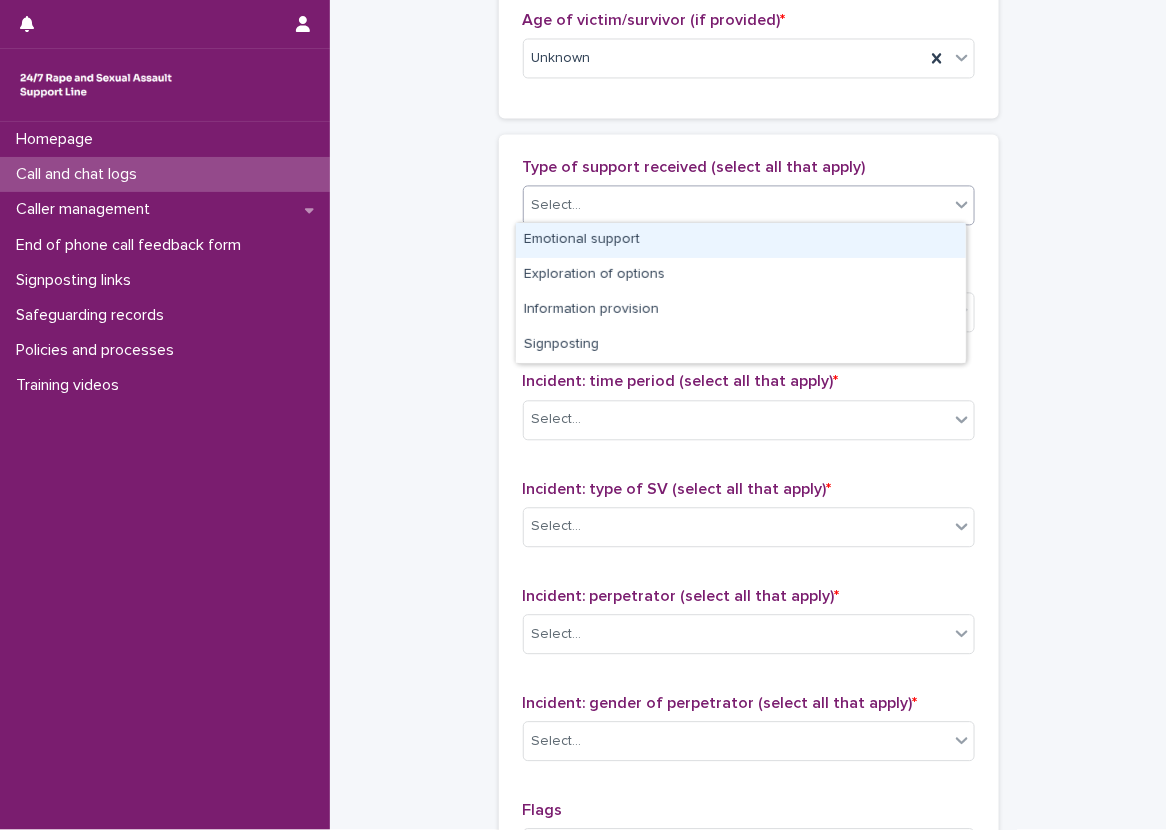 click on "Emotional support Exploration of options Information provision Signposting" at bounding box center [741, 293] 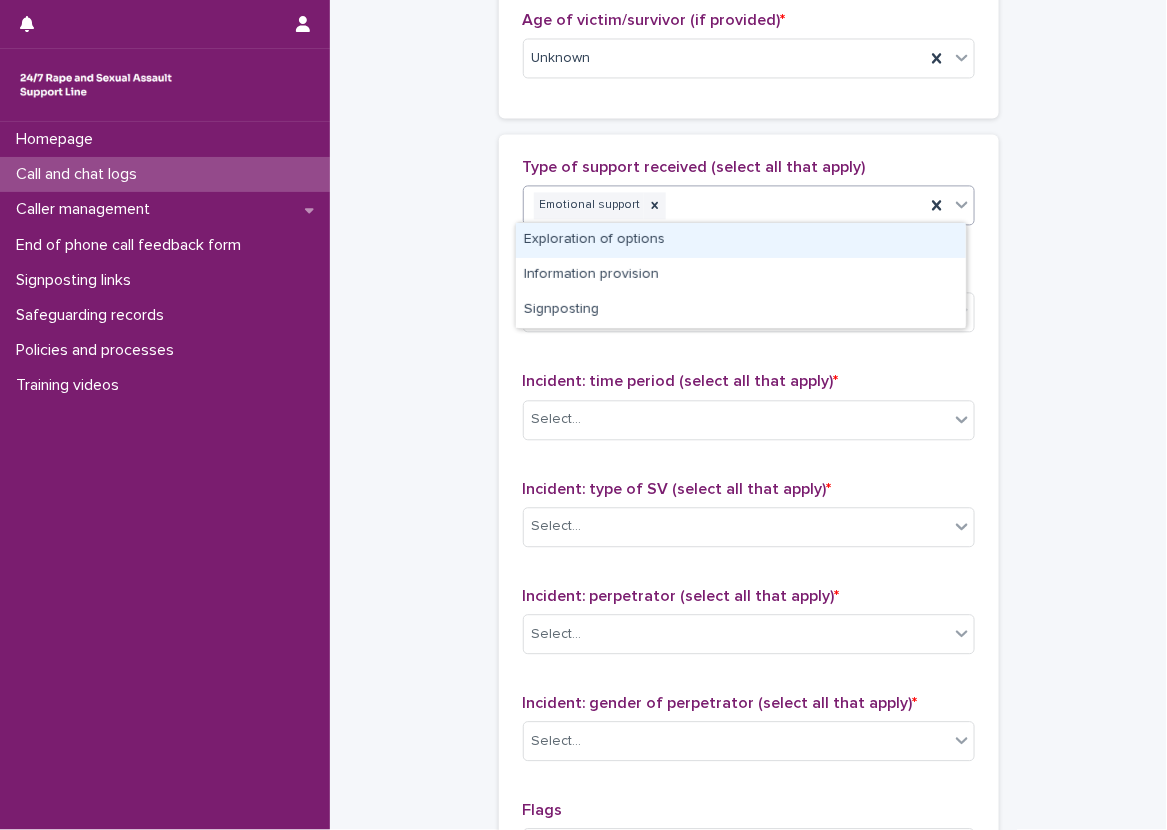 click on "Emotional support" at bounding box center (724, 205) 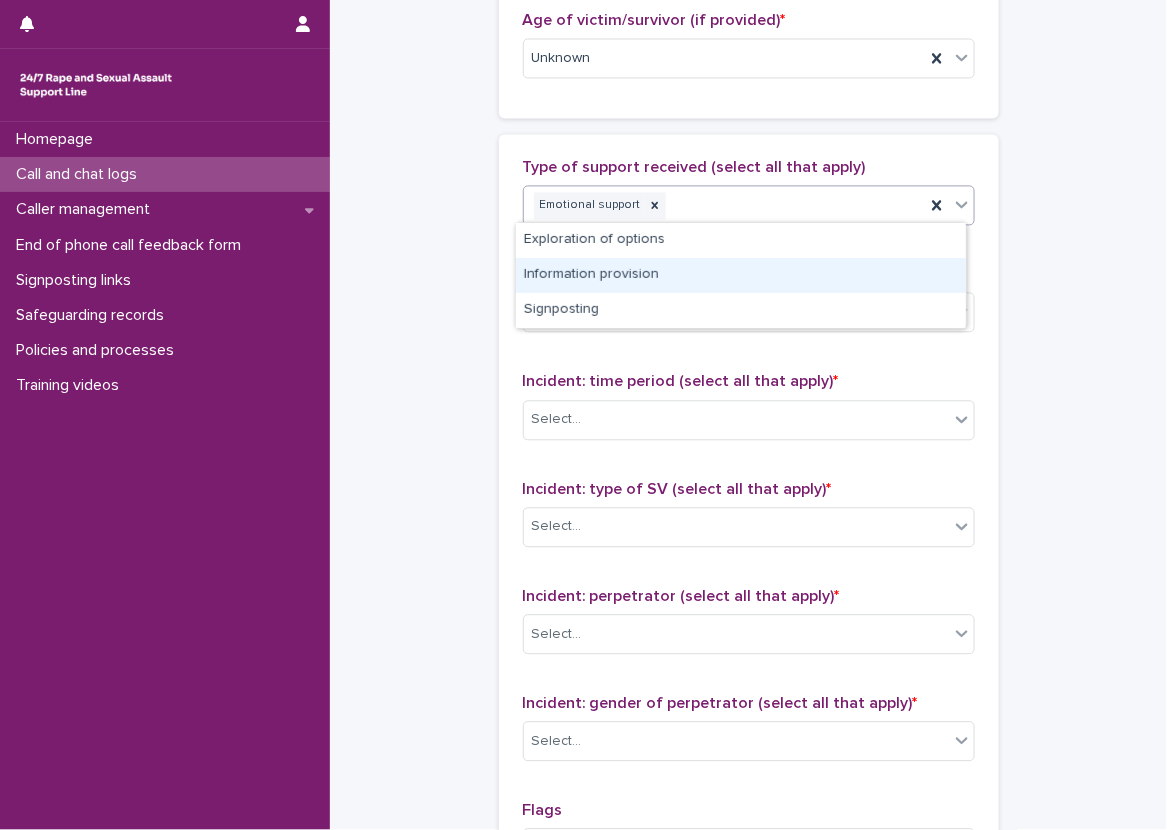 click on "Information provision" at bounding box center (741, 275) 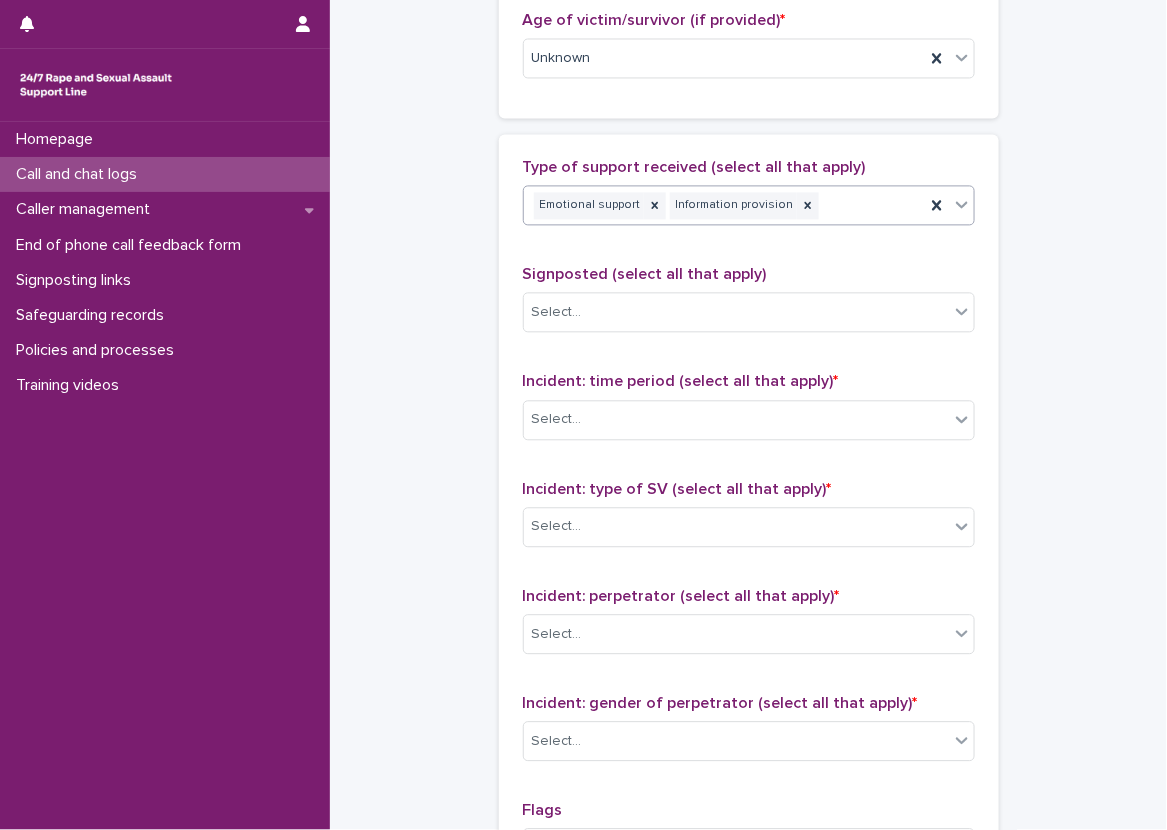 click on "Type of support received (select all that apply)   option Information provision, selected.     0 results available. Select is focused ,type to refine list, press Down to open the menu,  press left to focus selected values Emotional support Information provision Signposted (select all that apply) Select... Incident: time period (select all that apply) * Select... Incident: type of SV (select all that apply) * Select... Incident: perpetrator (select all that apply) * Select... Incident: gender of perpetrator (select all that apply) * Select... Flags Select... Comments" at bounding box center [749, 576] 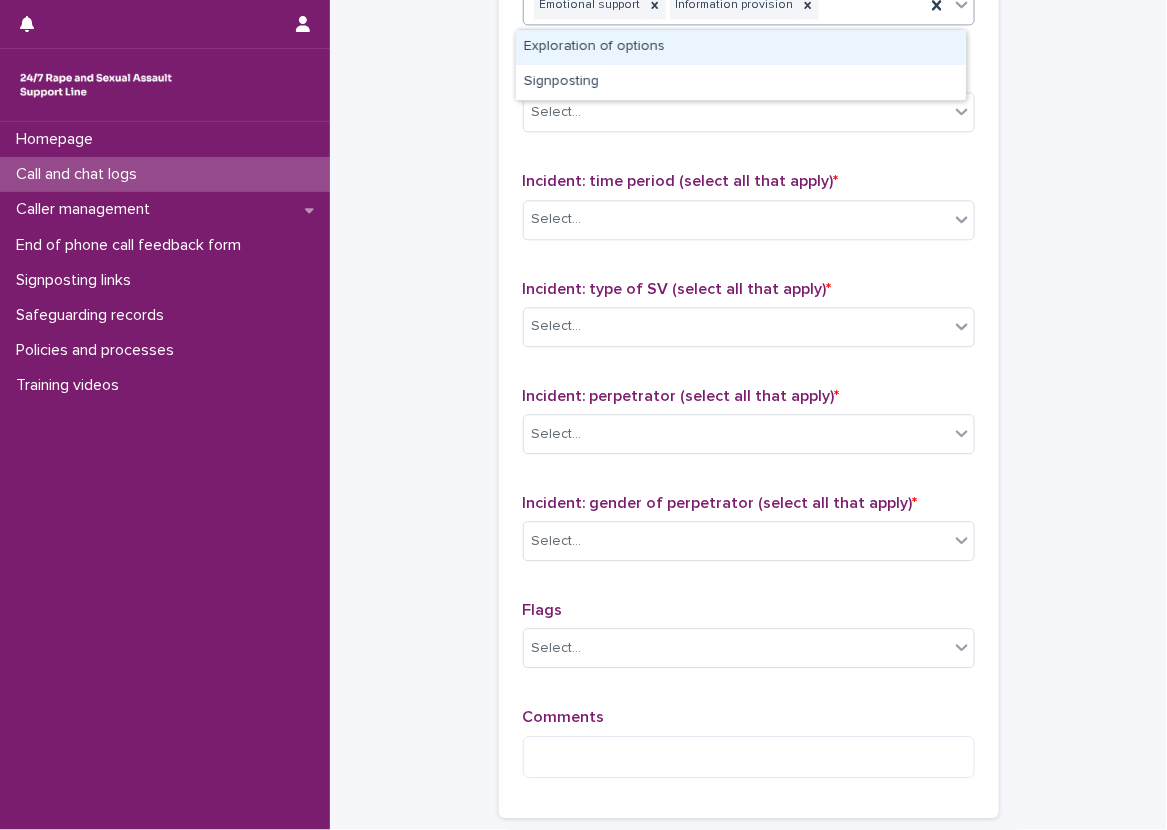 scroll, scrollTop: 1293, scrollLeft: 0, axis: vertical 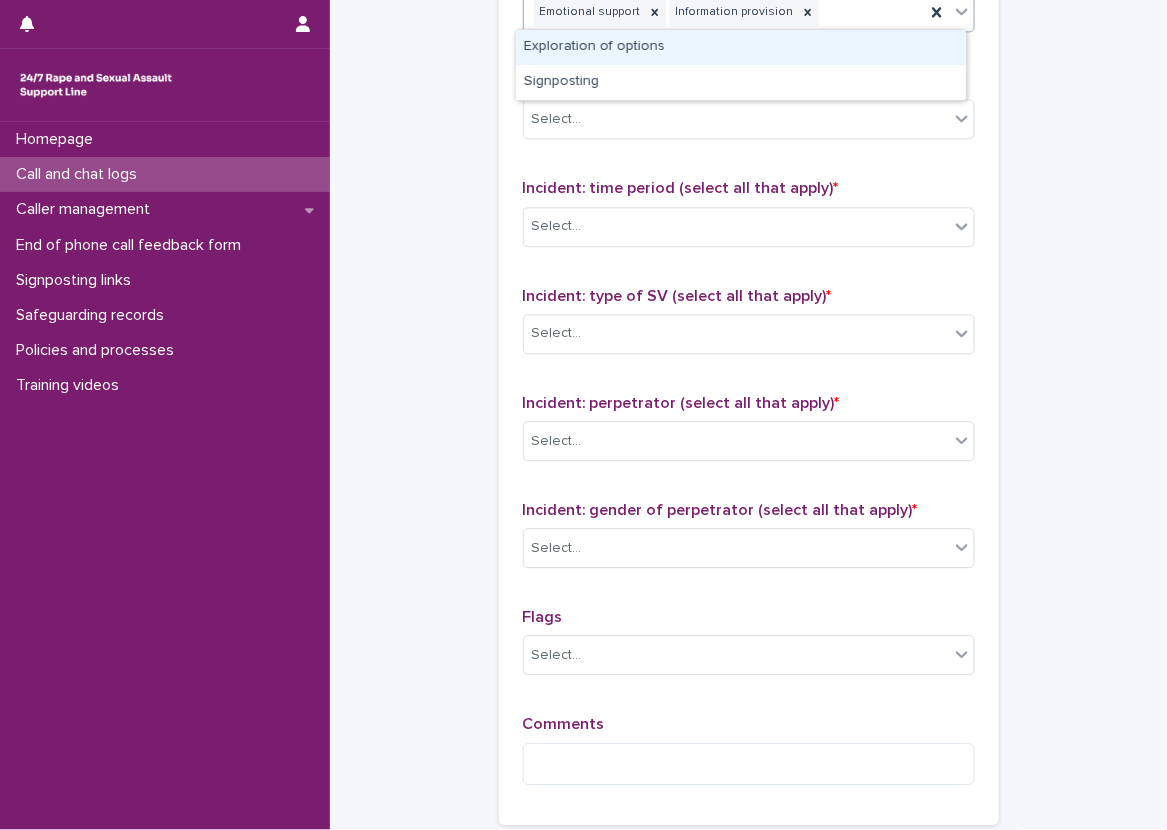 click on "Emotional support Information provision" at bounding box center (724, 12) 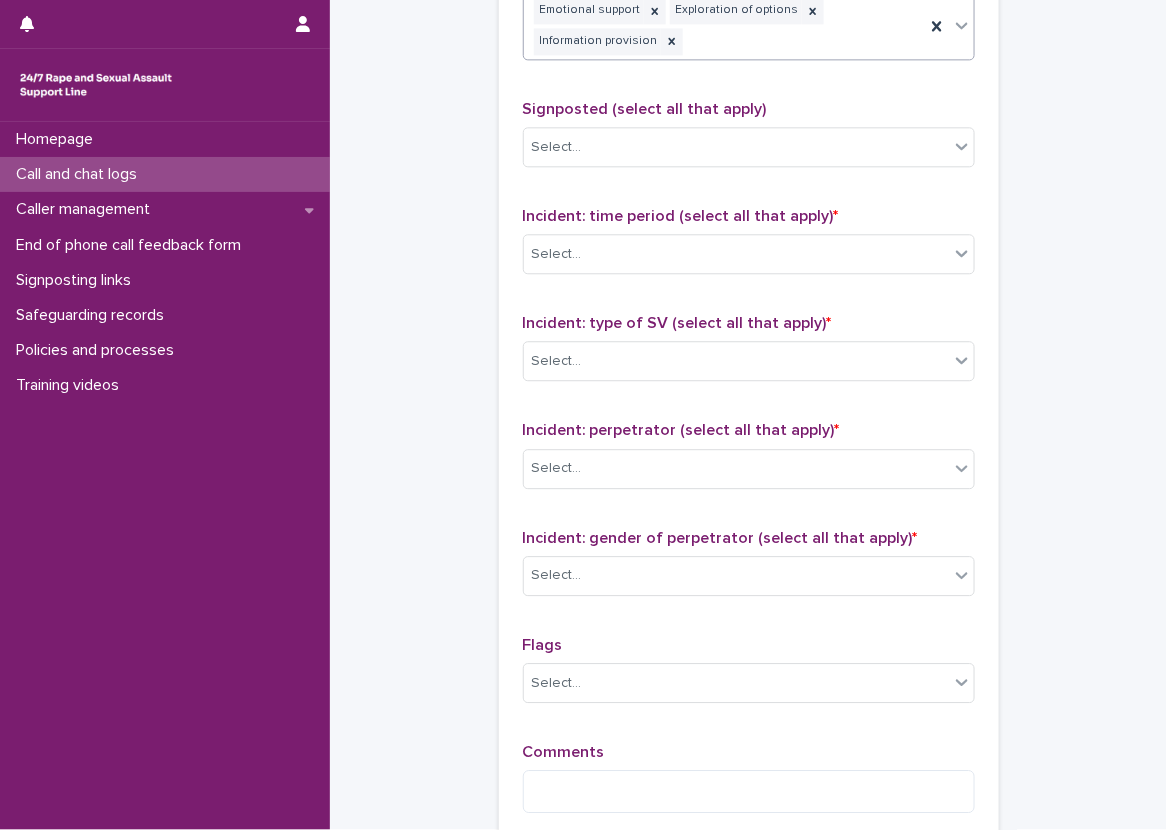 click on "**********" at bounding box center [748, -195] 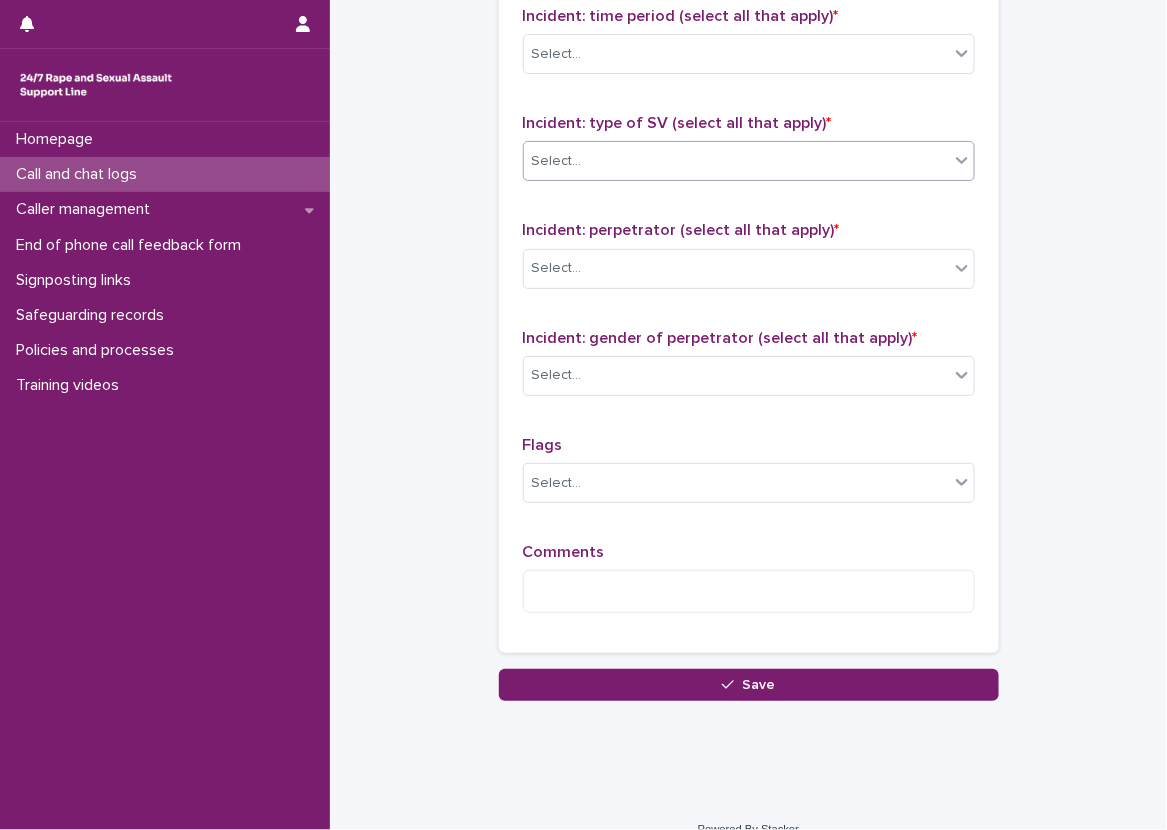 scroll, scrollTop: 1393, scrollLeft: 0, axis: vertical 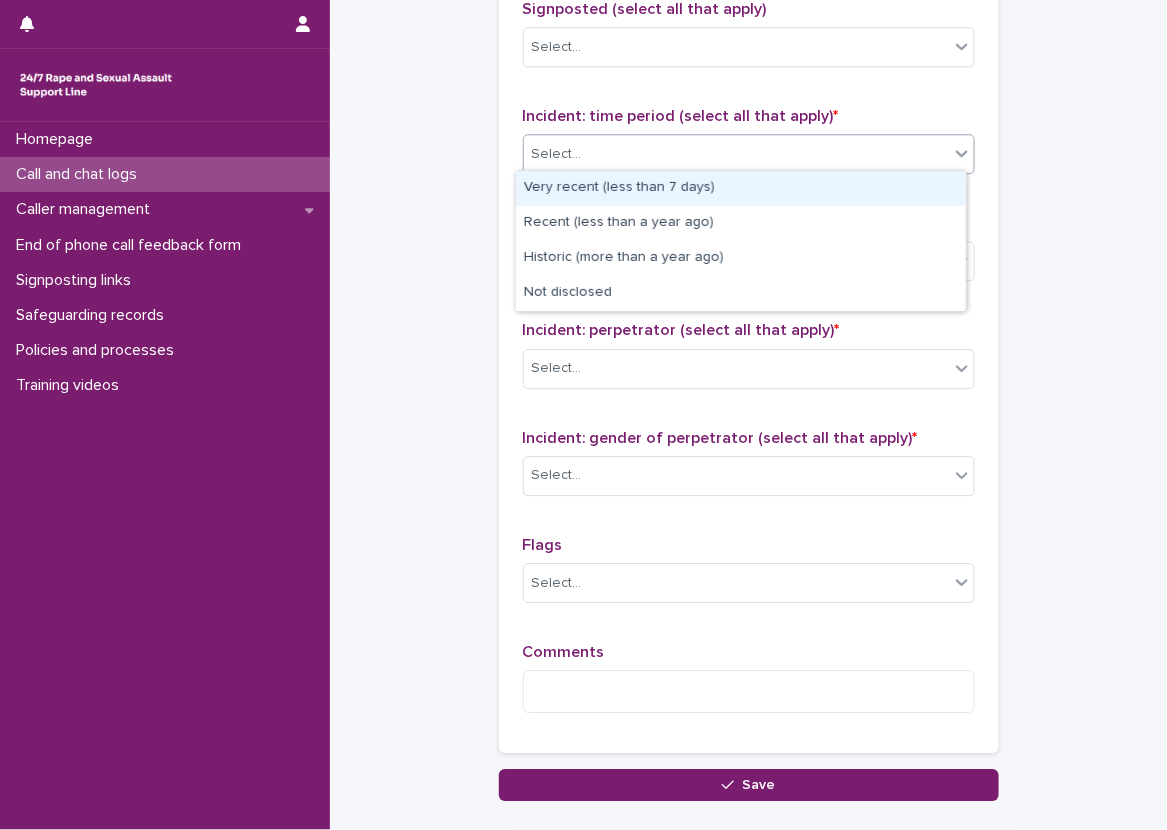 click on "Select..." at bounding box center (749, 154) 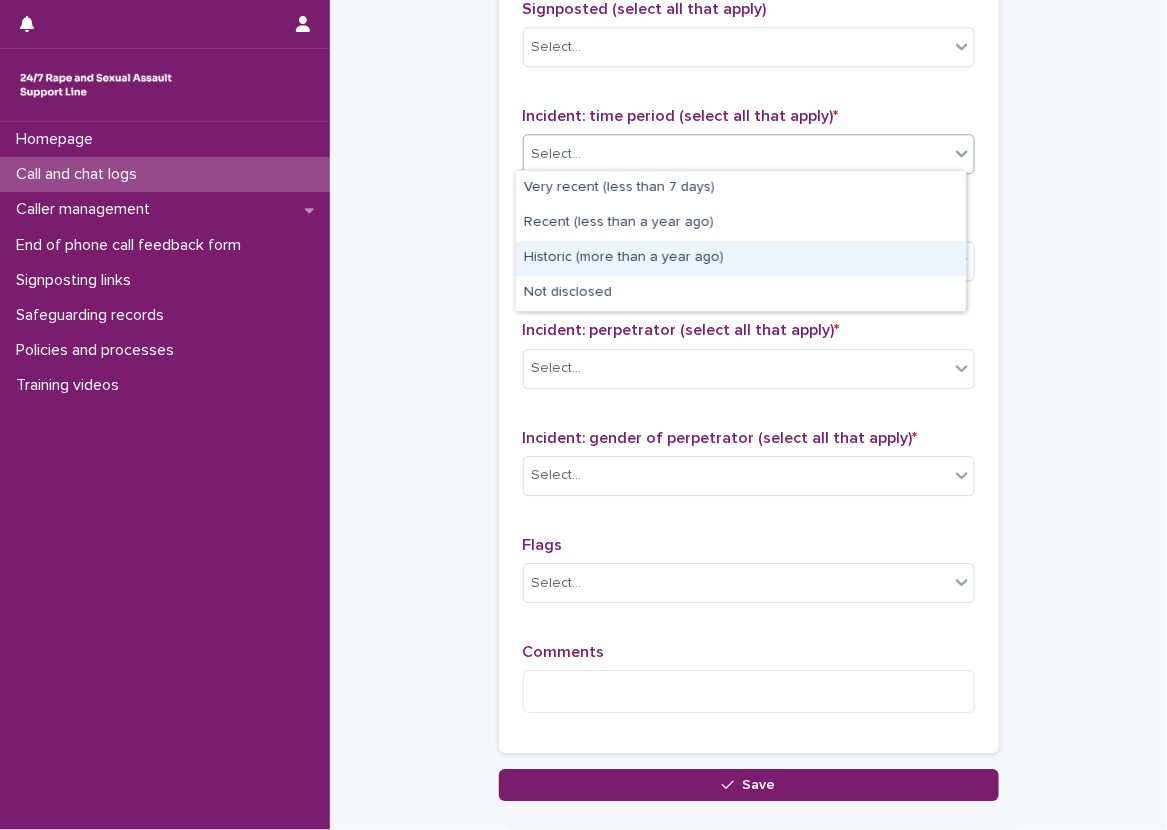 click on "Historic (more than a year ago)" at bounding box center [741, 258] 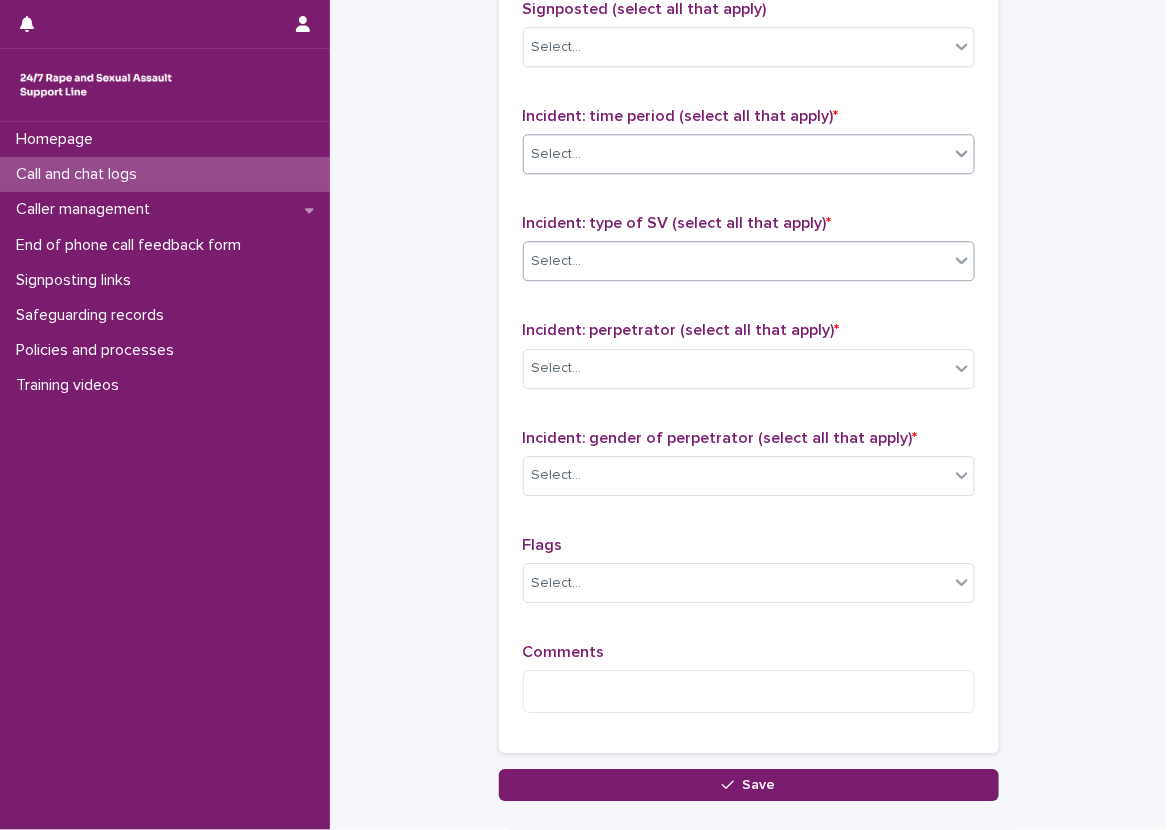 click on "Select..." at bounding box center [736, 261] 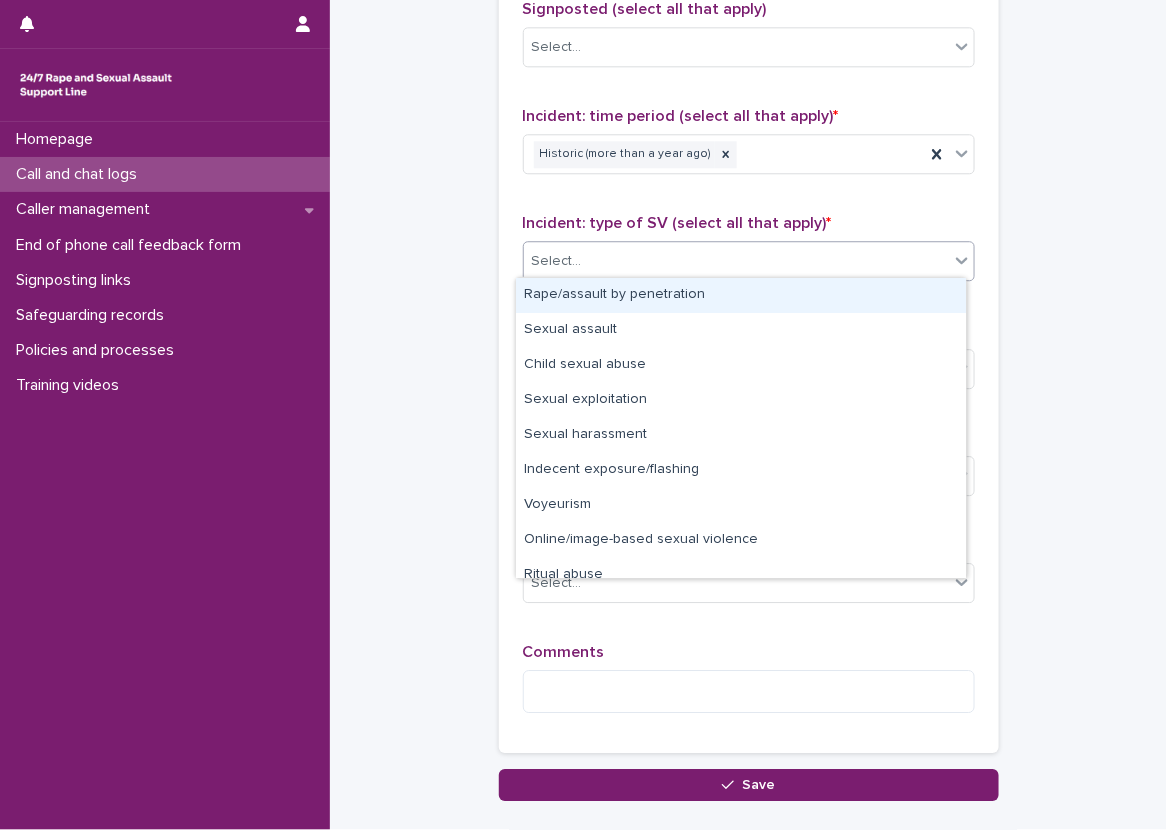 click on "Rape/assault by penetration" at bounding box center (741, 295) 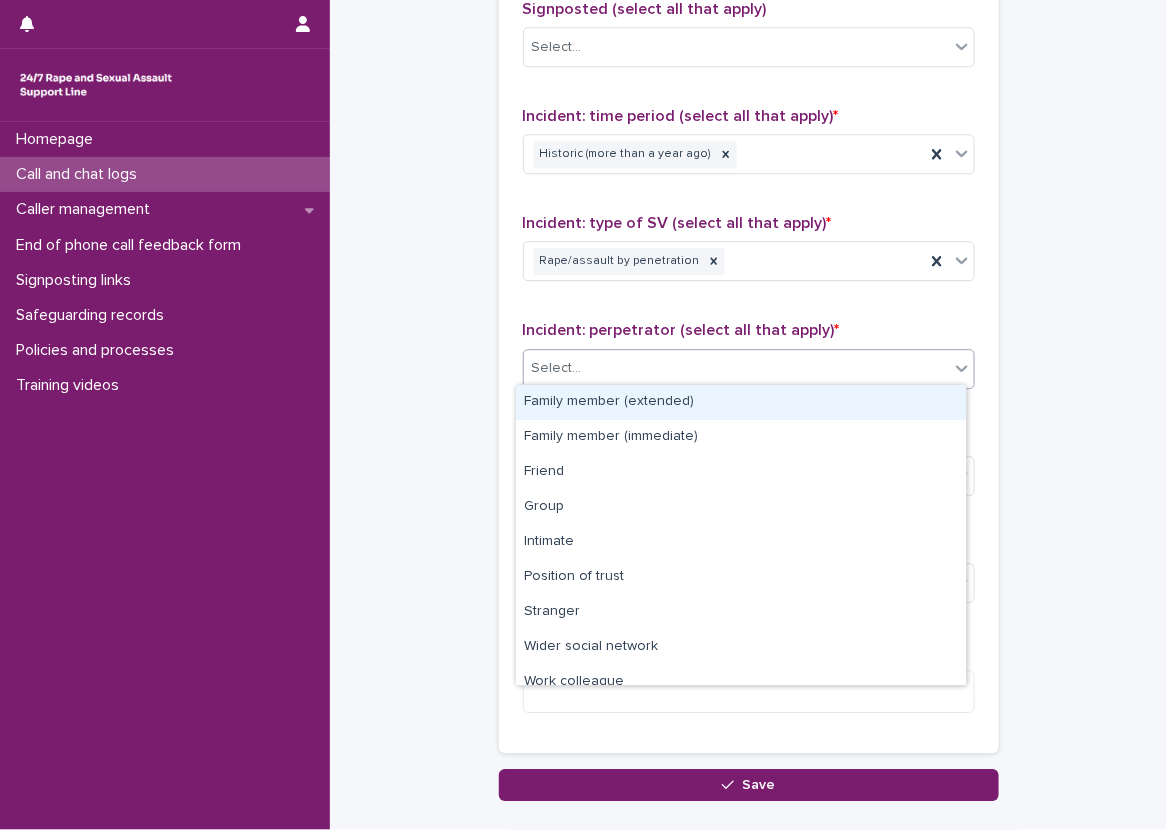 click on "Select..." at bounding box center [736, 368] 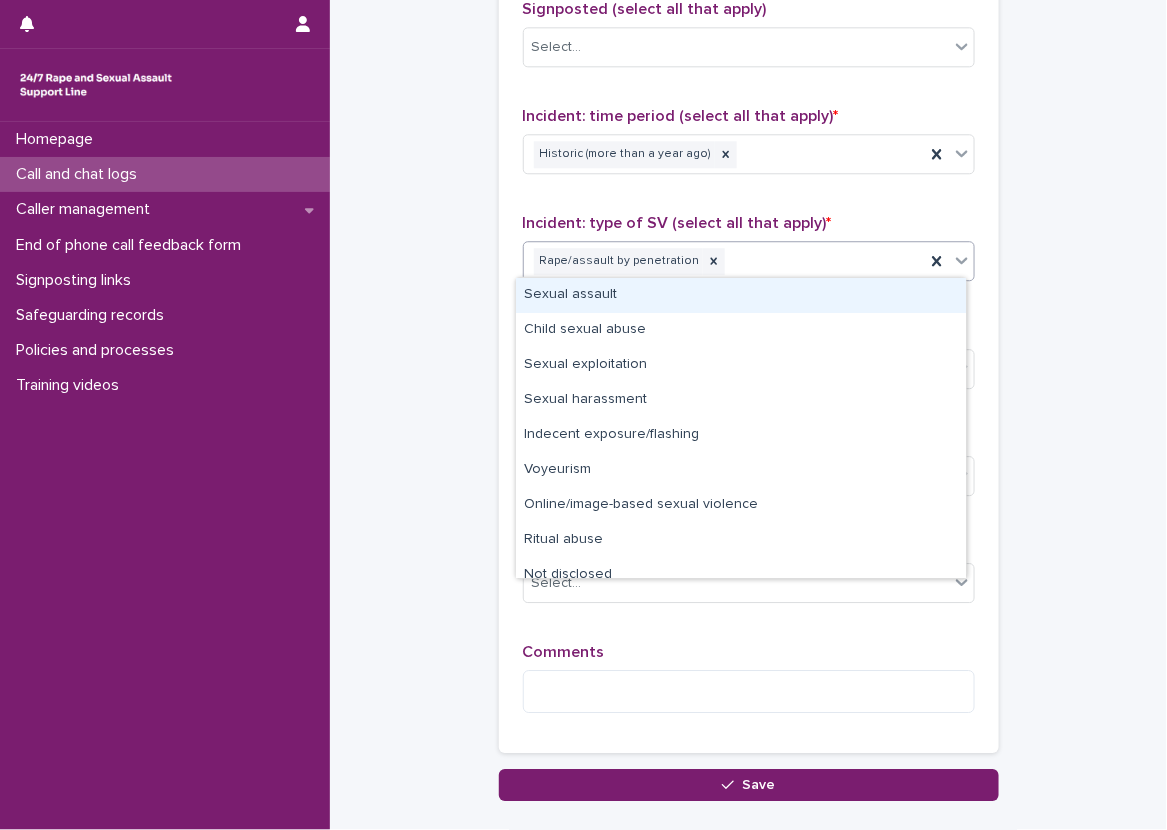 click on "Rape/assault by penetration" at bounding box center (724, 261) 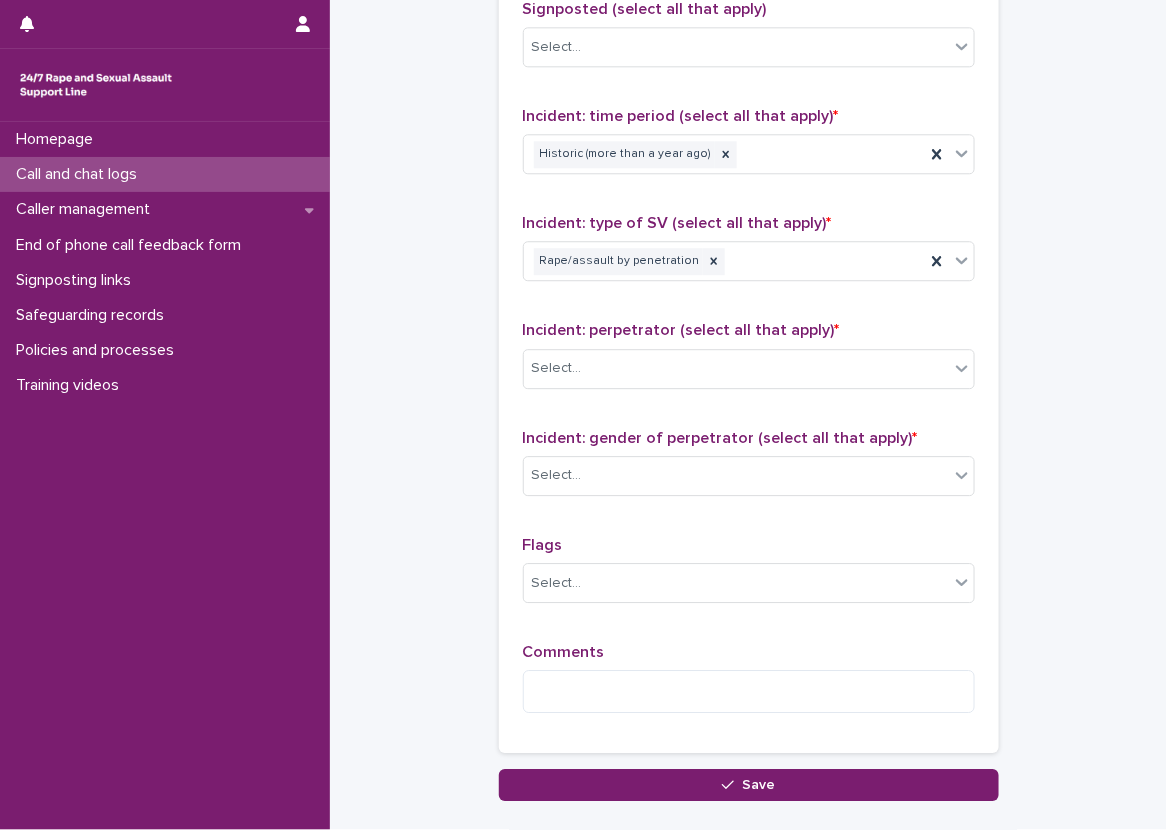 click on "Incident: time period (select all that apply) * Historic (more than a year ago)" at bounding box center [749, 148] 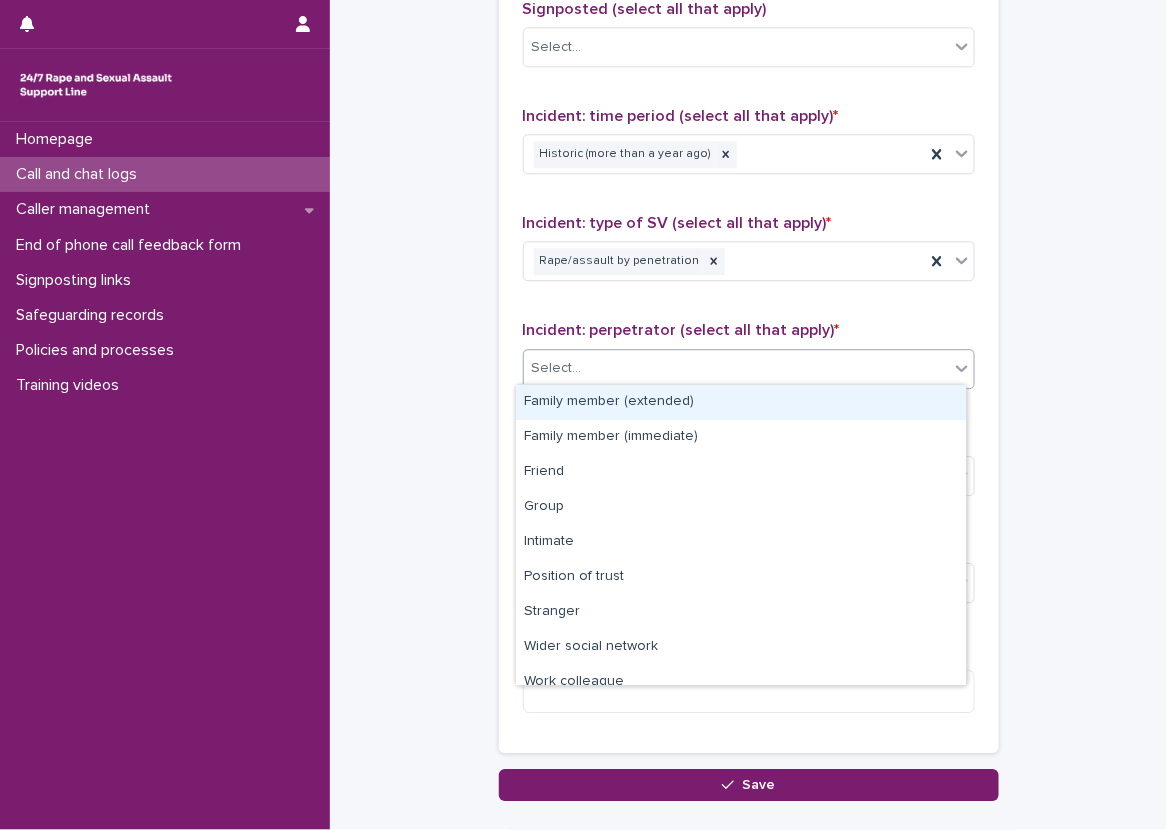 click on "Select..." at bounding box center (736, 368) 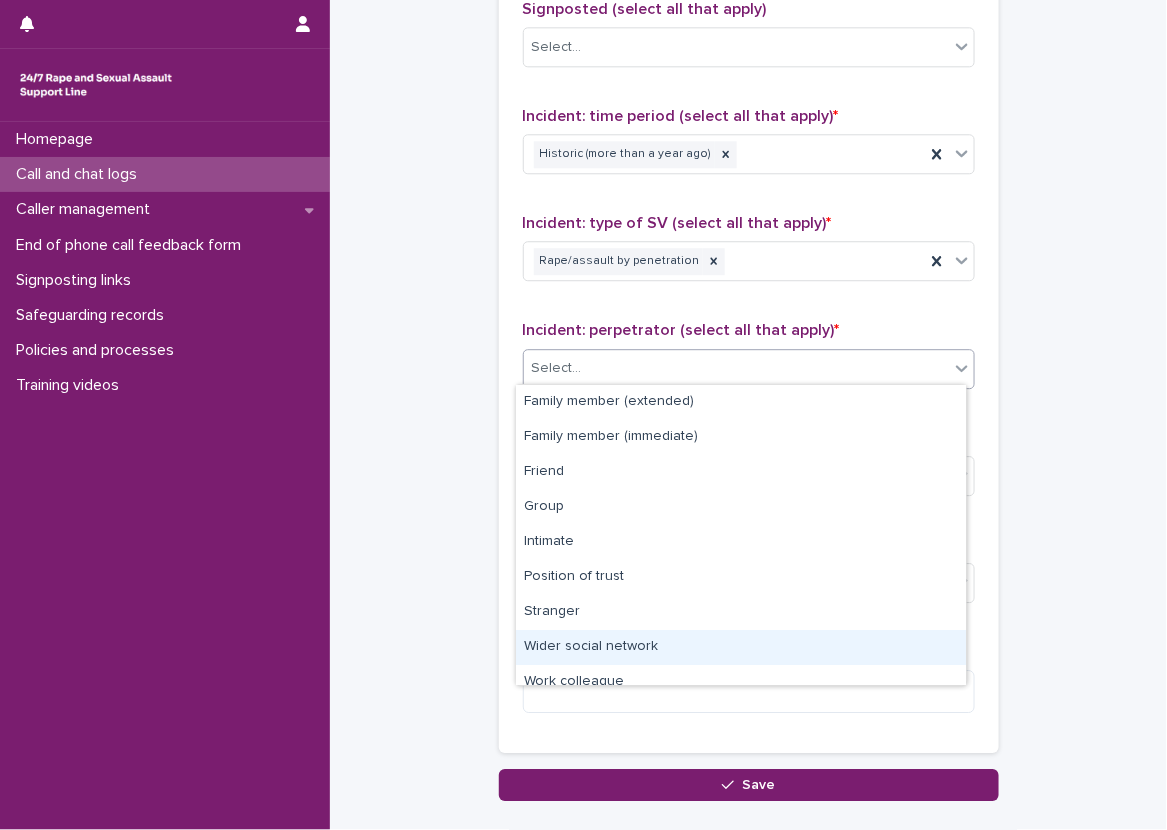 click on "Wider social network" at bounding box center (741, 647) 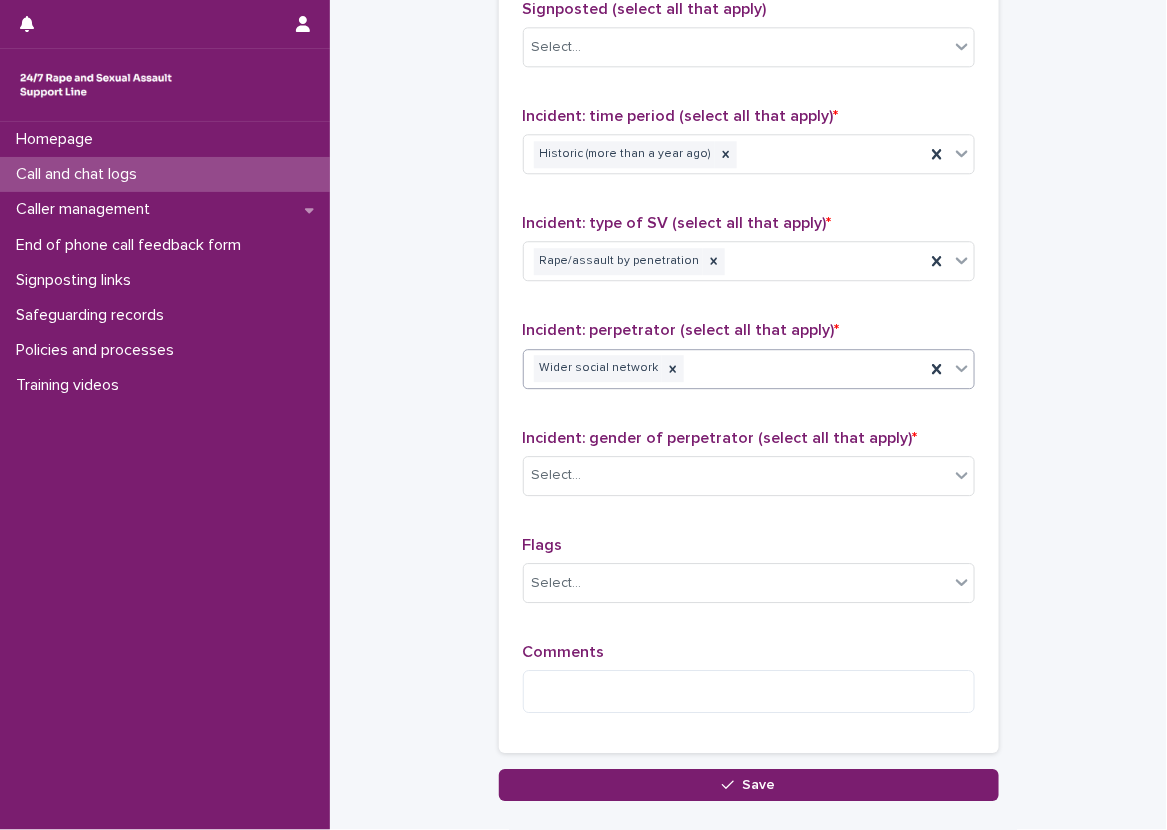 click on "**********" at bounding box center [583, 415] 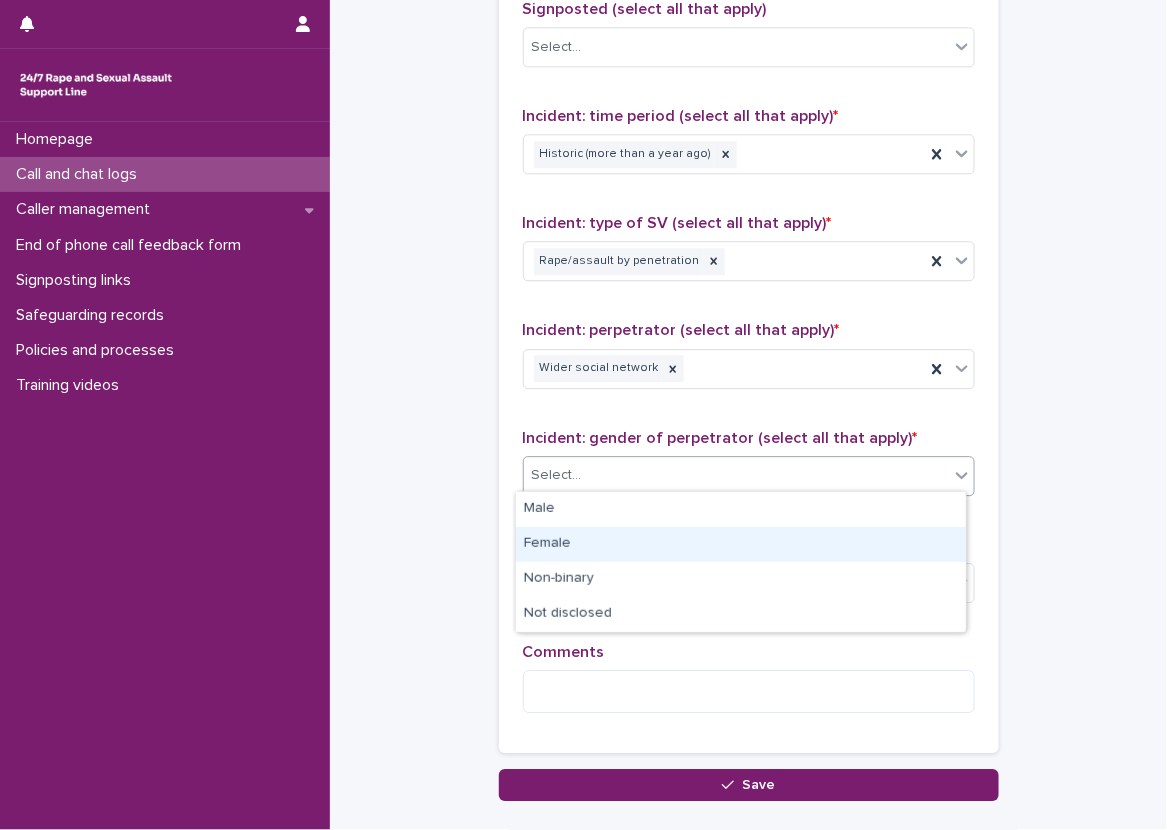 click on "Female" at bounding box center [741, 544] 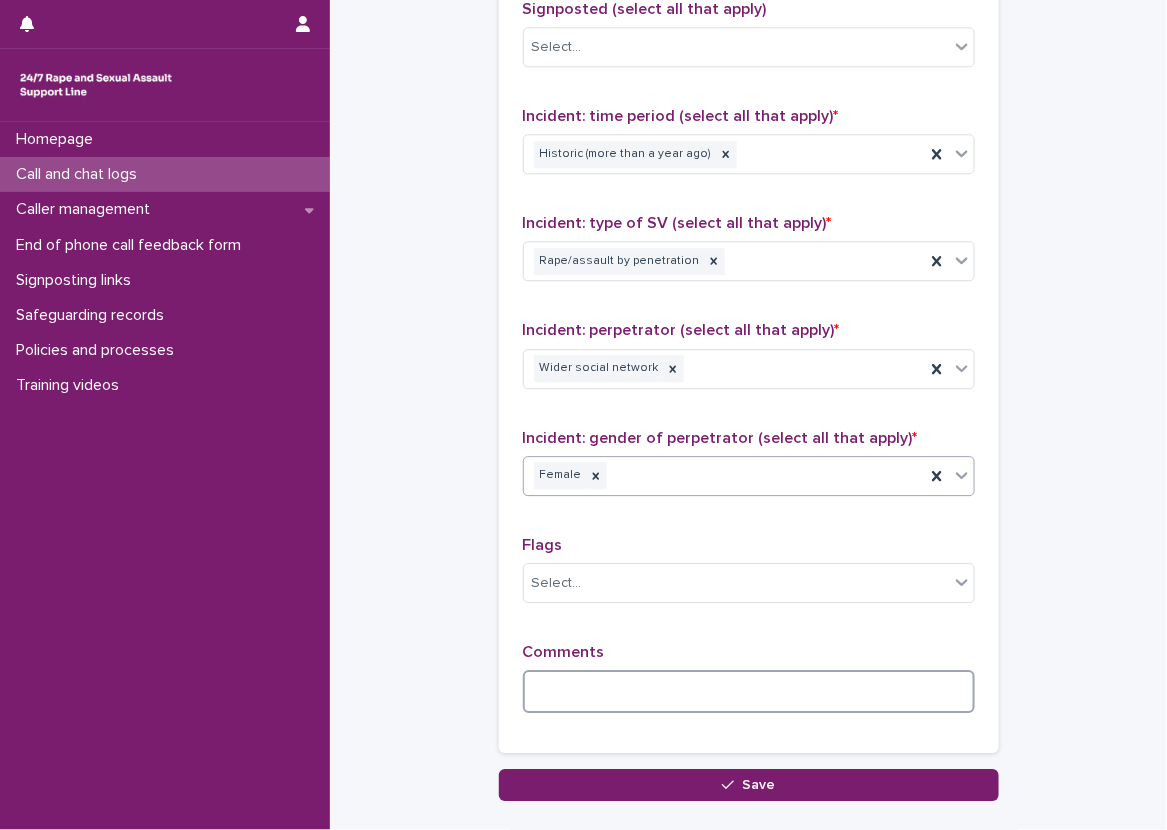 click at bounding box center (749, 691) 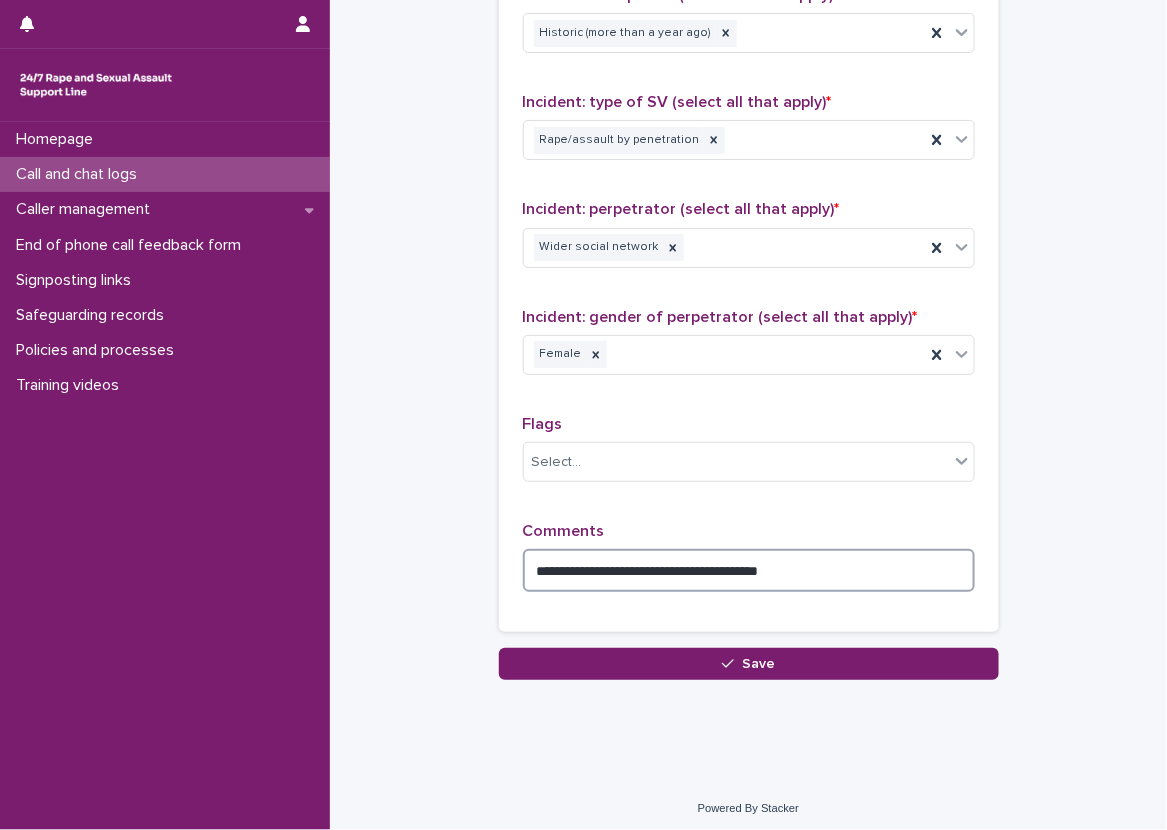 scroll, scrollTop: 1515, scrollLeft: 0, axis: vertical 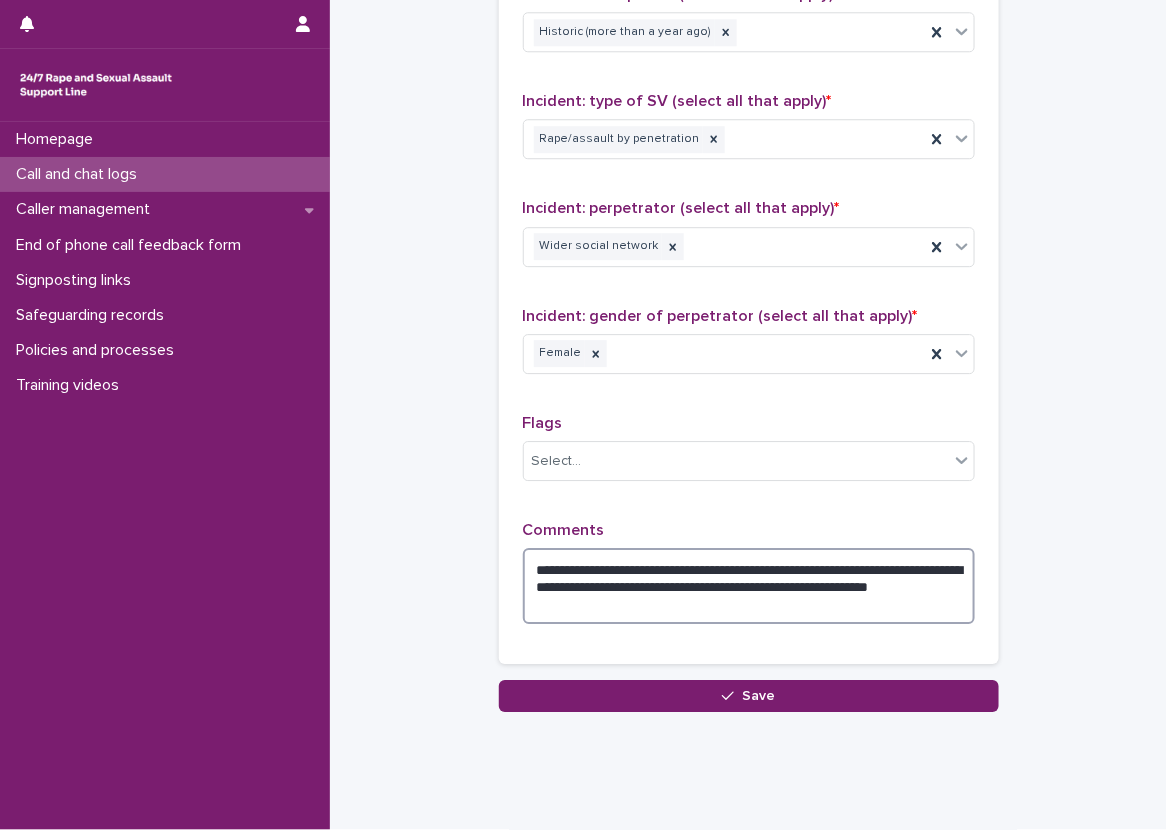 type on "**********" 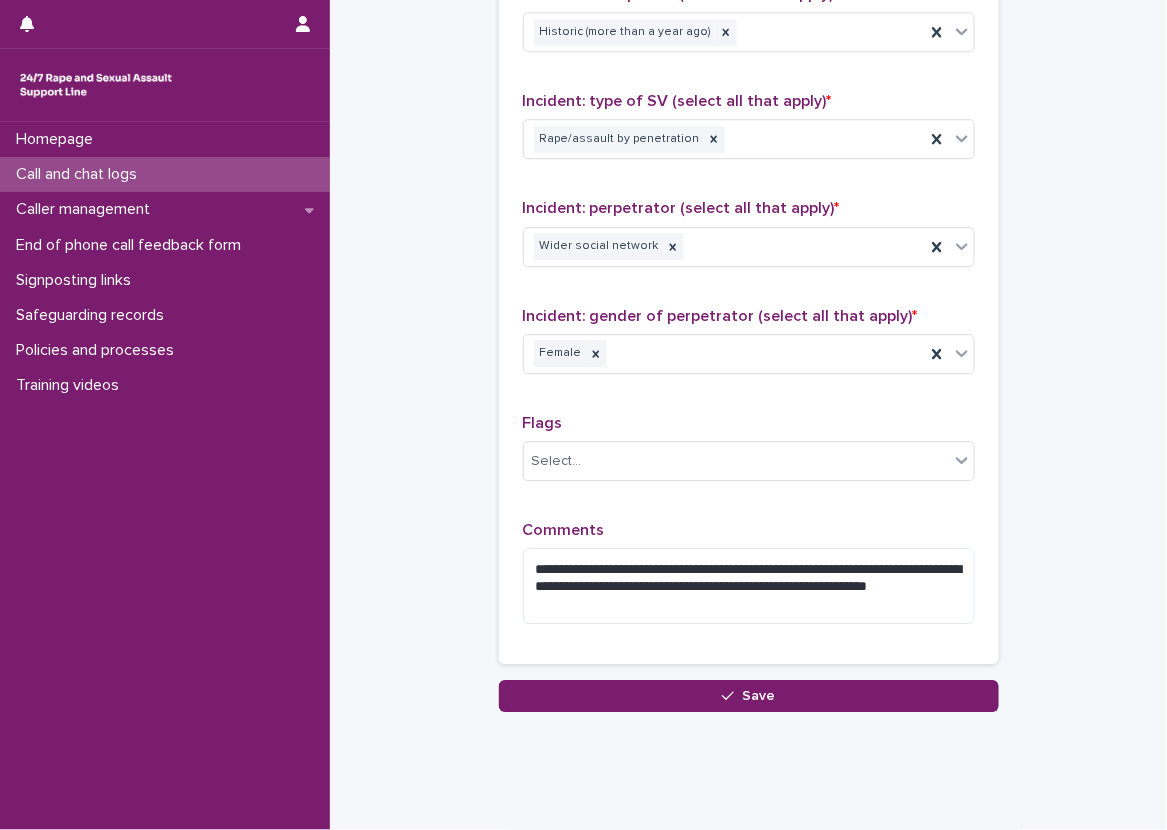 click on "**********" at bounding box center [748, -401] 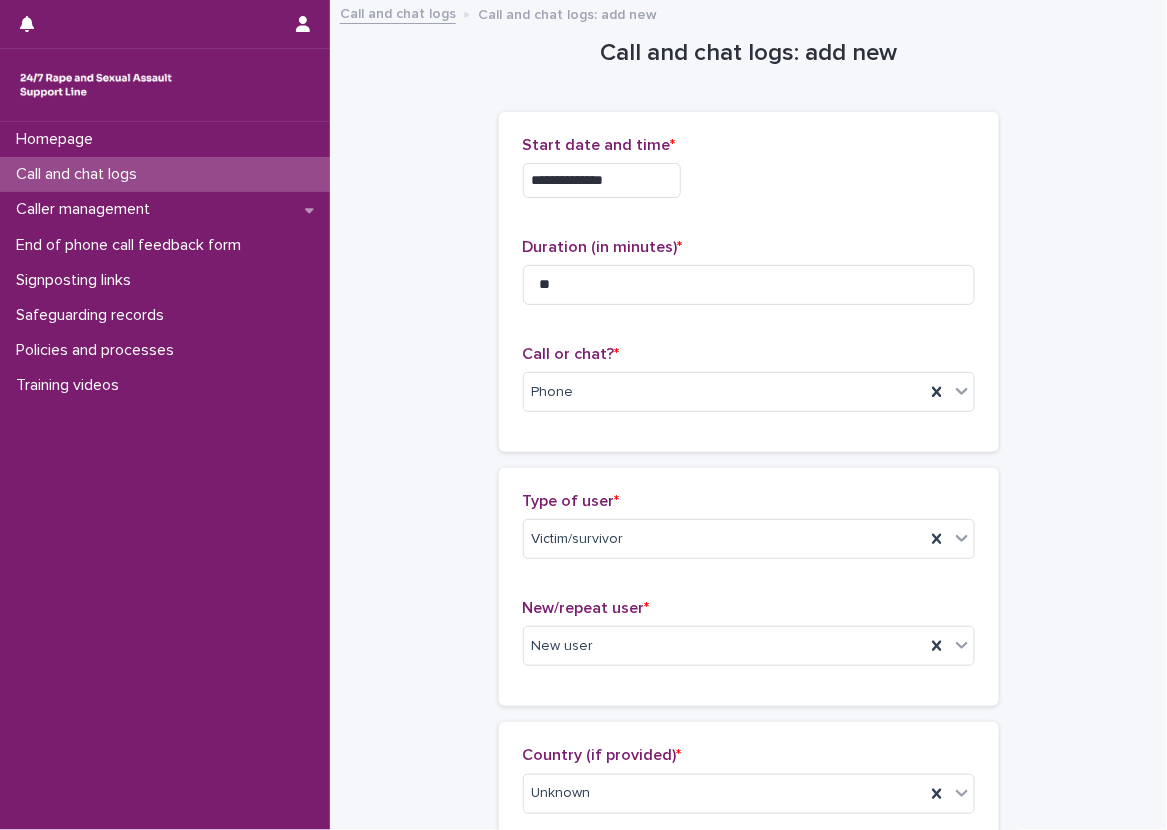 scroll, scrollTop: 0, scrollLeft: 0, axis: both 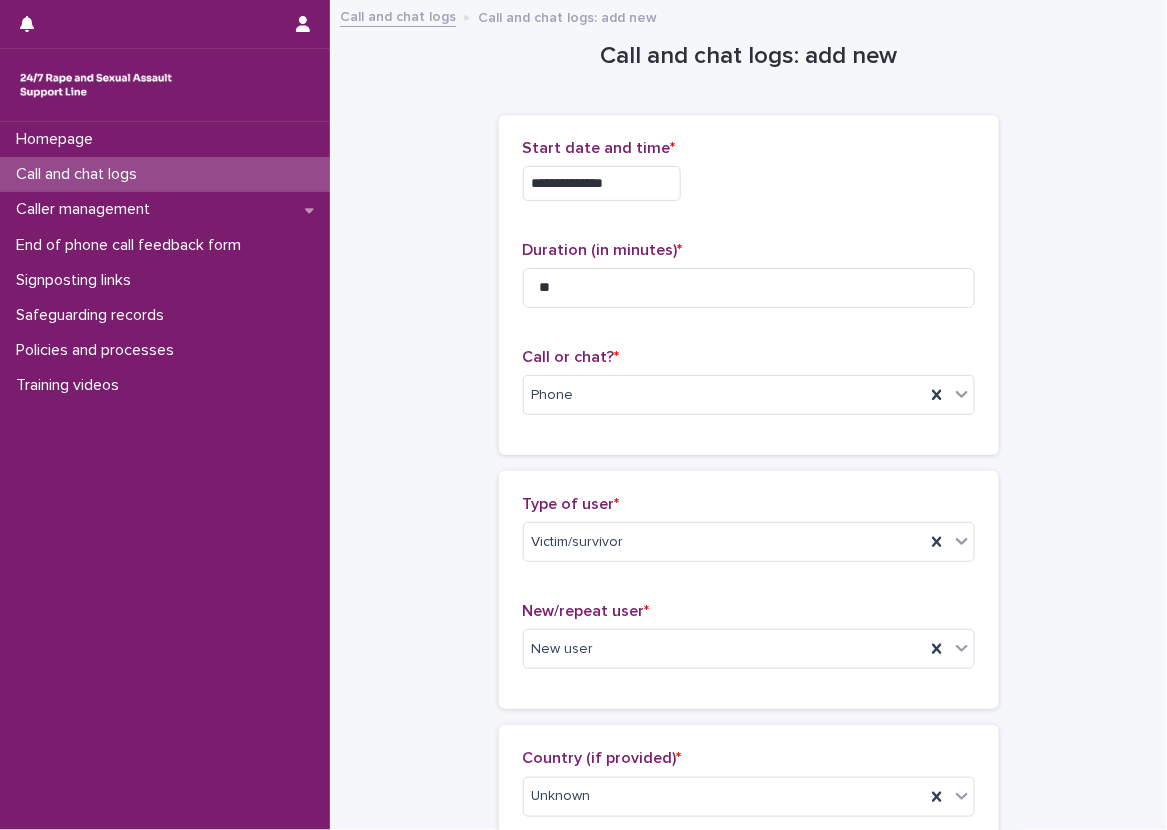 click on "**********" at bounding box center [748, 1114] 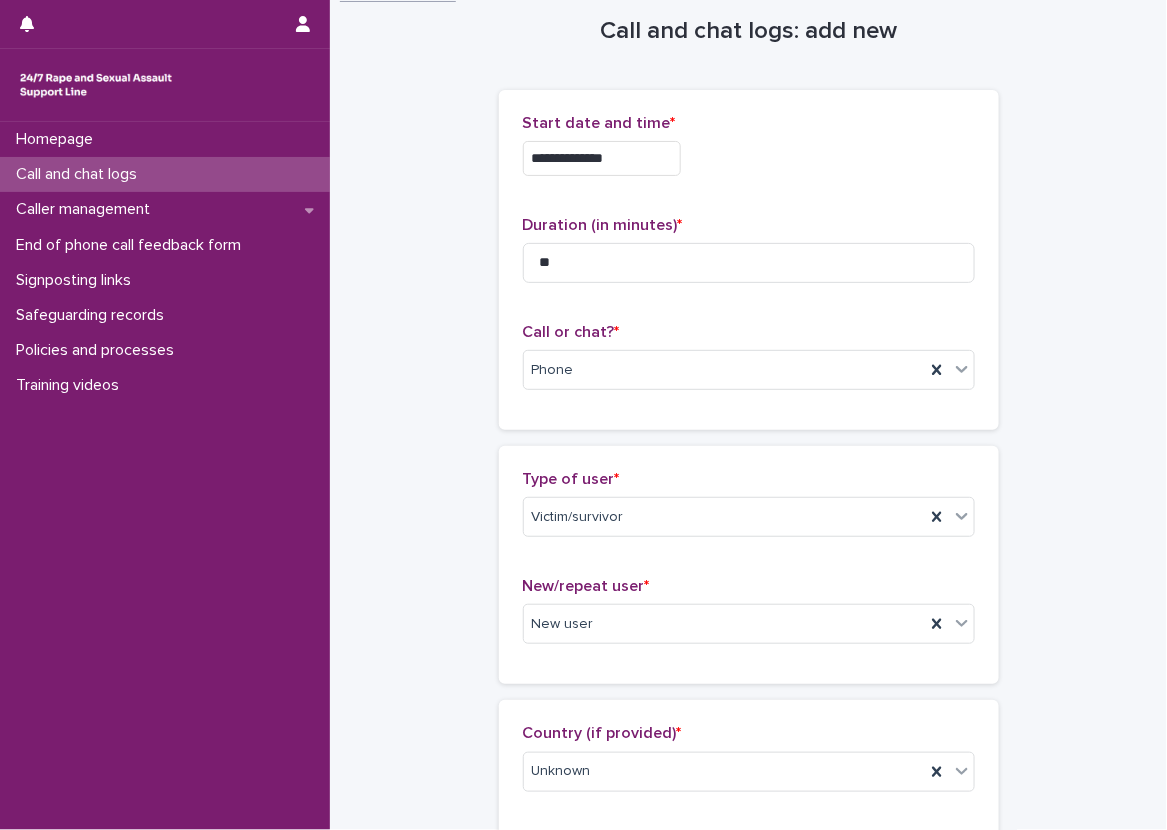 scroll, scrollTop: 0, scrollLeft: 0, axis: both 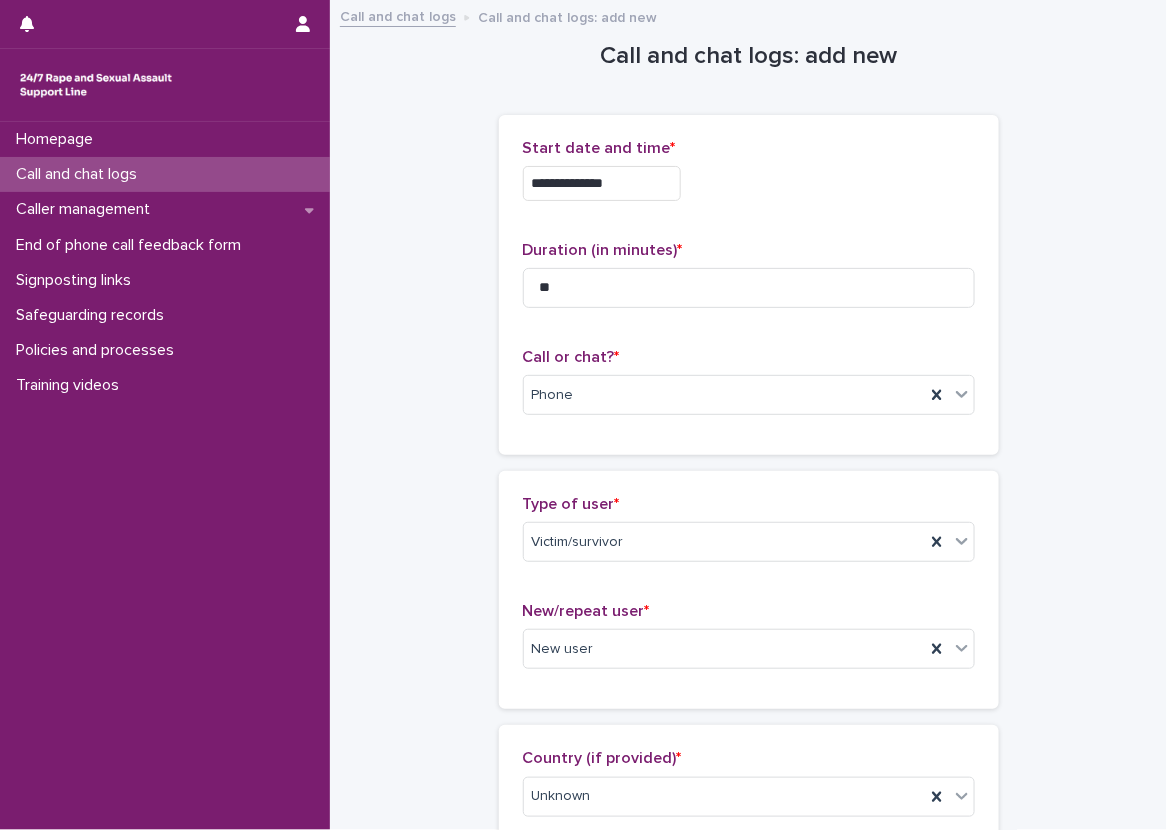 click on "**********" at bounding box center [748, 1114] 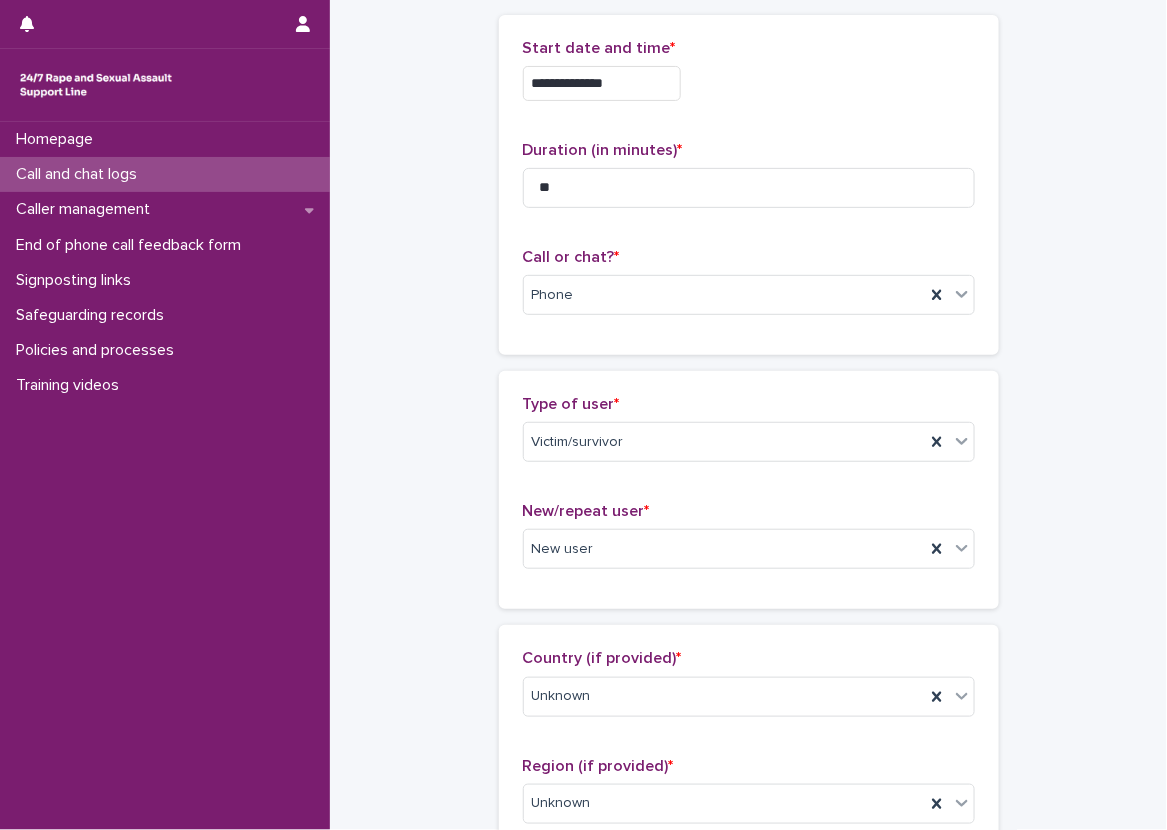 click on "**********" at bounding box center (748, 1014) 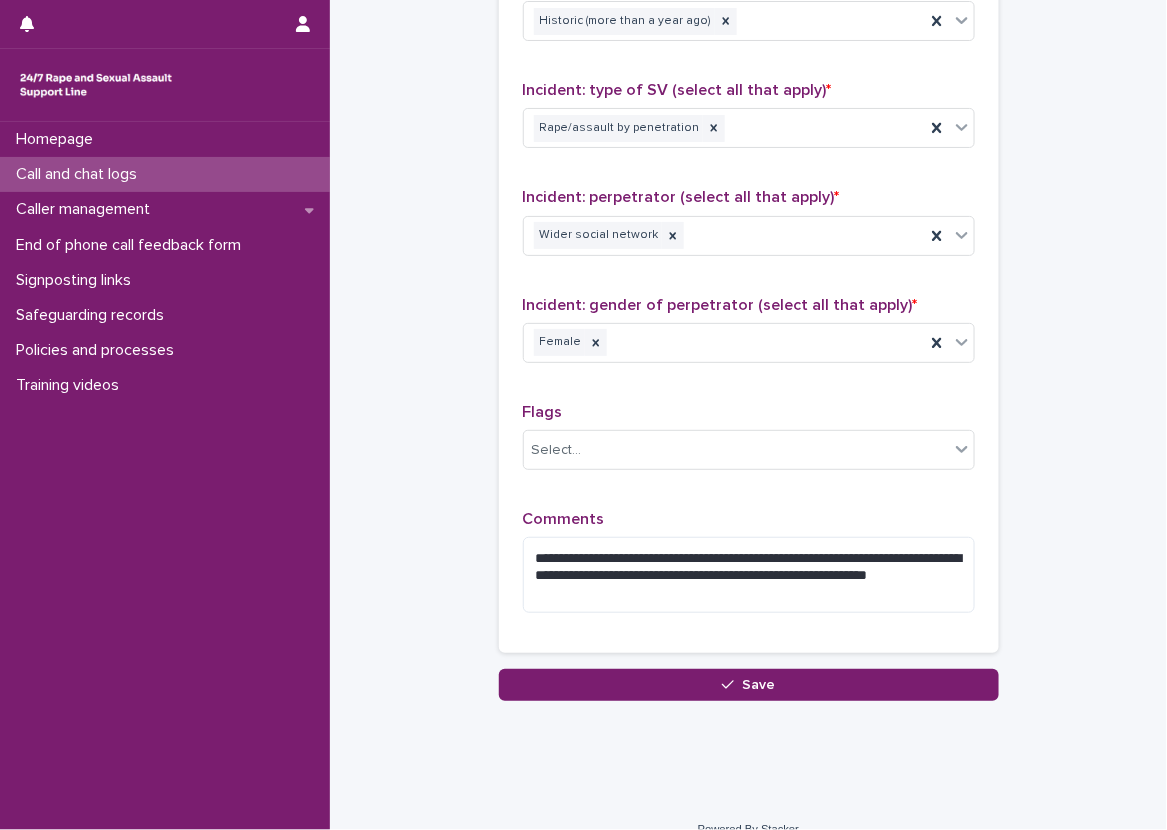 scroll, scrollTop: 1549, scrollLeft: 0, axis: vertical 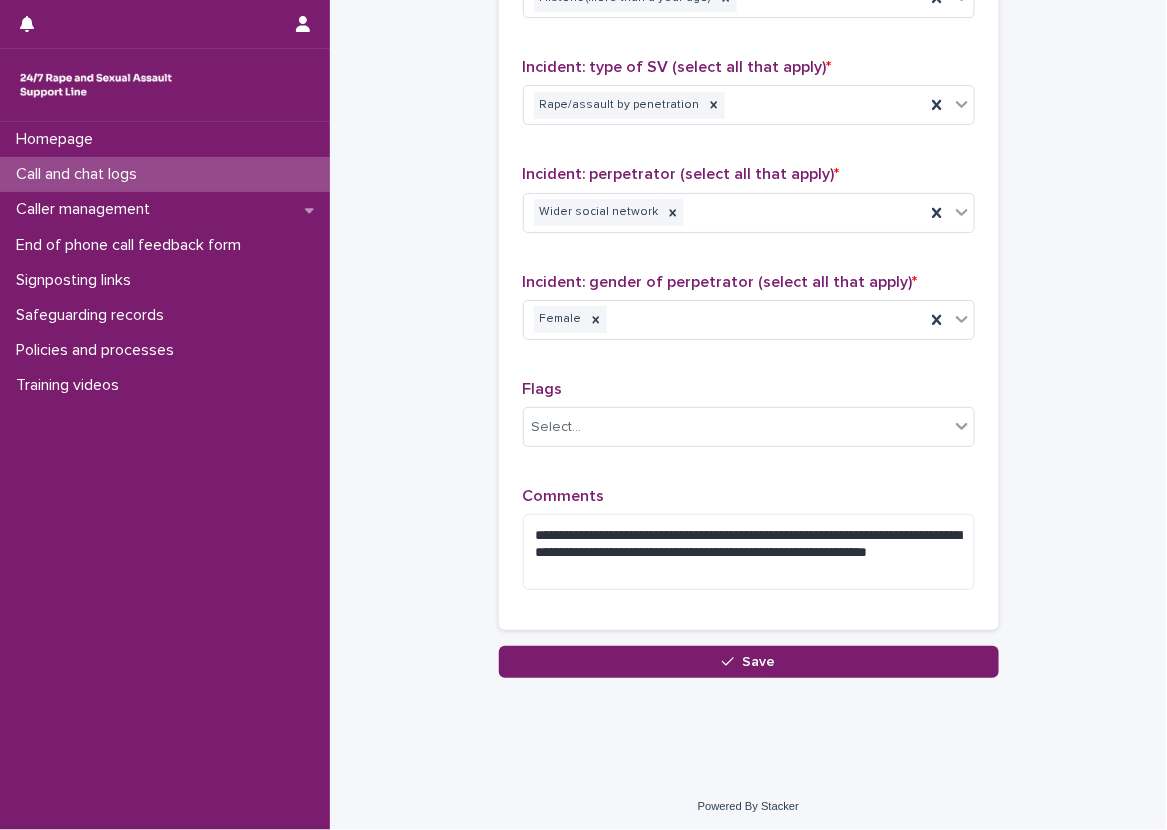 click on "**********" at bounding box center [748, -435] 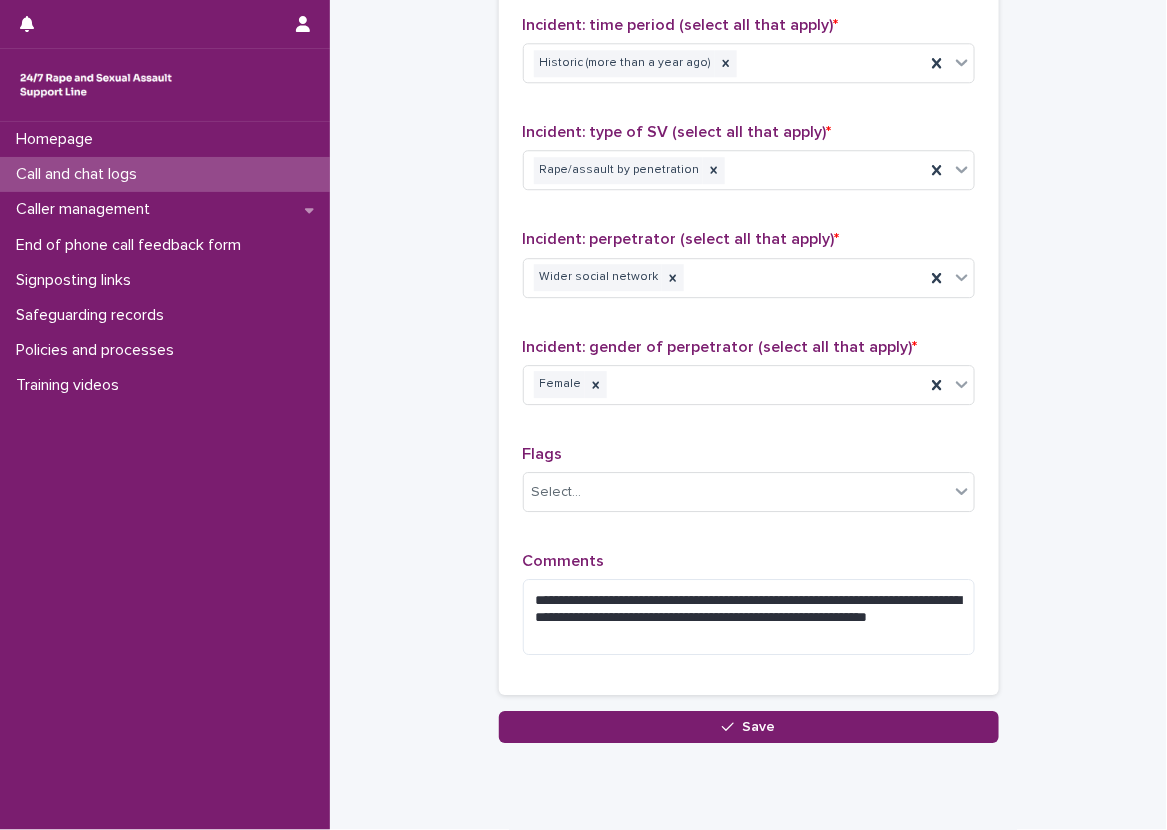scroll, scrollTop: 1449, scrollLeft: 0, axis: vertical 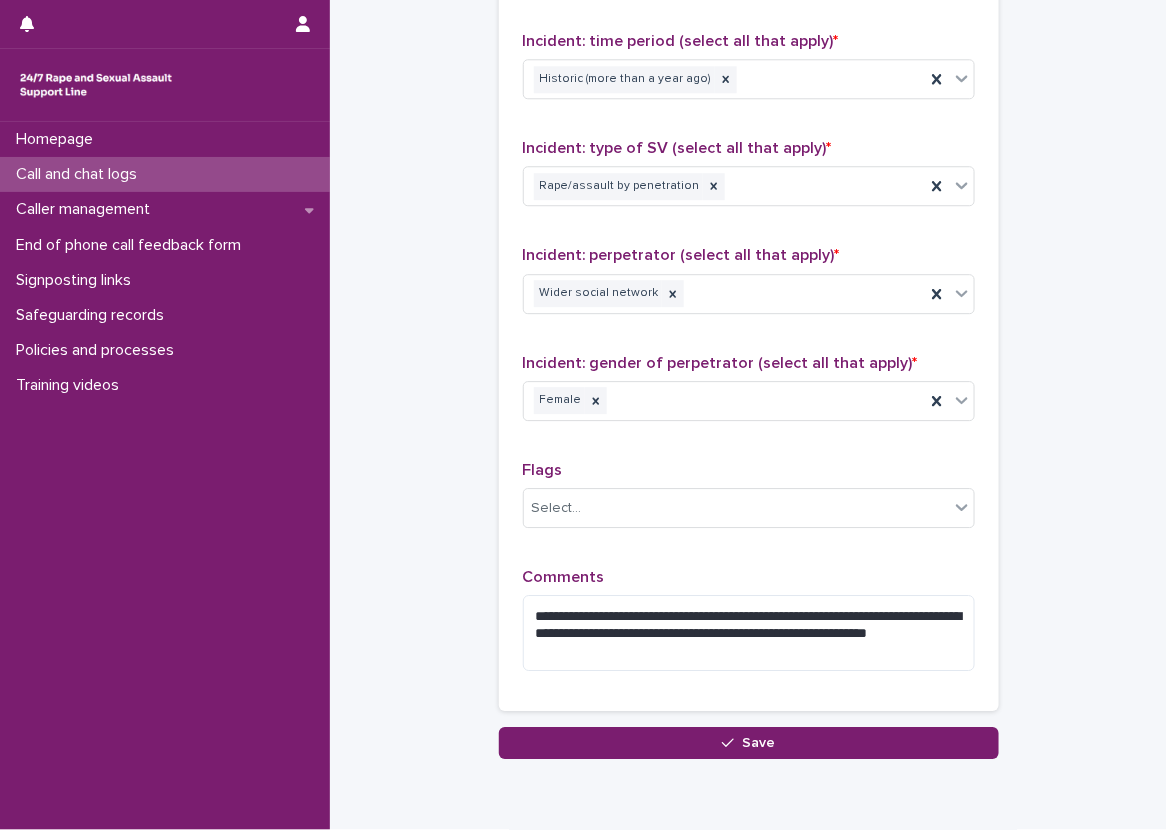 click on "**********" at bounding box center (748, -354) 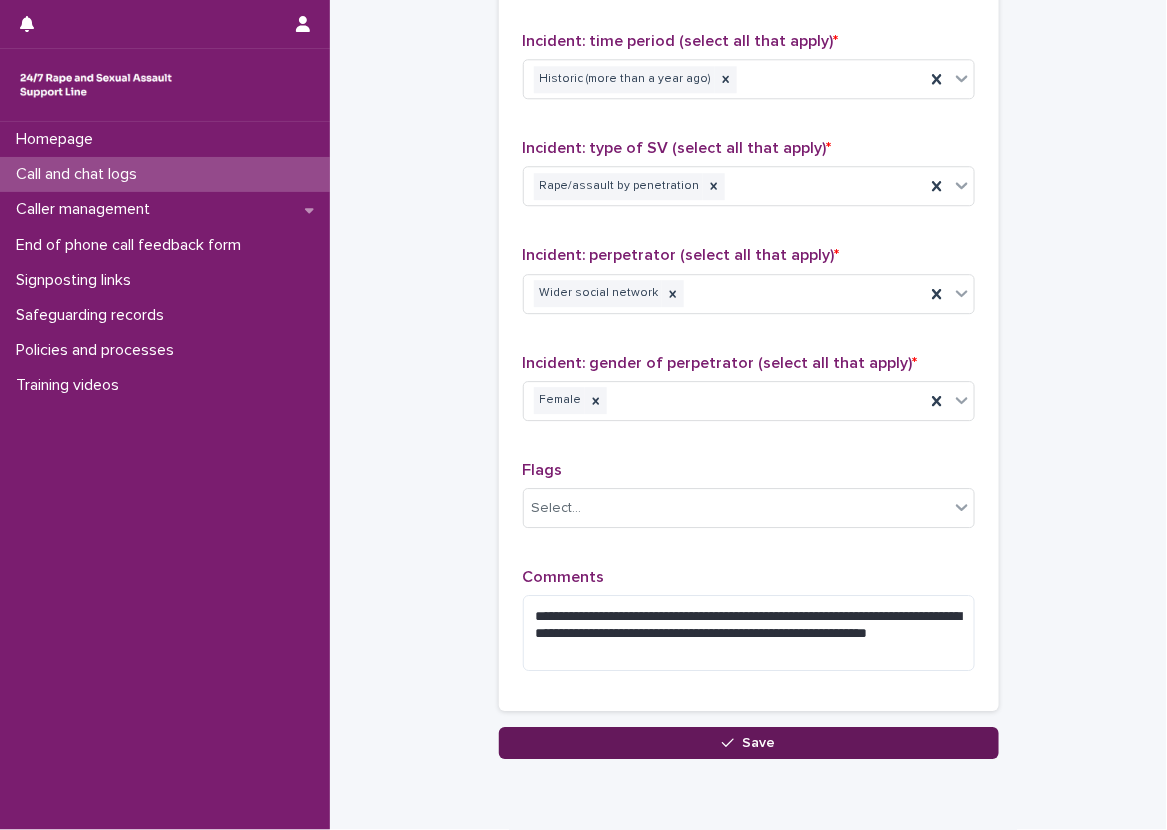 click on "Save" at bounding box center [749, 743] 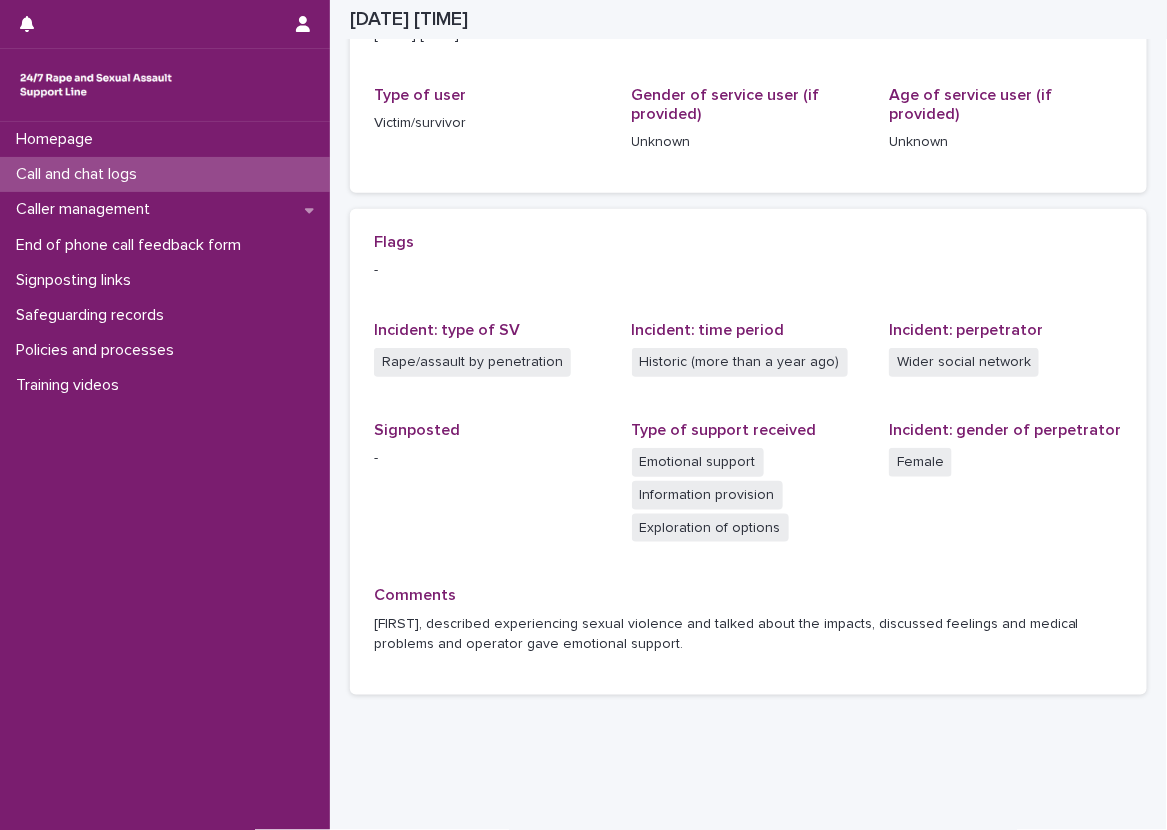 scroll, scrollTop: 200, scrollLeft: 0, axis: vertical 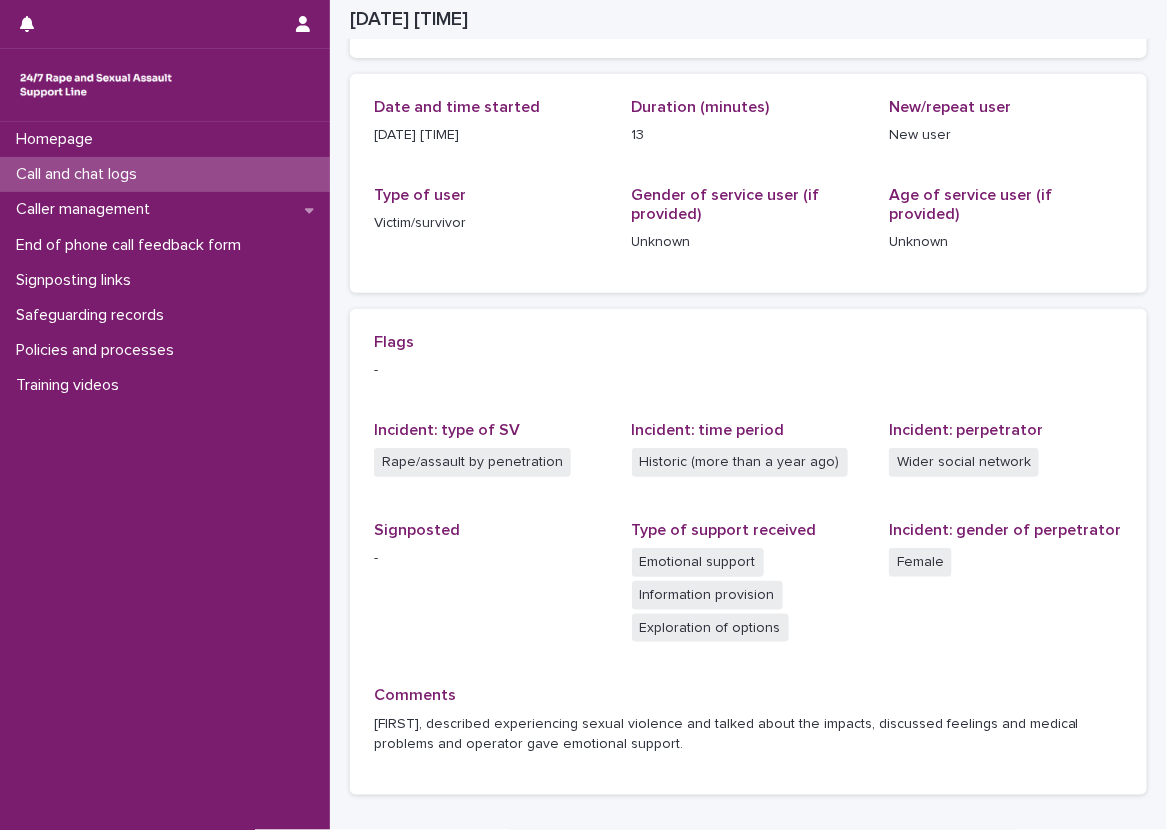 click on "Call and chat logs" at bounding box center (165, 174) 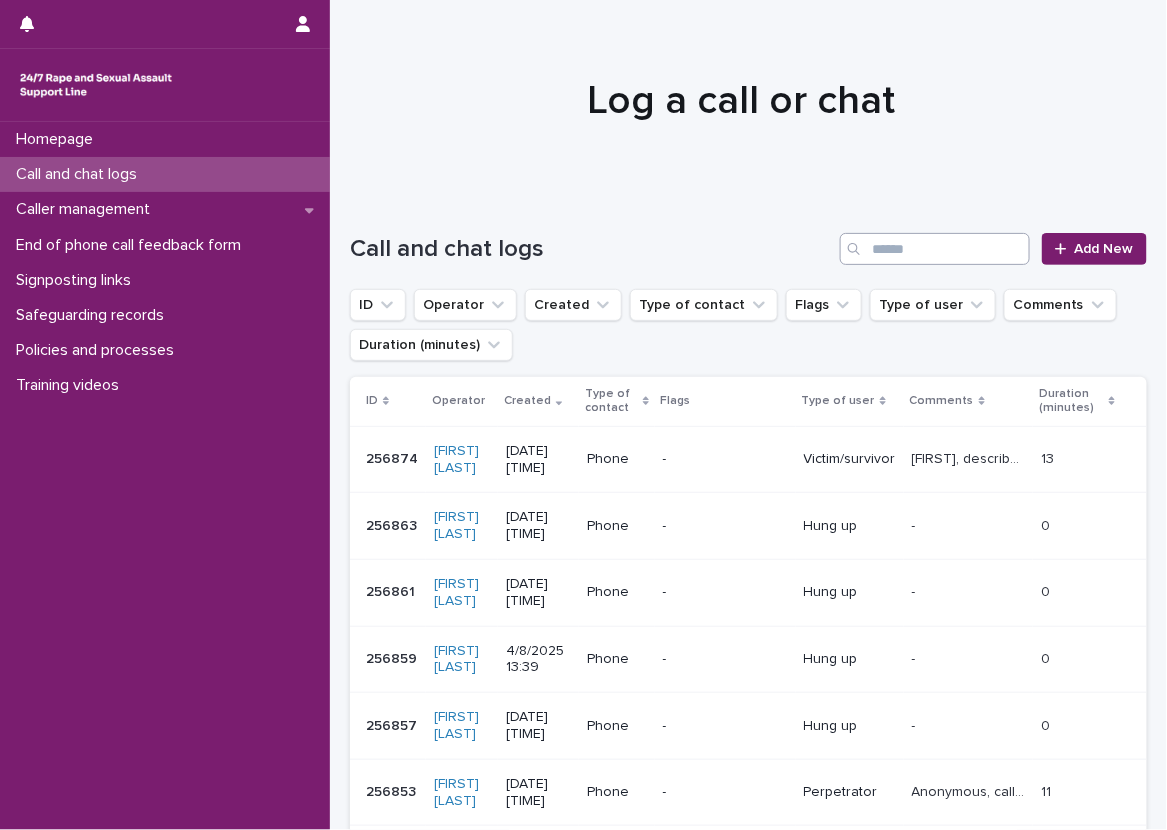 scroll, scrollTop: 0, scrollLeft: 0, axis: both 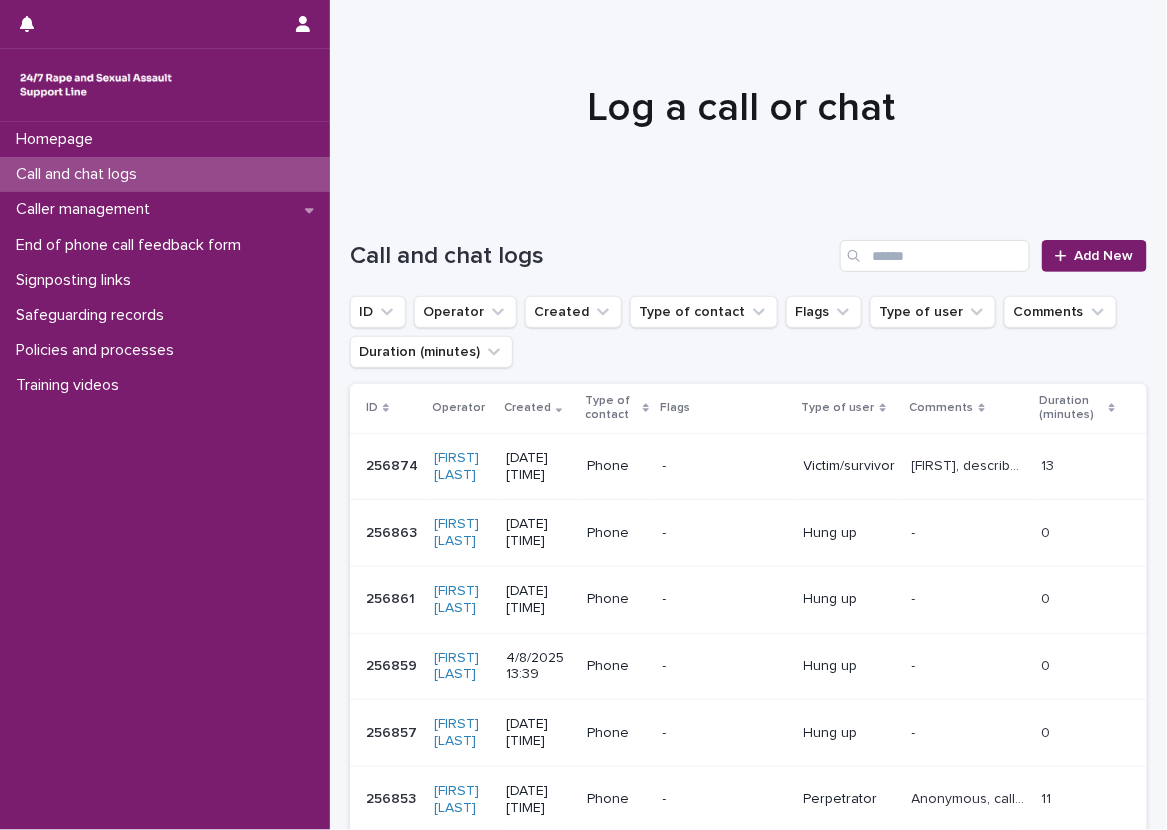 click on "Loading... Saving… Loading... Saving… Call and chat logs Add New ID Operator Created Type of contact Flags Type of user Comments Duration (minutes) ID Operator Created Type of contact Flags Type of user Comments Duration (minutes) 256874 256874   [FIRST] [LAST]   [DATE] [TIME] Phone - Victim/survivor Luke, described experiencing sexual violence and talked about the impacts, discussed feelings and medical problems and operator gave emotional support. Luke, described experiencing sexual violence and talked about the impacts, discussed feelings and medical problems and operator gave emotional support.   13 13   256863 256863   [FIRST] [LAST]   [DATE] [TIME] Phone - Hung up - -   0 0   256861 256861   [FIRST] [LAST]   [DATE] [TIME] Phone - Hung up - -   0 0   256859 256859   [FIRST] [LAST]   [DATE] [TIME] Phone - Hung up - -   0 0   256857 256857   [FIRST] [LAST]   [DATE] [TIME] Phone - Hung up - -   0 0   256853 256853   [FIRST] [LAST]   [DATE] [TIME] Phone - Perpetrator   11 11   256844 256844     +" at bounding box center (748, 735) 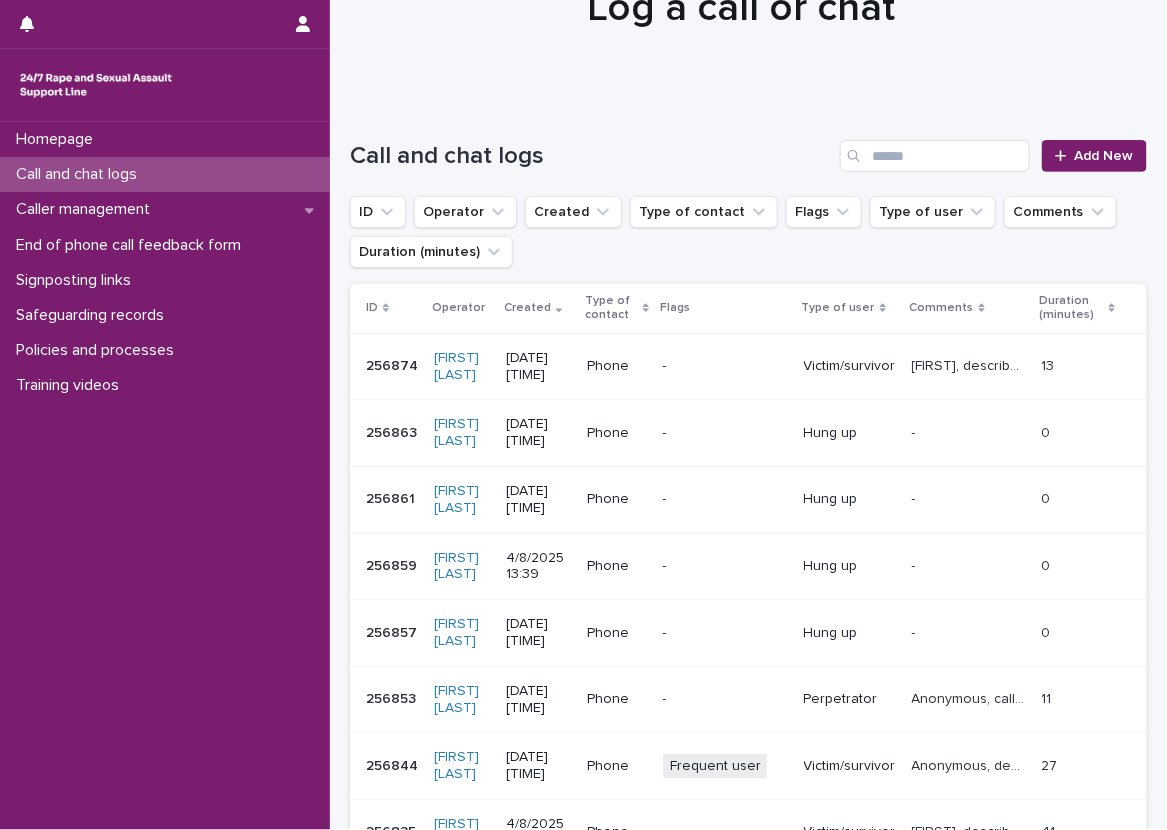 scroll, scrollTop: 200, scrollLeft: 0, axis: vertical 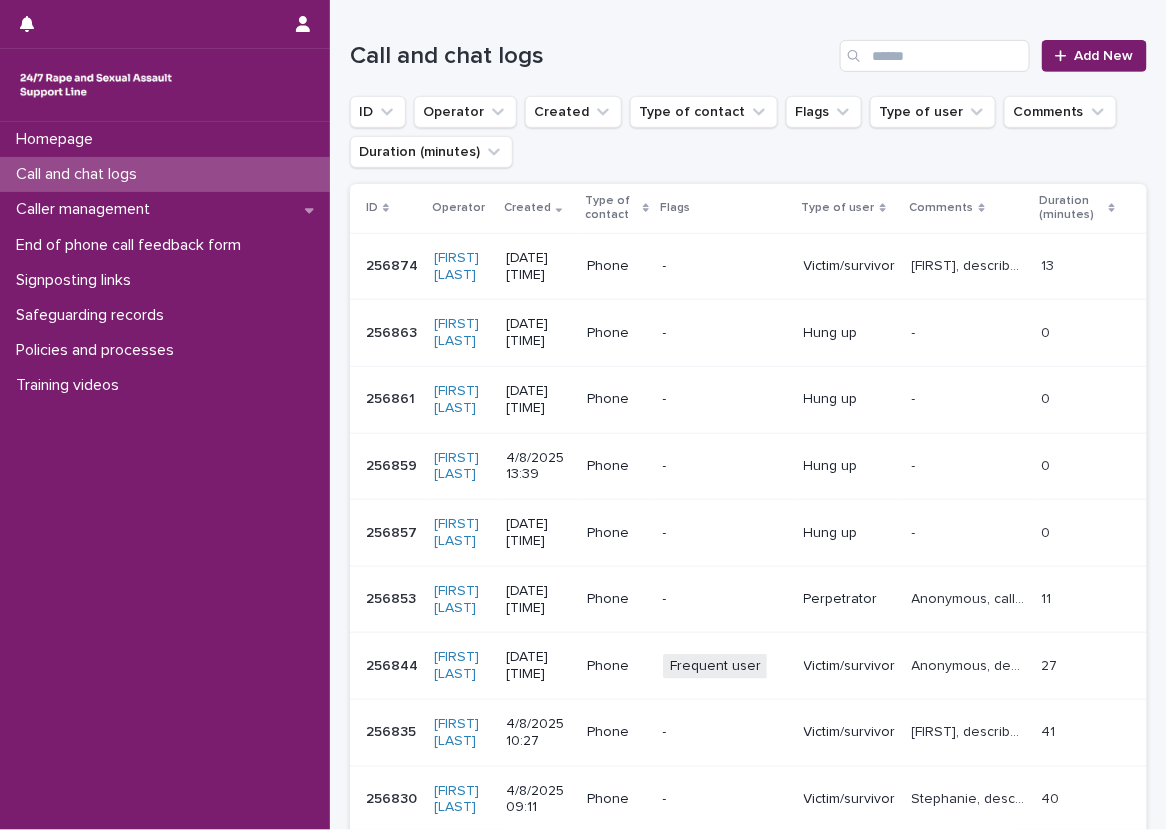 click on "Loading... Saving… Loading... Saving… Call and chat logs Add New ID Operator Created Type of contact Flags Type of user Comments Duration (minutes) ID Operator Created Type of contact Flags Type of user Comments Duration (minutes) 256874 256874   [FIRST] [LAST]   [DATE] [TIME] Phone - Victim/survivor Luke, described experiencing sexual violence and talked about the impacts, discussed feelings and medical problems and operator gave emotional support. Luke, described experiencing sexual violence and talked about the impacts, discussed feelings and medical problems and operator gave emotional support.   13 13   256863 256863   [FIRST] [LAST]   [DATE] [TIME] Phone - Hung up - -   0 0   256861 256861   [FIRST] [LAST]   [DATE] [TIME] Phone - Hung up - -   0 0   256859 256859   [FIRST] [LAST]   [DATE] [TIME] Phone - Hung up - -   0 0   256857 256857   [FIRST] [LAST]   [DATE] [TIME] Phone - Hung up - -   0 0   256853 256853   [FIRST] [LAST]   [DATE] [TIME] Phone - Perpetrator   11 11   256844 256844     +" at bounding box center (748, 535) 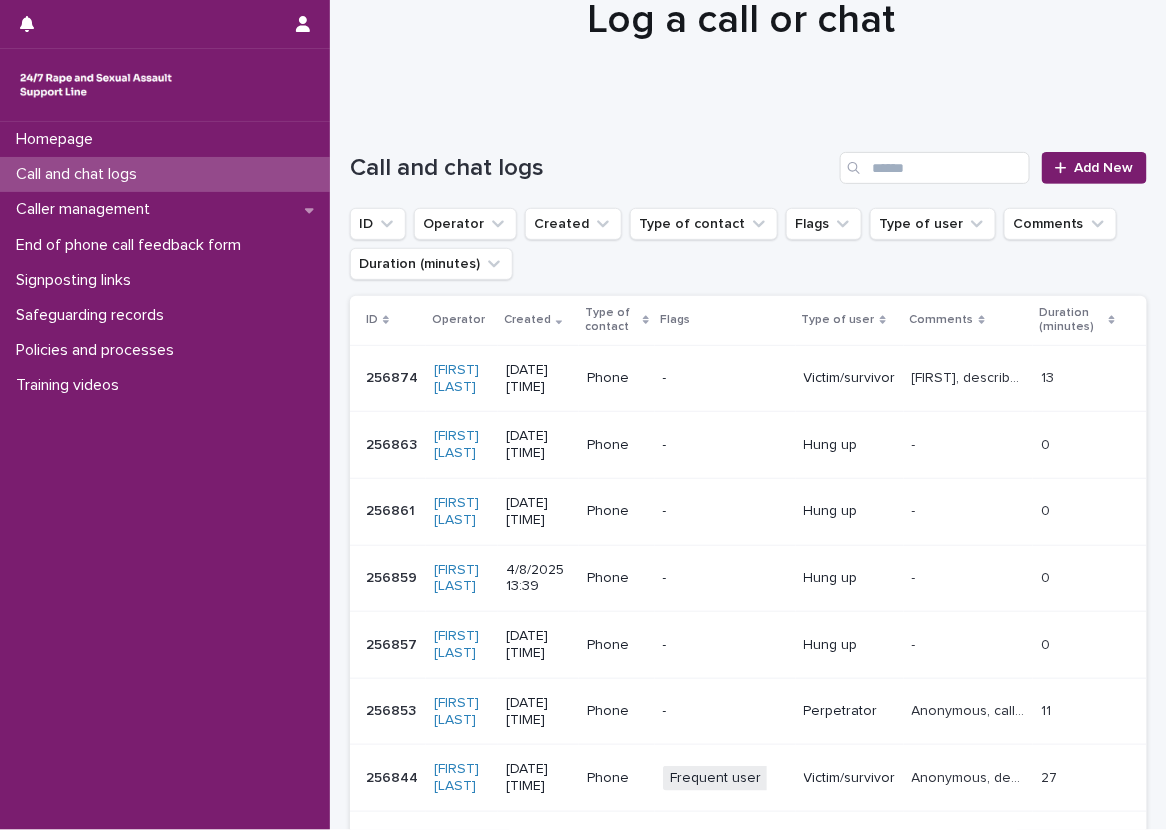 scroll, scrollTop: 0, scrollLeft: 0, axis: both 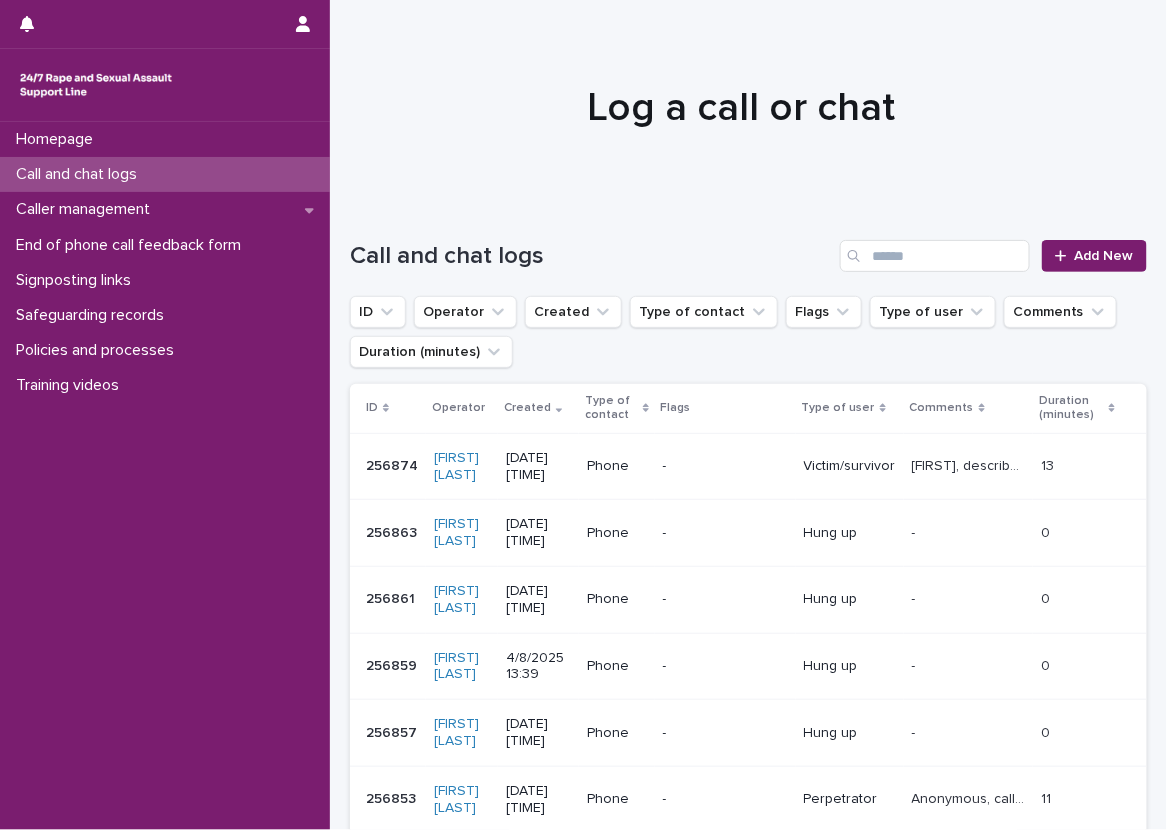 click on "Loading... Saving… Loading... Saving… Call and chat logs Add New ID Operator Created Type of contact Flags Type of user Comments Duration (minutes) ID Operator Created Type of contact Flags Type of user Comments Duration (minutes) 256874 256874   [FIRST] [LAST]   [DATE] [TIME] Phone - Victim/survivor Luke, described experiencing sexual violence and talked about the impacts, discussed feelings and medical problems and operator gave emotional support. Luke, described experiencing sexual violence and talked about the impacts, discussed feelings and medical problems and operator gave emotional support.   13 13   256863 256863   [FIRST] [LAST]   [DATE] [TIME] Phone - Hung up - -   0 0   256861 256861   [FIRST] [LAST]   [DATE] [TIME] Phone - Hung up - -   0 0   256859 256859   [FIRST] [LAST]   [DATE] [TIME] Phone - Hung up - -   0 0   256857 256857   [FIRST] [LAST]   [DATE] [TIME] Phone - Hung up - -   0 0   256853 256853   [FIRST] [LAST]   [DATE] [TIME] Phone - Perpetrator   11 11   256844 256844     +" at bounding box center [748, 735] 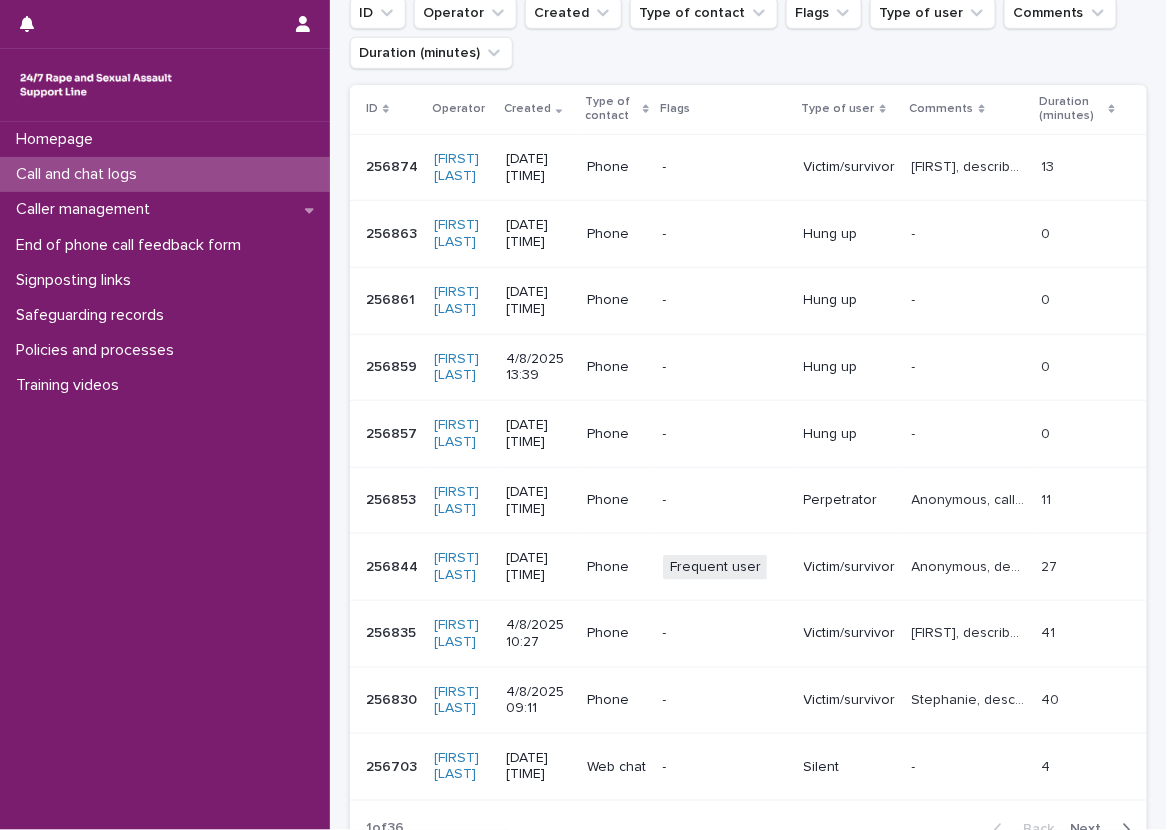 scroll, scrollTop: 300, scrollLeft: 0, axis: vertical 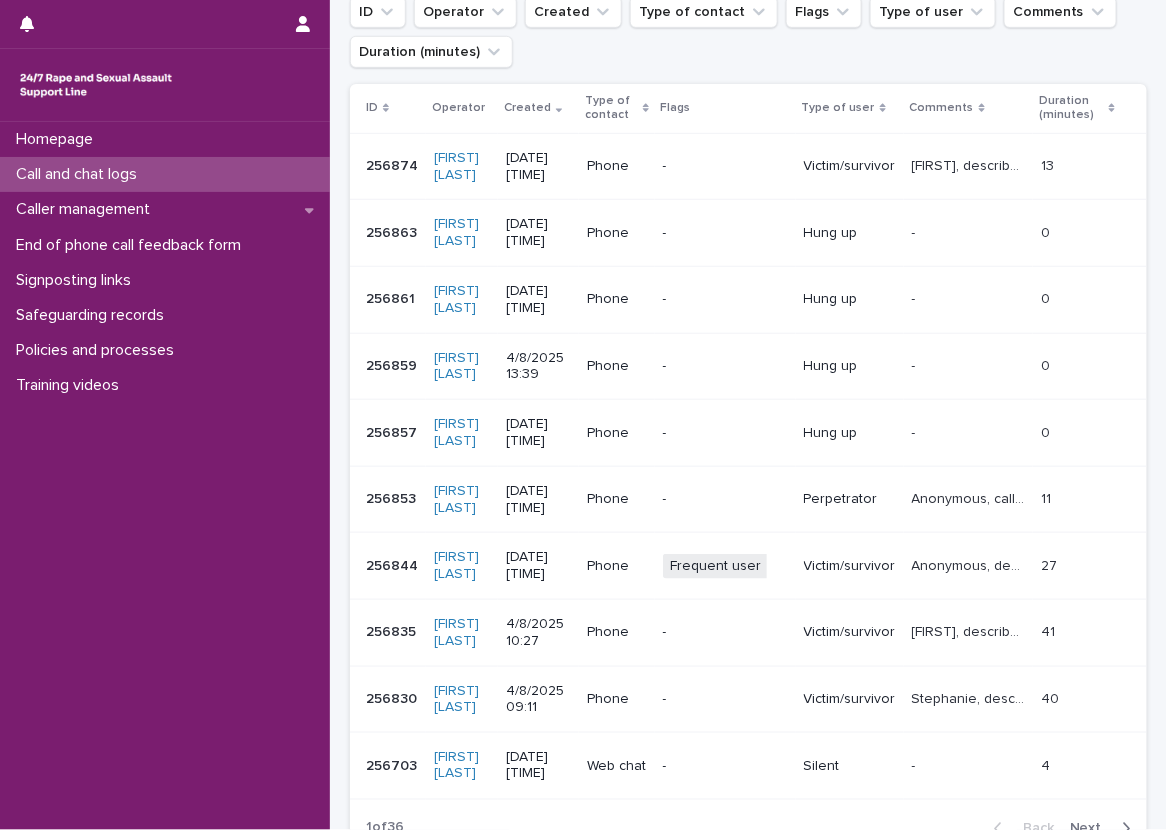 click on "Loading... Saving… Loading... Saving… Call and chat logs Add New ID Operator Created Type of contact Flags Type of user Comments Duration (minutes) ID Operator Created Type of contact Flags Type of user Comments Duration (minutes) 256874 256874   [FIRST] [LAST]   [DATE] [TIME] Phone - Victim/survivor Luke, described experiencing sexual violence and talked about the impacts, discussed feelings and medical problems and operator gave emotional support. Luke, described experiencing sexual violence and talked about the impacts, discussed feelings and medical problems and operator gave emotional support.   13 13   256863 256863   [FIRST] [LAST]   [DATE] [TIME] Phone - Hung up - -   0 0   256861 256861   [FIRST] [LAST]   [DATE] [TIME] Phone - Hung up - -   0 0   256859 256859   [FIRST] [LAST]   [DATE] [TIME] Phone - Hung up - -   0 0   256857 256857   [FIRST] [LAST]   [DATE] [TIME] Phone - Hung up - -   0 0   256853 256853   [FIRST] [LAST]   [DATE] [TIME] Phone - Perpetrator   11 11   256844 256844     +" at bounding box center [748, 435] 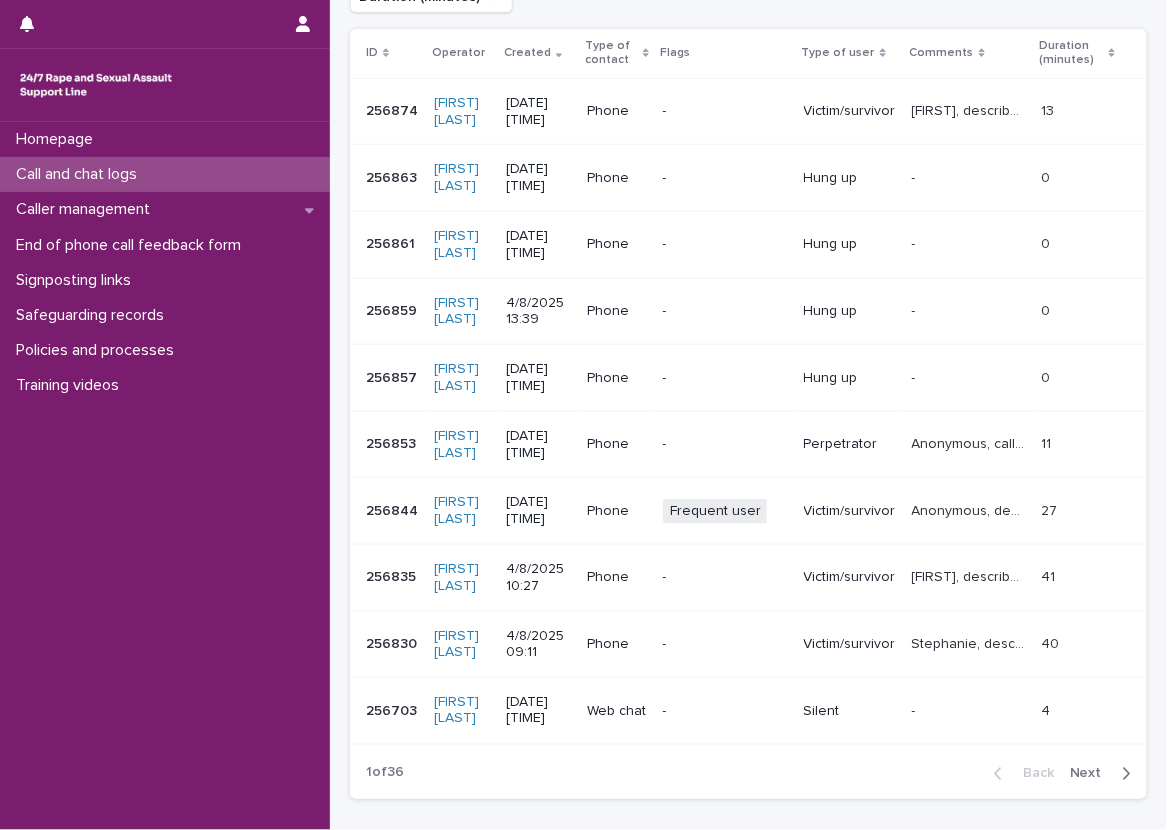 scroll, scrollTop: 400, scrollLeft: 0, axis: vertical 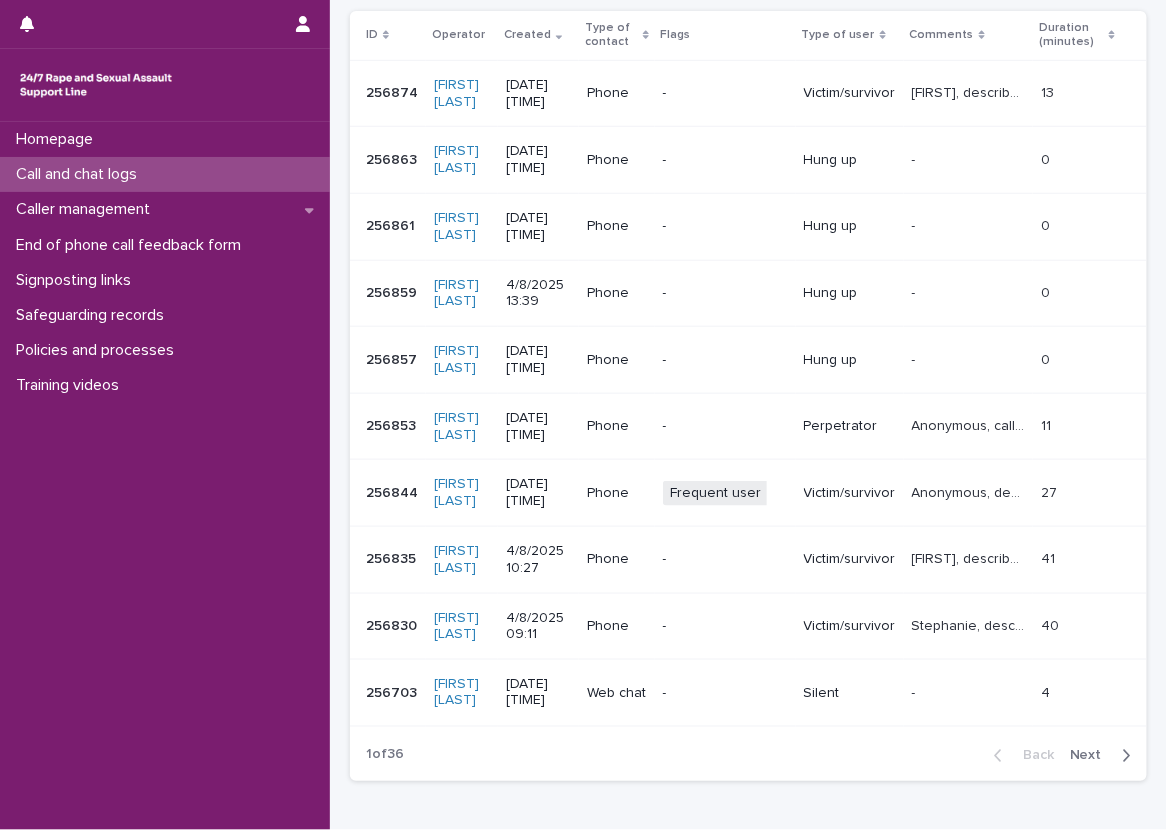 click on "Loading... Saving… Loading... Saving… Call and chat logs Add New ID Operator Created Type of contact Flags Type of user Comments Duration (minutes) ID Operator Created Type of contact Flags Type of user Comments Duration (minutes) 256874 256874   [FIRST] [LAST]   [DATE] [TIME] Phone - Victim/survivor Luke, described experiencing sexual violence and talked about the impacts, discussed feelings and medical problems and operator gave emotional support. Luke, described experiencing sexual violence and talked about the impacts, discussed feelings and medical problems and operator gave emotional support.   13 13   256863 256863   [FIRST] [LAST]   [DATE] [TIME] Phone - Hung up - -   0 0   256861 256861   [FIRST] [LAST]   [DATE] [TIME] Phone - Hung up - -   0 0   256859 256859   [FIRST] [LAST]   [DATE] [TIME] Phone - Hung up - -   0 0   256857 256857   [FIRST] [LAST]   [DATE] [TIME] Phone - Hung up - -   0 0   256853 256853   [FIRST] [LAST]   [DATE] [TIME] Phone - Perpetrator   11 11   256844 256844     +" at bounding box center [748, 362] 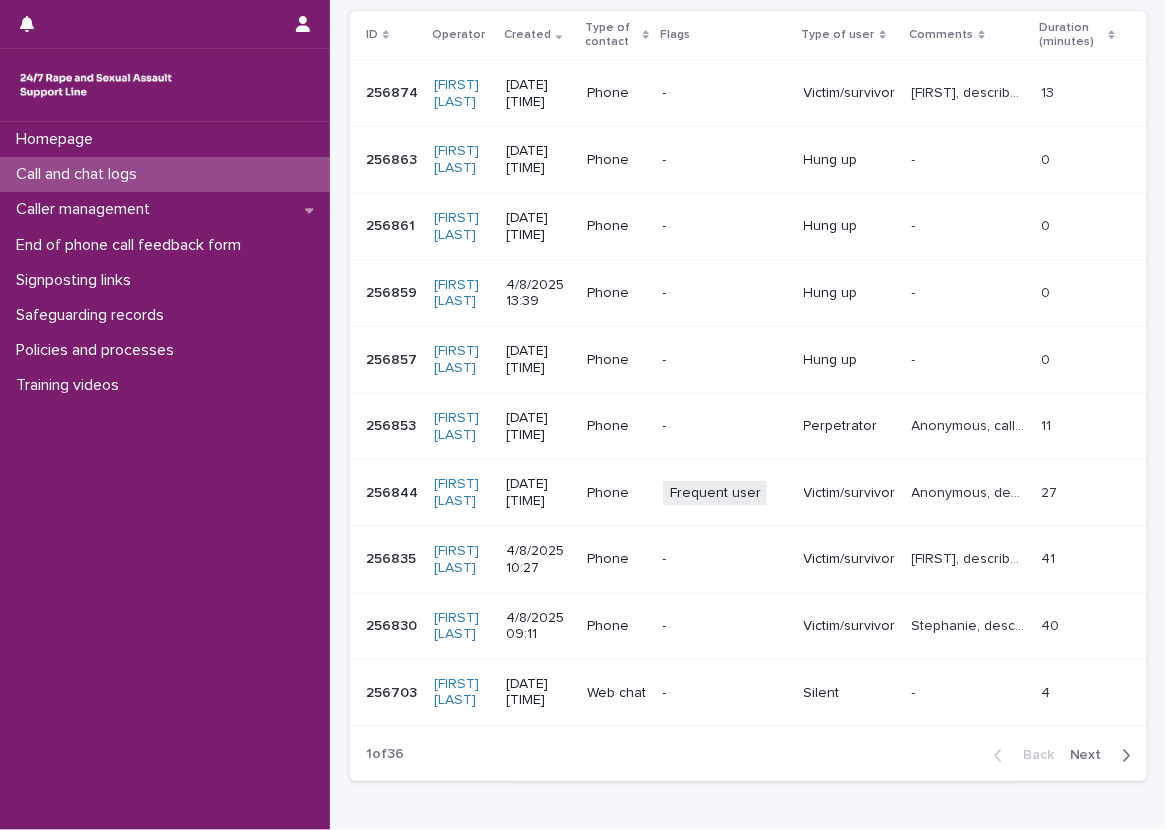 click on "Loading... Saving… Loading... Saving… Call and chat logs Add New ID Operator Created Type of contact Flags Type of user Comments Duration (minutes) ID Operator Created Type of contact Flags Type of user Comments Duration (minutes) 256874 256874   [FIRST] [LAST]   [DATE] [TIME] Phone - Victim/survivor Luke, described experiencing sexual violence and talked about the impacts, discussed feelings and medical problems and operator gave emotional support. Luke, described experiencing sexual violence and talked about the impacts, discussed feelings and medical problems and operator gave emotional support.   13 13   256863 256863   [FIRST] [LAST]   [DATE] [TIME] Phone - Hung up - -   0 0   256861 256861   [FIRST] [LAST]   [DATE] [TIME] Phone - Hung up - -   0 0   256859 256859   [FIRST] [LAST]   [DATE] [TIME] Phone - Hung up - -   0 0   256857 256857   [FIRST] [LAST]   [DATE] [TIME] Phone - Hung up - -   0 0   256853 256853   [FIRST] [LAST]   [DATE] [TIME] Phone - Perpetrator   11 11   256844 256844     +" at bounding box center (748, 337) 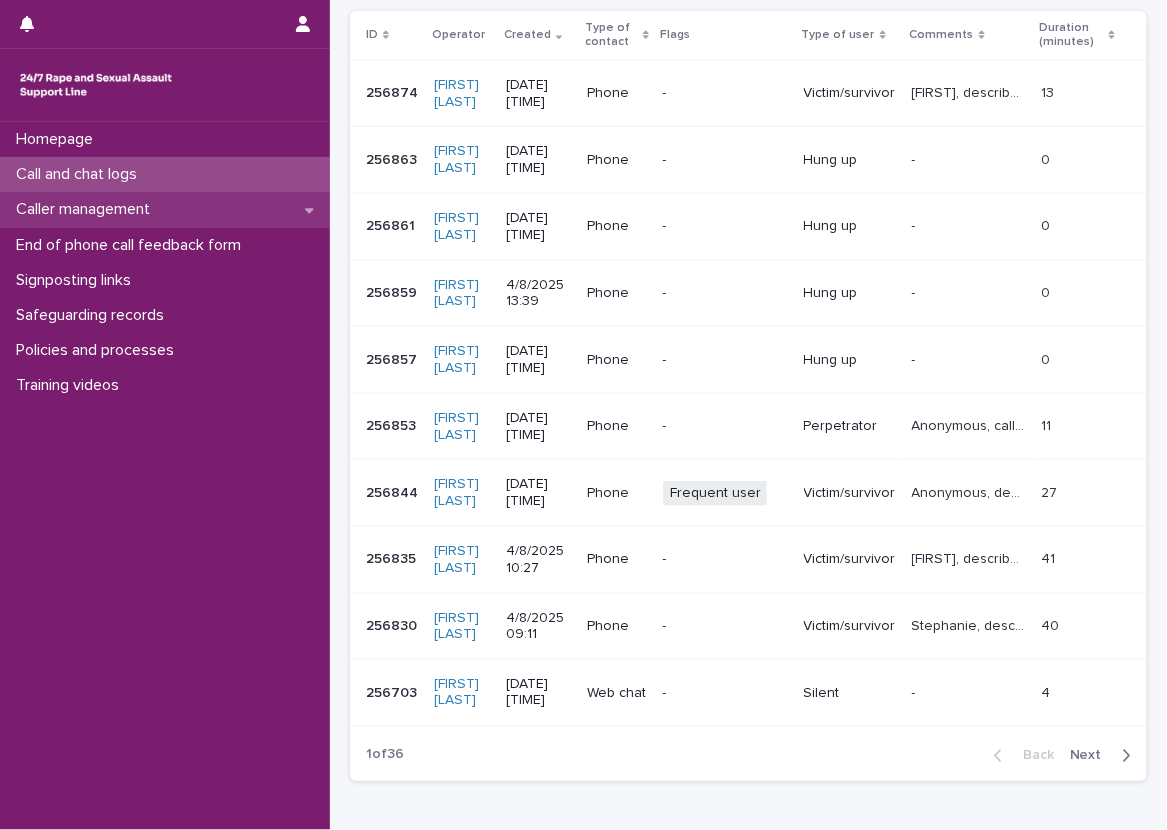 click on "Caller management" at bounding box center (165, 209) 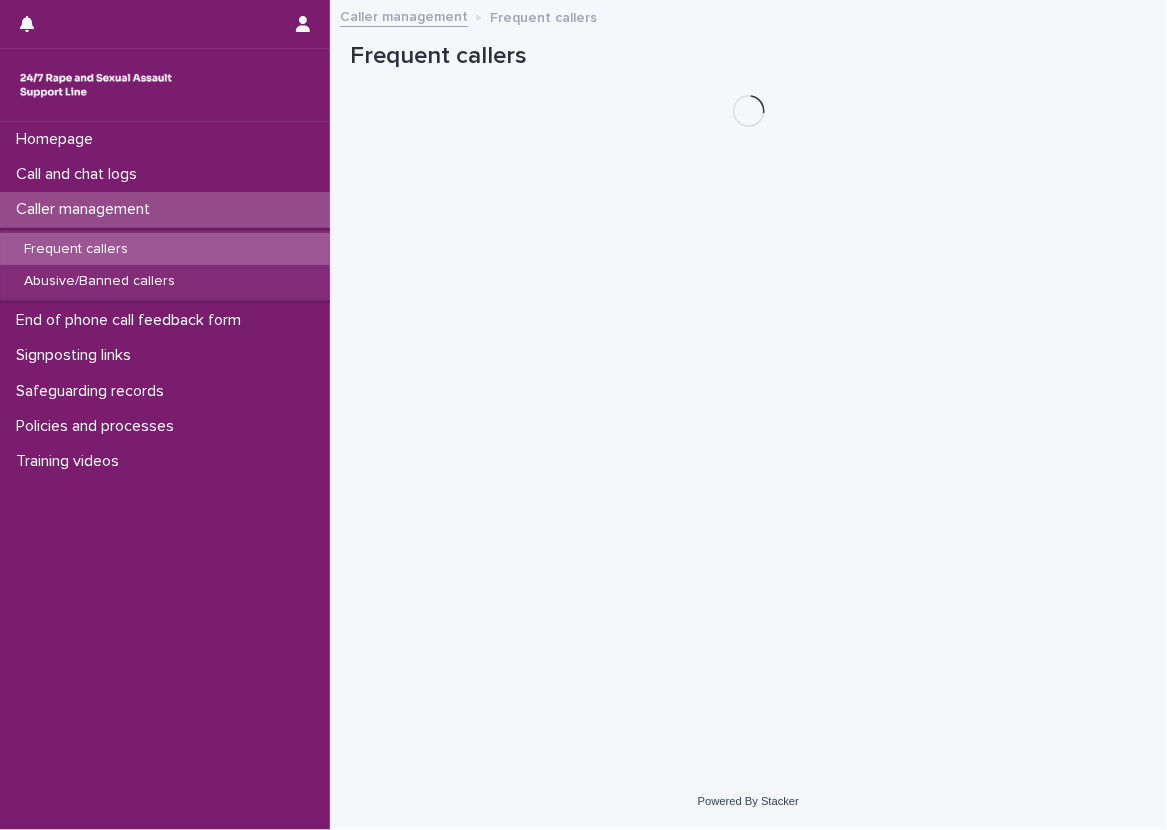 scroll, scrollTop: 0, scrollLeft: 0, axis: both 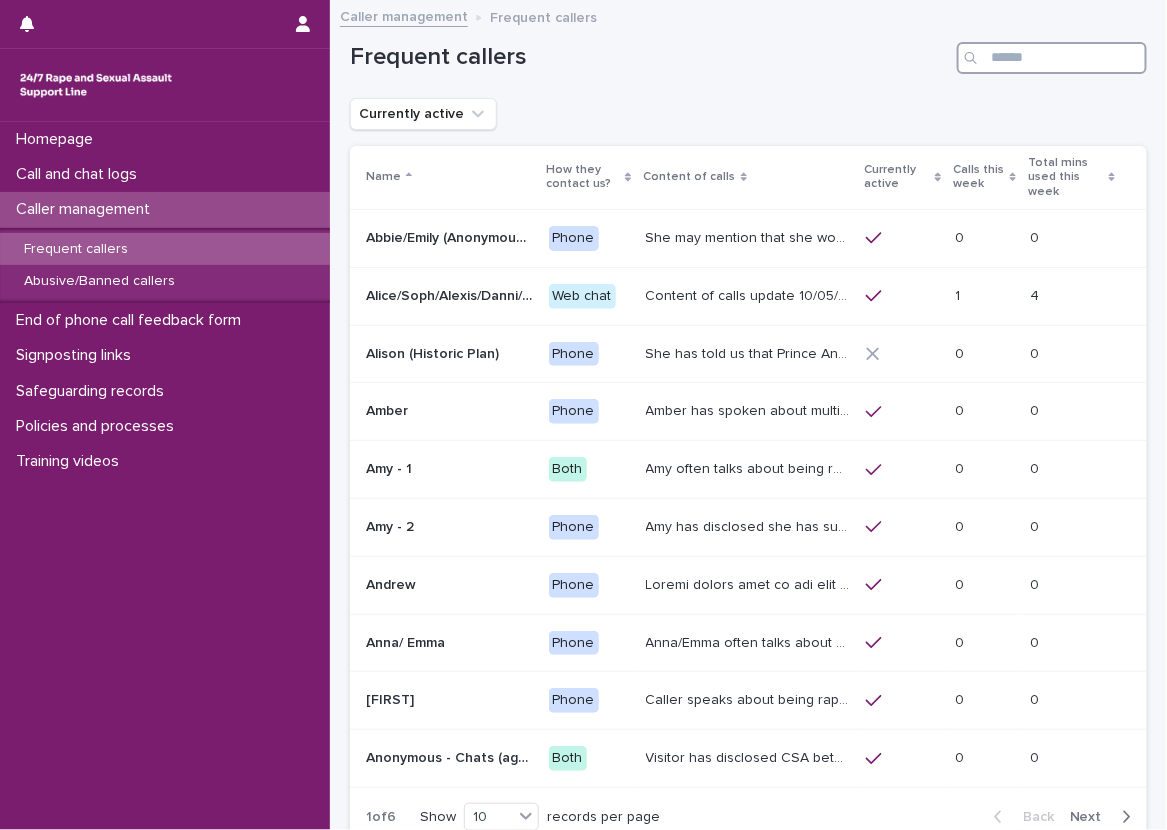 click at bounding box center (1052, 58) 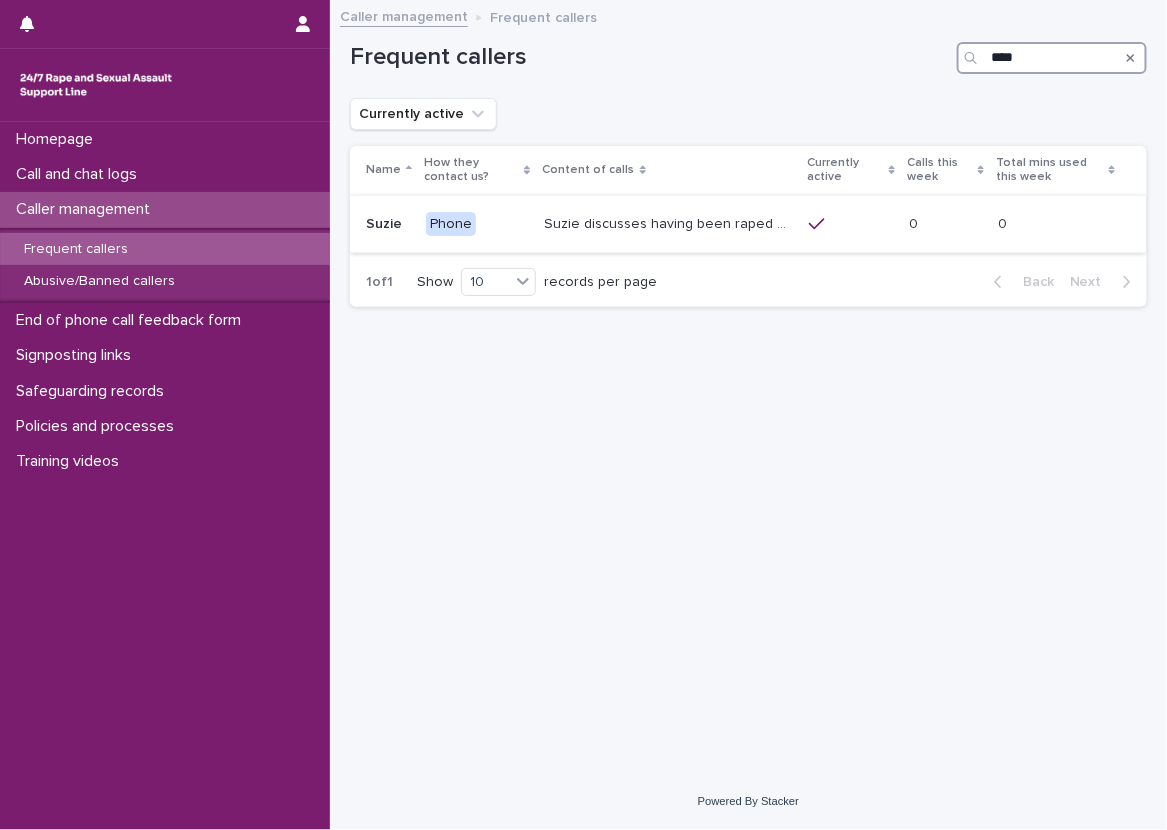 type on "****" 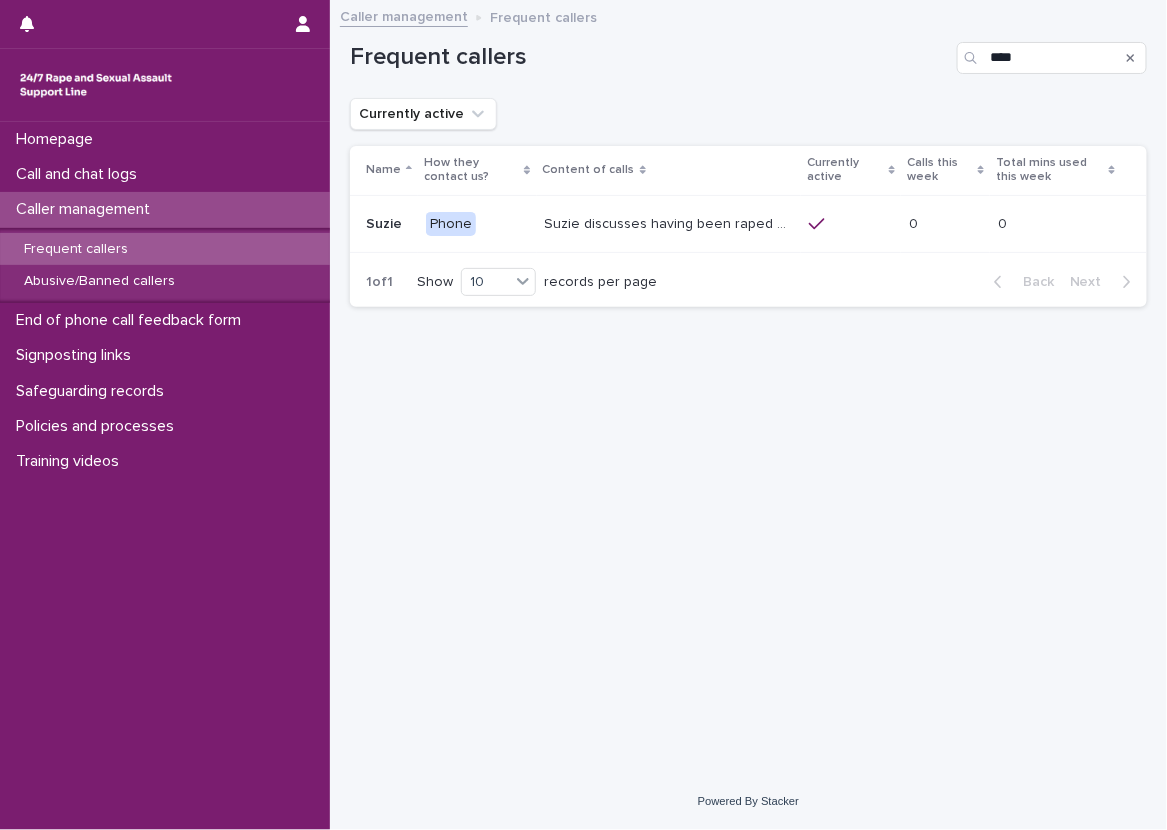 click on "Suzie discusses having been raped and sexually assaulted twice by a man who she was caring for. This person was a resident at a care home in which she was working. In light of this, she has been prosecuted for sexual abuse of an adult at risk.
The plea hearing was on Friday 17th May. She has now been charged, but is waiting sentencing based on possible mitigating circumstances.
Suzie has also mentioned having trauma symptoms such as flashbacks. A recording was made of the rape, and this was shared." at bounding box center (671, 222) 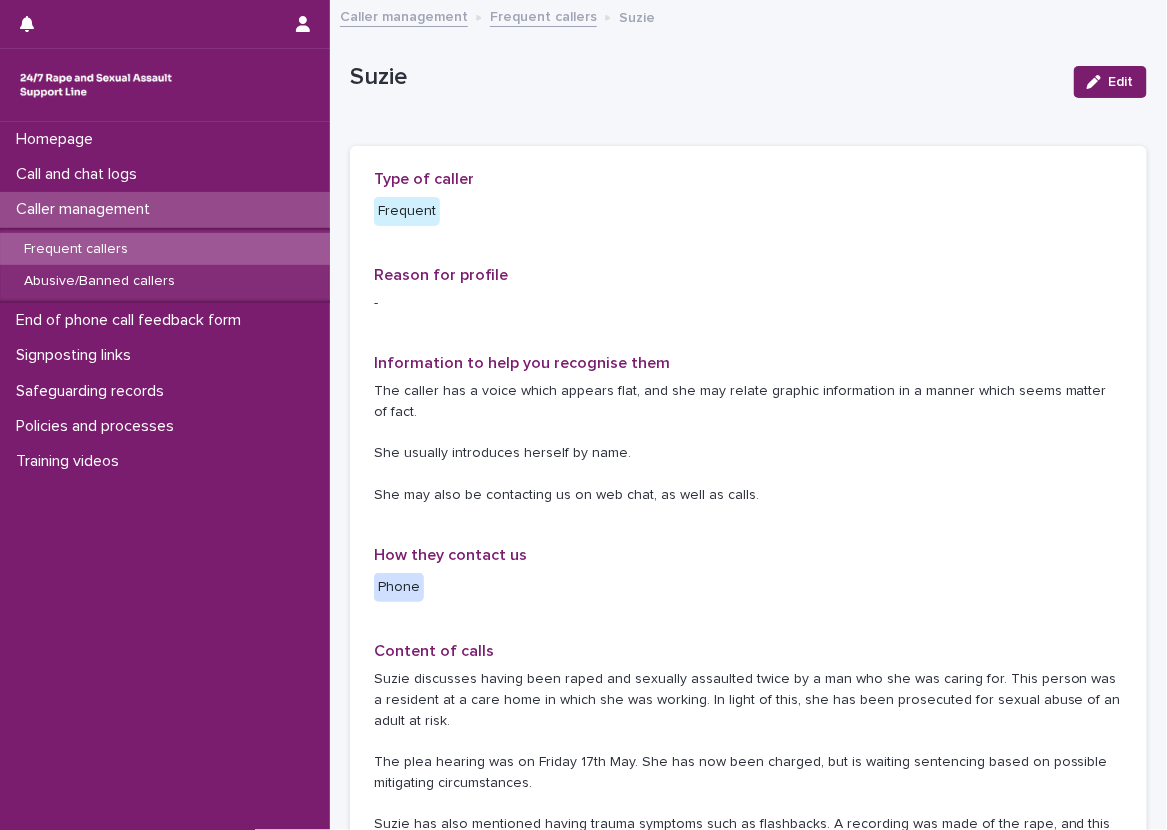 click on "Reason for profile" at bounding box center [748, 275] 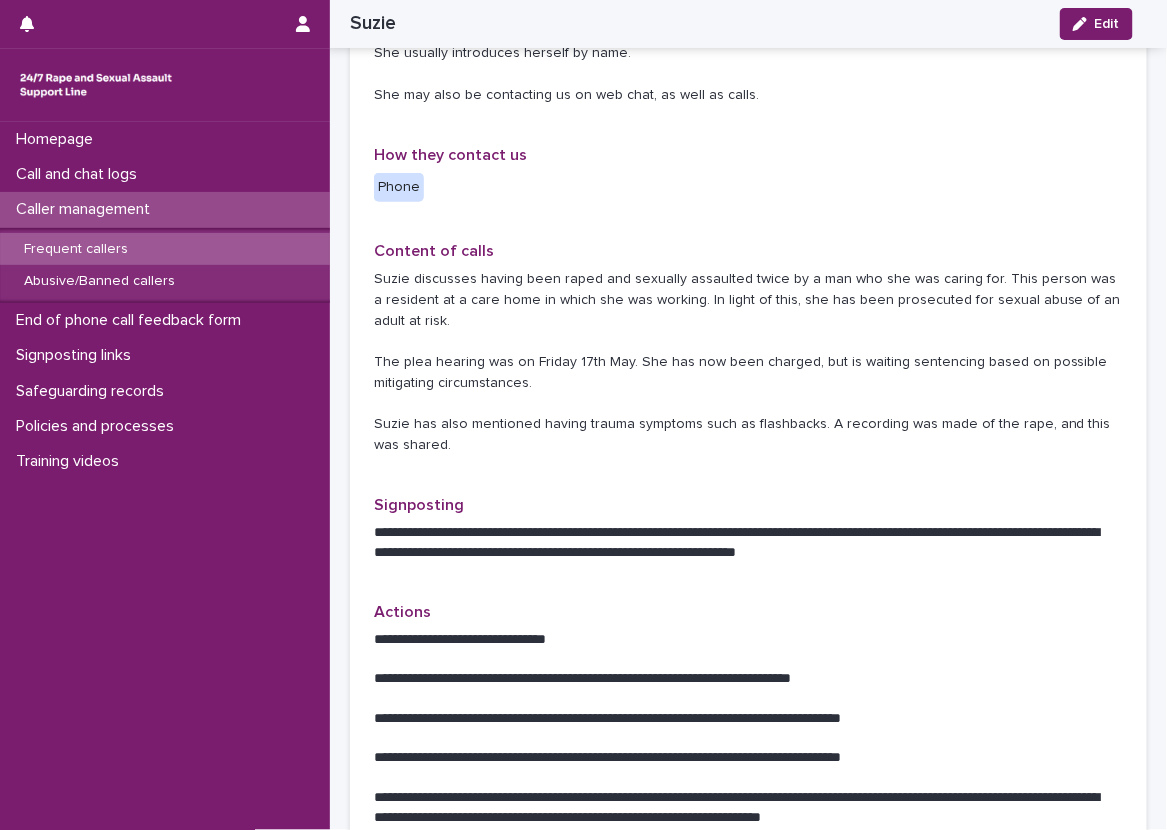 scroll, scrollTop: 500, scrollLeft: 0, axis: vertical 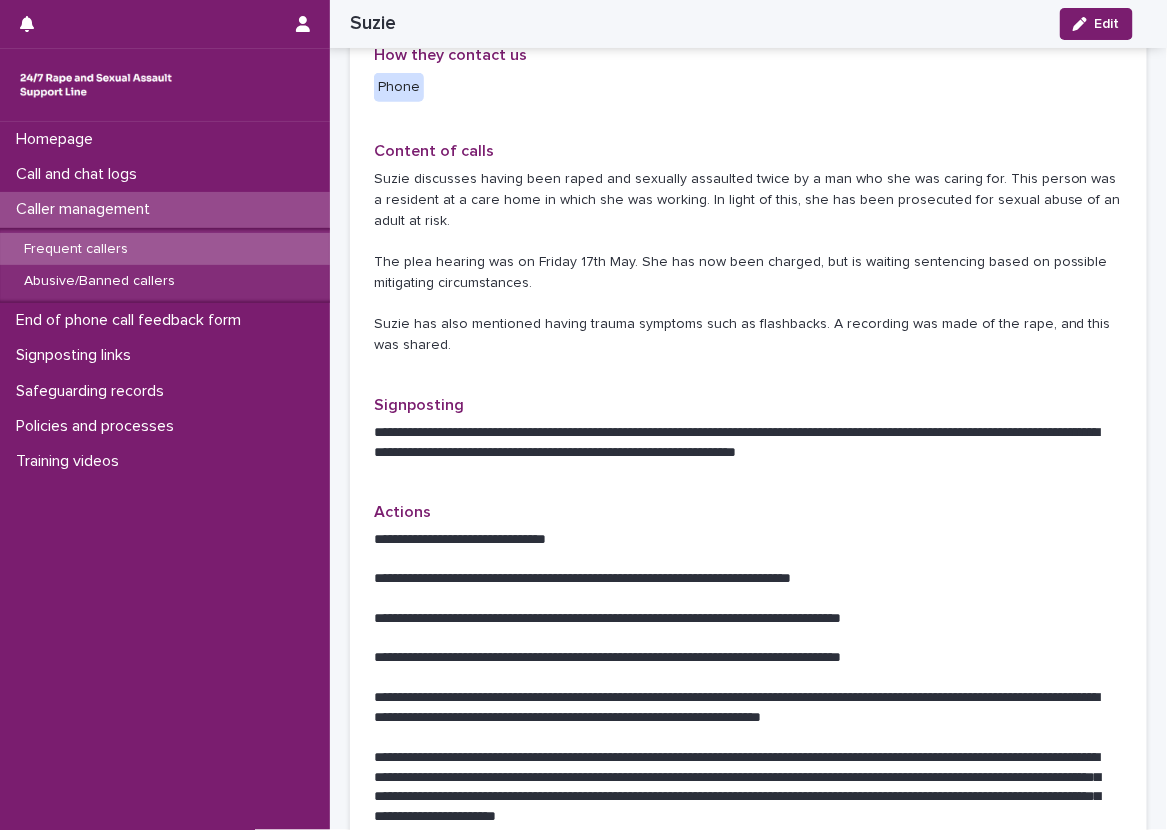 click on "Suzie discusses having been raped and sexually assaulted twice by a man who she was caring for. This person was a resident at a care home in which she was working. In light of this, she has been prosecuted for sexual abuse of an adult at risk.
The plea hearing was on Friday 17th May. She has now been charged, but is waiting sentencing based on possible mitigating circumstances.
Suzie has also mentioned having trauma symptoms such as flashbacks. A recording was made of the rape, and this was shared." at bounding box center (748, 262) 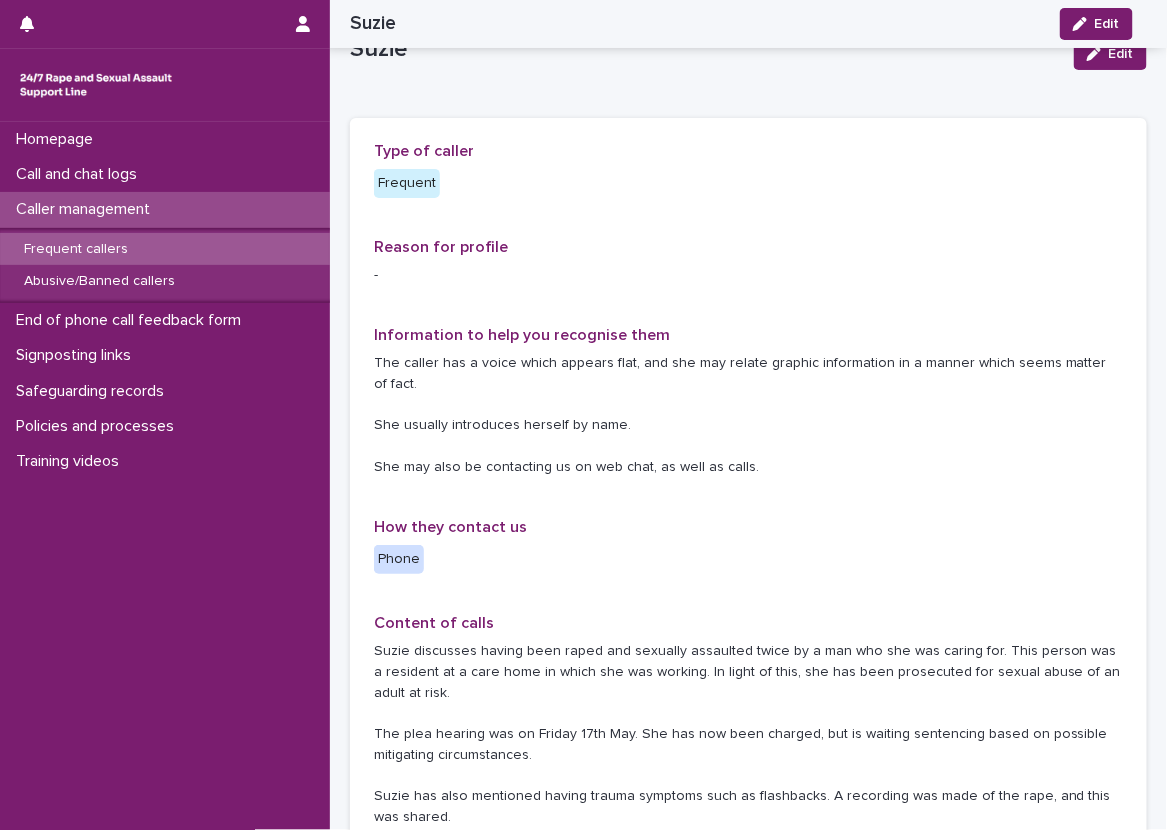 scroll, scrollTop: 0, scrollLeft: 0, axis: both 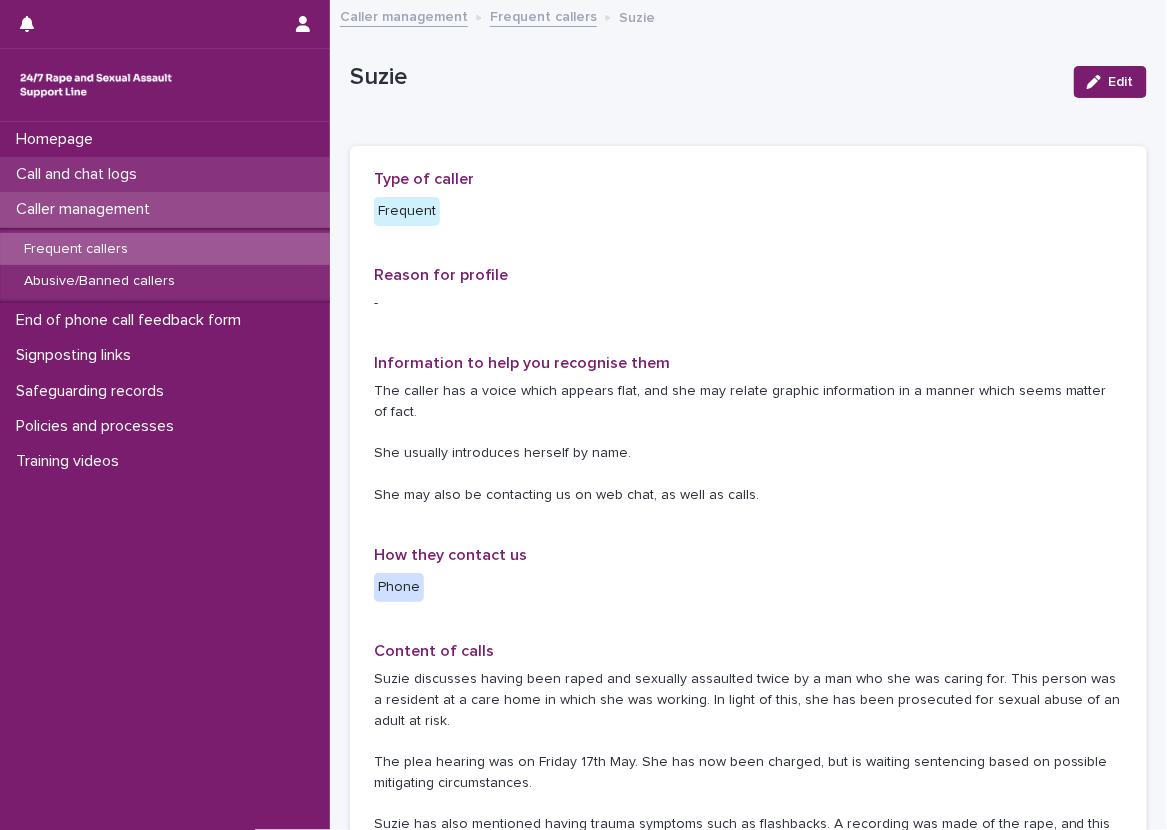 click on "Call and chat logs" at bounding box center [165, 174] 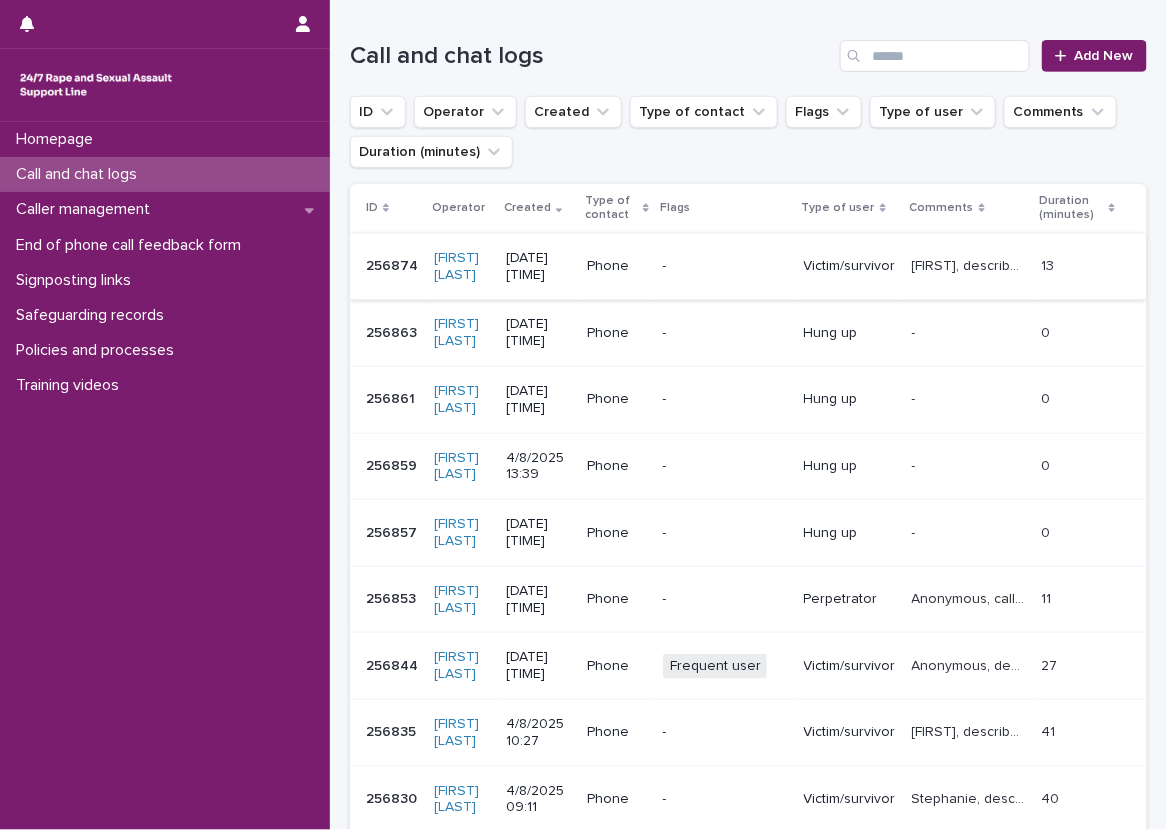 scroll, scrollTop: 400, scrollLeft: 0, axis: vertical 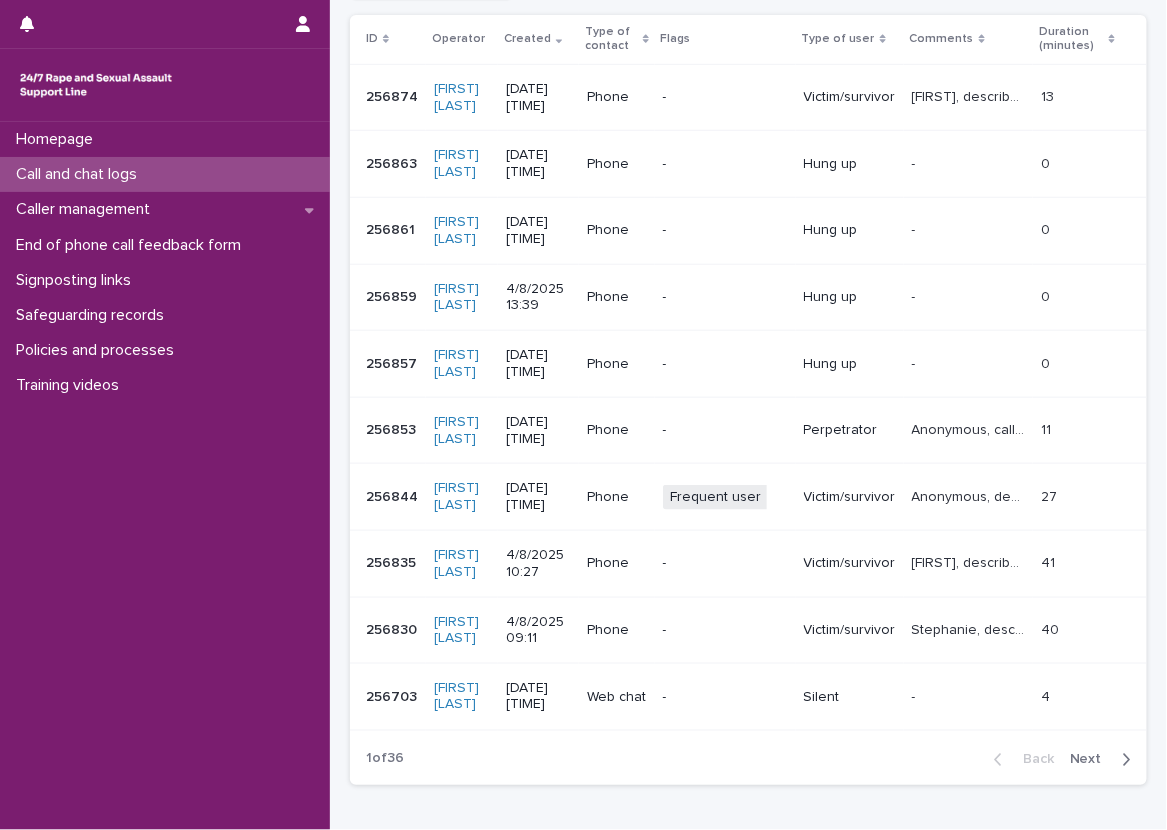 click on "Anonymous, caller wanted to discuss an allegation made against them, operator outlined boundaries of the service and signposted to Law Works." at bounding box center [971, 428] 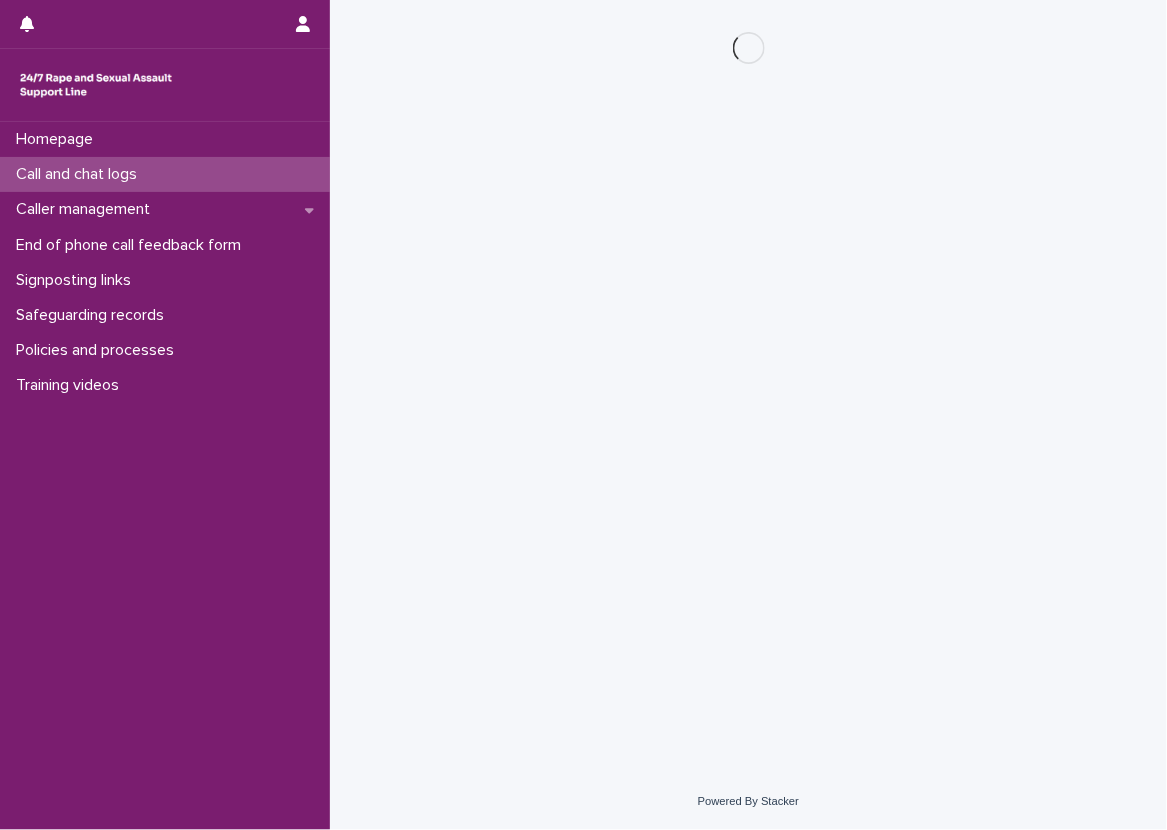 scroll, scrollTop: 0, scrollLeft: 0, axis: both 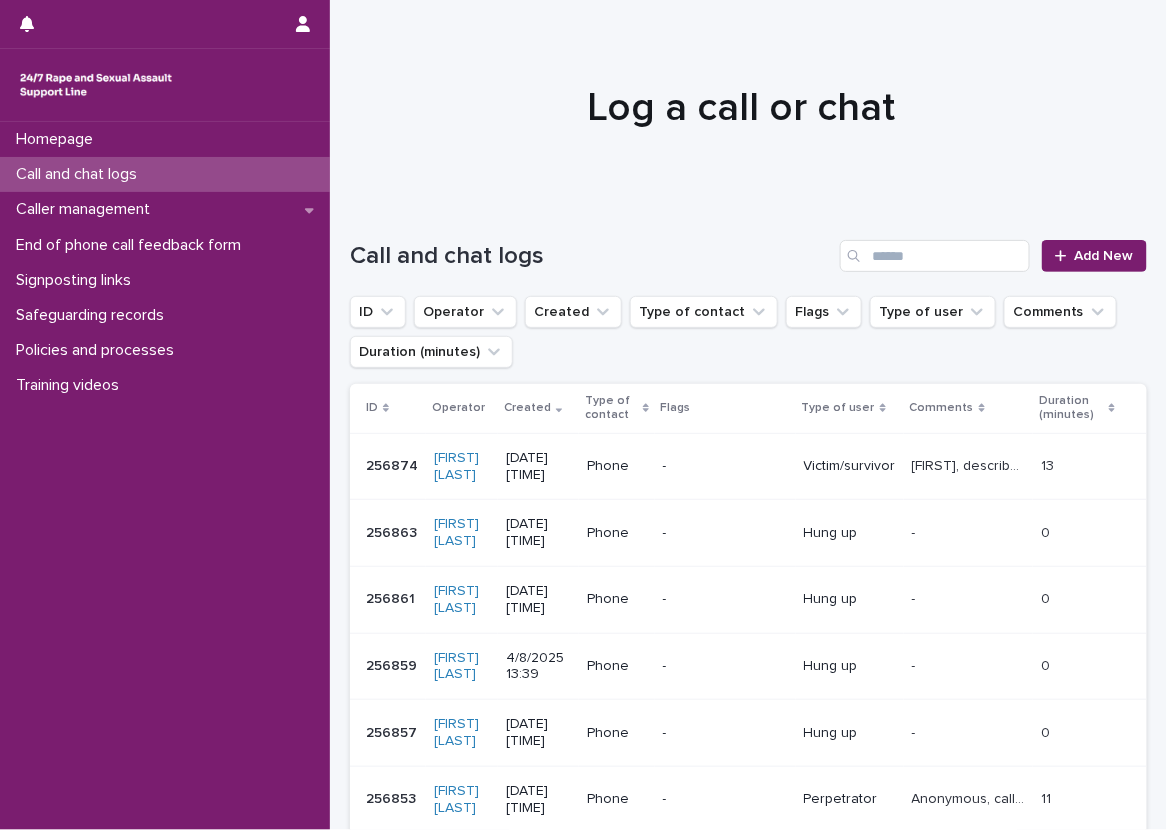 click on "Loading... Saving… Loading... Saving… Call and chat logs Add New ID Operator Created Type of contact Flags Type of user Comments Duration (minutes) ID Operator Created Type of contact Flags Type of user Comments Duration (minutes) 256874 256874   [FIRST] [LAST]   [DATE] [TIME] Phone - Victim/survivor Luke, described experiencing sexual violence and talked about the impacts, discussed feelings and medical problems and operator gave emotional support. Luke, described experiencing sexual violence and talked about the impacts, discussed feelings and medical problems and operator gave emotional support.   13 13   256863 256863   [FIRST] [LAST]   [DATE] [TIME] Phone - Hung up - -   0 0   256861 256861   [FIRST] [LAST]   [DATE] [TIME] Phone - Hung up - -   0 0   256859 256859   [FIRST] [LAST]   [DATE] [TIME] Phone - Hung up - -   0 0   256857 256857   [FIRST] [LAST]   [DATE] [TIME] Phone - Hung up - -   0 0   256853 256853   [FIRST] [LAST]   [DATE] [TIME] Phone - Perpetrator   11 11   256844 256844     +" at bounding box center [748, 735] 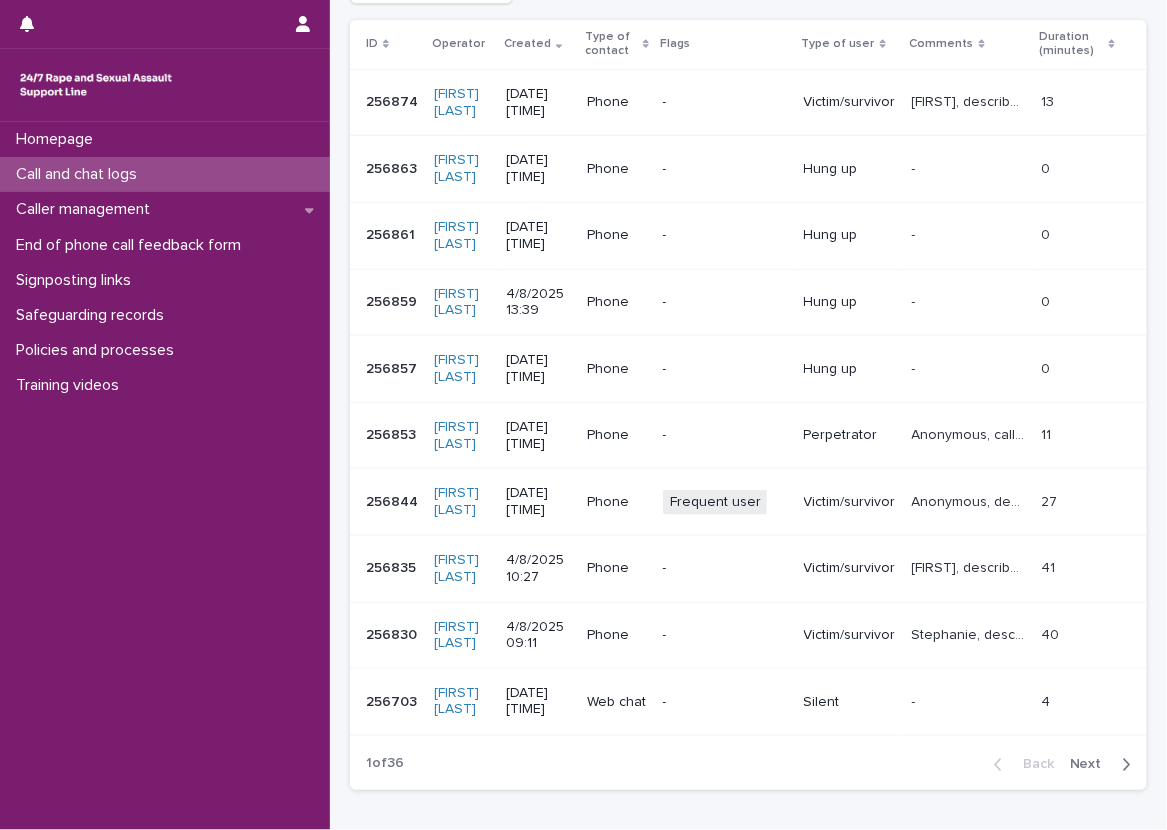 scroll, scrollTop: 371, scrollLeft: 0, axis: vertical 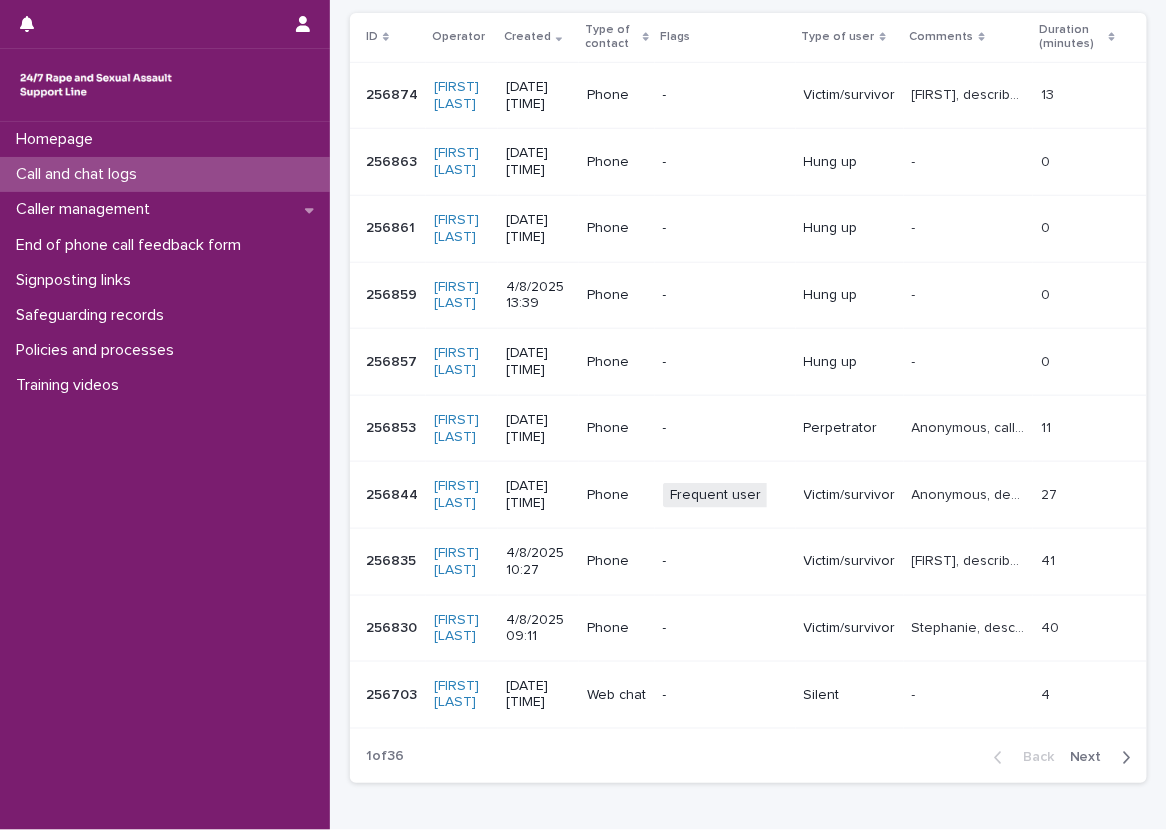 click on "Loading... Saving… Loading... Saving… Call and chat logs Add New ID Operator Created Type of contact Flags Type of user Comments Duration (minutes) ID Operator Created Type of contact Flags Type of user Comments Duration (minutes) 256874 256874   [FIRST] [LAST]   [DATE] [TIME] Phone - Victim/survivor Luke, described experiencing sexual violence and talked about the impacts, discussed feelings and medical problems and operator gave emotional support. Luke, described experiencing sexual violence and talked about the impacts, discussed feelings and medical problems and operator gave emotional support.   13 13   256863 256863   [FIRST] [LAST]   [DATE] [TIME] Phone - Hung up - -   0 0   256861 256861   [FIRST] [LAST]   [DATE] [TIME] Phone - Hung up - -   0 0   256859 256859   [FIRST] [LAST]   [DATE] [TIME] Phone - Hung up - -   0 0   256857 256857   [FIRST] [LAST]   [DATE] [TIME] Phone - Hung up - -   0 0   256853 256853   [FIRST] [LAST]   [DATE] [TIME] Phone - Perpetrator   11 11   256844 256844     +" at bounding box center (748, 364) 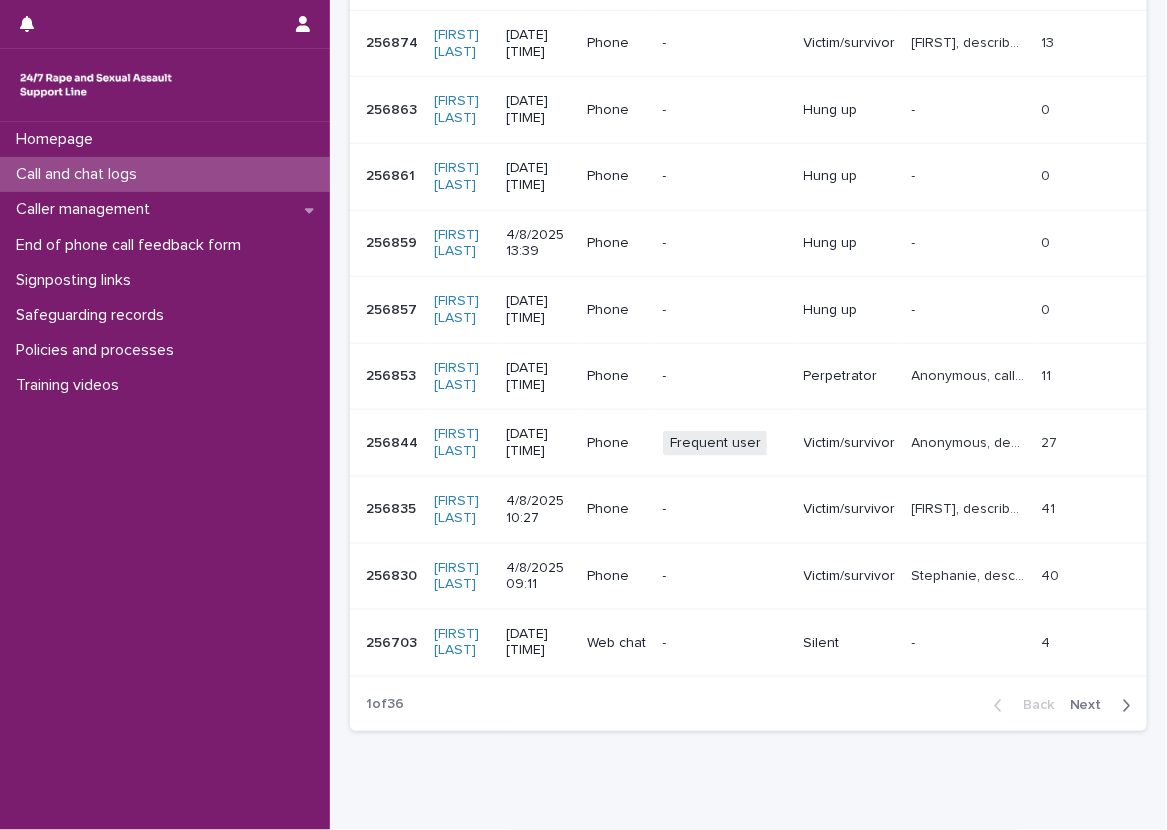scroll, scrollTop: 393, scrollLeft: 0, axis: vertical 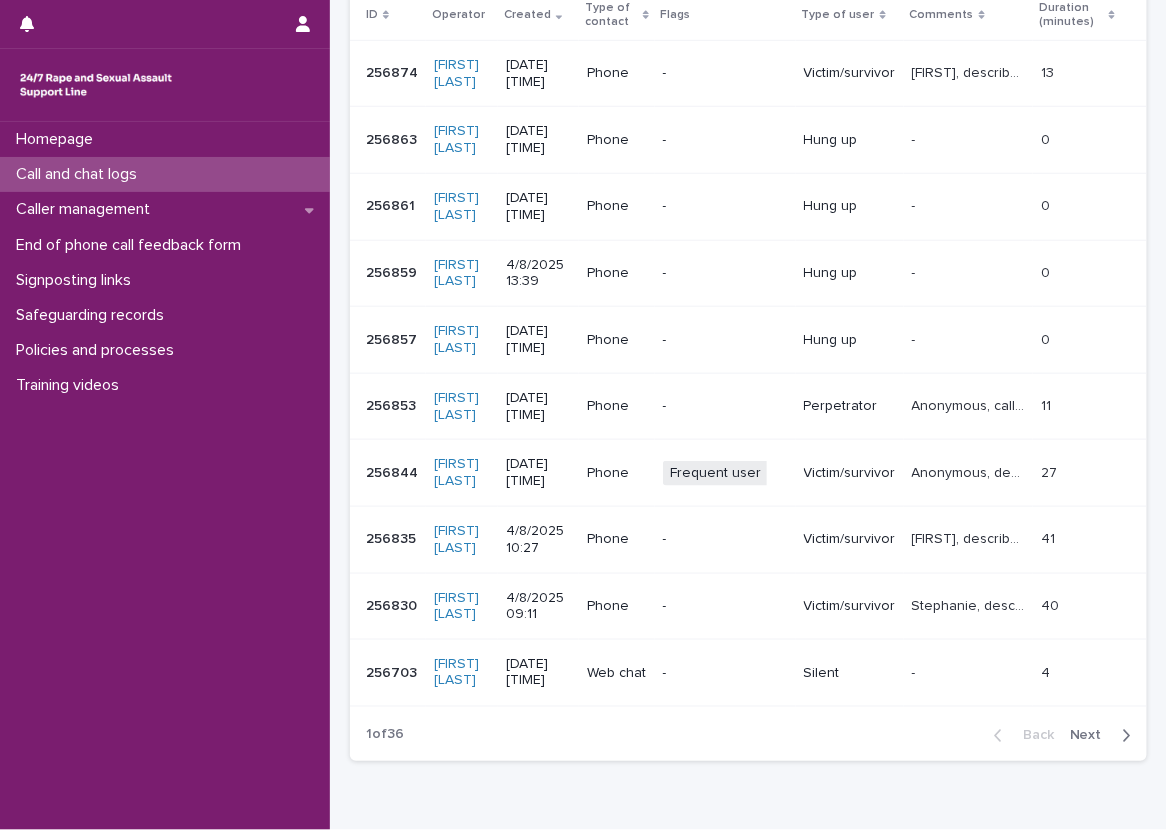 click on "Loading... Saving… Loading... Saving… Call and chat logs Add New ID Operator Created Type of contact Flags Type of user Comments Duration (minutes) ID Operator Created Type of contact Flags Type of user Comments Duration (minutes) 256874 256874   [FIRST] [LAST]   [DATE] [TIME] Phone - Victim/survivor Luke, described experiencing sexual violence and talked about the impacts, discussed feelings and medical problems and operator gave emotional support. Luke, described experiencing sexual violence and talked about the impacts, discussed feelings and medical problems and operator gave emotional support.   13 13   256863 256863   [FIRST] [LAST]   [DATE] [TIME] Phone - Hung up - -   0 0   256861 256861   [FIRST] [LAST]   [DATE] [TIME] Phone - Hung up - -   0 0   256859 256859   [FIRST] [LAST]   [DATE] [TIME] Phone - Hung up - -   0 0   256857 256857   [FIRST] [LAST]   [DATE] [TIME] Phone - Hung up - -   0 0   256853 256853   [FIRST] [LAST]   [DATE] [TIME] Phone - Perpetrator   11 11   256844 256844     +" at bounding box center [748, 342] 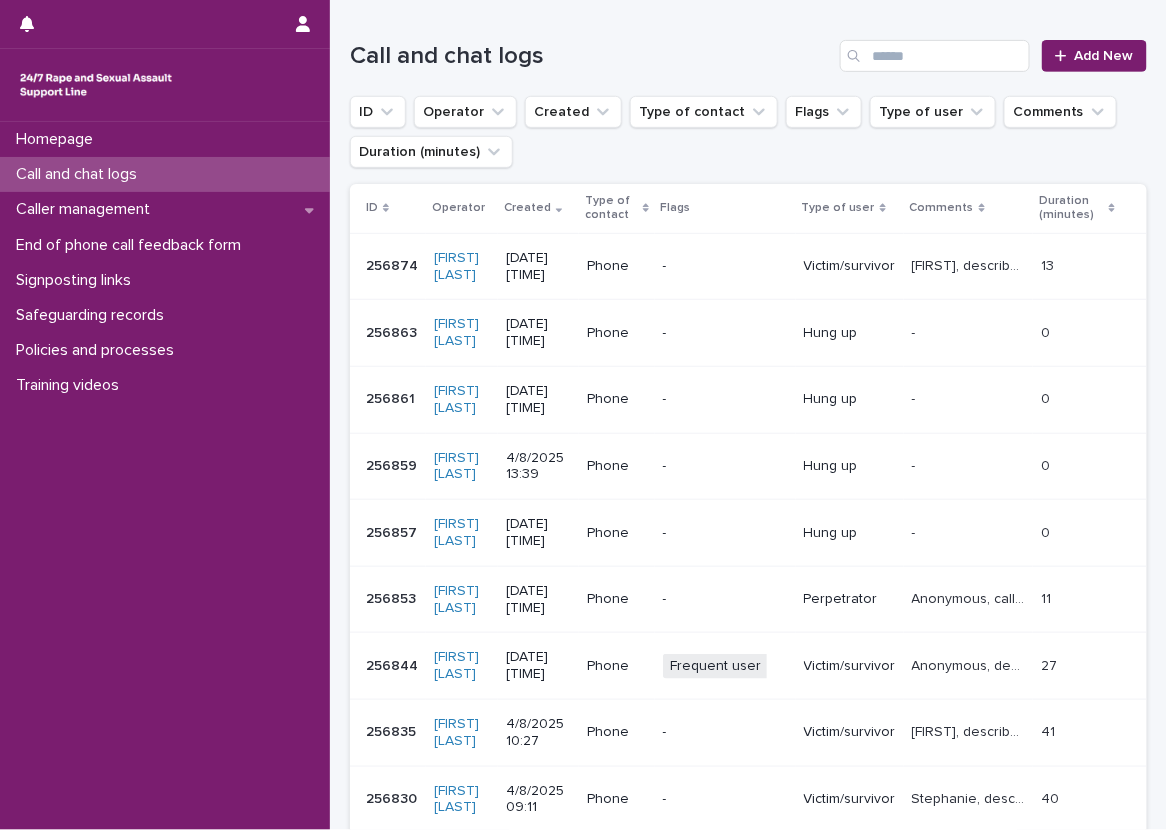 scroll, scrollTop: 300, scrollLeft: 0, axis: vertical 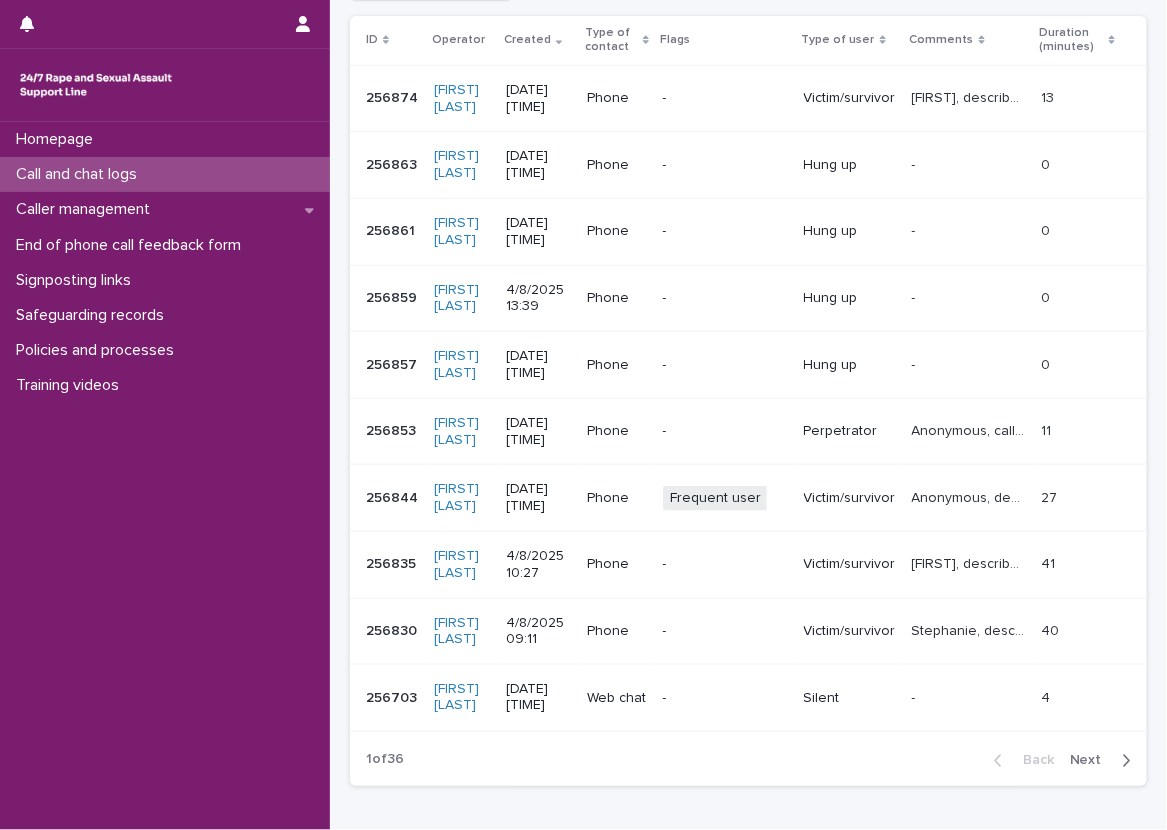 click on "Loading... Saving… Loading... Saving… Call and chat logs Add New ID Operator Created Type of contact Flags Type of user Comments Duration (minutes) ID Operator Created Type of contact Flags Type of user Comments Duration (minutes) 256874 256874   [FIRST] [LAST]   [DATE] [TIME] Phone - Victim/survivor Luke, described experiencing sexual violence and talked about the impacts, discussed feelings and medical problems and operator gave emotional support. Luke, described experiencing sexual violence and talked about the impacts, discussed feelings and medical problems and operator gave emotional support.   13 13   256863 256863   [FIRST] [LAST]   [DATE] [TIME] Phone - Hung up - -   0 0   256861 256861   [FIRST] [LAST]   [DATE] [TIME] Phone - Hung up - -   0 0   256859 256859   [FIRST] [LAST]   [DATE] [TIME] Phone - Hung up - -   0 0   256857 256857   [FIRST] [LAST]   [DATE] [TIME] Phone - Hung up - -   0 0   256853 256853   [FIRST] [LAST]   [DATE] [TIME] Phone - Perpetrator   11 11   256844 256844     +" at bounding box center [748, 342] 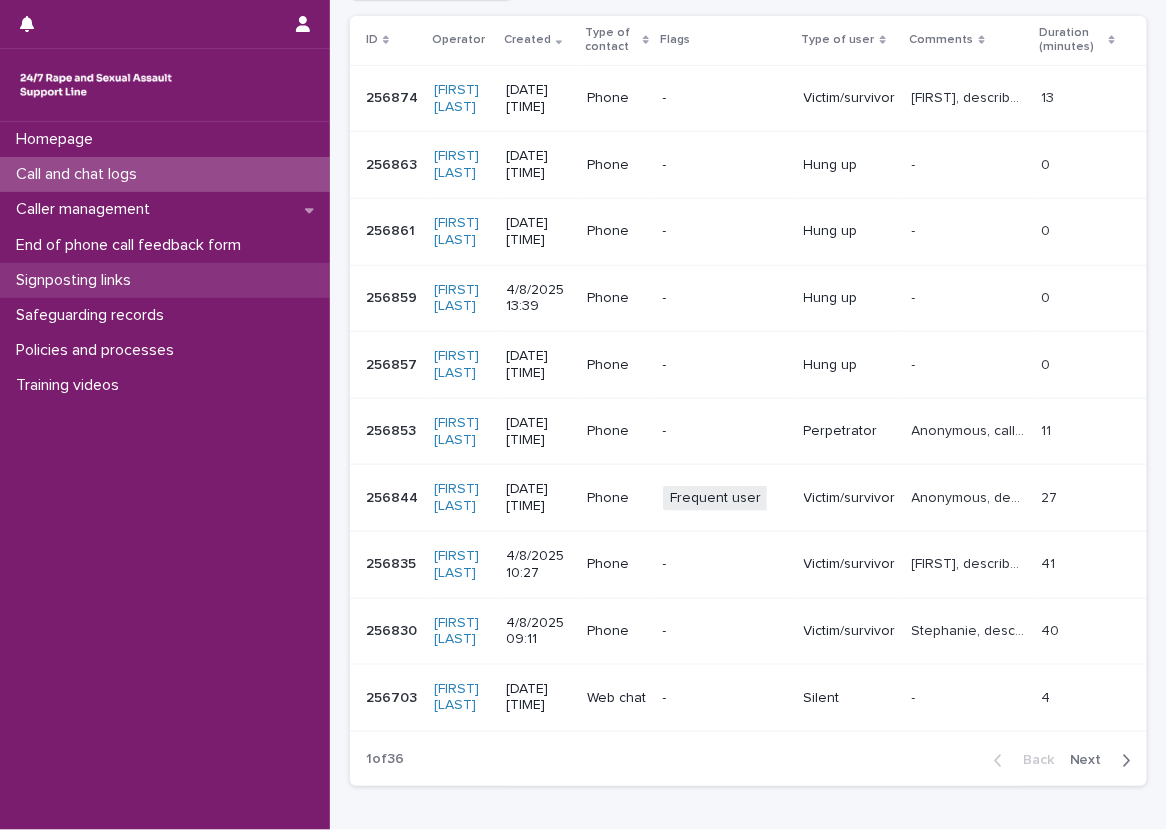 click on "Signposting links" at bounding box center (165, 280) 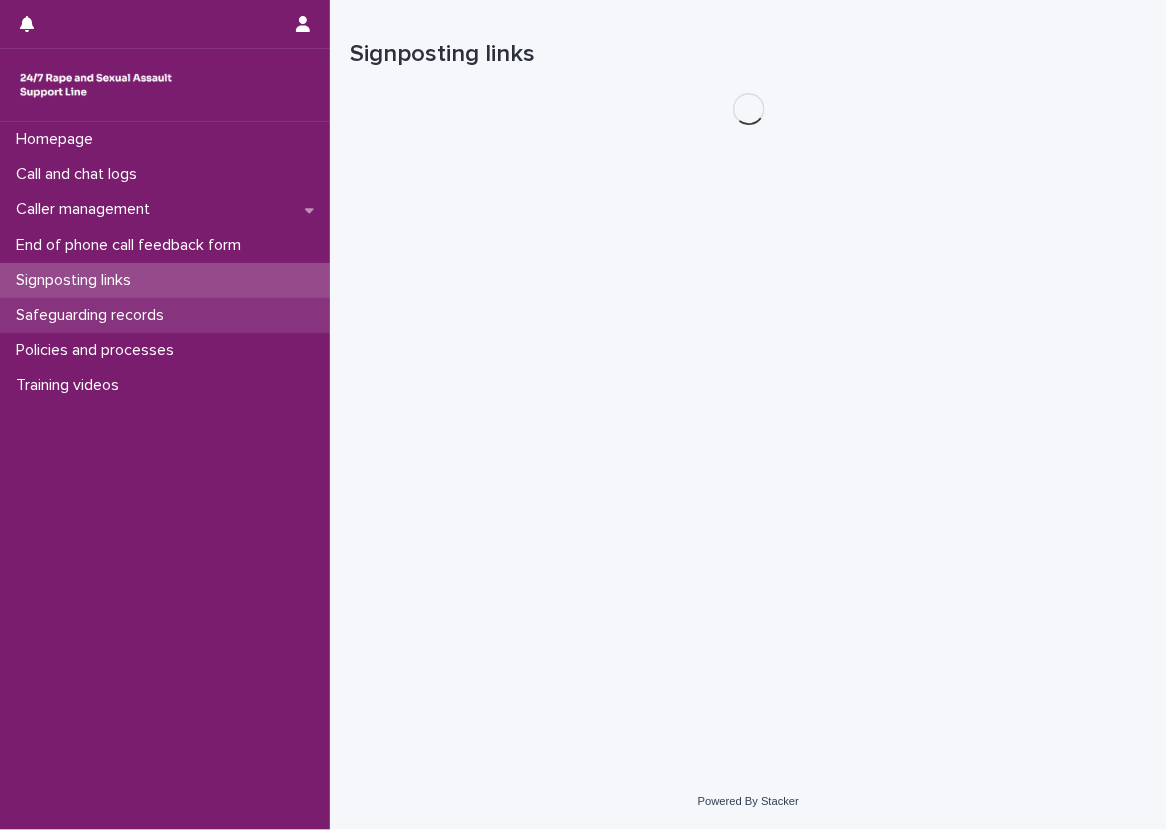 scroll, scrollTop: 0, scrollLeft: 0, axis: both 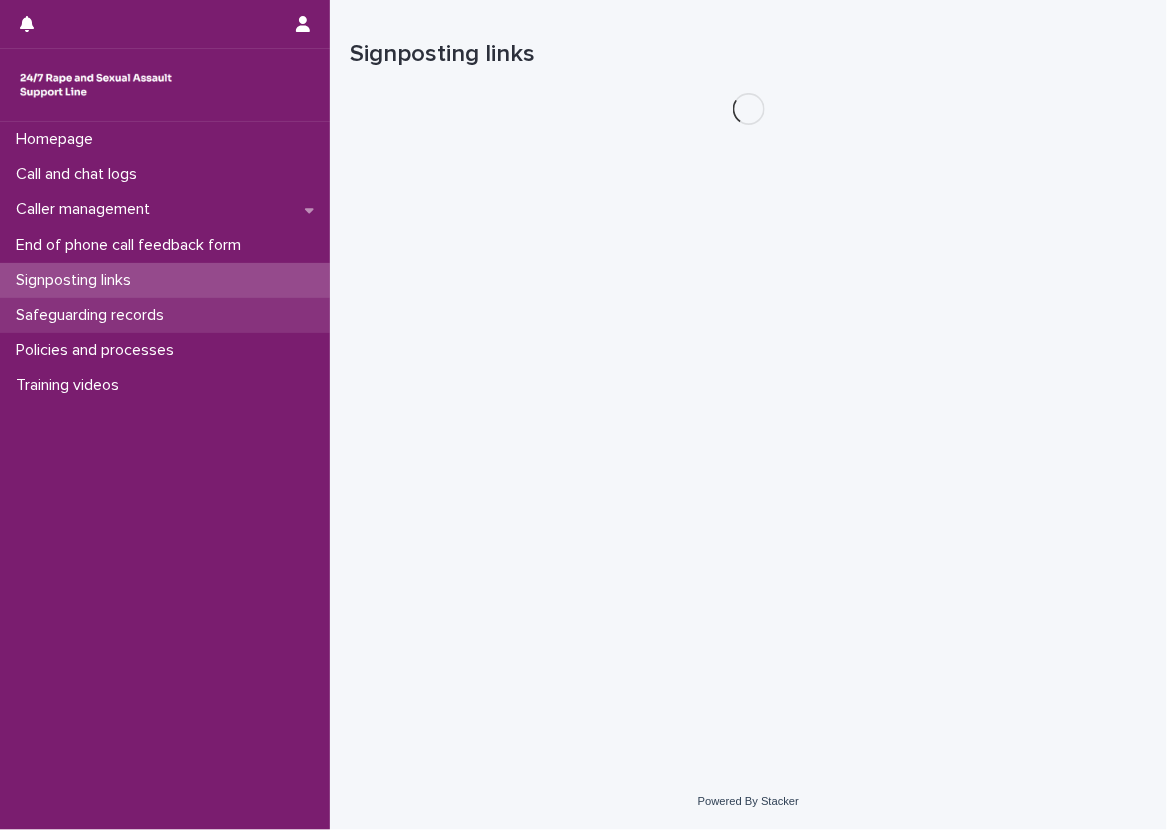 click on "Safeguarding records" at bounding box center (165, 315) 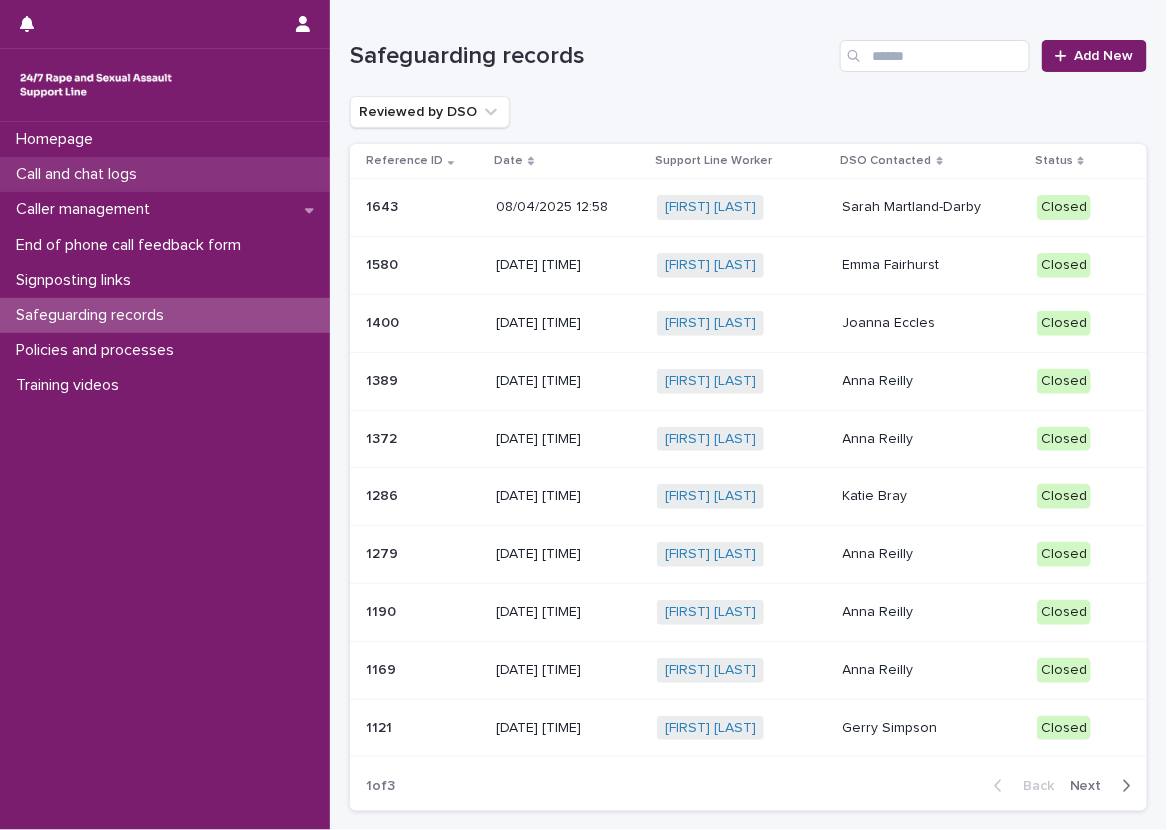 click on "Call and chat logs" at bounding box center [165, 174] 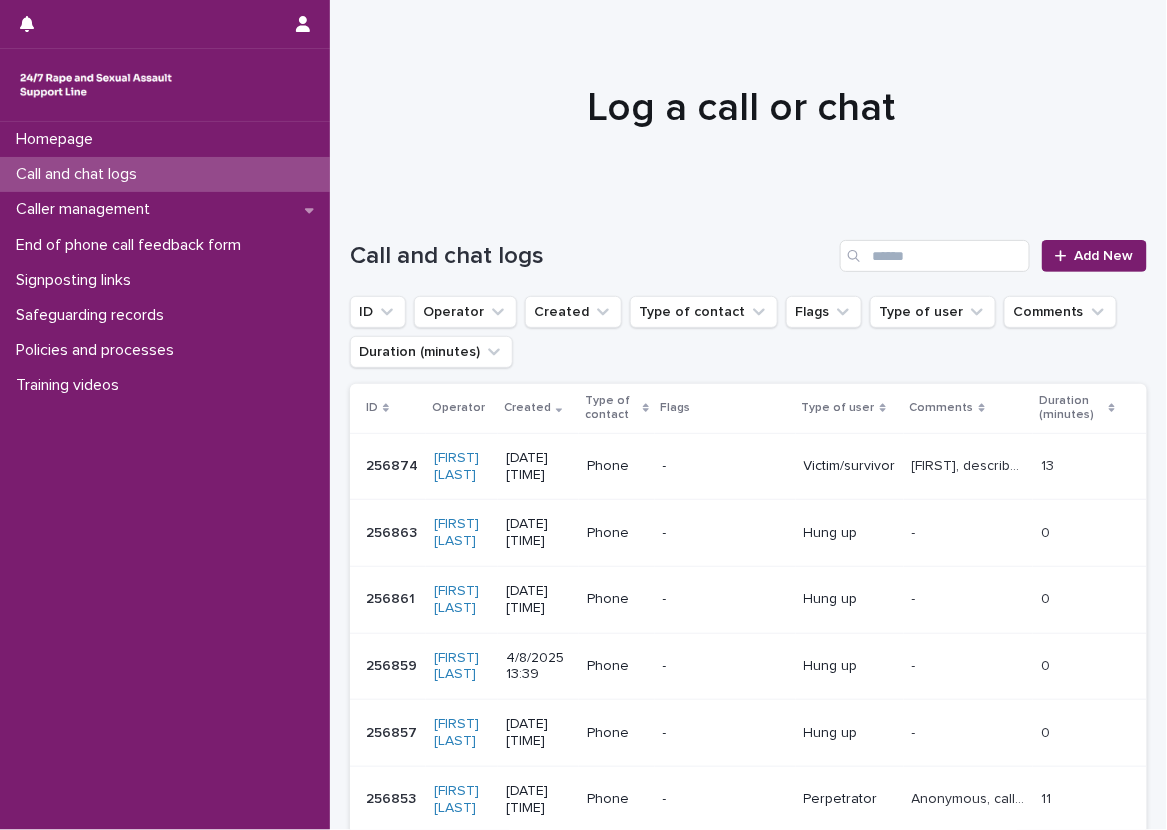 click on "Loading... Saving… Loading... Saving… Call and chat logs Add New ID Operator Created Type of contact Flags Type of user Comments Duration (minutes) ID Operator Created Type of contact Flags Type of user Comments Duration (minutes) 256874 256874   [FIRST] [LAST]   [DATE] [TIME] Phone - Victim/survivor Luke, described experiencing sexual violence and talked about the impacts, discussed feelings and medical problems and operator gave emotional support. Luke, described experiencing sexual violence and talked about the impacts, discussed feelings and medical problems and operator gave emotional support.   13 13   256863 256863   [FIRST] [LAST]   [DATE] [TIME] Phone - Hung up - -   0 0   256861 256861   [FIRST] [LAST]   [DATE] [TIME] Phone - Hung up - -   0 0   256859 256859   [FIRST] [LAST]   [DATE] [TIME] Phone - Hung up - -   0 0   256857 256857   [FIRST] [LAST]   [DATE] [TIME] Phone - Hung up - -   0 0   256853 256853   [FIRST] [LAST]   [DATE] [TIME] Phone - Perpetrator   11 11   256844 256844     +" at bounding box center [748, 735] 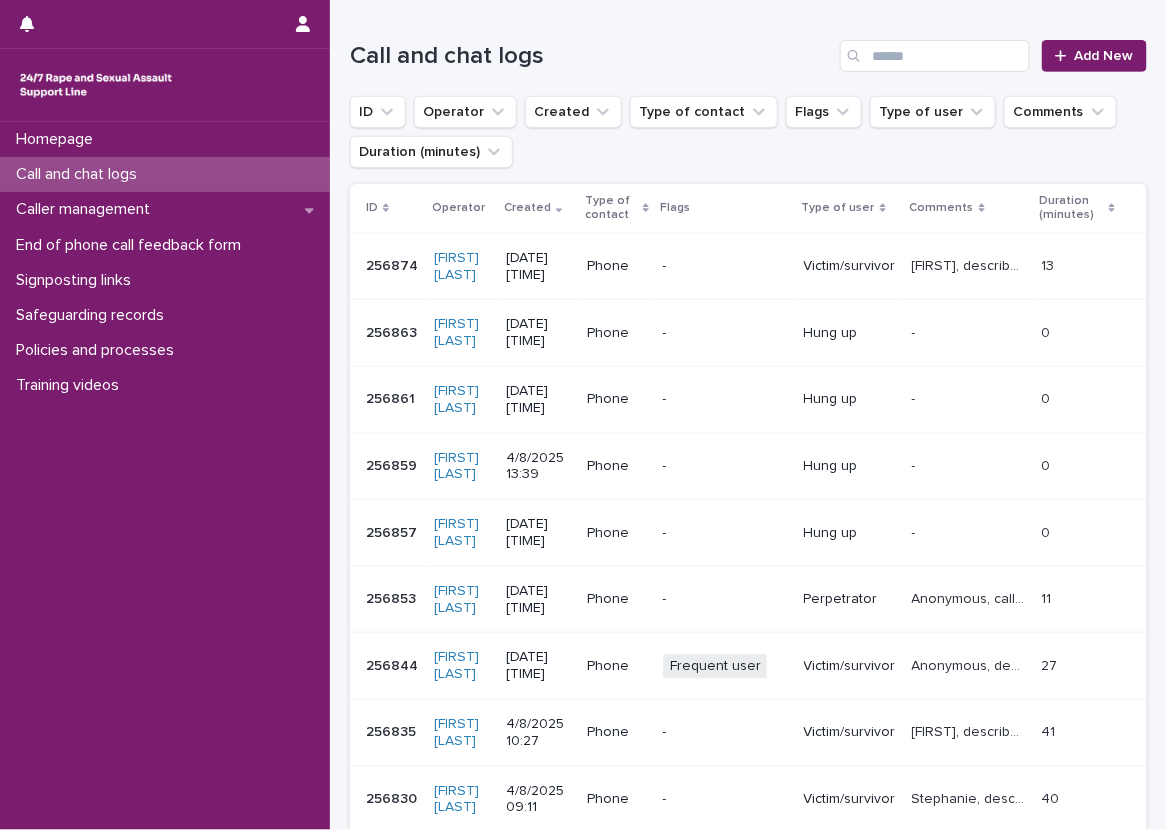 scroll, scrollTop: 300, scrollLeft: 0, axis: vertical 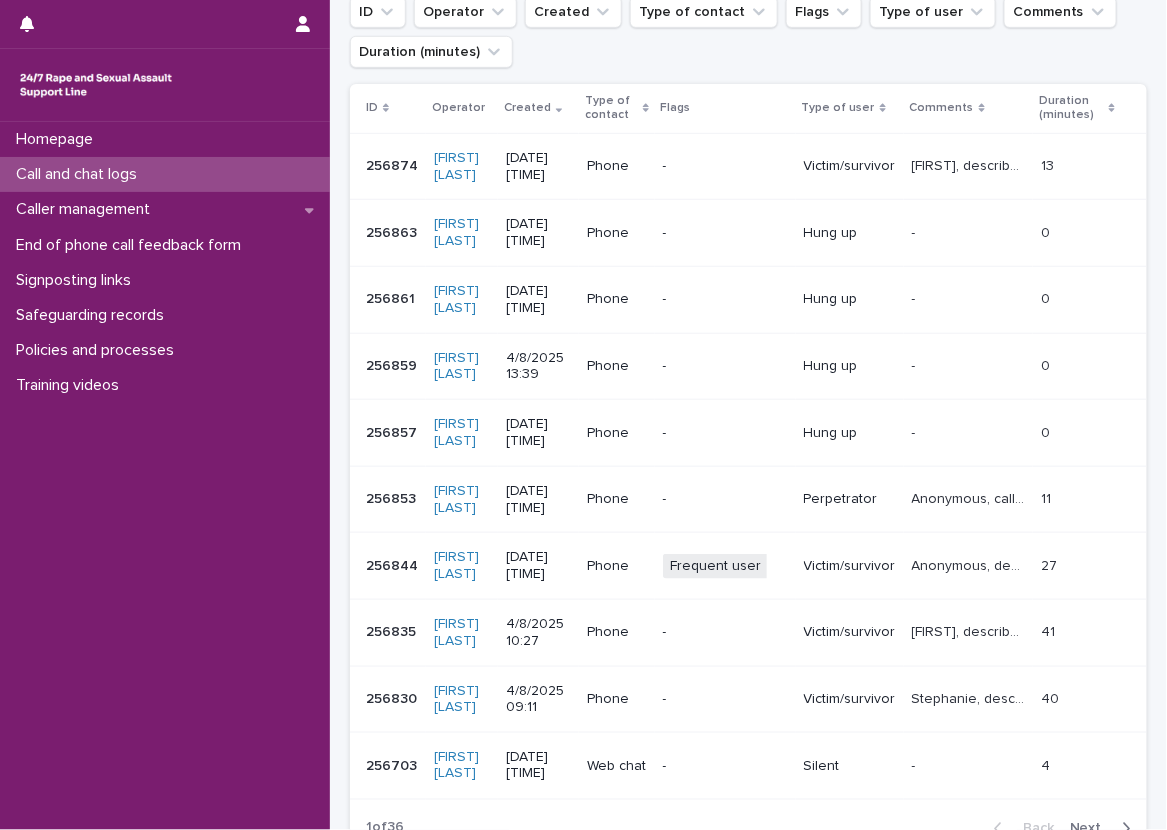 click on "Loading... Saving… Loading... Saving… Call and chat logs Add New ID Operator Created Type of contact Flags Type of user Comments Duration (minutes) ID Operator Created Type of contact Flags Type of user Comments Duration (minutes) 256874 256874   [FIRST] [LAST]   [DATE] [TIME] Phone - Victim/survivor Luke, described experiencing sexual violence and talked about the impacts, discussed feelings and medical problems and operator gave emotional support. Luke, described experiencing sexual violence and talked about the impacts, discussed feelings and medical problems and operator gave emotional support.   13 13   256863 256863   [FIRST] [LAST]   [DATE] [TIME] Phone - Hung up - -   0 0   256861 256861   [FIRST] [LAST]   [DATE] [TIME] Phone - Hung up - -   0 0   256859 256859   [FIRST] [LAST]   [DATE] [TIME] Phone - Hung up - -   0 0   256857 256857   [FIRST] [LAST]   [DATE] [TIME] Phone - Hung up - -   0 0   256853 256853   [FIRST] [LAST]   [DATE] [TIME] Phone - Perpetrator   11 11   256844 256844     +" at bounding box center [748, 435] 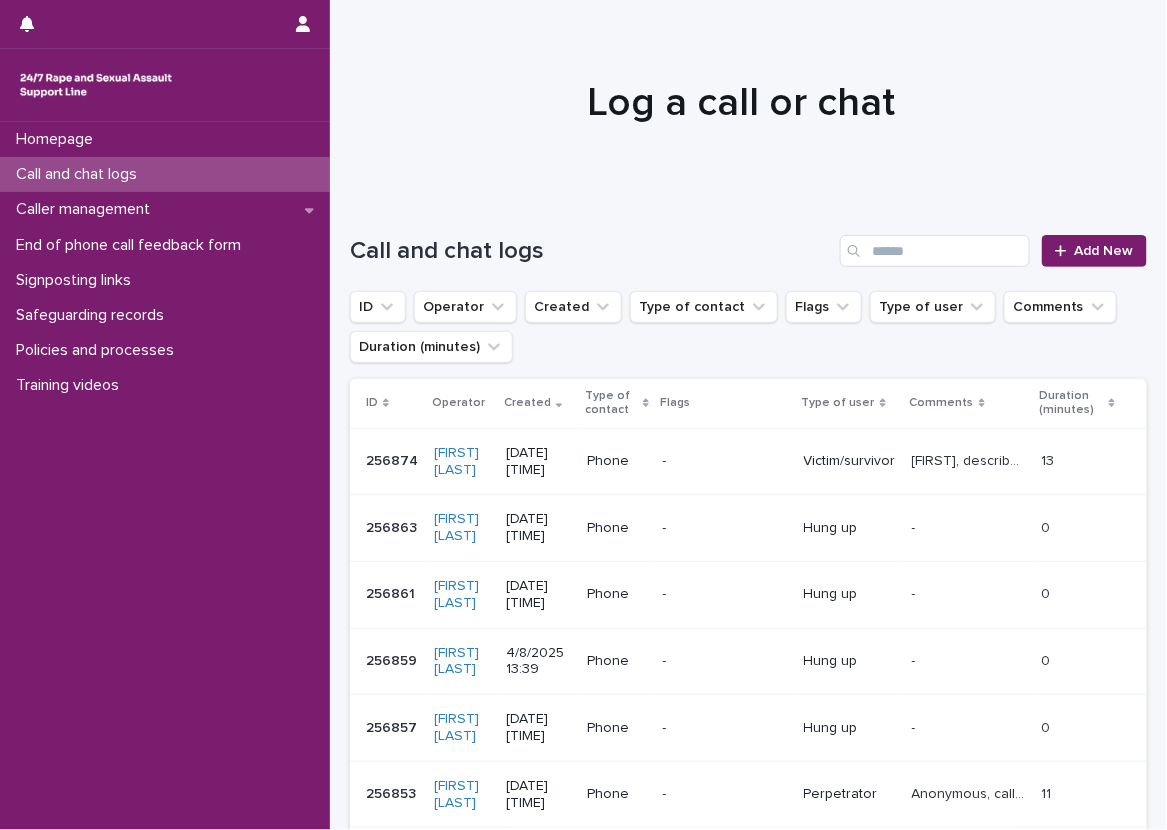 scroll, scrollTop: 0, scrollLeft: 0, axis: both 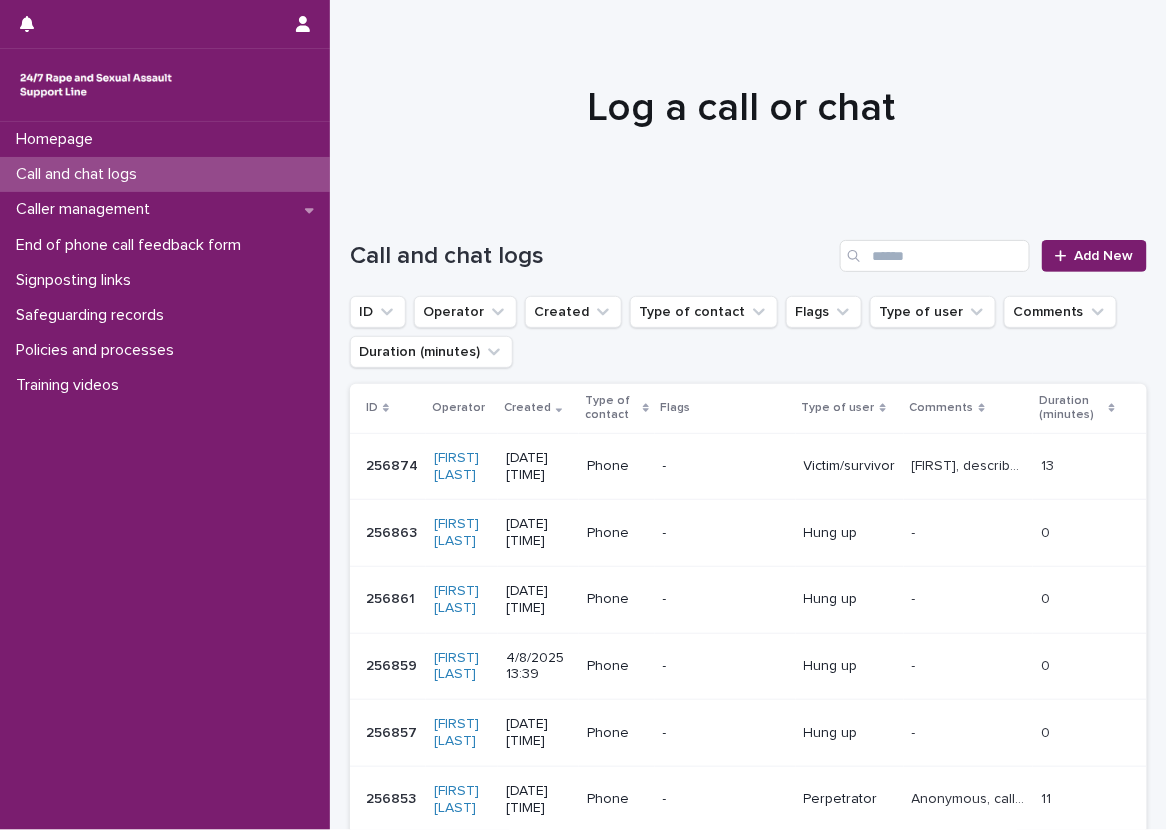 click at bounding box center [741, 99] 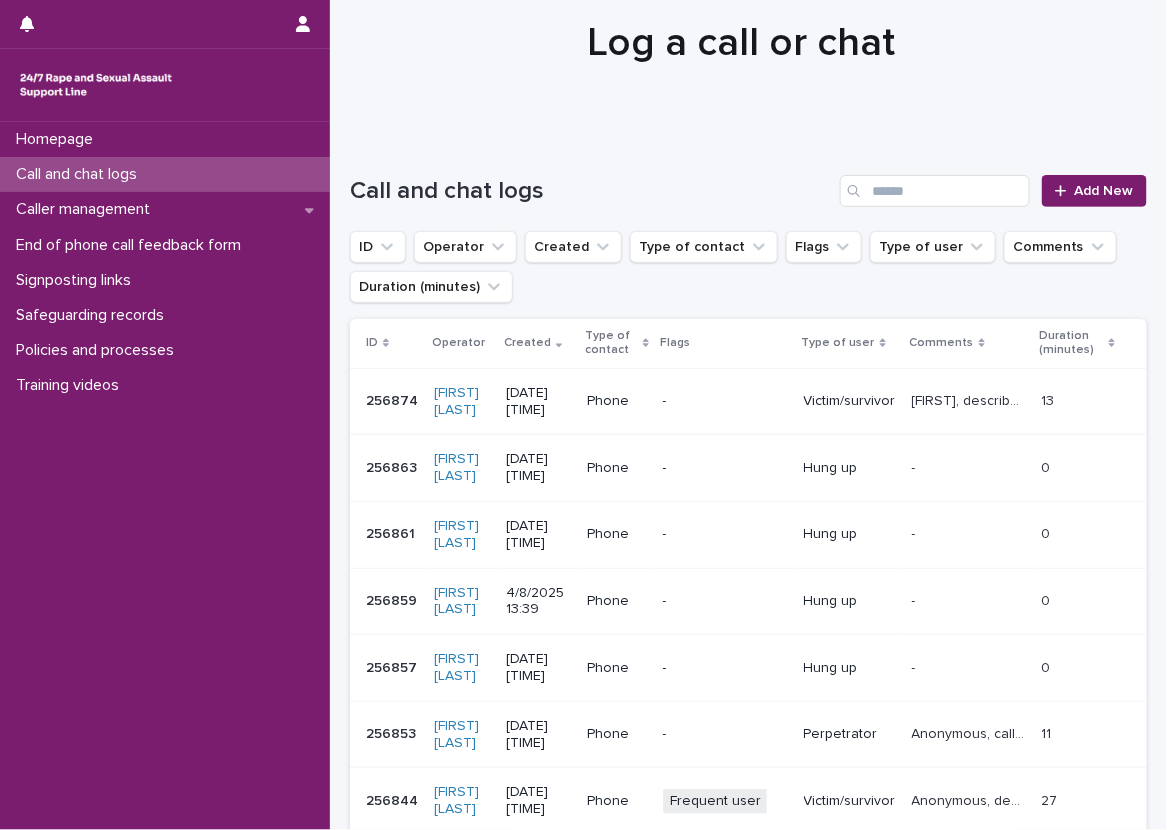 scroll, scrollTop: 0, scrollLeft: 0, axis: both 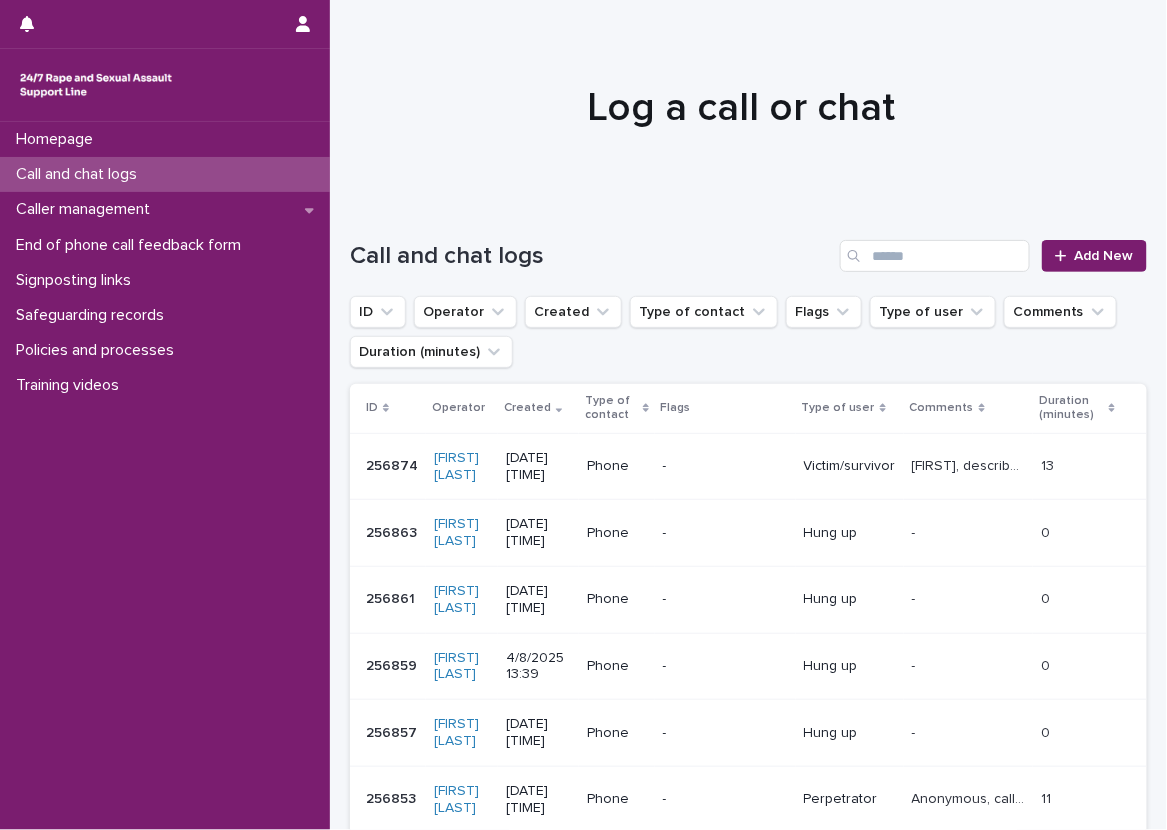 click on "Loading... Saving… Loading... Saving… Call and chat logs Add New ID Operator Created Type of contact Flags Type of user Comments Duration (minutes) ID Operator Created Type of contact Flags Type of user Comments Duration (minutes) 256874 256874   [FIRST] [LAST]   [DATE] [TIME] Phone - Victim/survivor Luke, described experiencing sexual violence and talked about the impacts, discussed feelings and medical problems and operator gave emotional support. Luke, described experiencing sexual violence and talked about the impacts, discussed feelings and medical problems and operator gave emotional support.   13 13   256863 256863   [FIRST] [LAST]   [DATE] [TIME] Phone - Hung up - -   0 0   256861 256861   [FIRST] [LAST]   [DATE] [TIME] Phone - Hung up - -   0 0   256859 256859   [FIRST] [LAST]   [DATE] [TIME] Phone - Hung up - -   0 0   256857 256857   [FIRST] [LAST]   [DATE] [TIME] Phone - Hung up - -   0 0   256853 256853   [FIRST] [LAST]   [DATE] [TIME] Phone - Perpetrator   11 11   256844 256844     +" at bounding box center (748, 735) 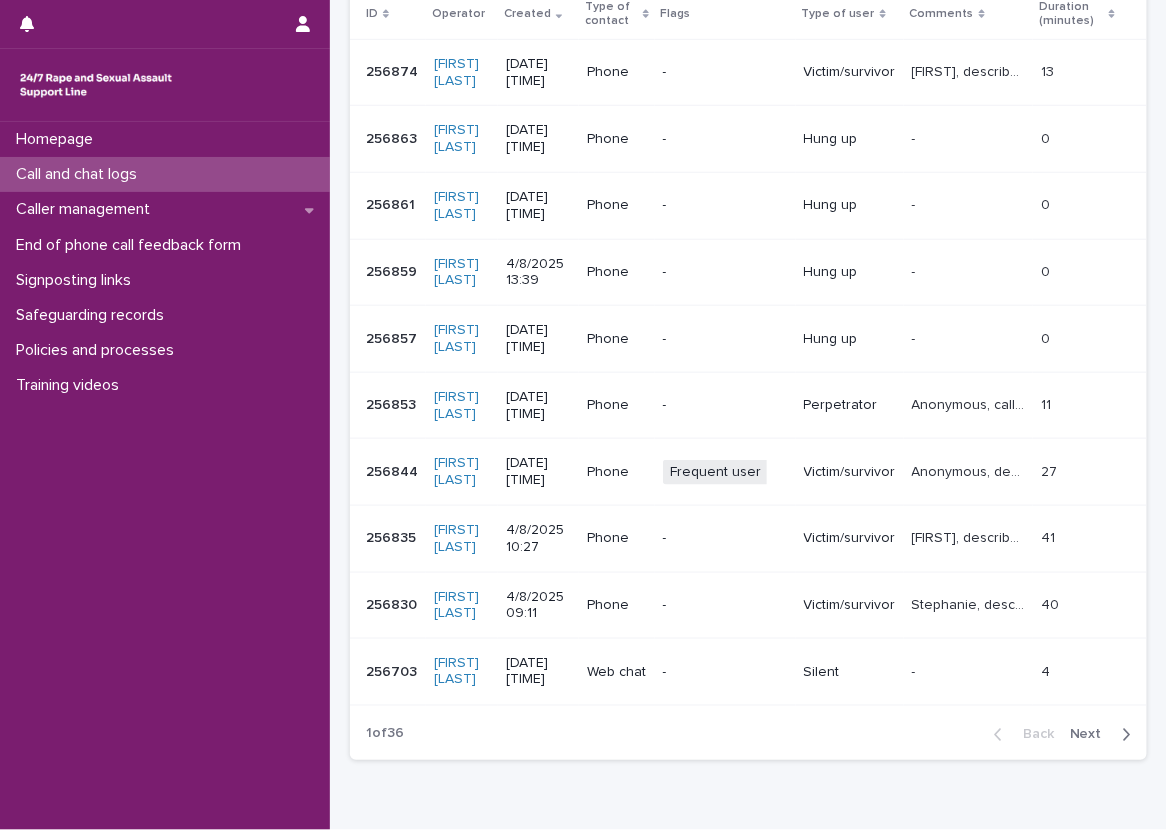 scroll, scrollTop: 393, scrollLeft: 0, axis: vertical 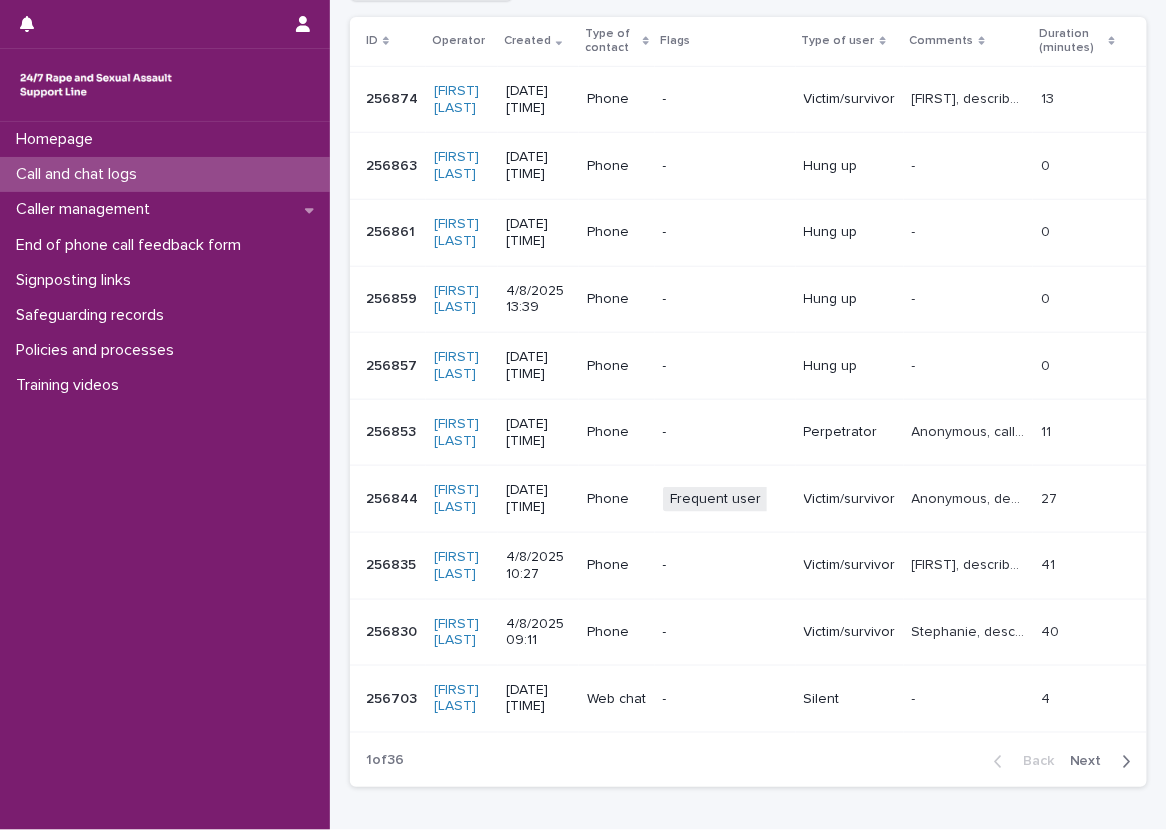 click on "Loading... Saving… Loading... Saving… Call and chat logs Add New ID Operator Created Type of contact Flags Type of user Comments Duration (minutes) ID Operator Created Type of contact Flags Type of user Comments Duration (minutes) 256874 256874   [FIRST] [LAST]   [DATE] [TIME] Phone - Victim/survivor Luke, described experiencing sexual violence and talked about the impacts, discussed feelings and medical problems and operator gave emotional support. Luke, described experiencing sexual violence and talked about the impacts, discussed feelings and medical problems and operator gave emotional support.   13 13   256863 256863   [FIRST] [LAST]   [DATE] [TIME] Phone - Hung up - -   0 0   256861 256861   [FIRST] [LAST]   [DATE] [TIME] Phone - Hung up - -   0 0   256859 256859   [FIRST] [LAST]   [DATE] [TIME] Phone - Hung up - -   0 0   256857 256857   [FIRST] [LAST]   [DATE] [TIME] Phone - Hung up - -   0 0   256853 256853   [FIRST] [LAST]   [DATE] [TIME] Phone - Perpetrator   11 11   256844 256844     +" at bounding box center (748, 368) 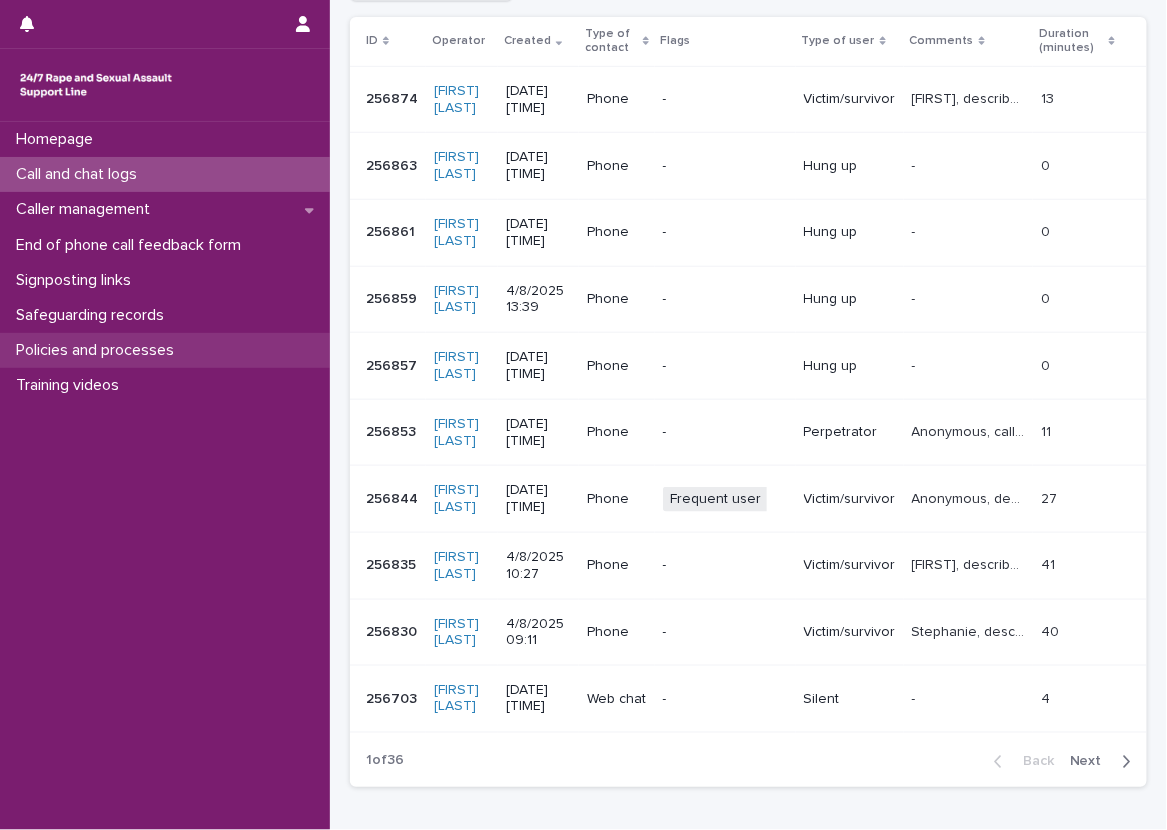 click on "Policies and processes" at bounding box center [165, 350] 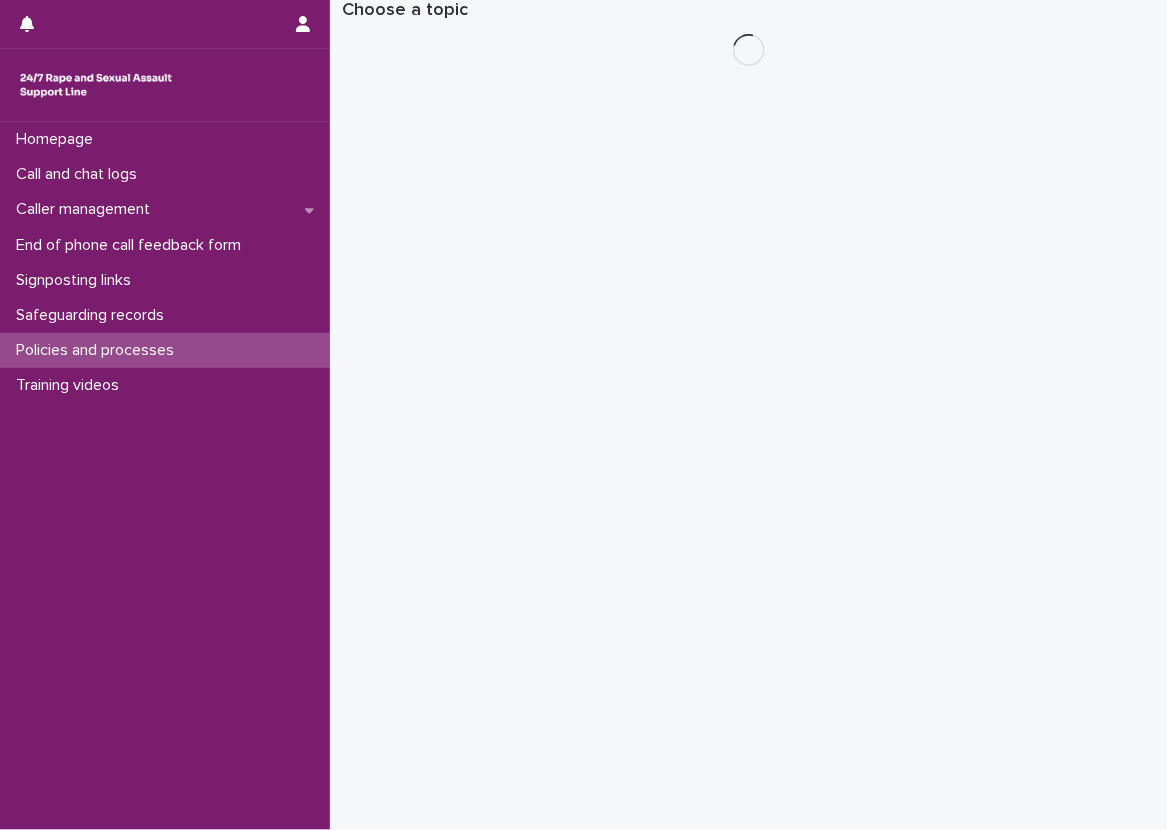 scroll, scrollTop: 0, scrollLeft: 0, axis: both 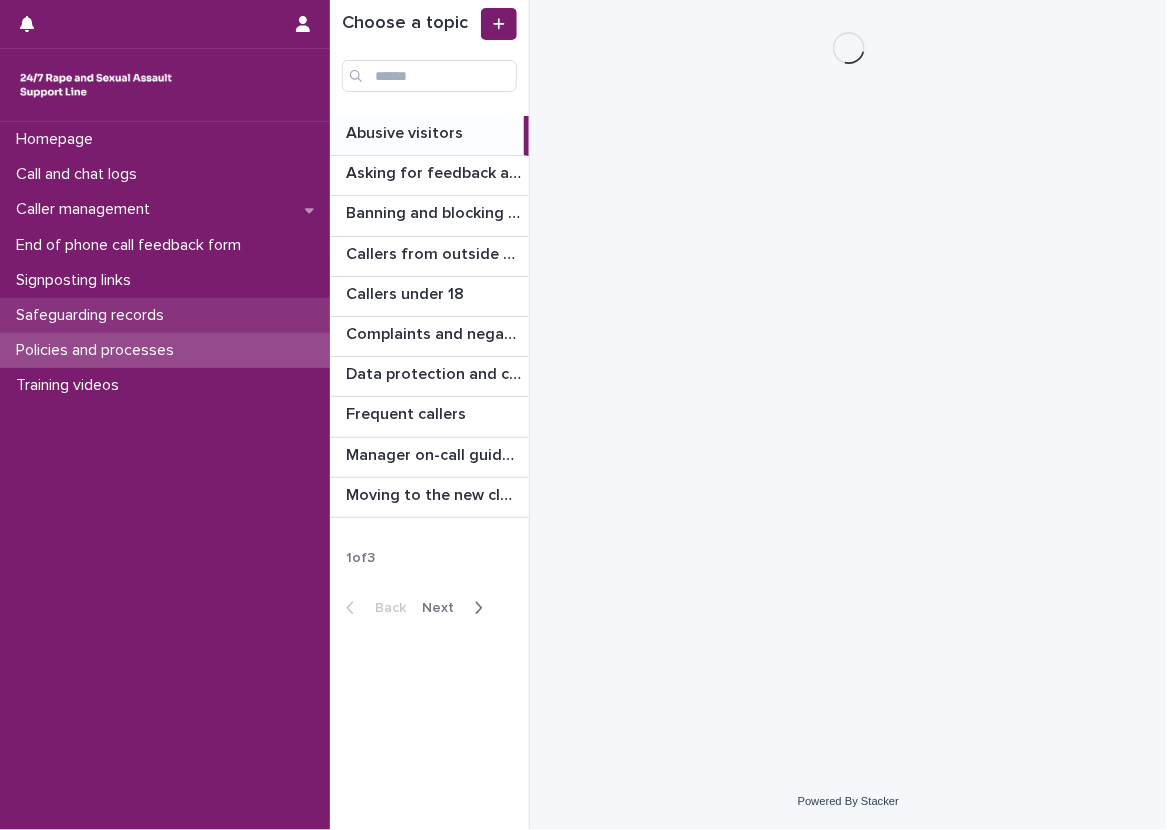click on "Safeguarding records" at bounding box center [165, 315] 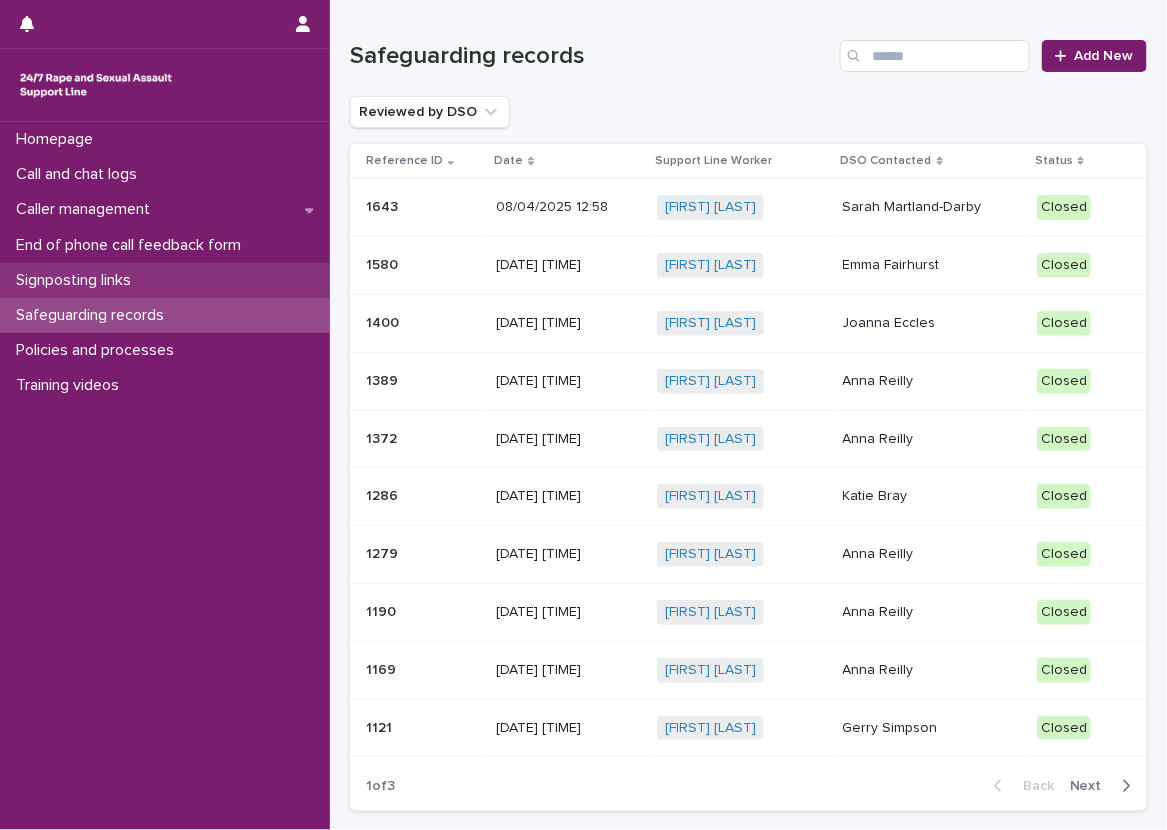 click on "Signposting links" at bounding box center [165, 280] 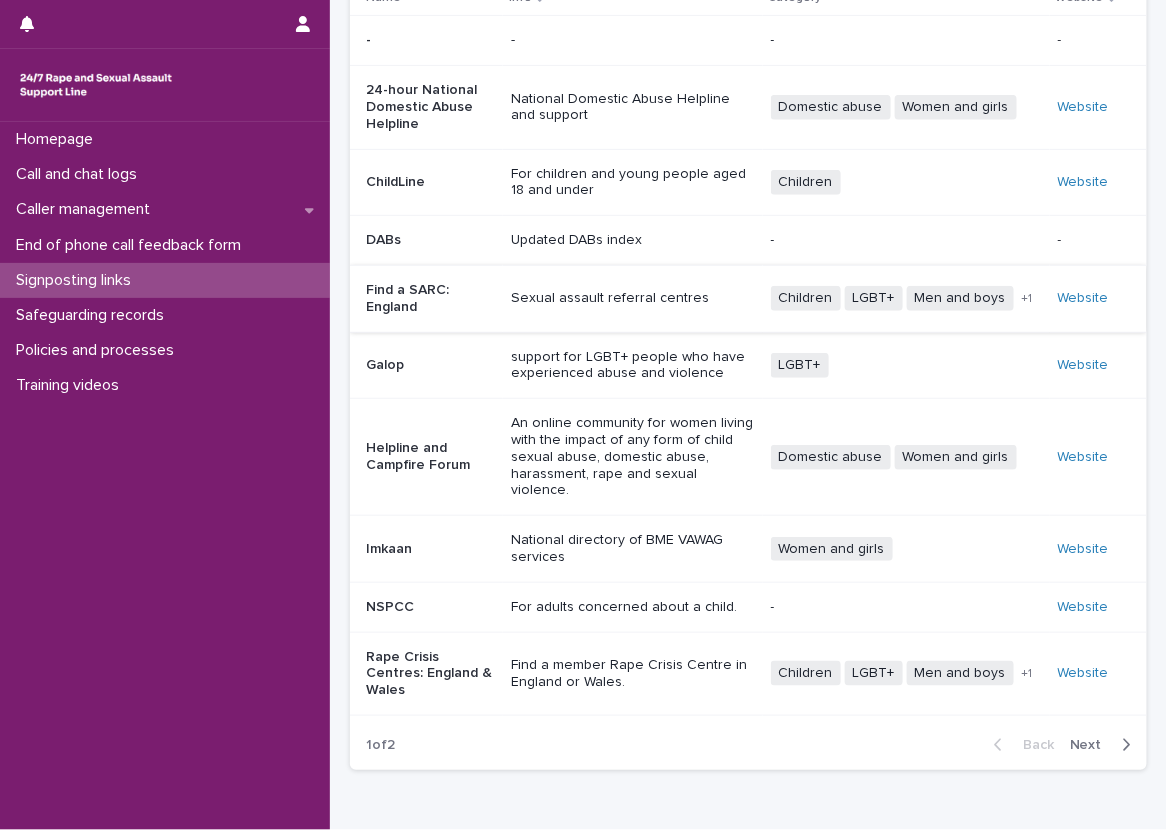scroll, scrollTop: 240, scrollLeft: 0, axis: vertical 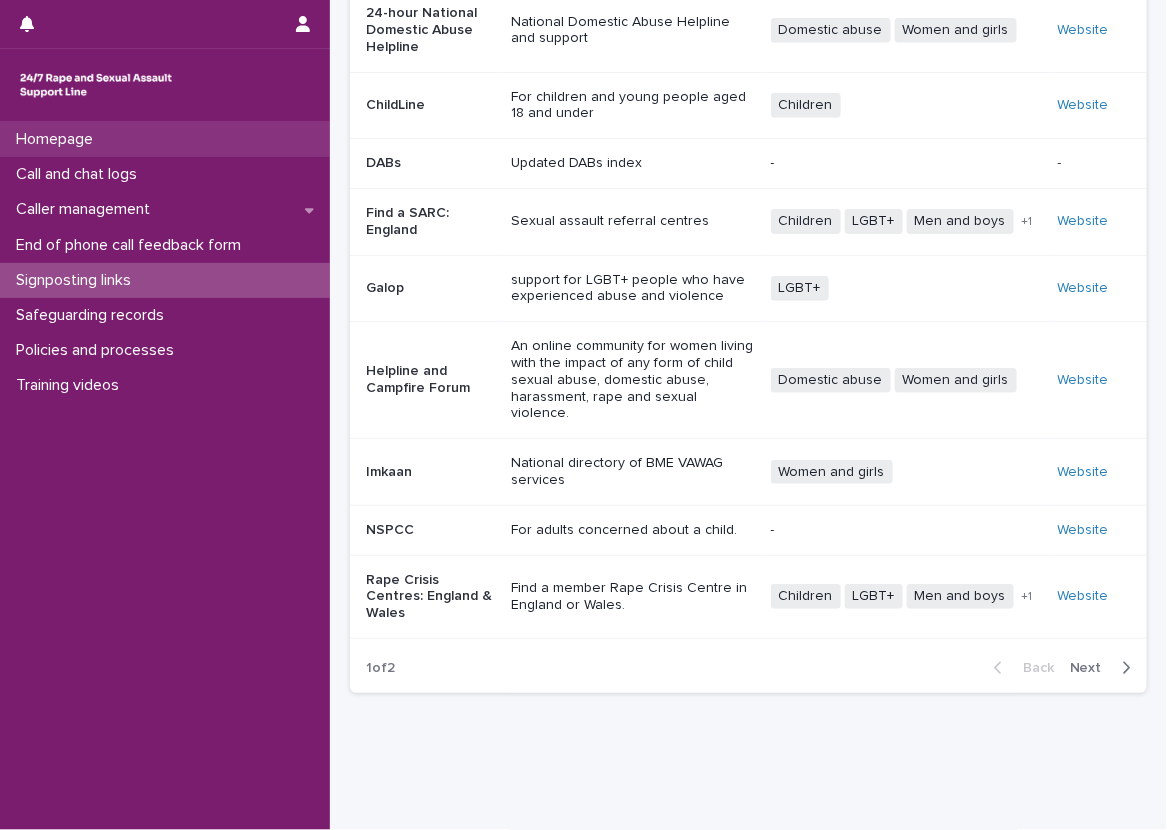 click on "Homepage" at bounding box center [165, 139] 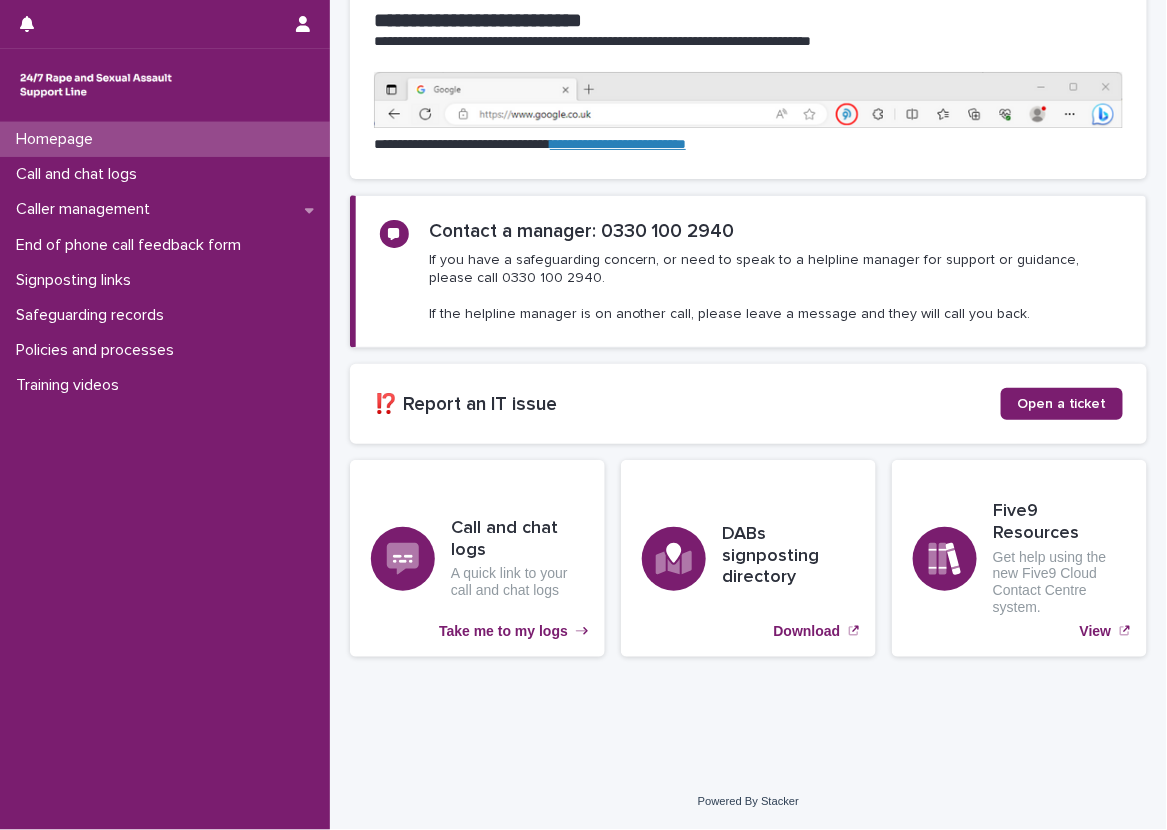 scroll, scrollTop: 0, scrollLeft: 0, axis: both 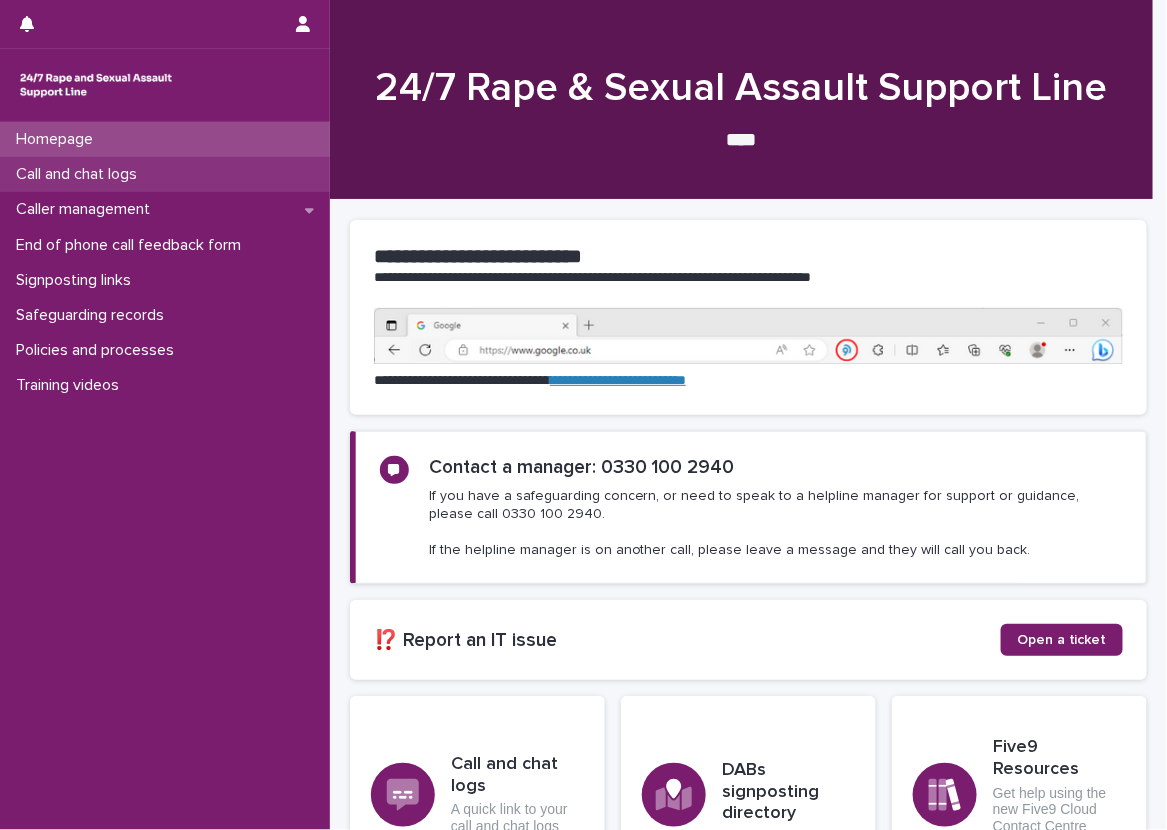 click on "Call and chat logs" at bounding box center (165, 174) 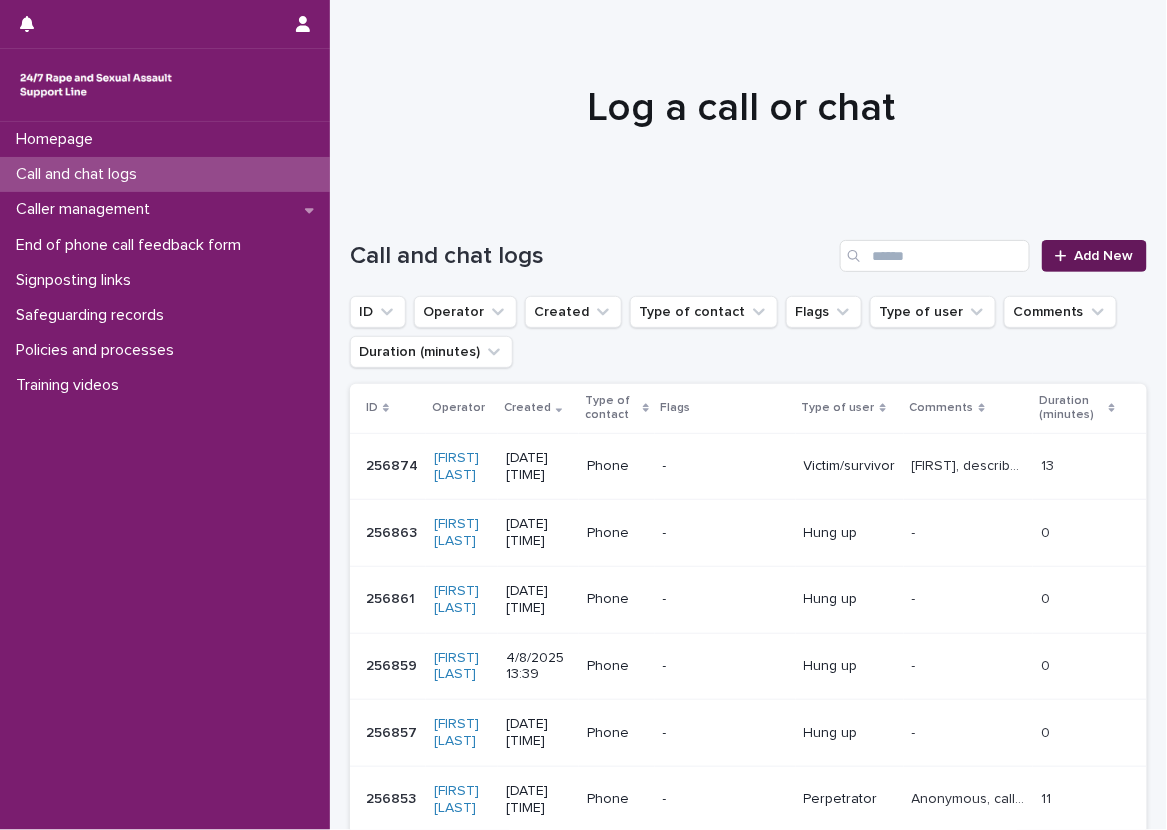 click on "Add New" at bounding box center (1104, 256) 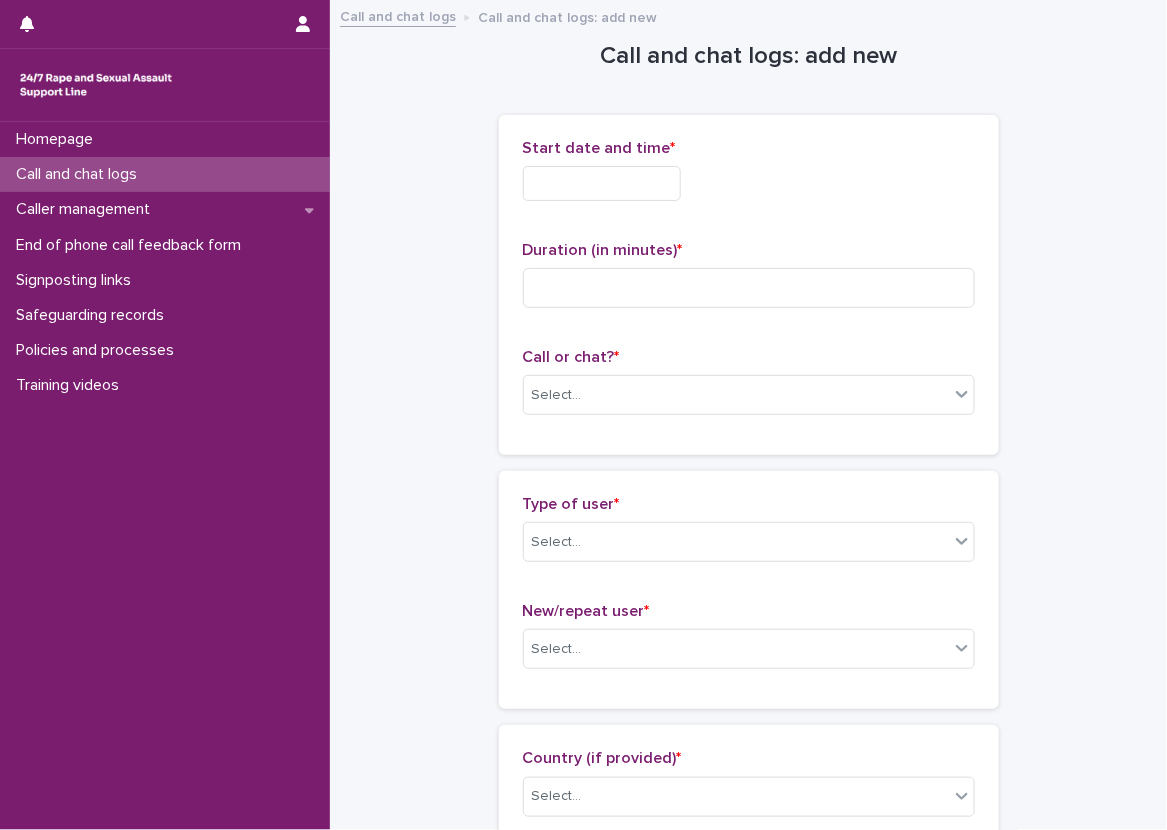 click at bounding box center (602, 183) 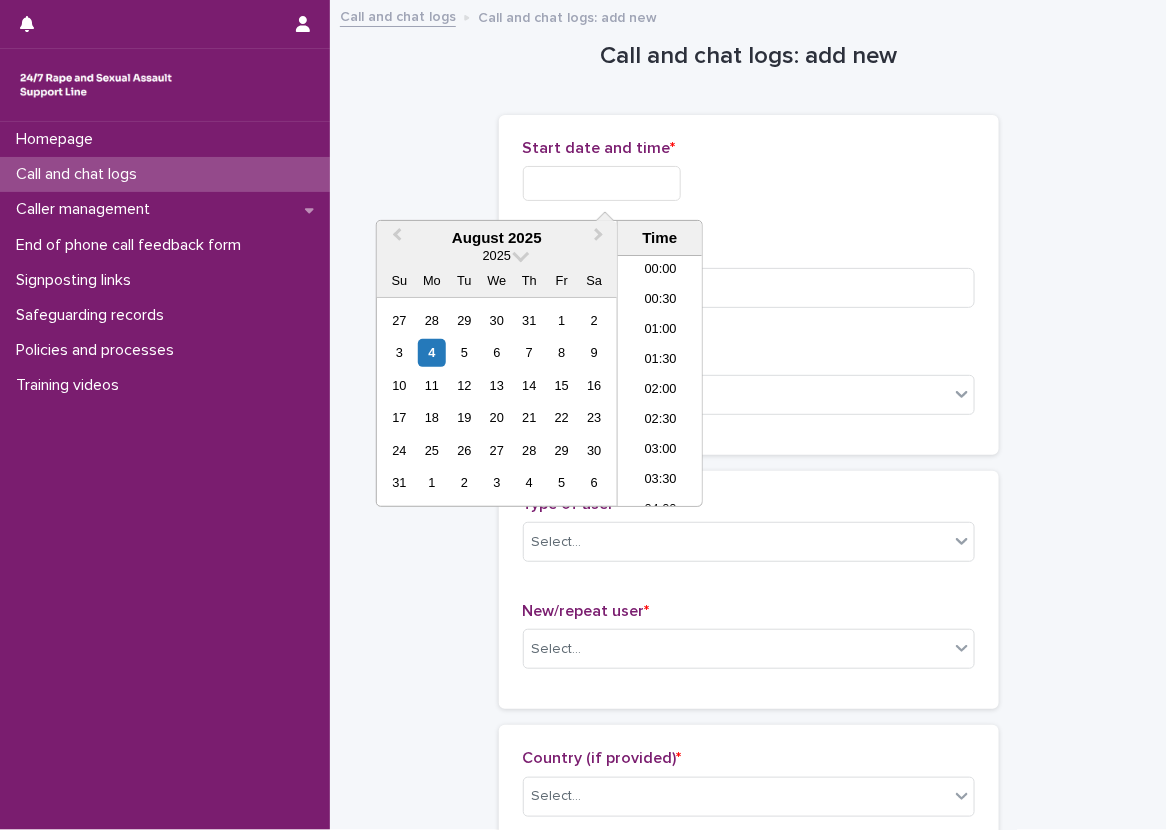 scroll, scrollTop: 759, scrollLeft: 0, axis: vertical 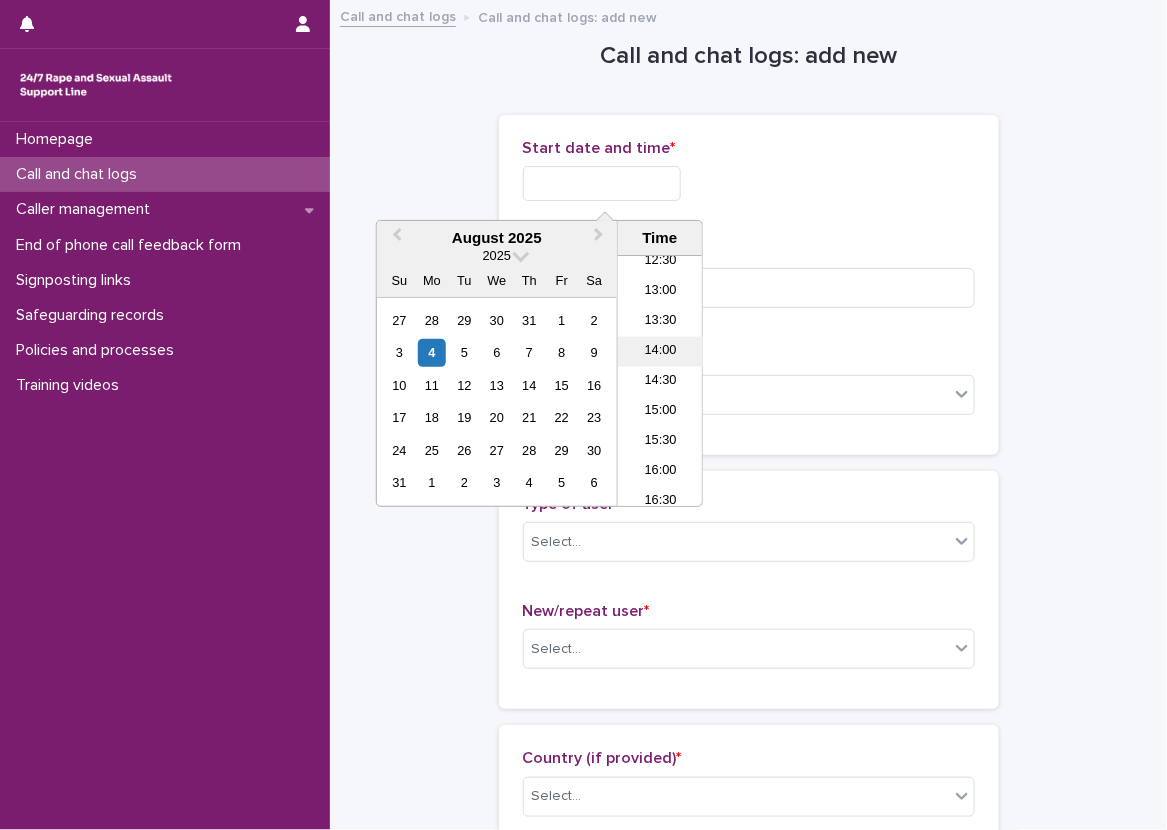 click on "14:00" at bounding box center [660, 352] 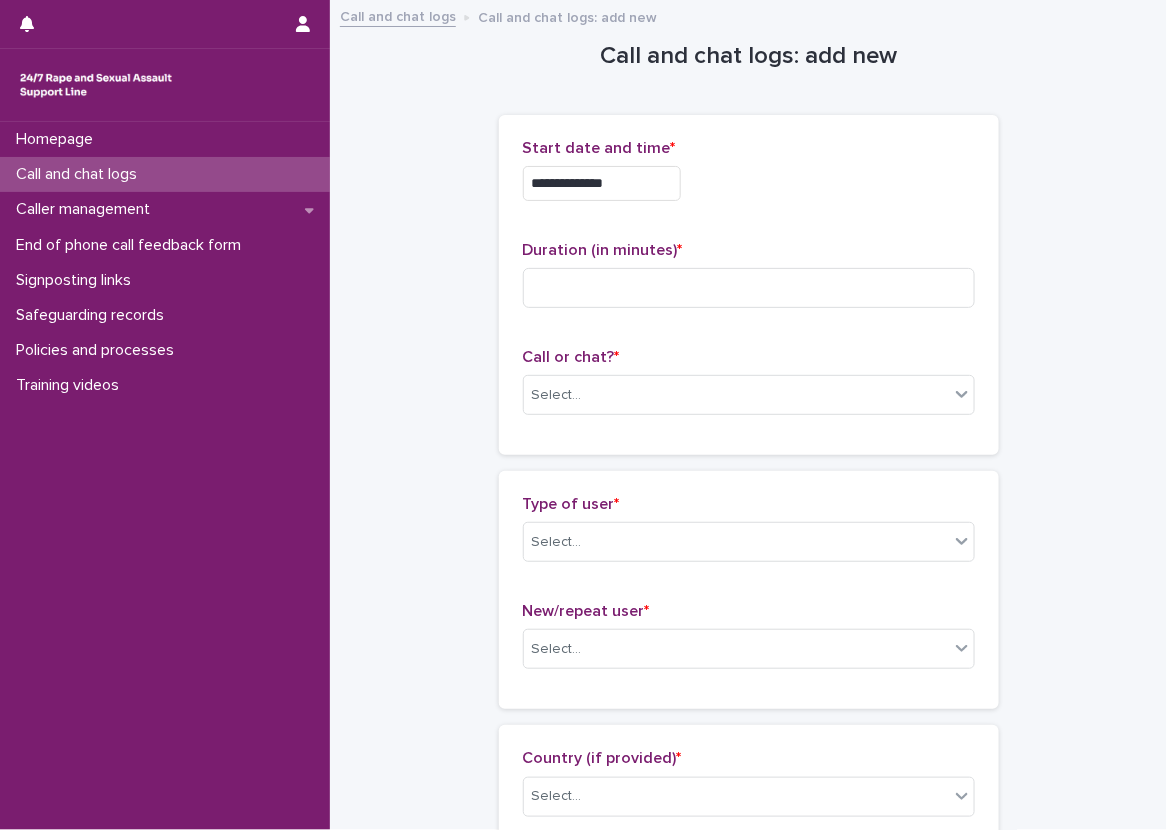 click on "**********" at bounding box center [749, 183] 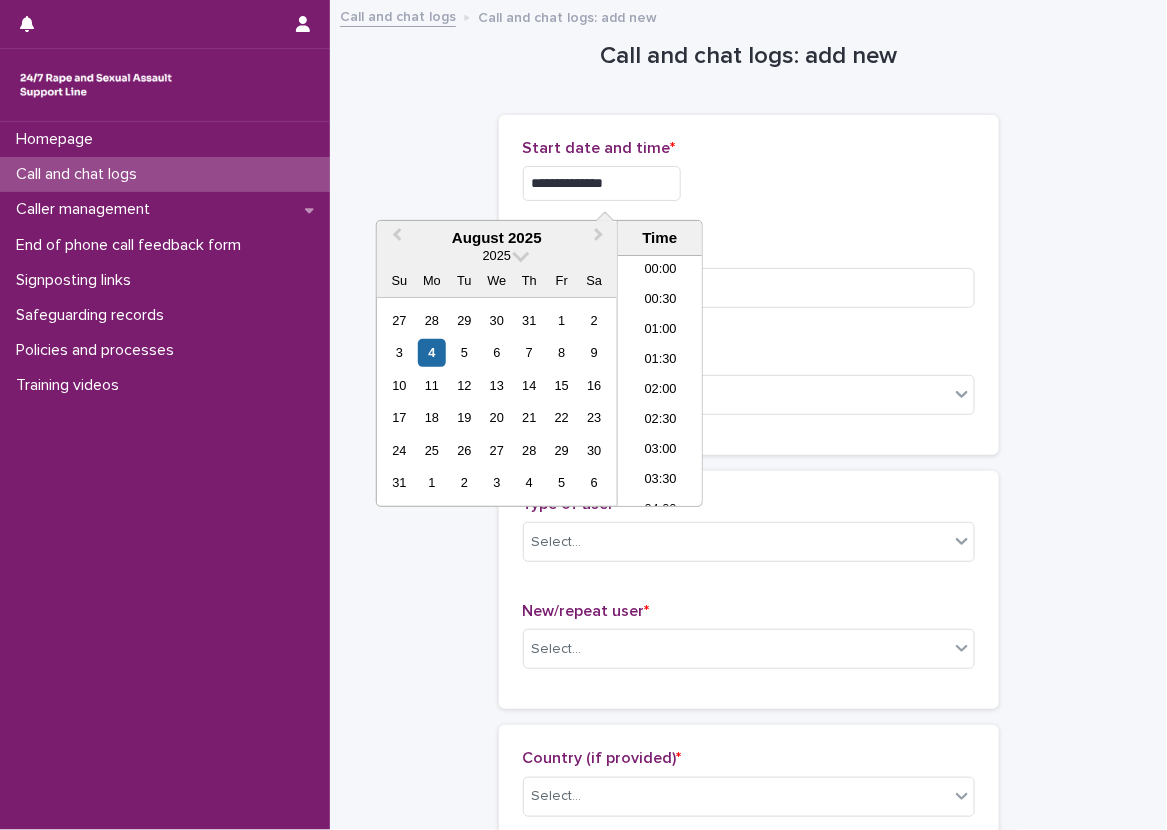 scroll, scrollTop: 729, scrollLeft: 0, axis: vertical 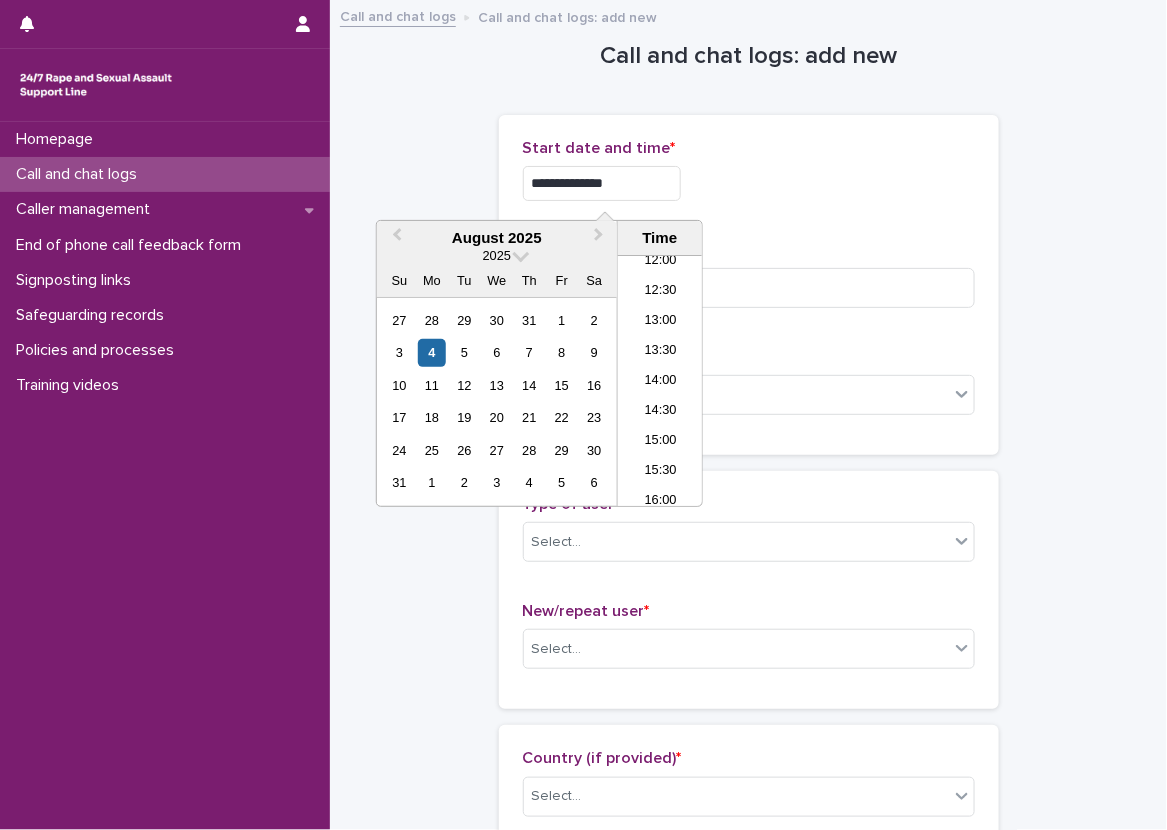 type on "**********" 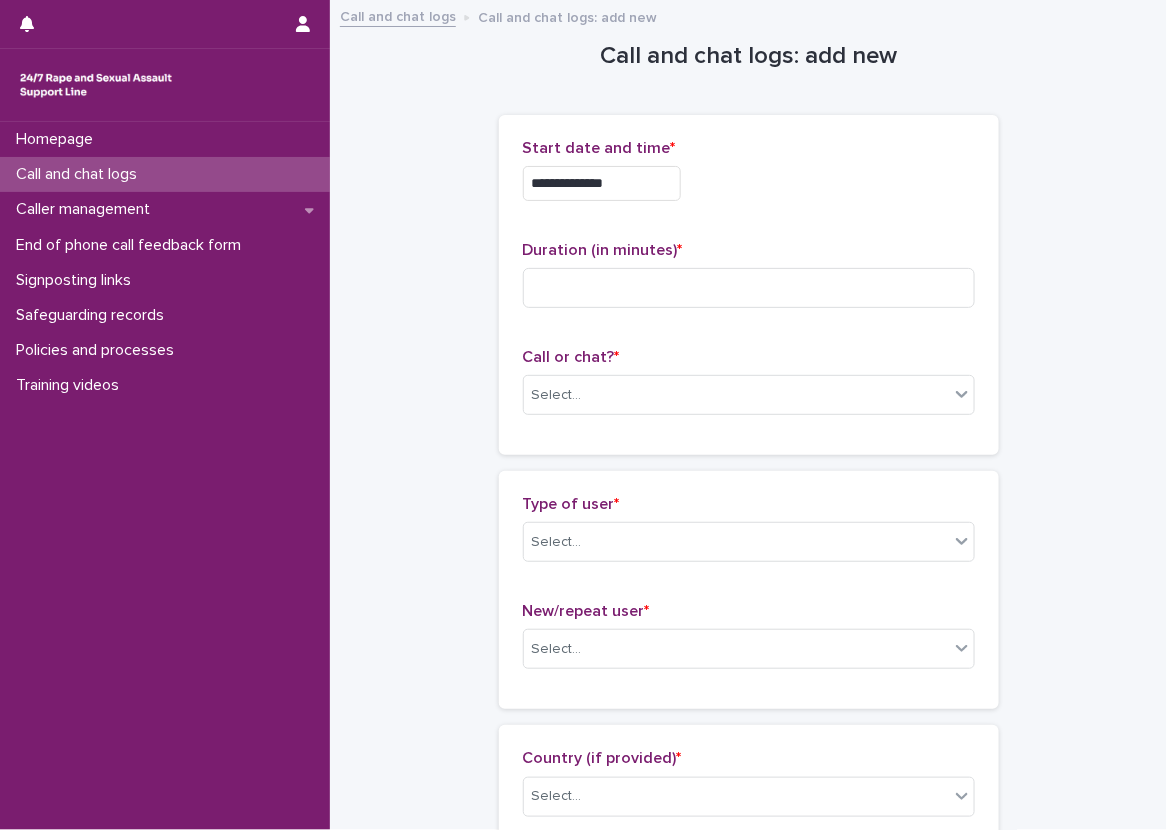 click on "**********" at bounding box center [749, 178] 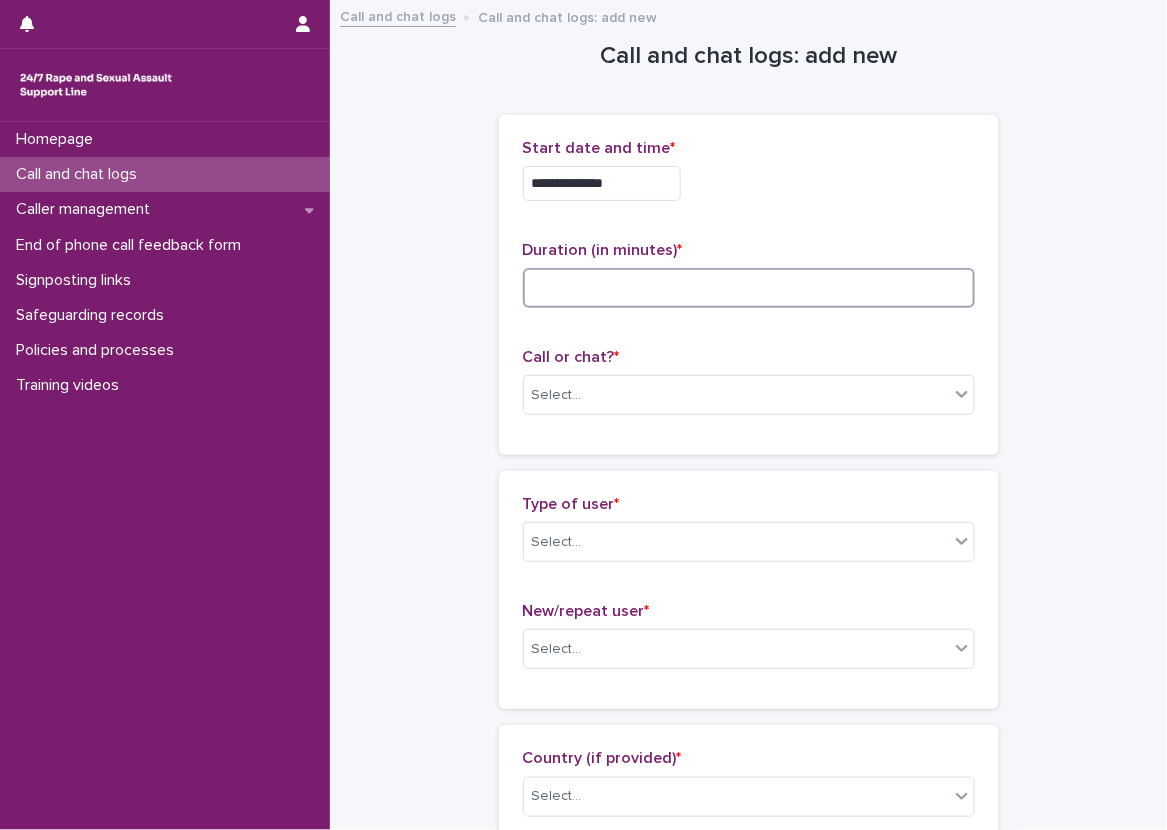 click at bounding box center (749, 288) 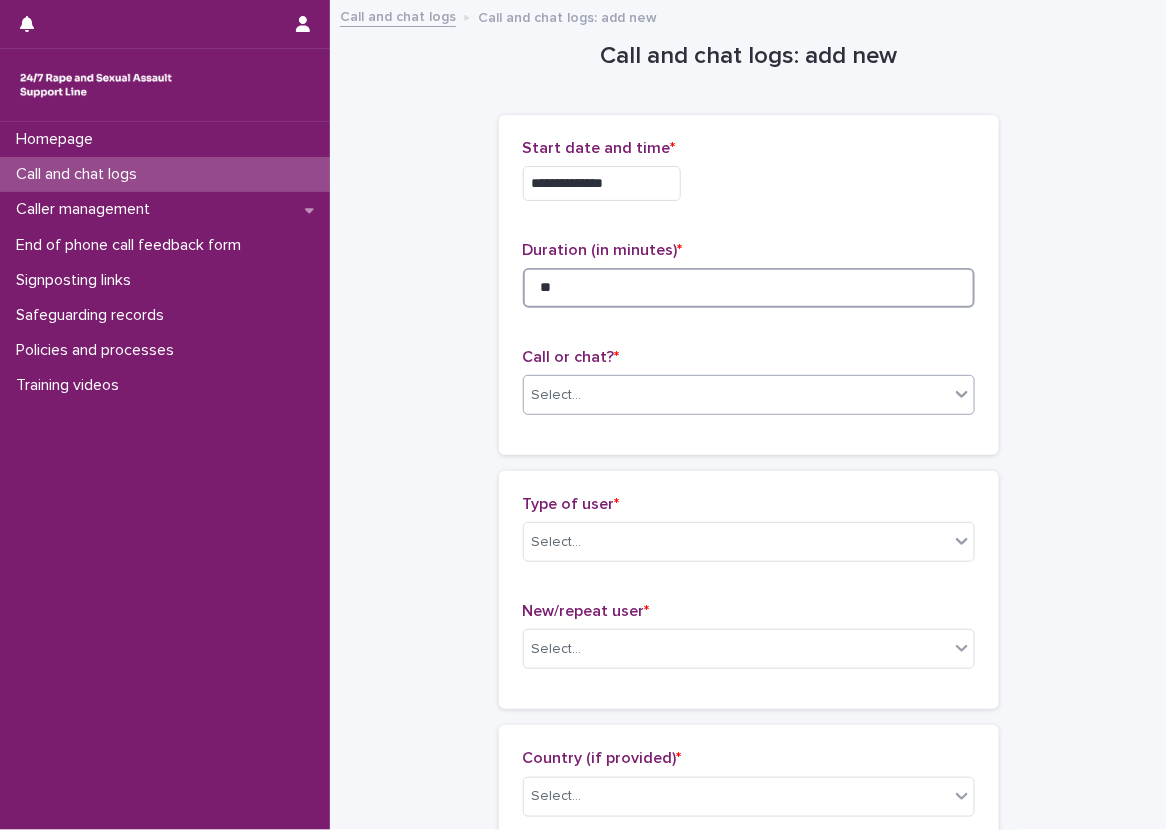type on "**" 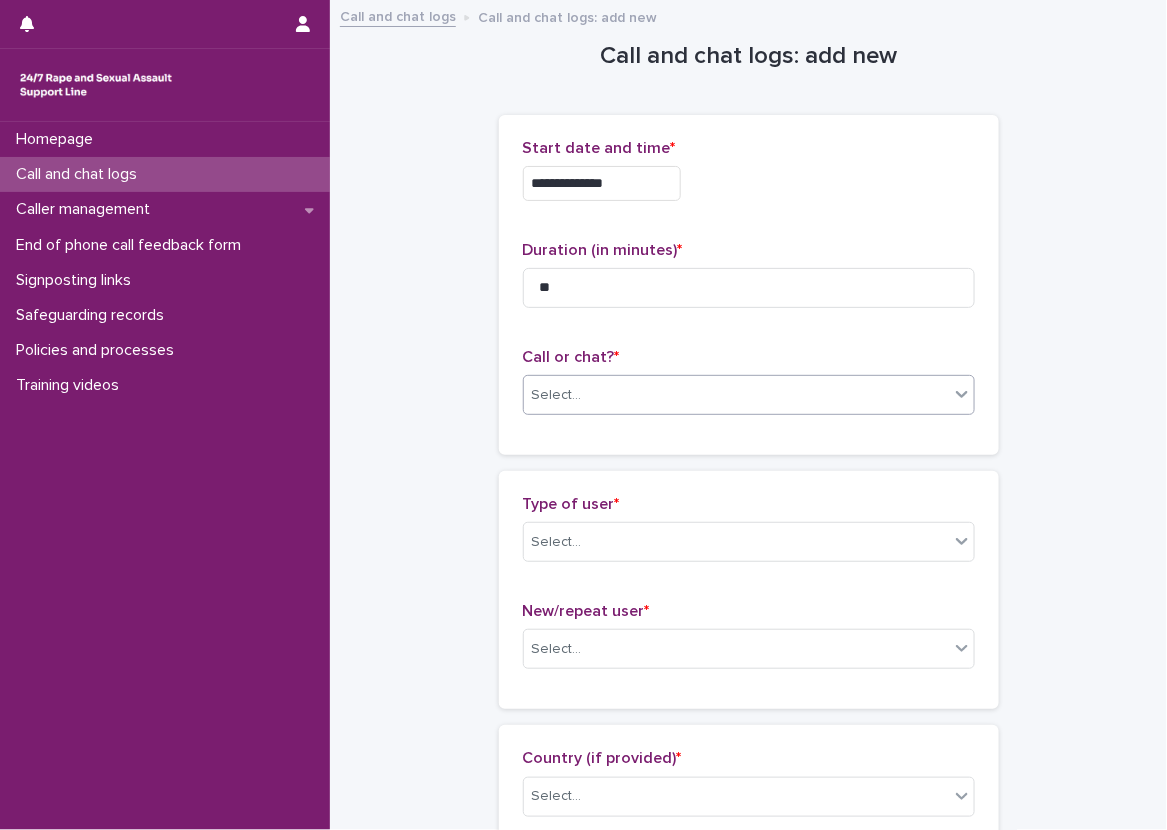 click on "Select..." at bounding box center (557, 395) 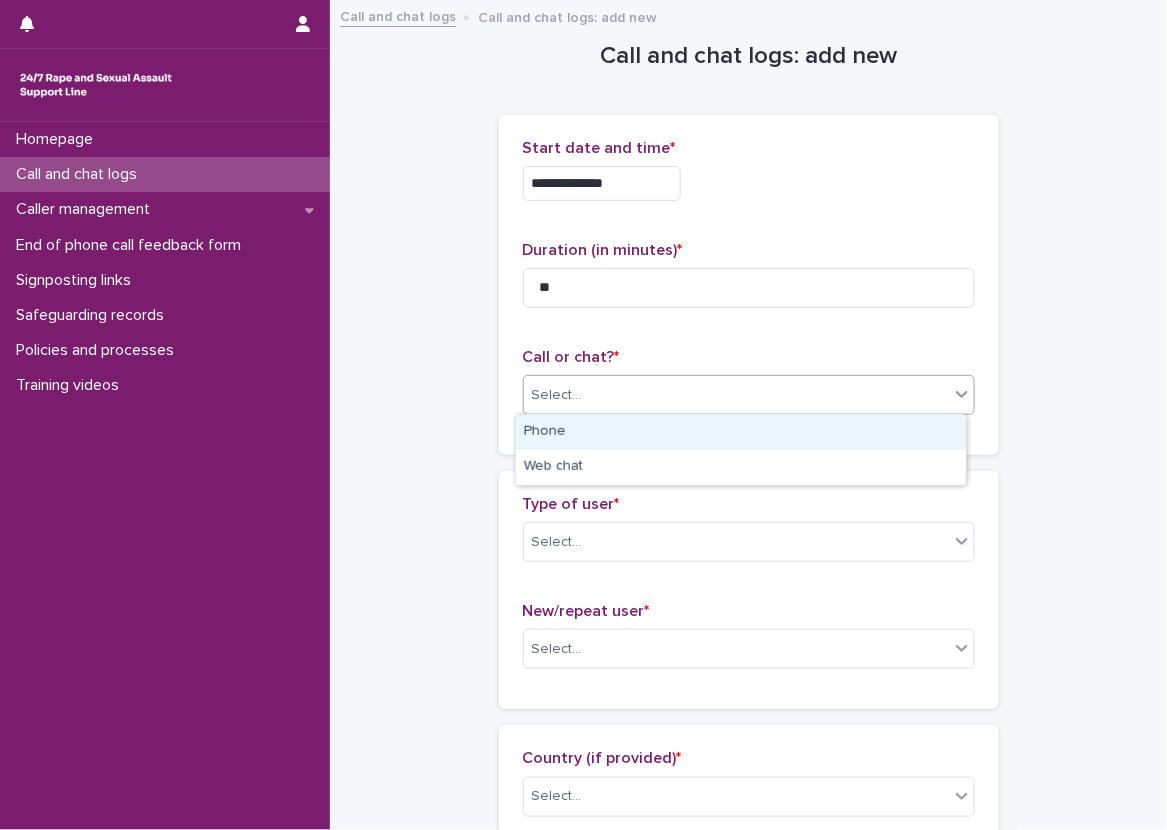 click on "Phone" at bounding box center (741, 432) 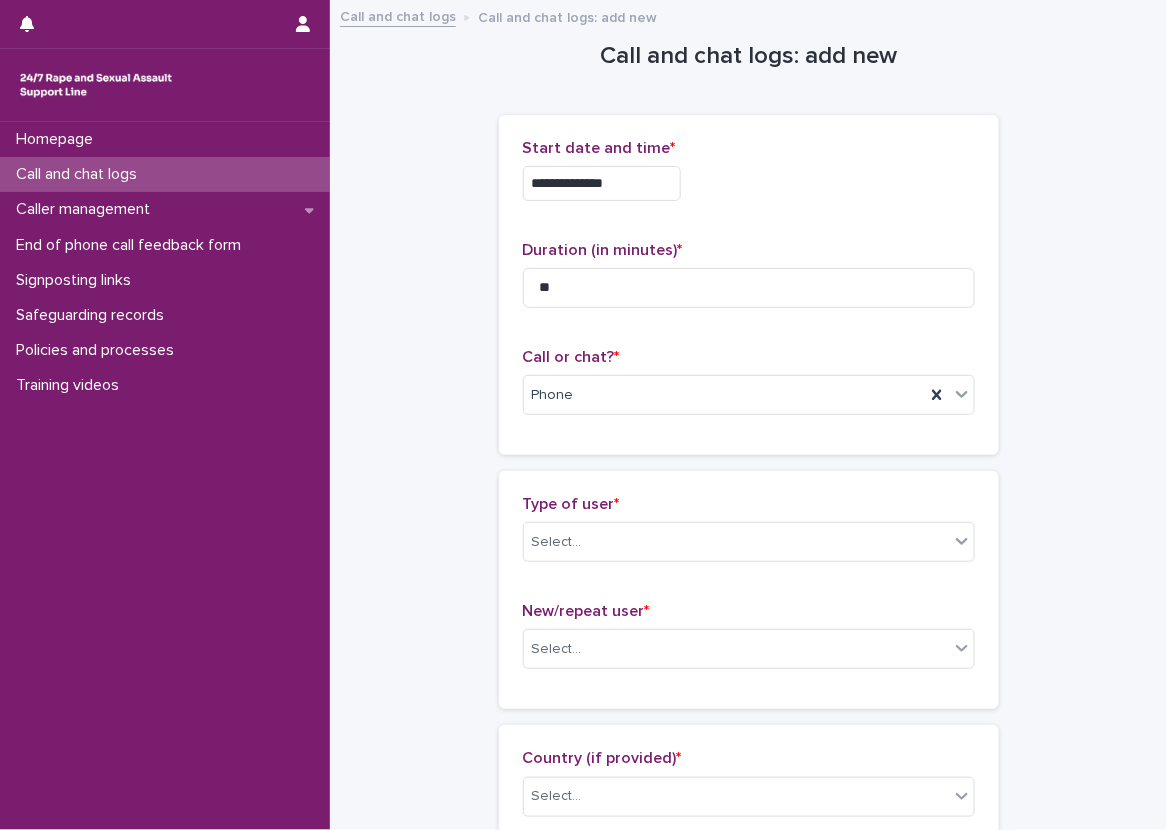 click on "**********" at bounding box center (748, 1084) 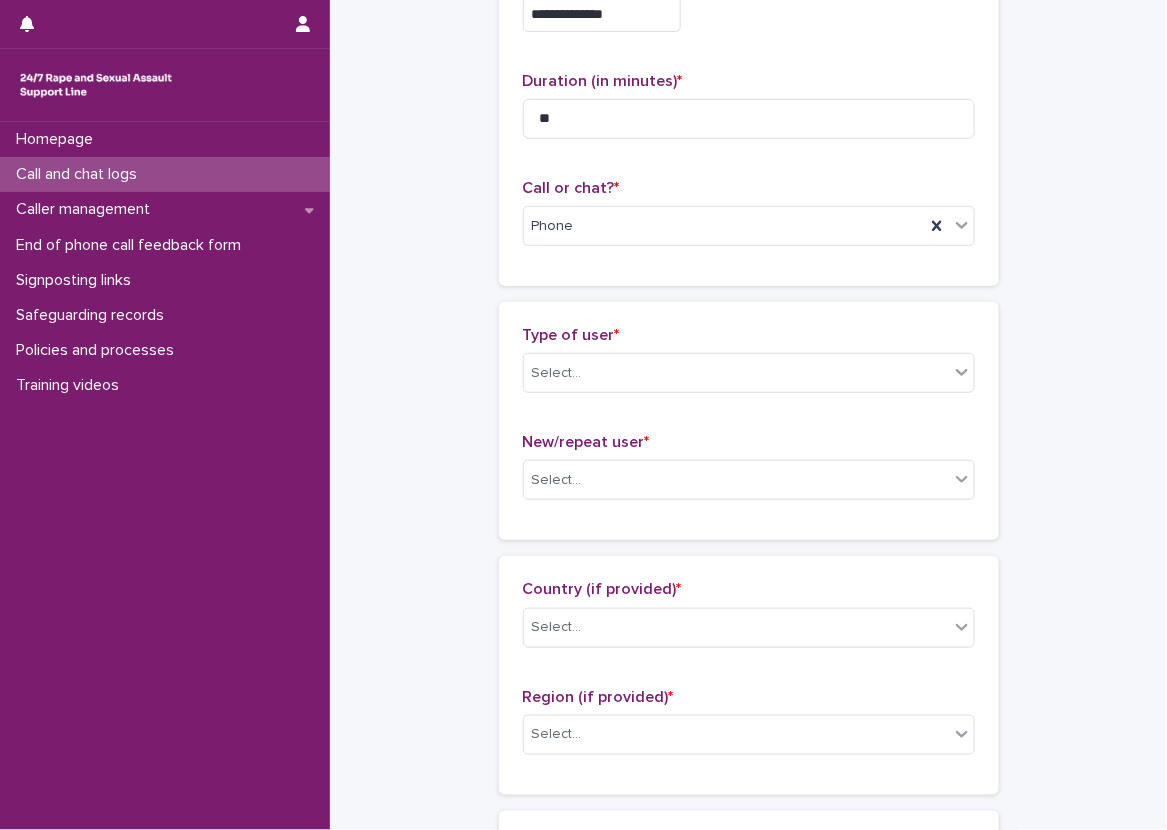 scroll, scrollTop: 300, scrollLeft: 0, axis: vertical 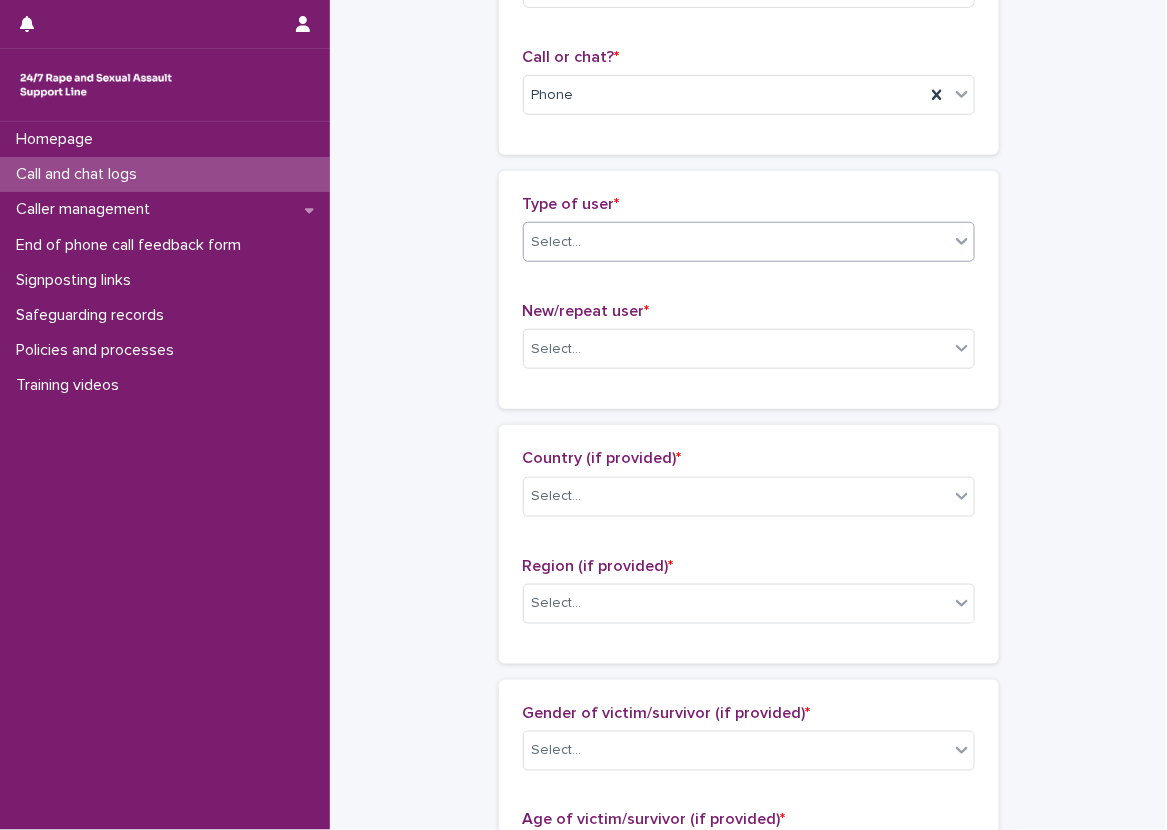 click on "Select..." at bounding box center [736, 242] 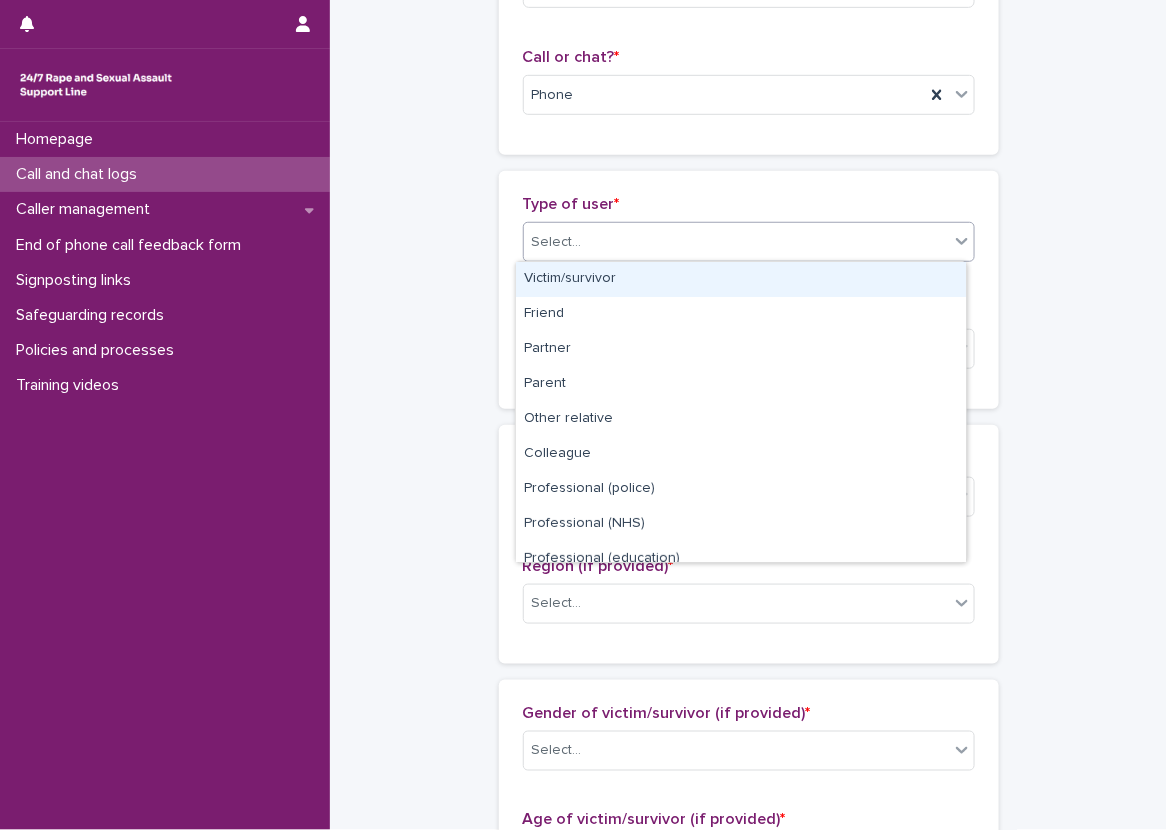 click on "Victim/survivor" at bounding box center [741, 279] 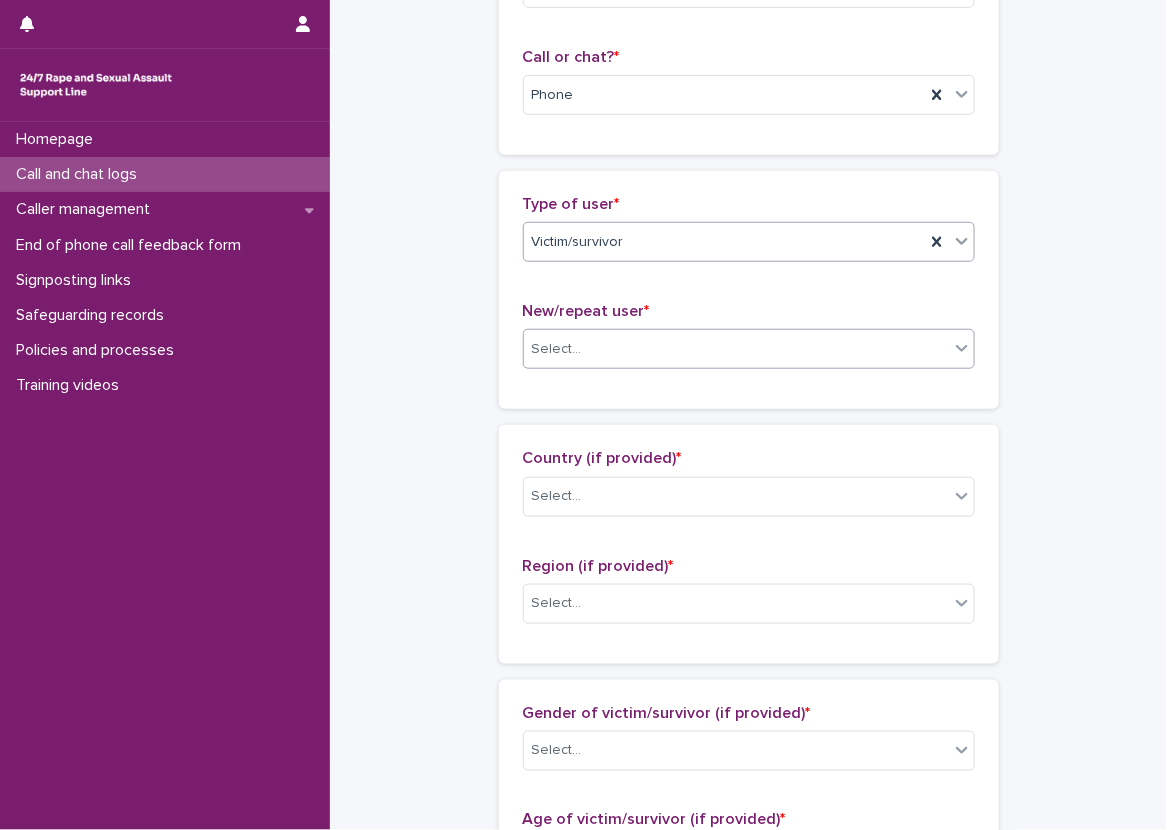 click on "Select..." at bounding box center [749, 349] 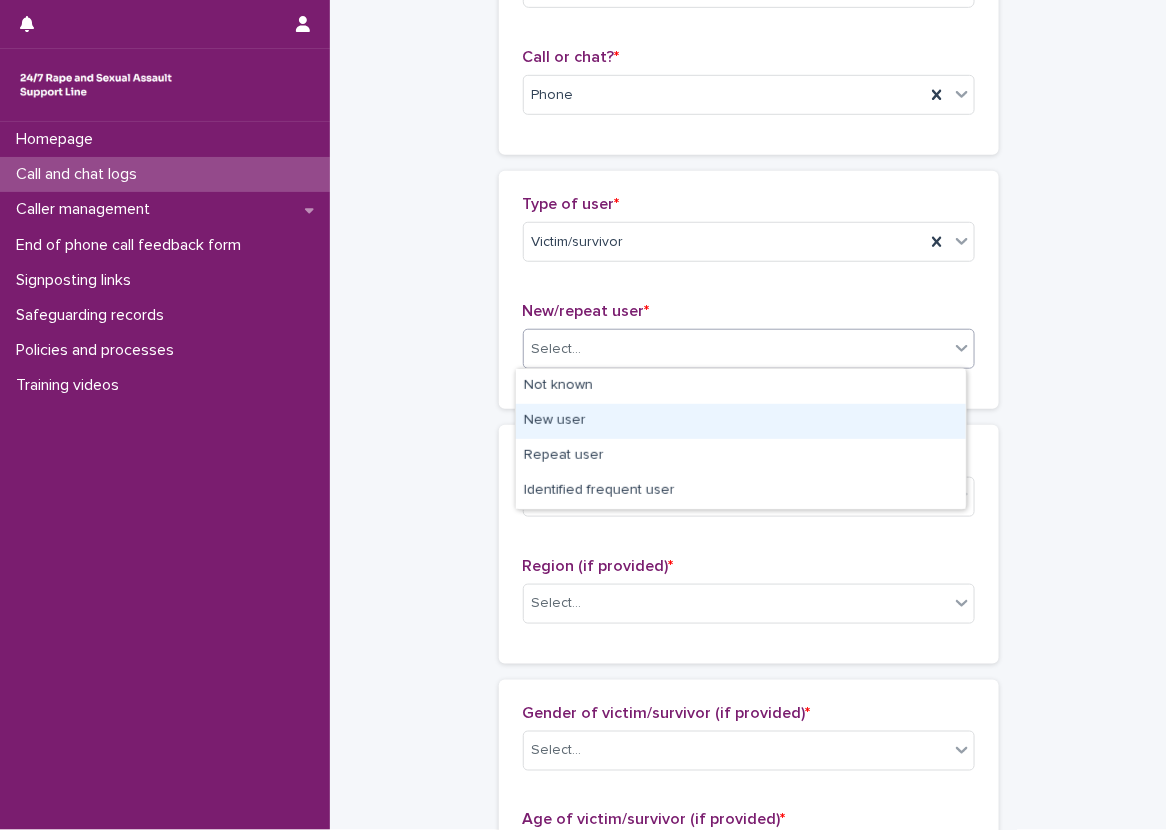 click on "New user" at bounding box center [741, 421] 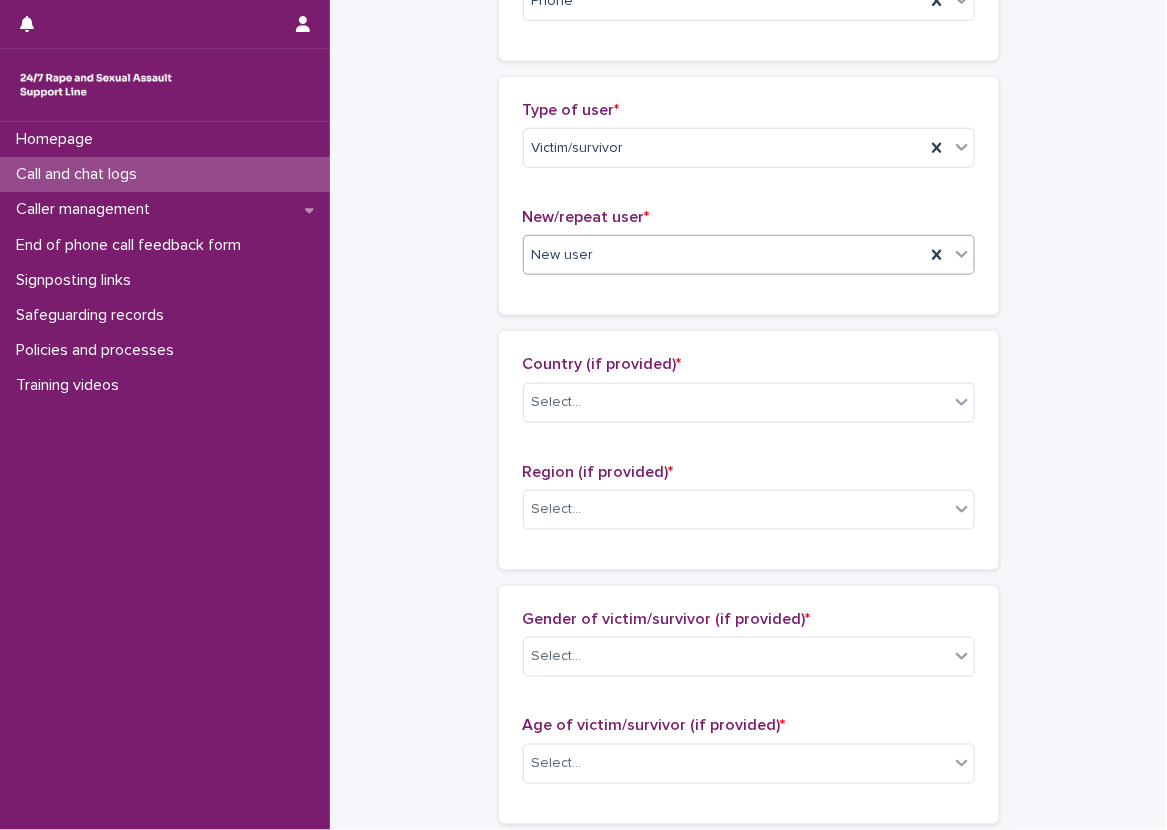 scroll, scrollTop: 500, scrollLeft: 0, axis: vertical 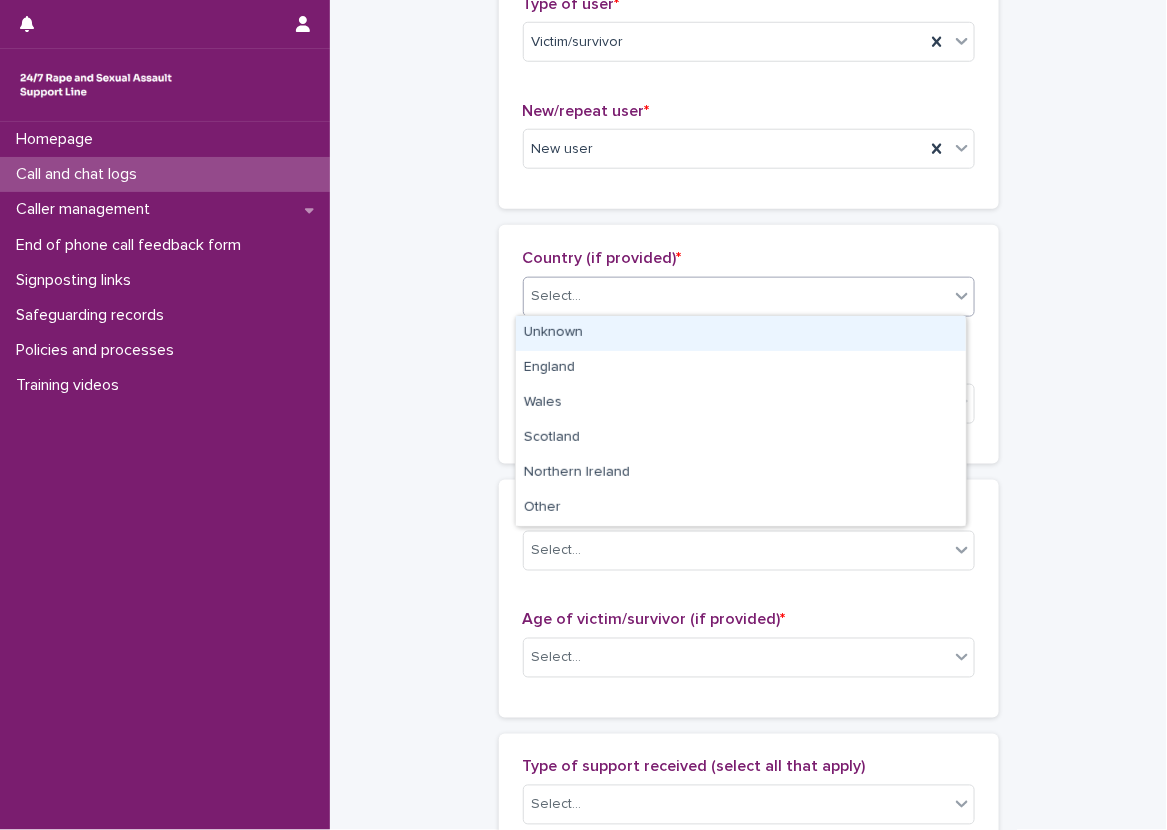 click on "Select..." at bounding box center [736, 296] 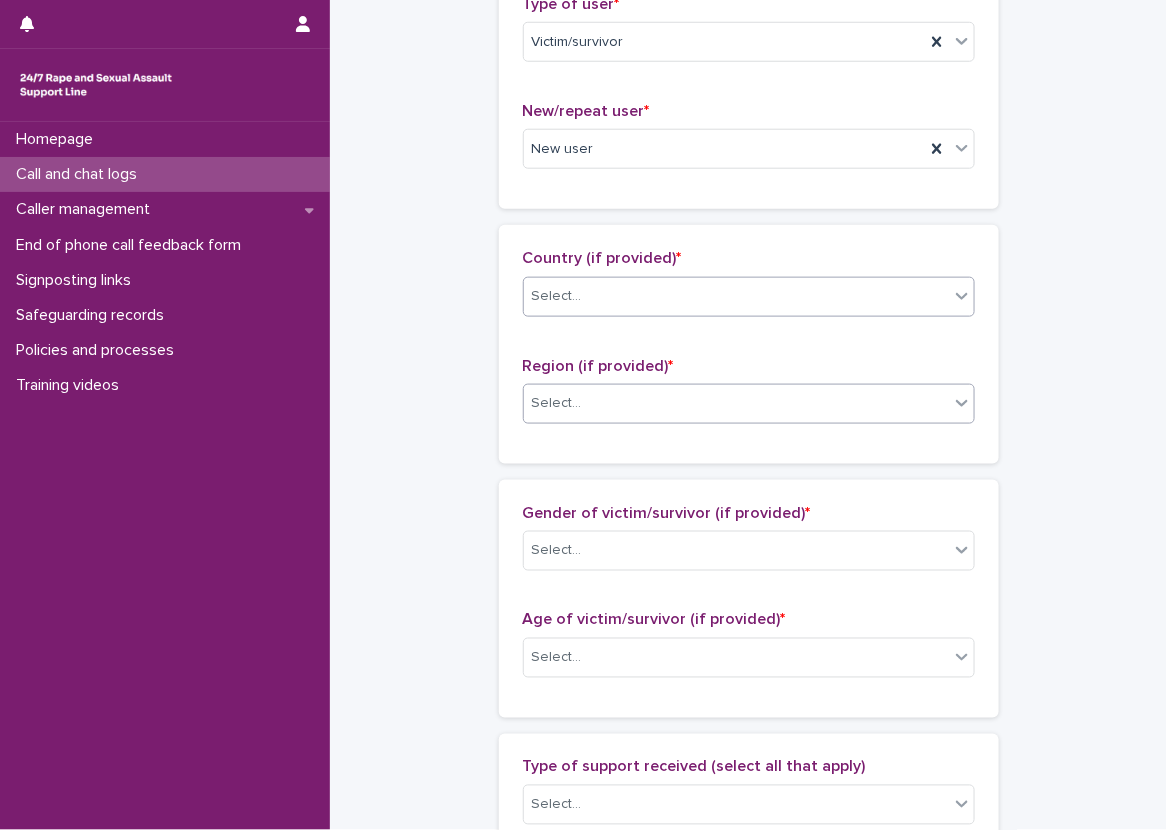 click on "Select..." at bounding box center [736, 403] 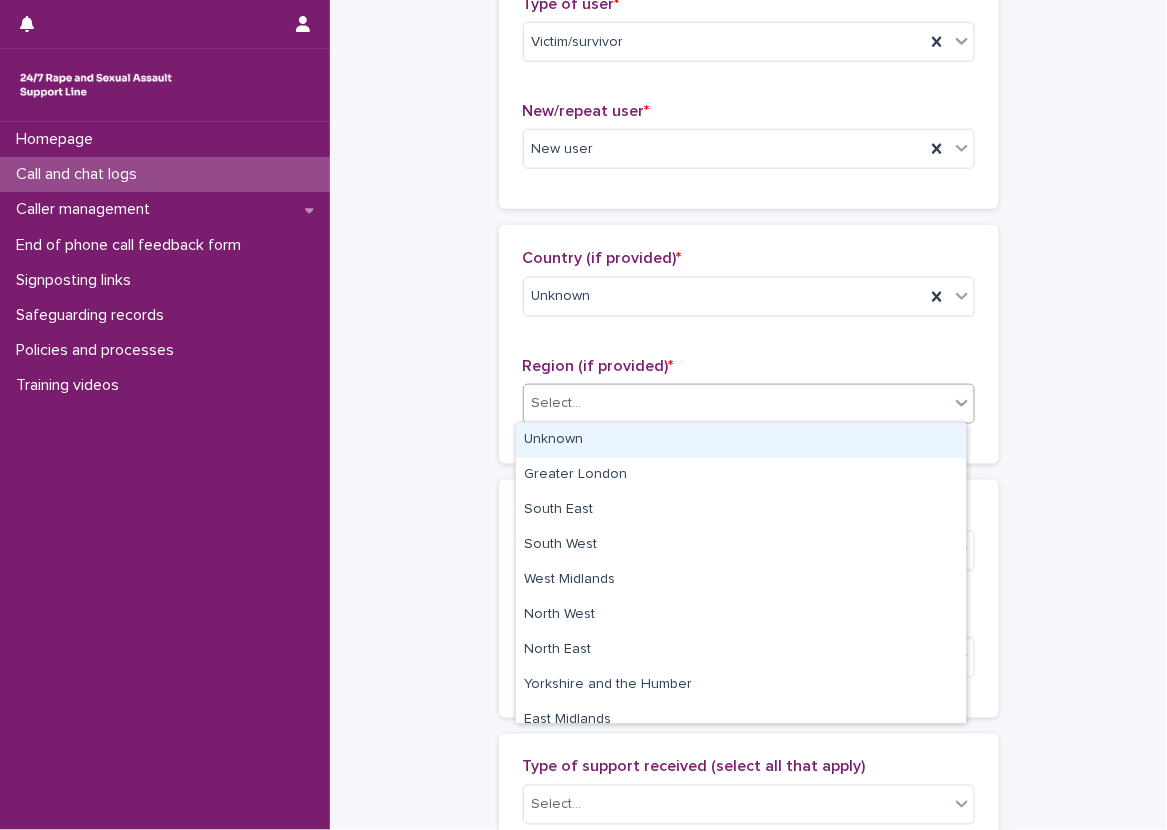 click on "Unknown" at bounding box center (741, 440) 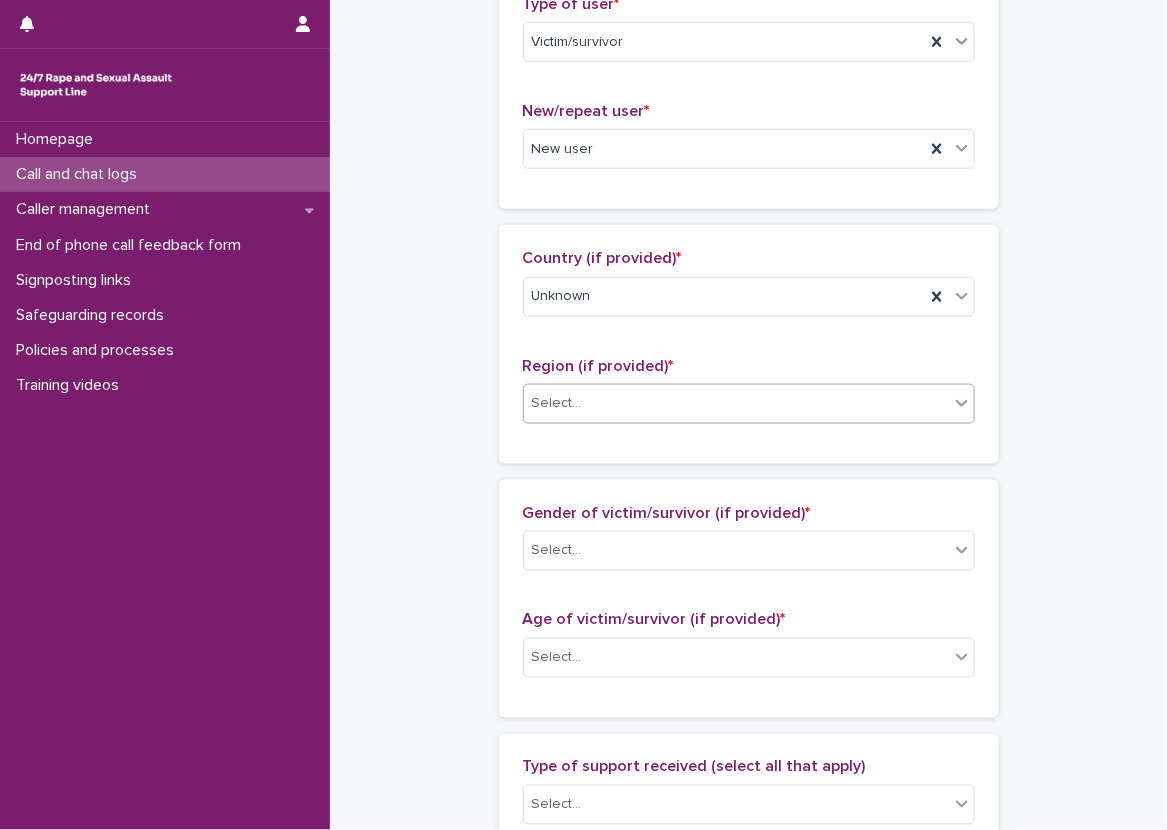 click on "**********" at bounding box center [748, 584] 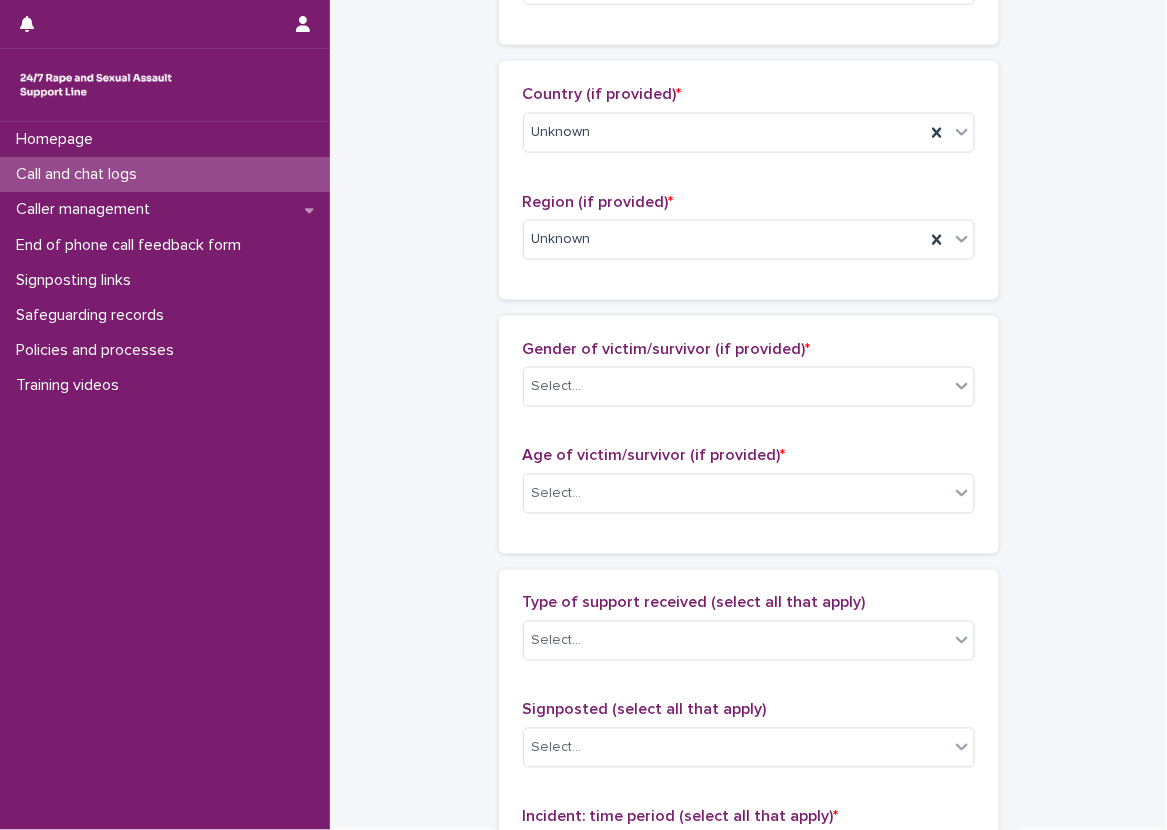 scroll, scrollTop: 700, scrollLeft: 0, axis: vertical 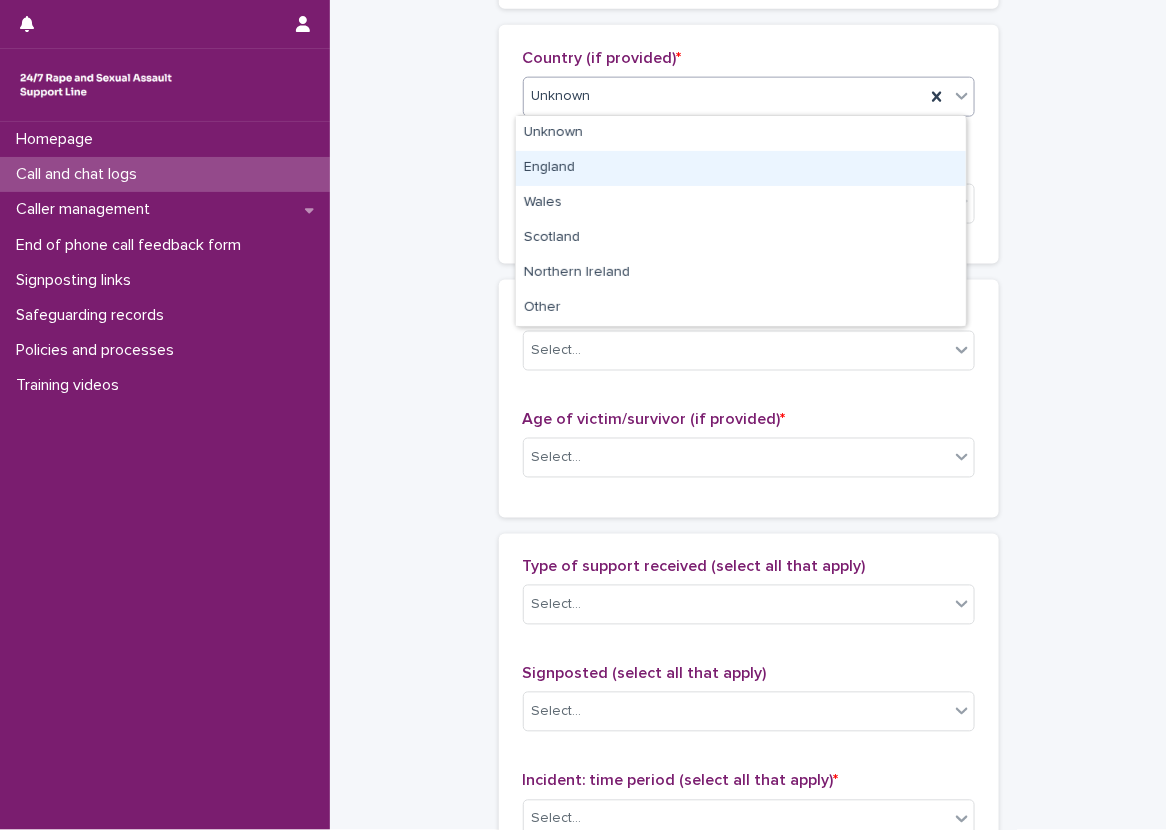 click on "England" at bounding box center (741, 168) 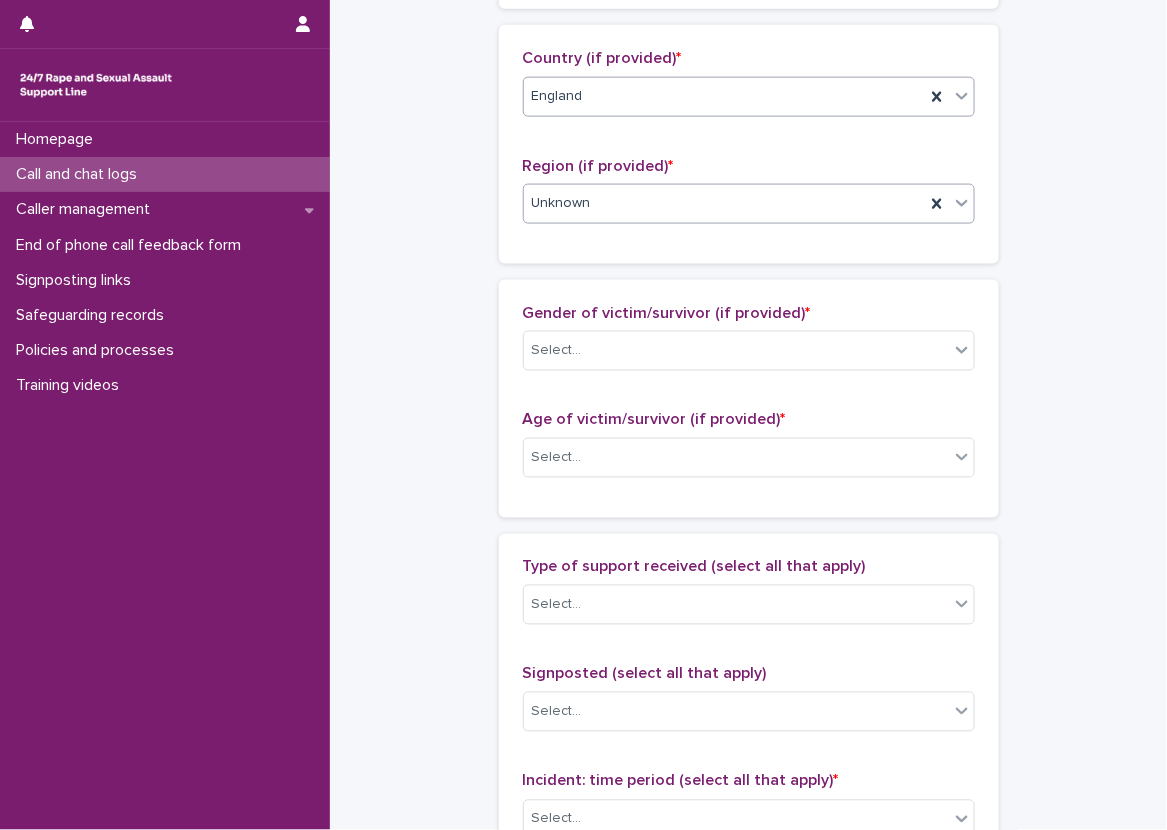 click on "Unknown" at bounding box center (724, 203) 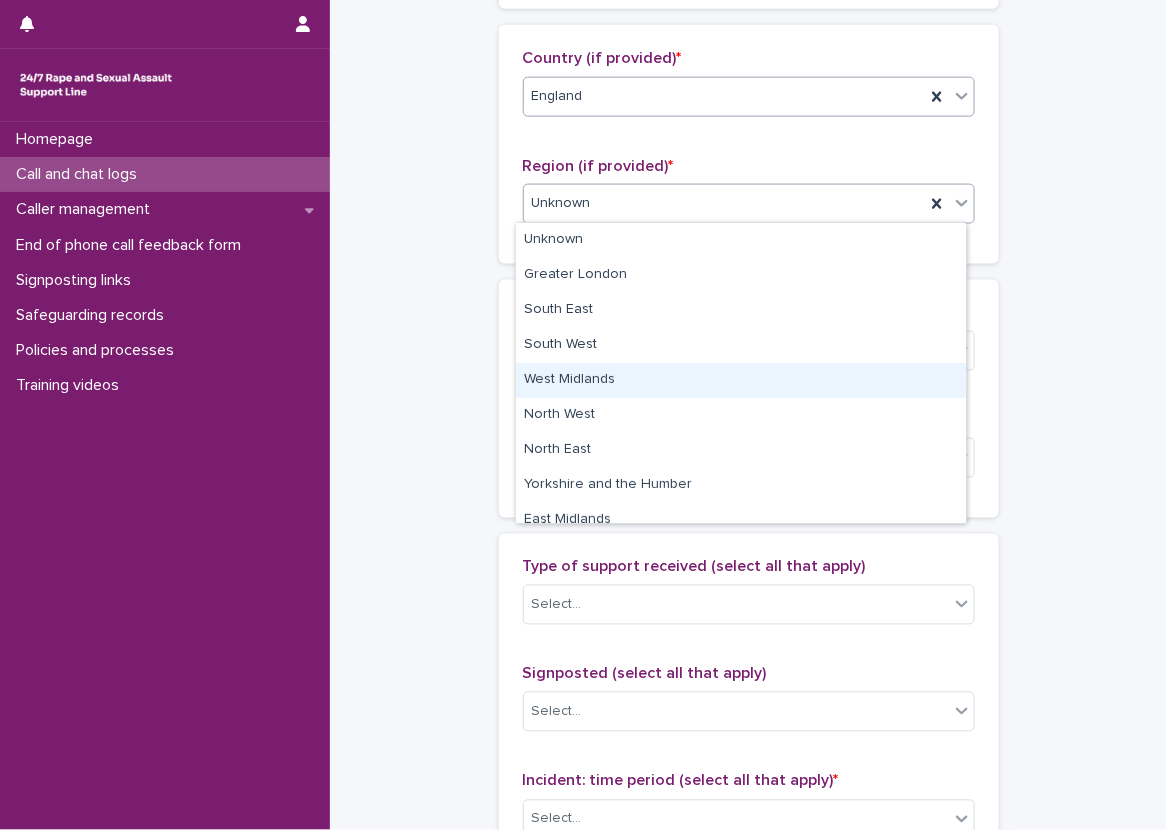 scroll, scrollTop: 85, scrollLeft: 0, axis: vertical 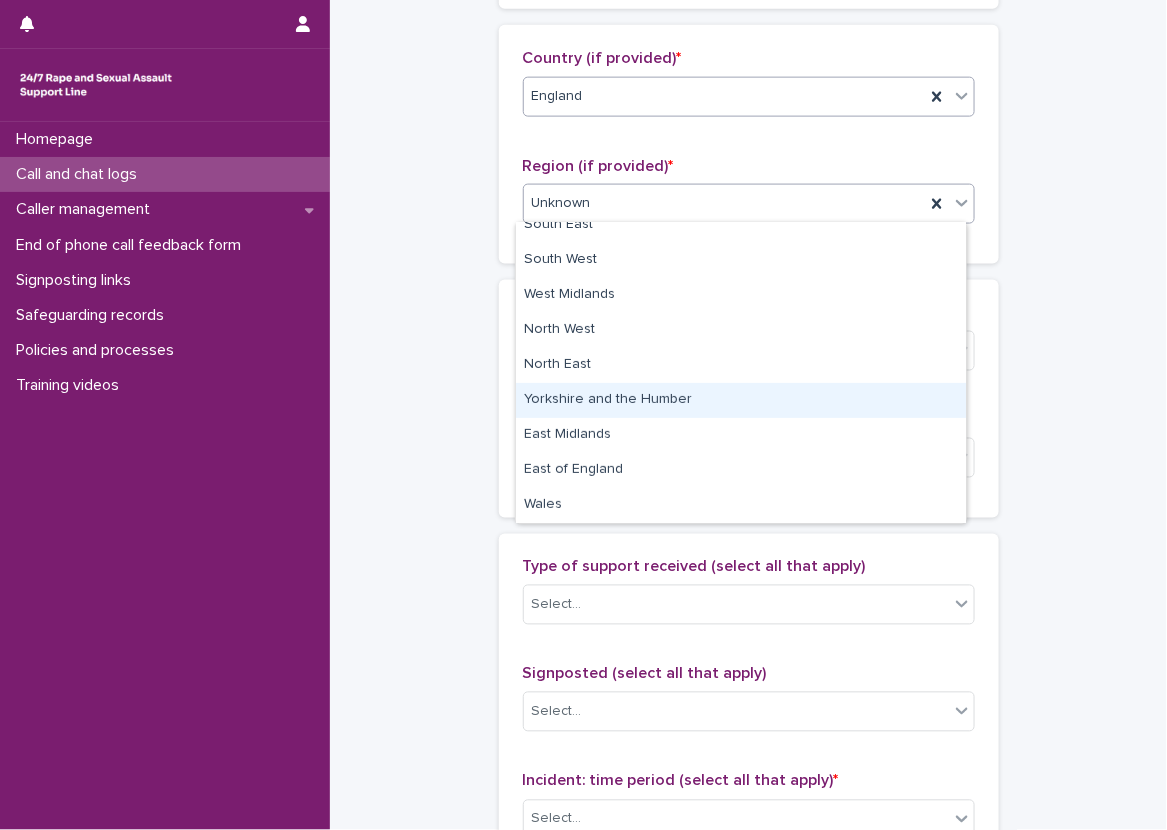 click on "Yorkshire and the Humber" at bounding box center (741, 400) 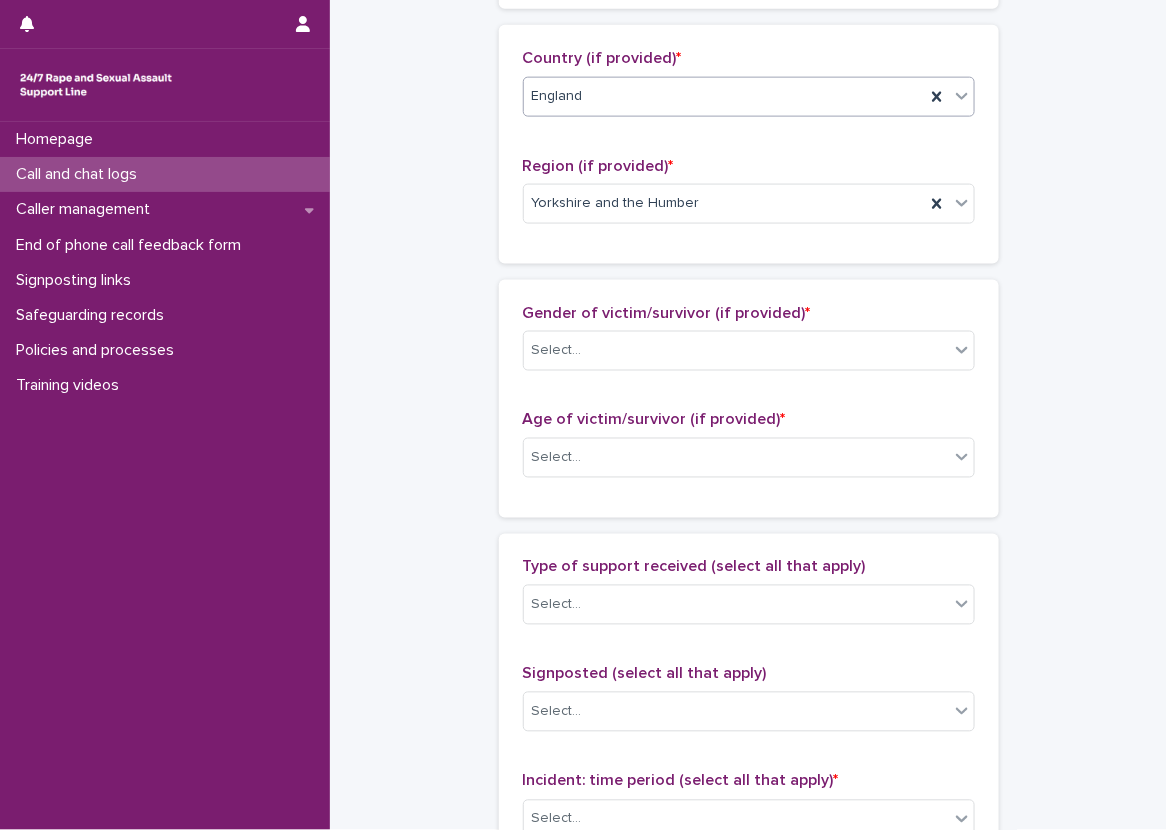 click on "**********" at bounding box center (748, 384) 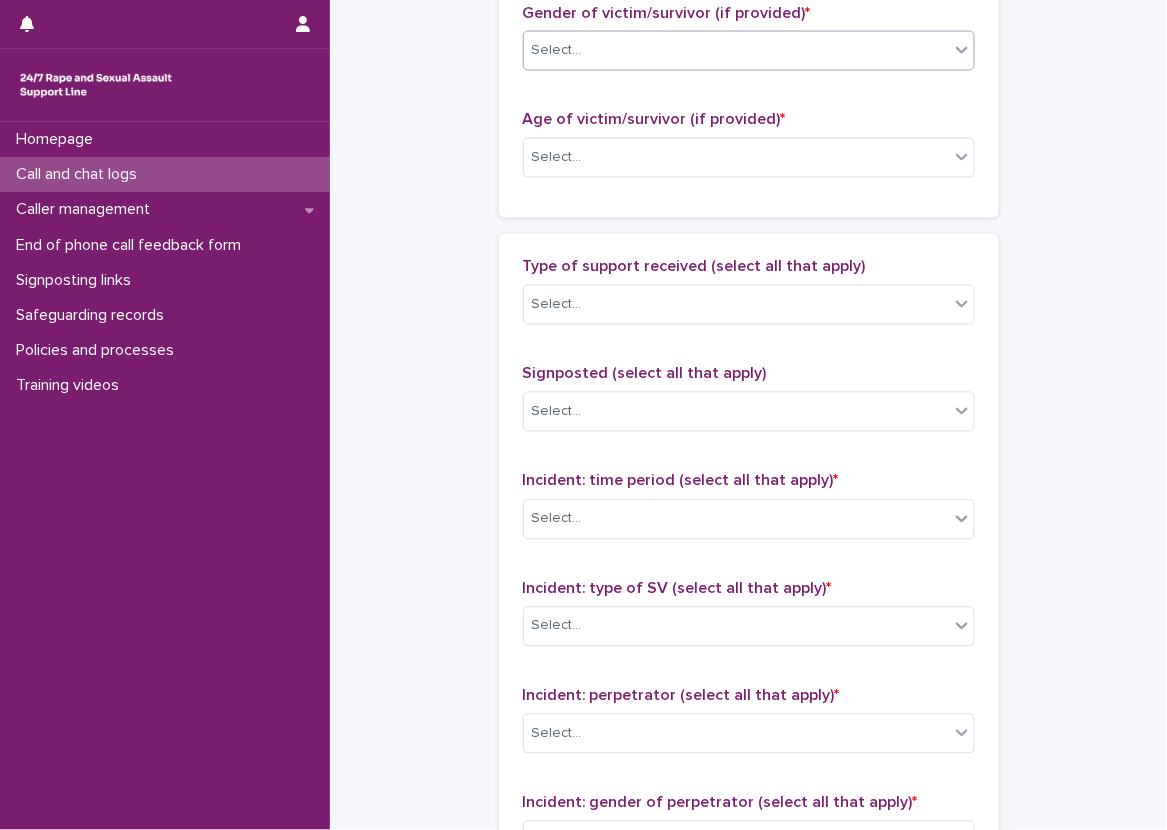 click on "Select..." at bounding box center [736, 50] 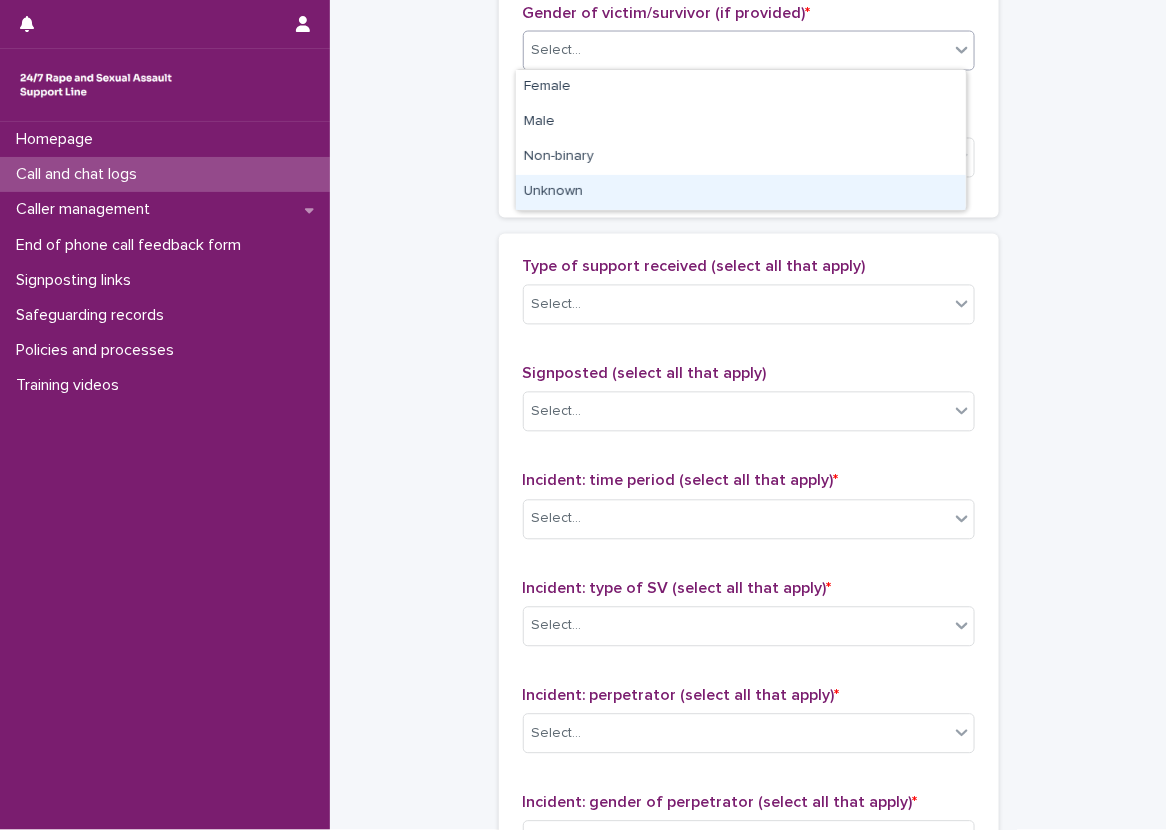 click on "Unknown" at bounding box center [741, 192] 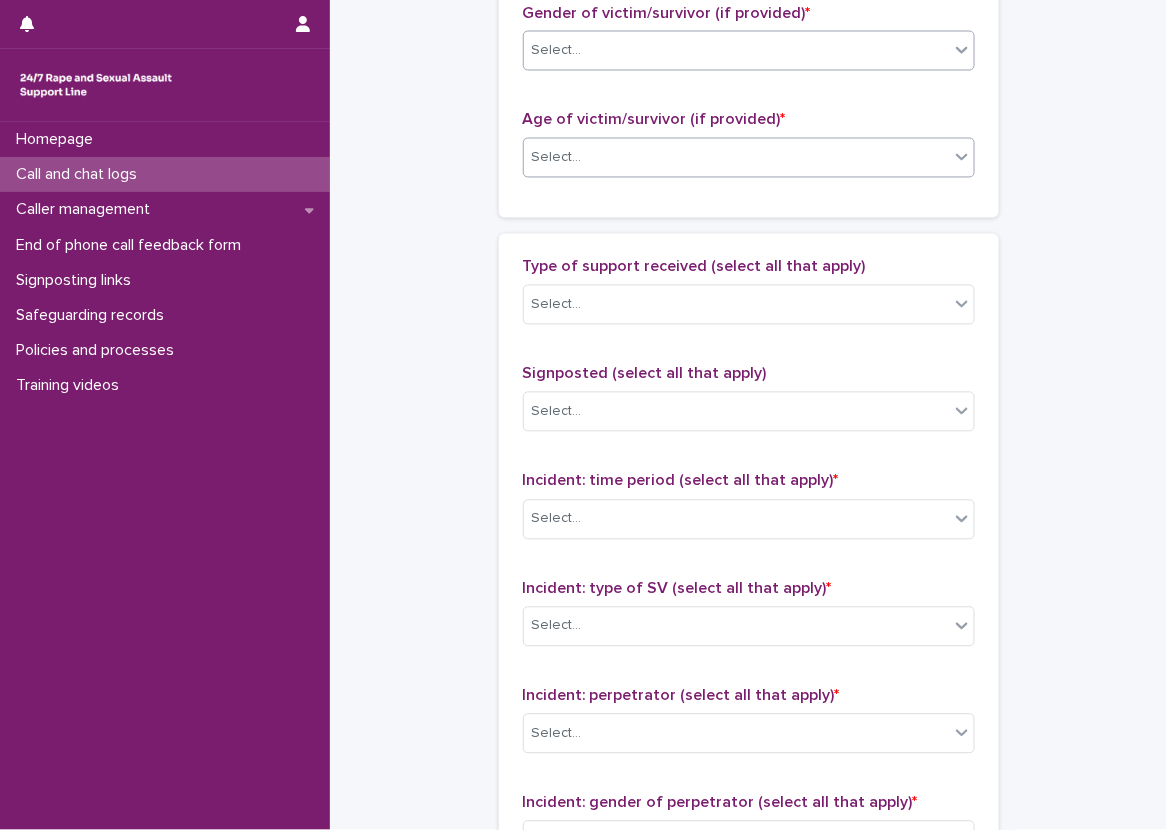 click on "Select..." at bounding box center (736, 158) 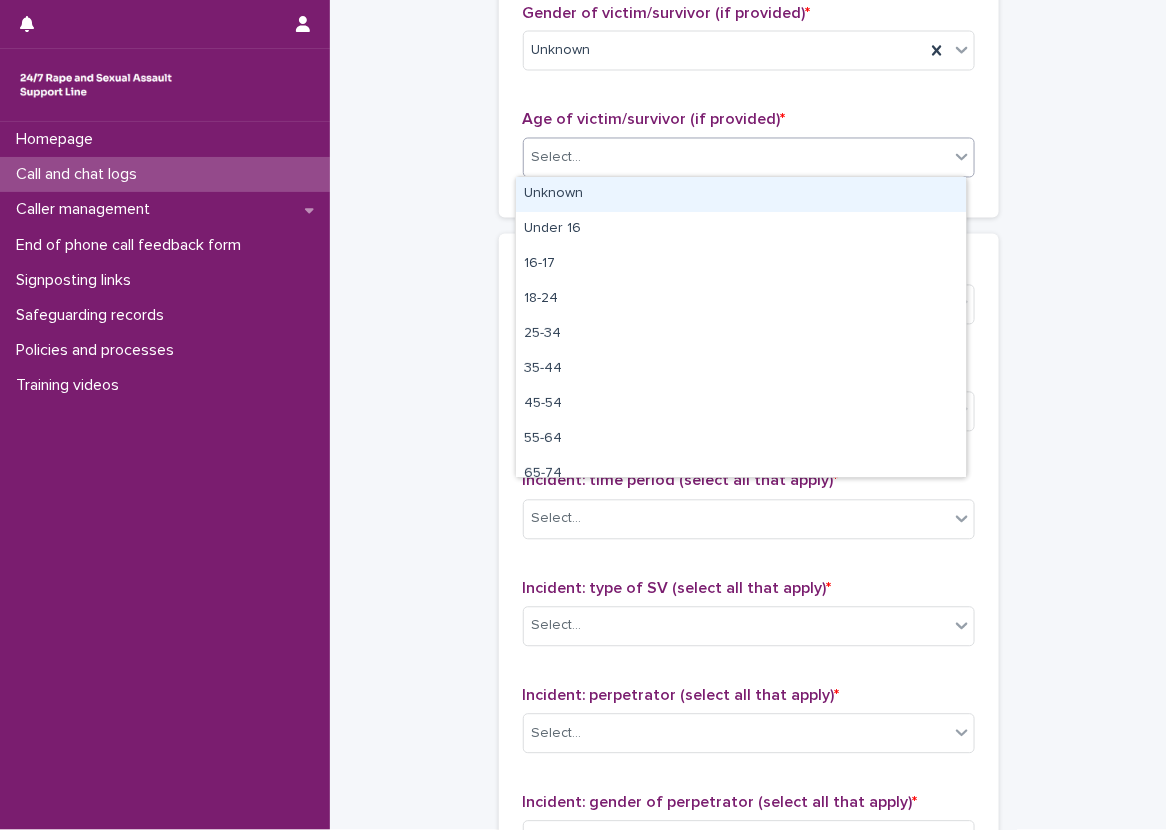 click on "Unknown" at bounding box center [741, 194] 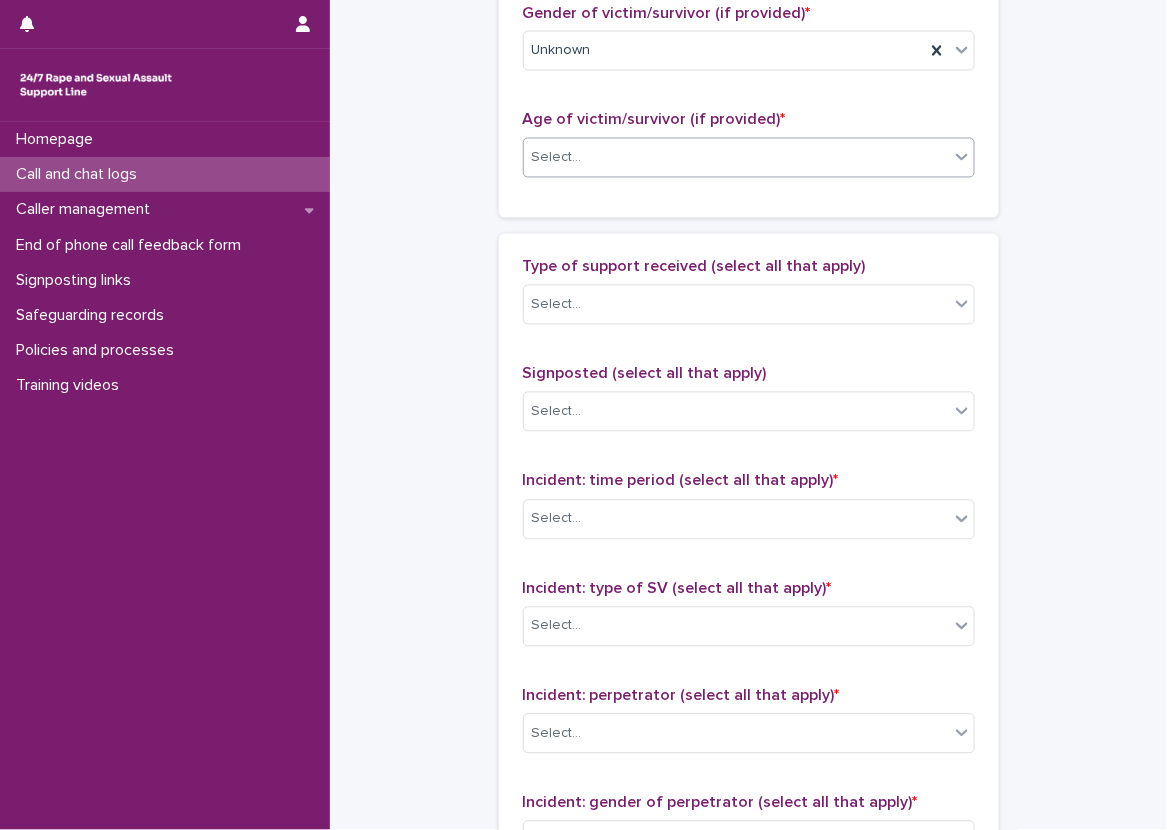 click on "Type of support received (select all that apply) Select..." at bounding box center (749, 299) 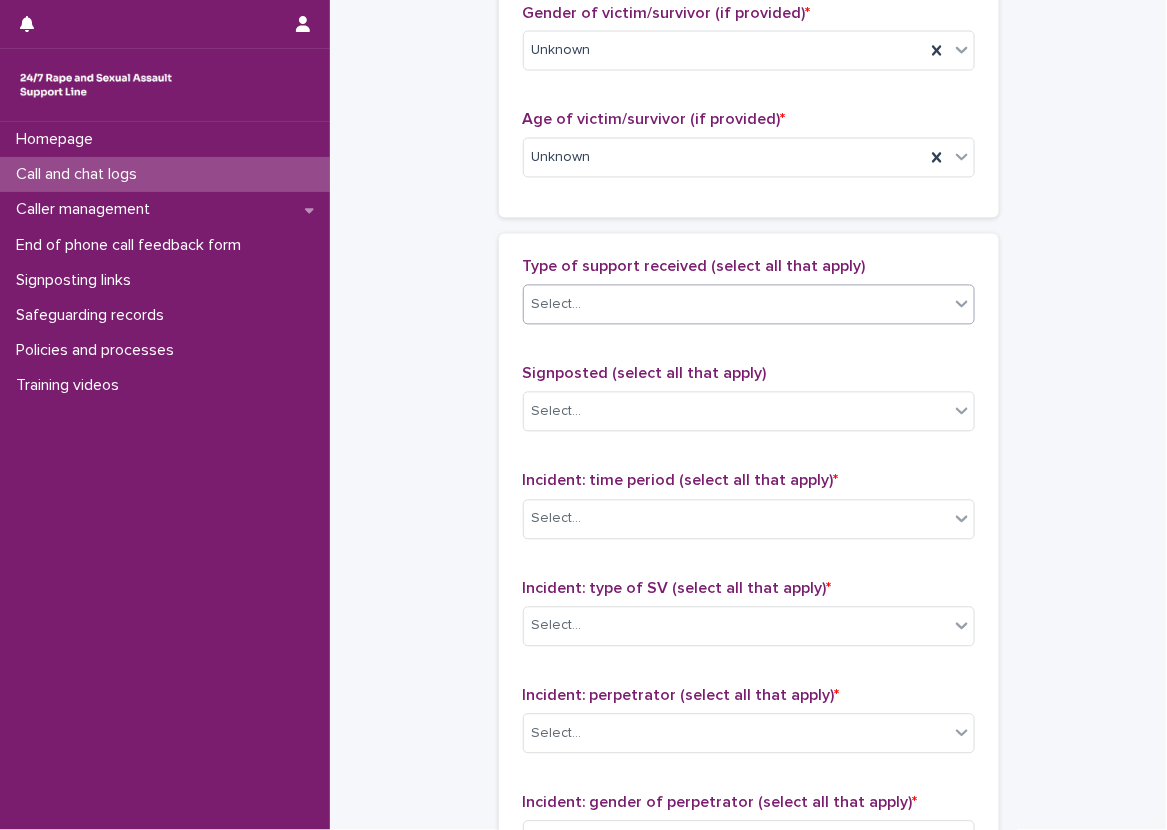click on "Select..." at bounding box center (736, 305) 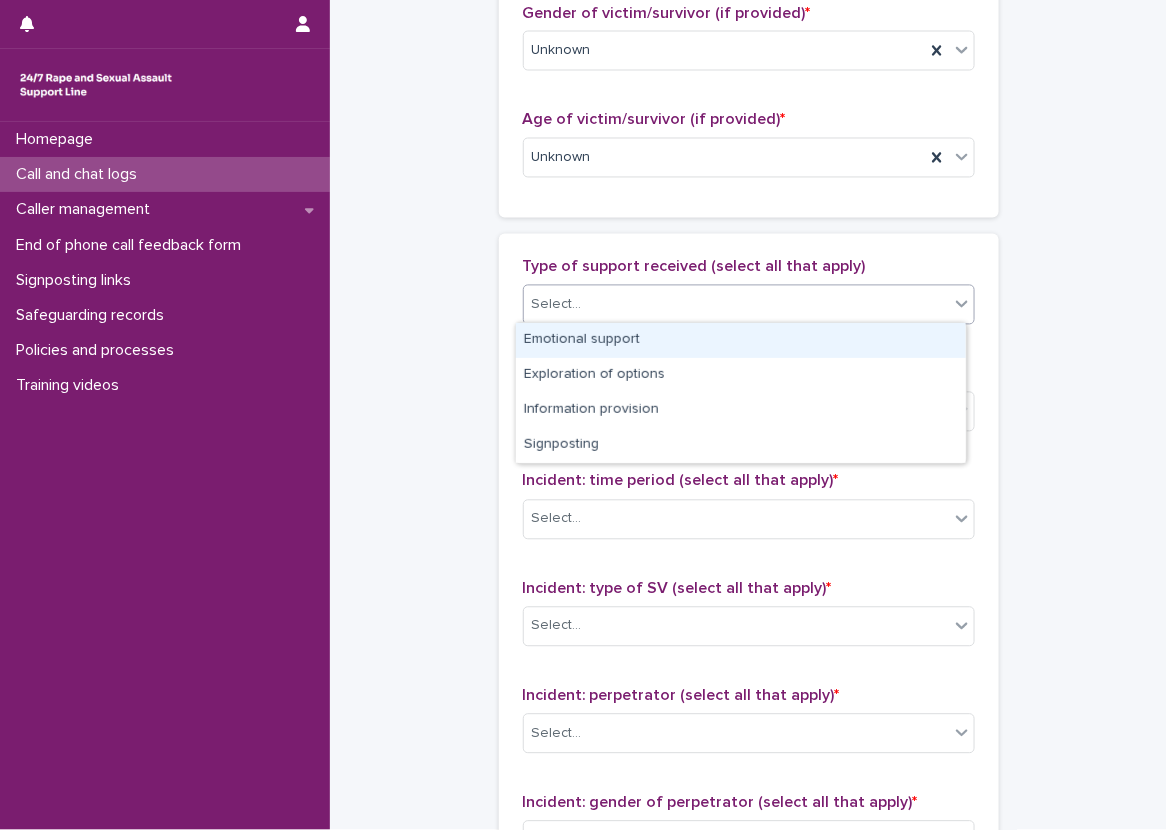 click on "Emotional support" at bounding box center (741, 340) 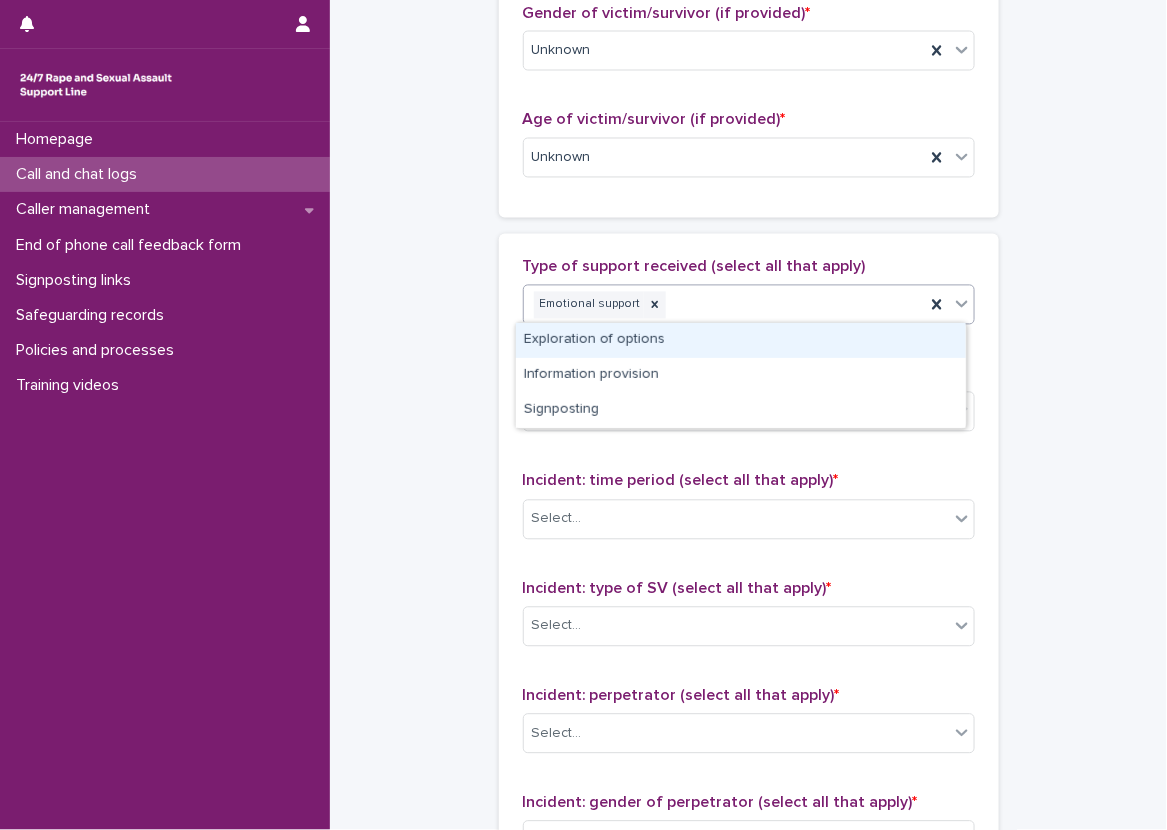 click on "Emotional support" at bounding box center (724, 305) 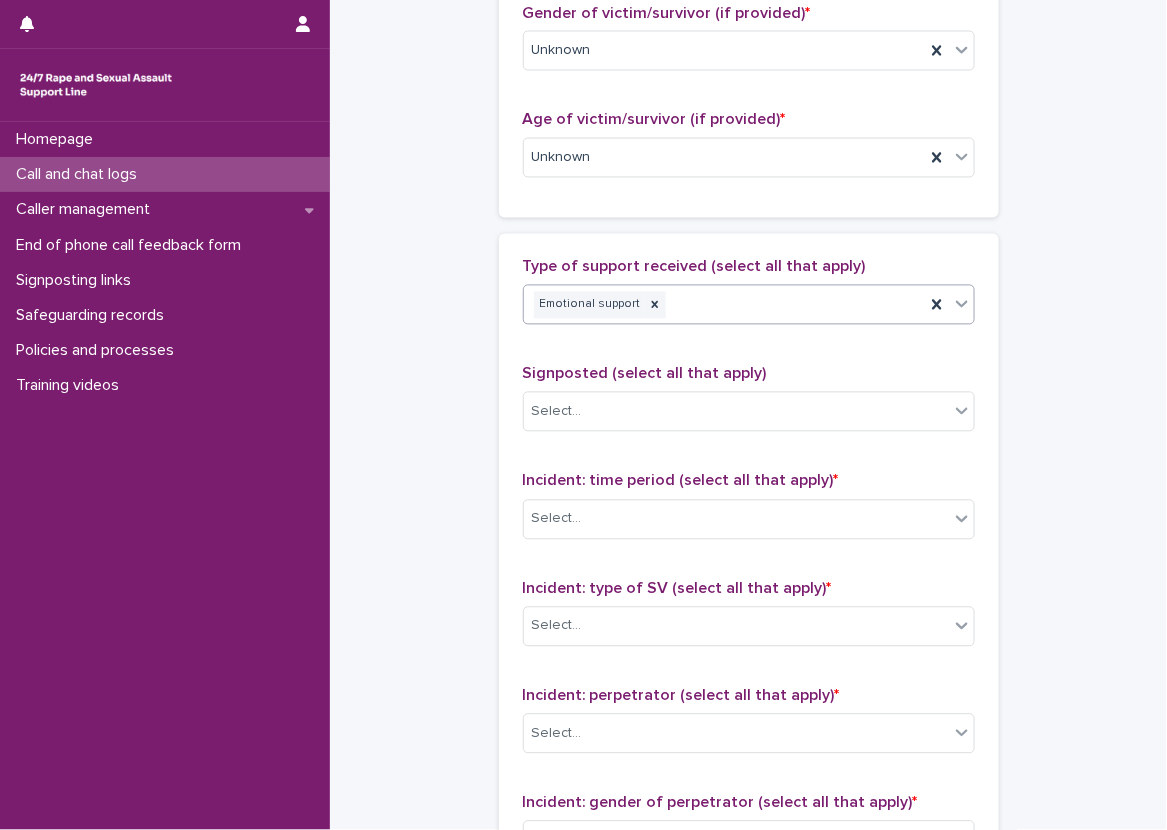 click on "Emotional support" at bounding box center (724, 305) 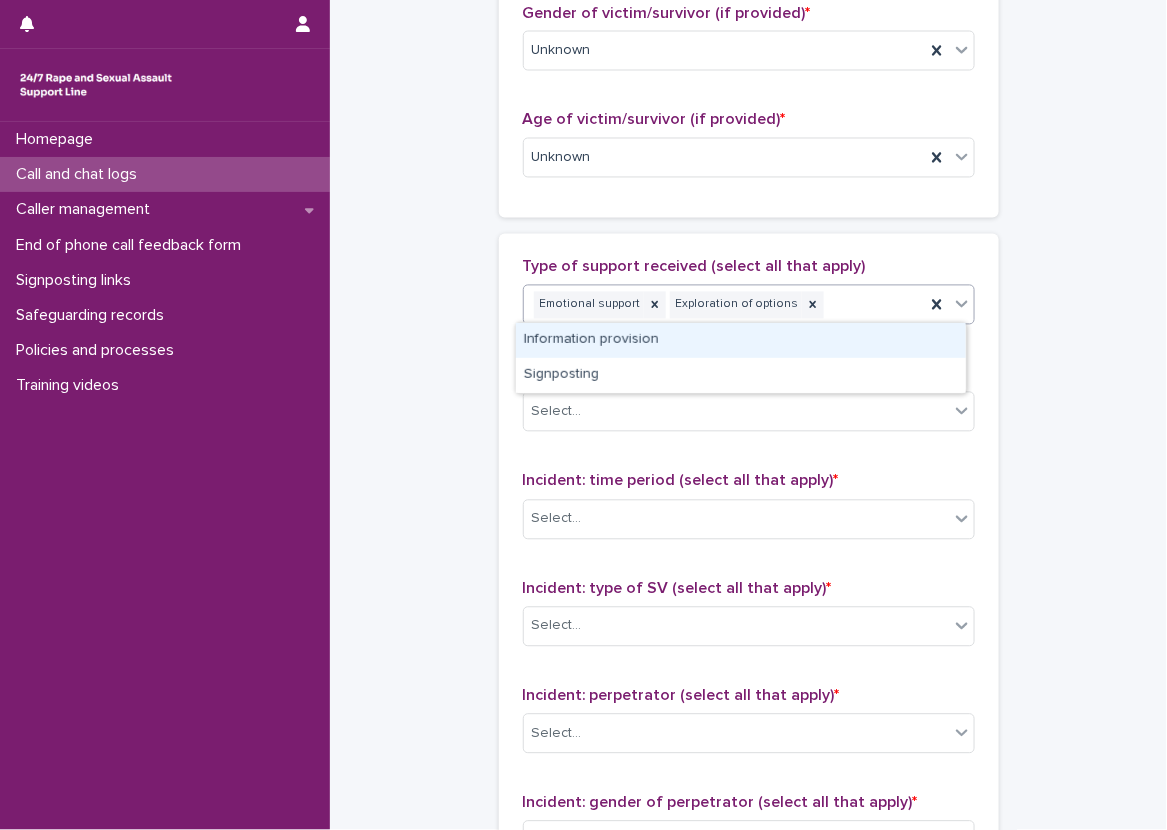 click on "Information provision" at bounding box center (741, 340) 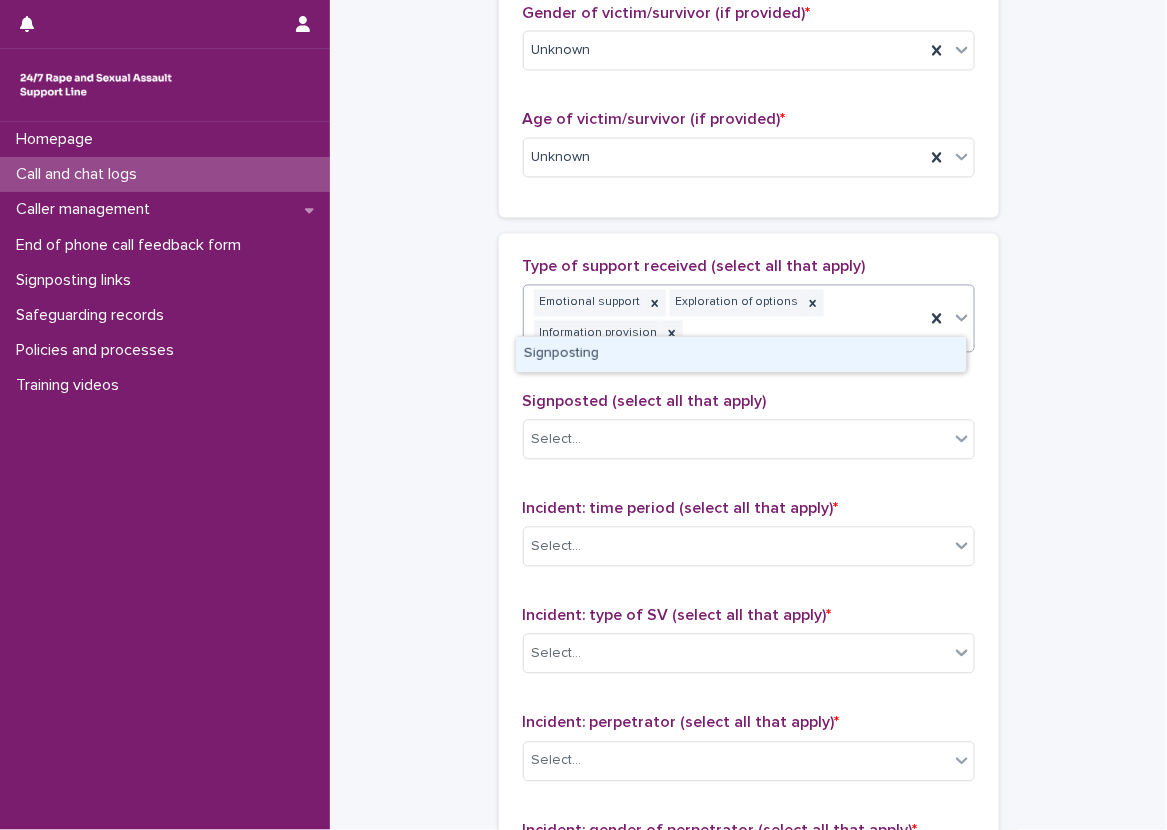 click on "Emotional support Exploration of options Information provision" at bounding box center [724, 319] 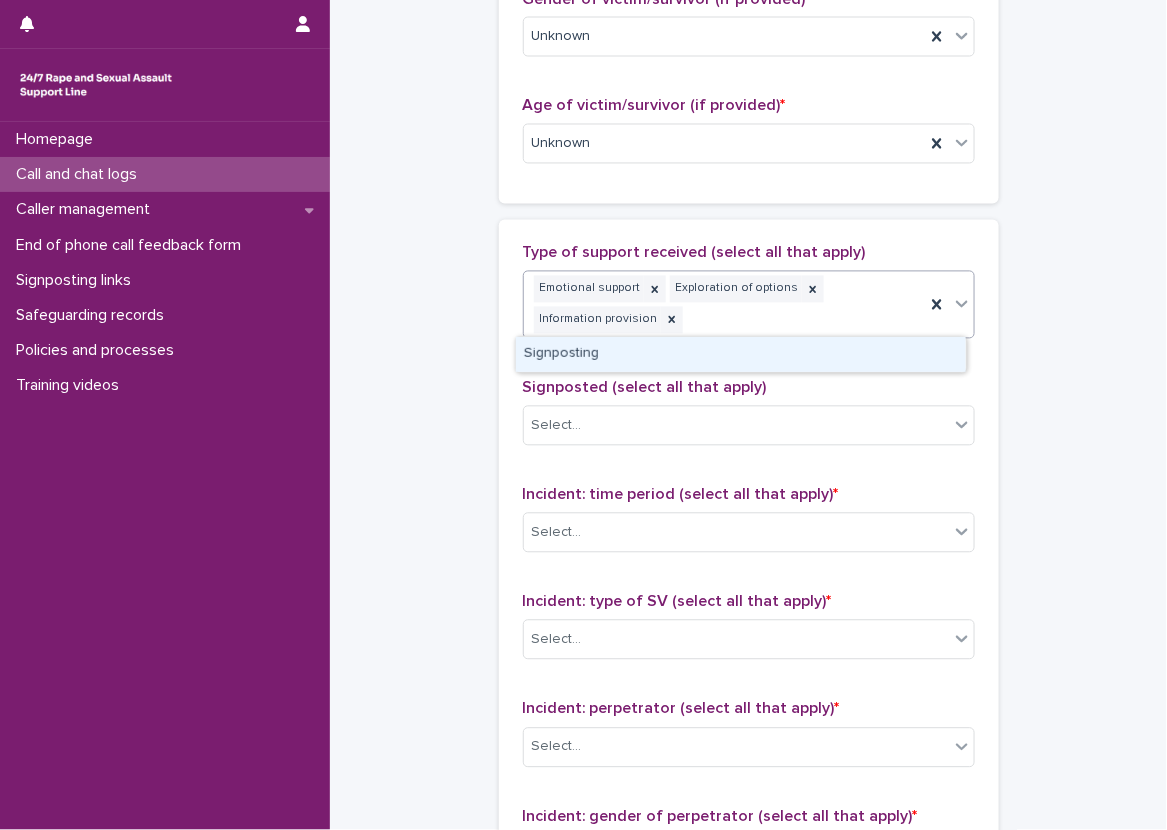 click on "Signposting" at bounding box center [741, 354] 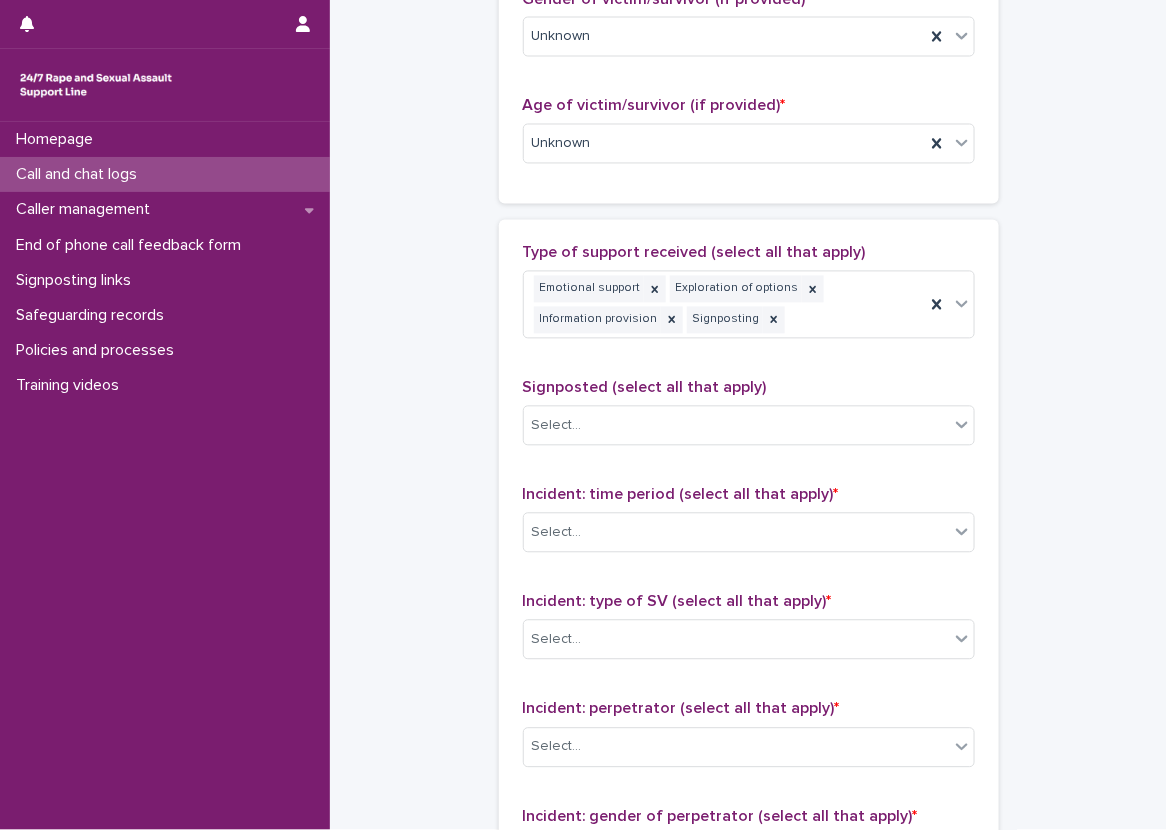 click on "Type of support received (select all that apply) Emotional support Exploration of options Information provision Signposting Signposted (select all that apply) Select... Incident: time period (select all that apply) * Select... Incident: type of SV (select all that apply) * Select... Incident: perpetrator (select all that apply) * Select... Incident: gender of perpetrator (select all that apply) * Select... Flags Select... Comments" at bounding box center (749, 676) 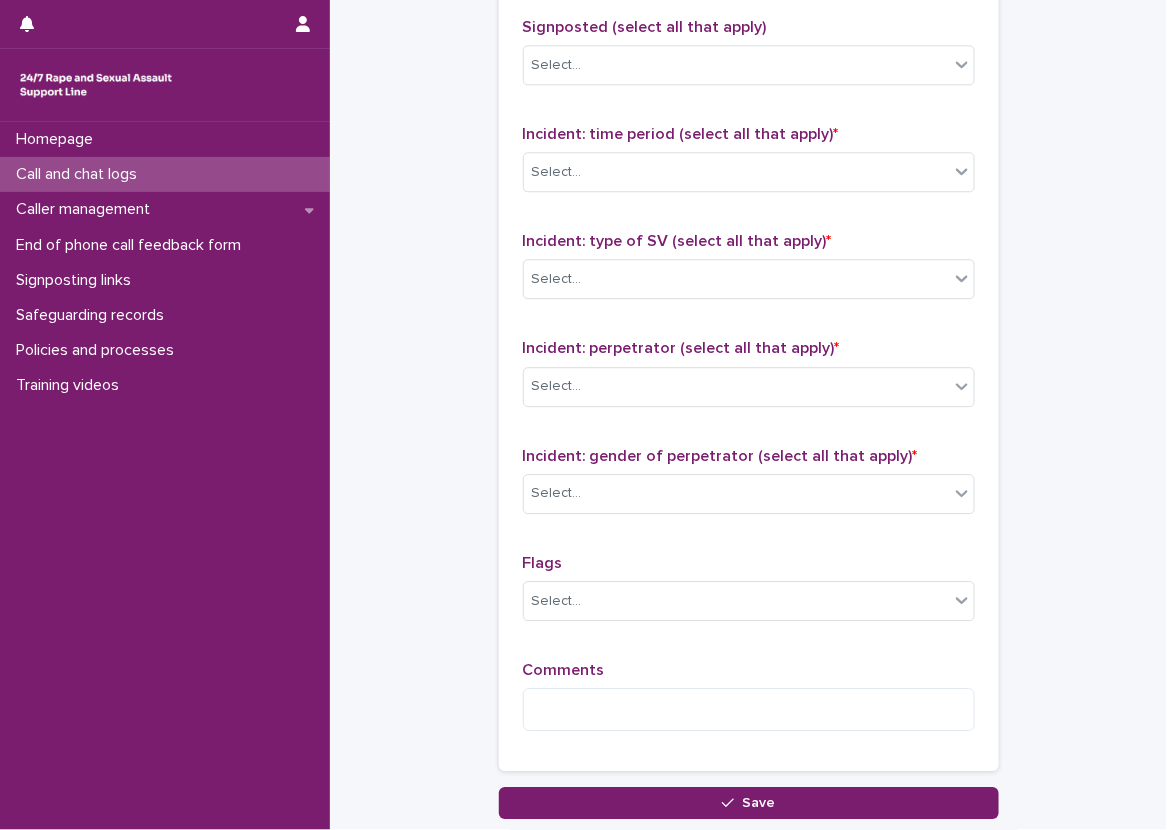scroll, scrollTop: 1383, scrollLeft: 0, axis: vertical 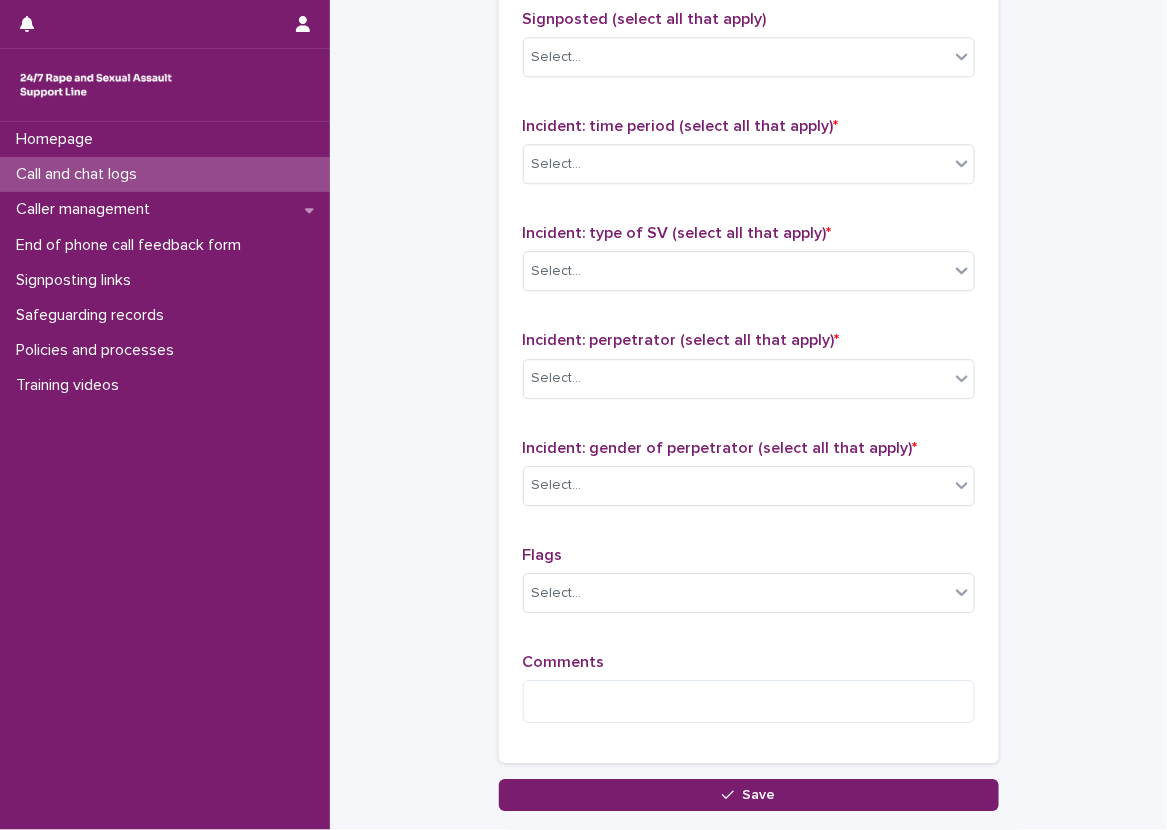 click on "Signposted (select all that apply) Select..." at bounding box center [749, 51] 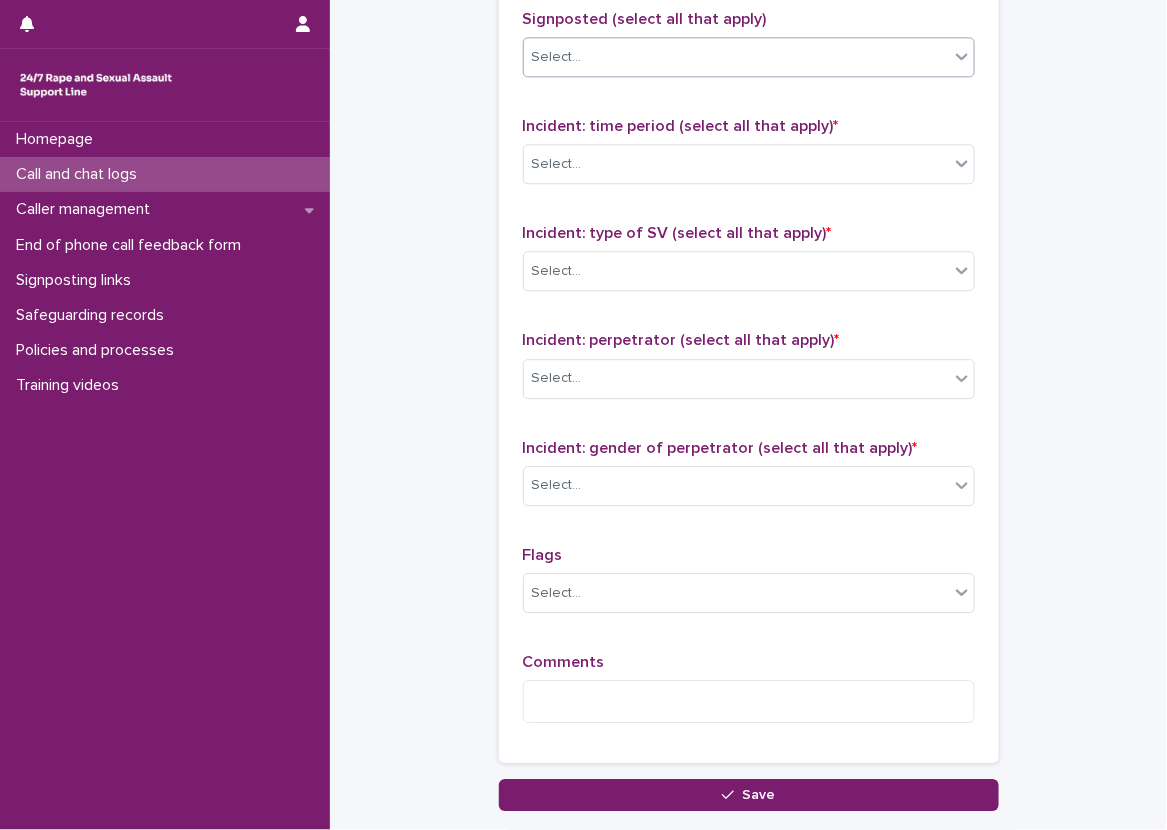 click on "Select..." at bounding box center (736, 57) 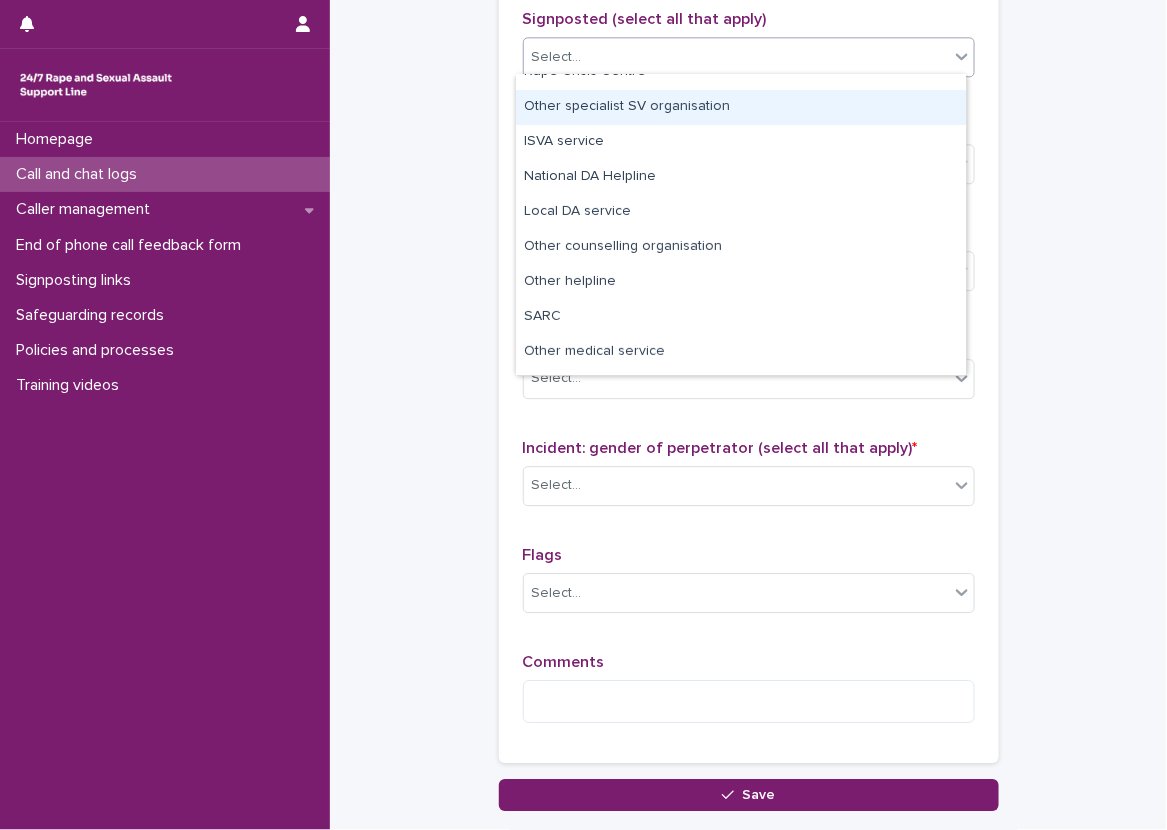 scroll, scrollTop: 0, scrollLeft: 0, axis: both 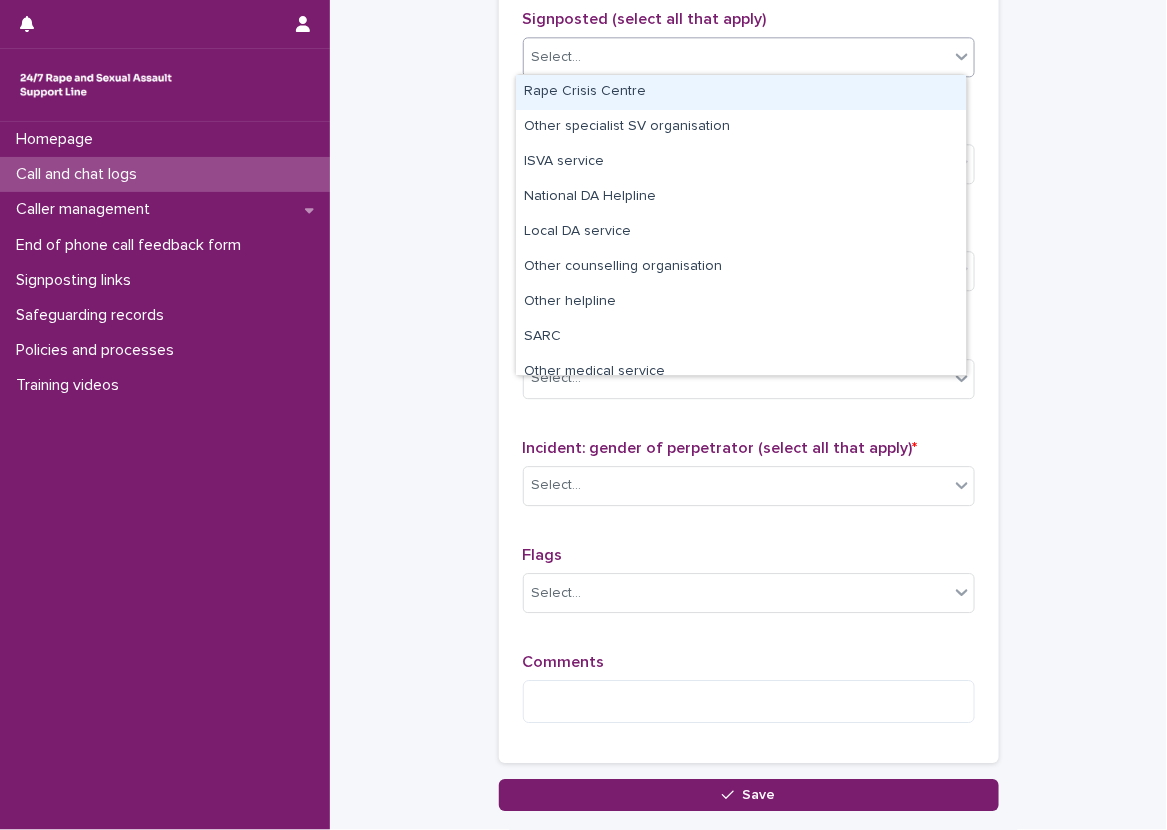 click on "Rape Crisis Centre" at bounding box center [741, 92] 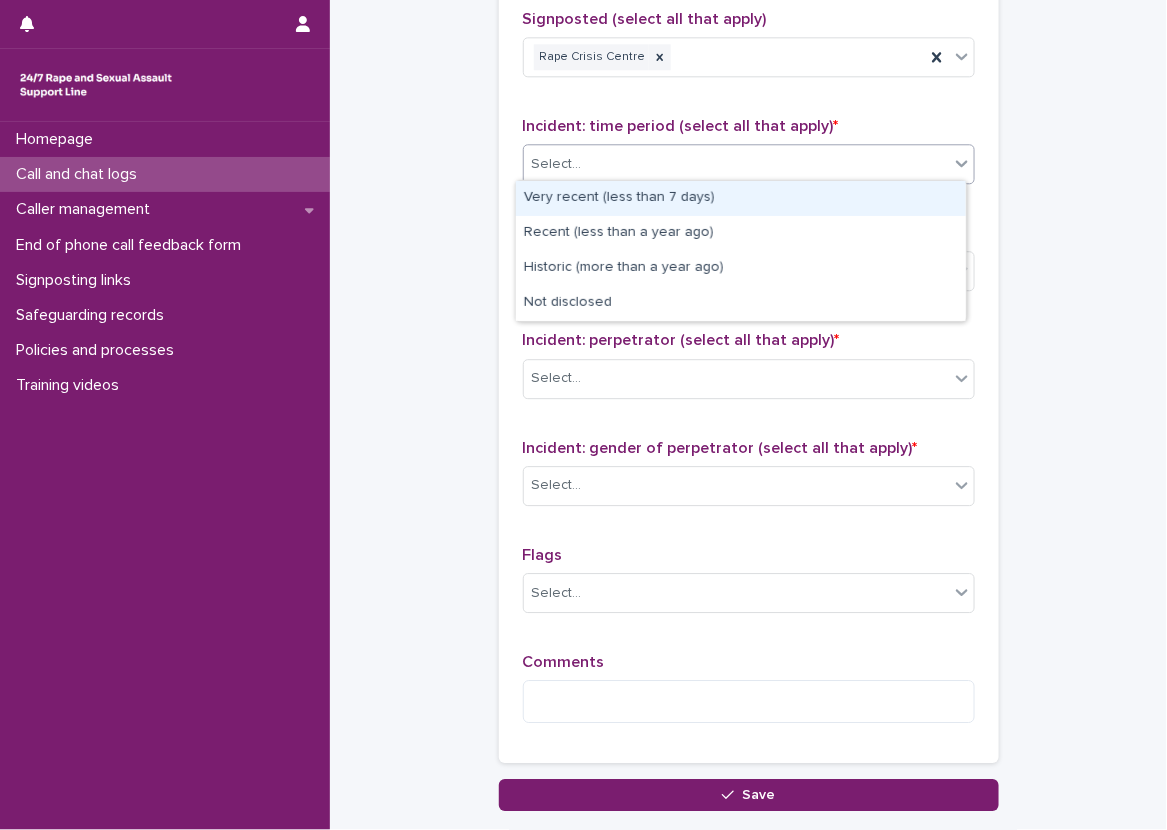 click on "Select..." at bounding box center (749, 164) 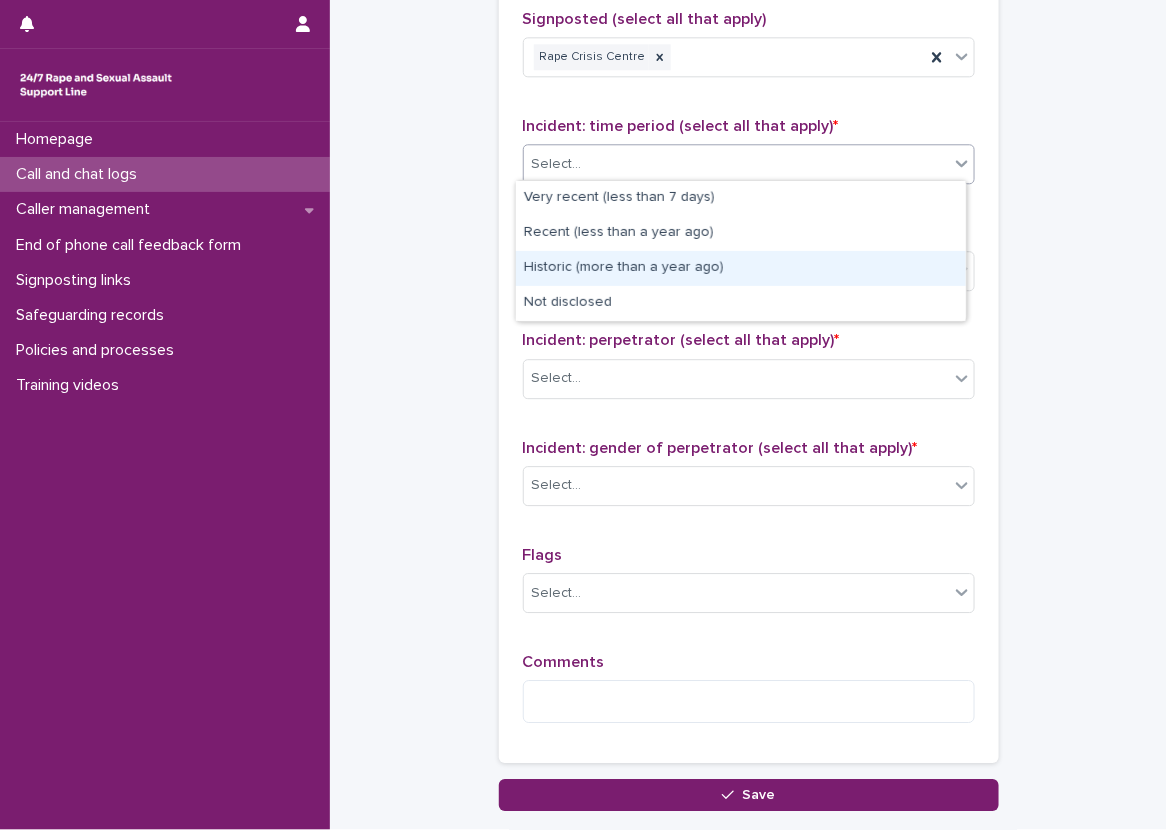 click on "Historic (more than a year ago)" at bounding box center (741, 268) 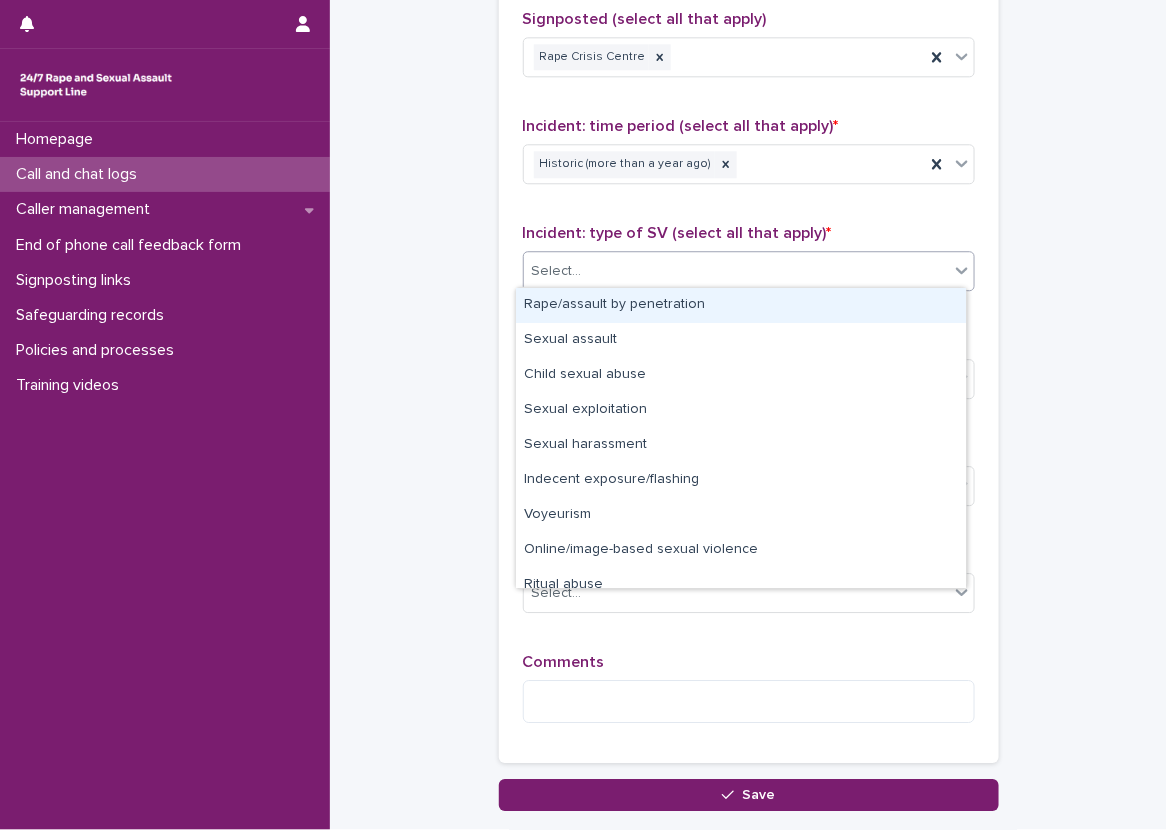 click on "Select..." at bounding box center (736, 271) 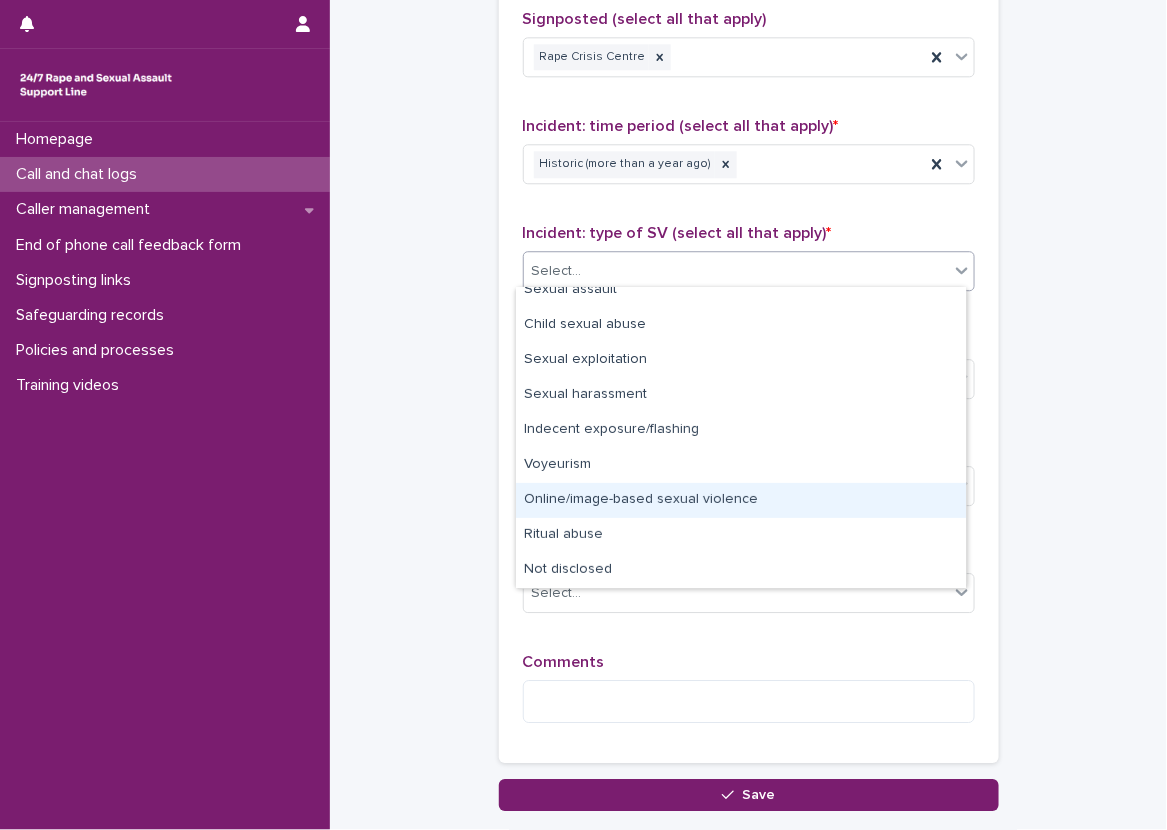 scroll, scrollTop: 0, scrollLeft: 0, axis: both 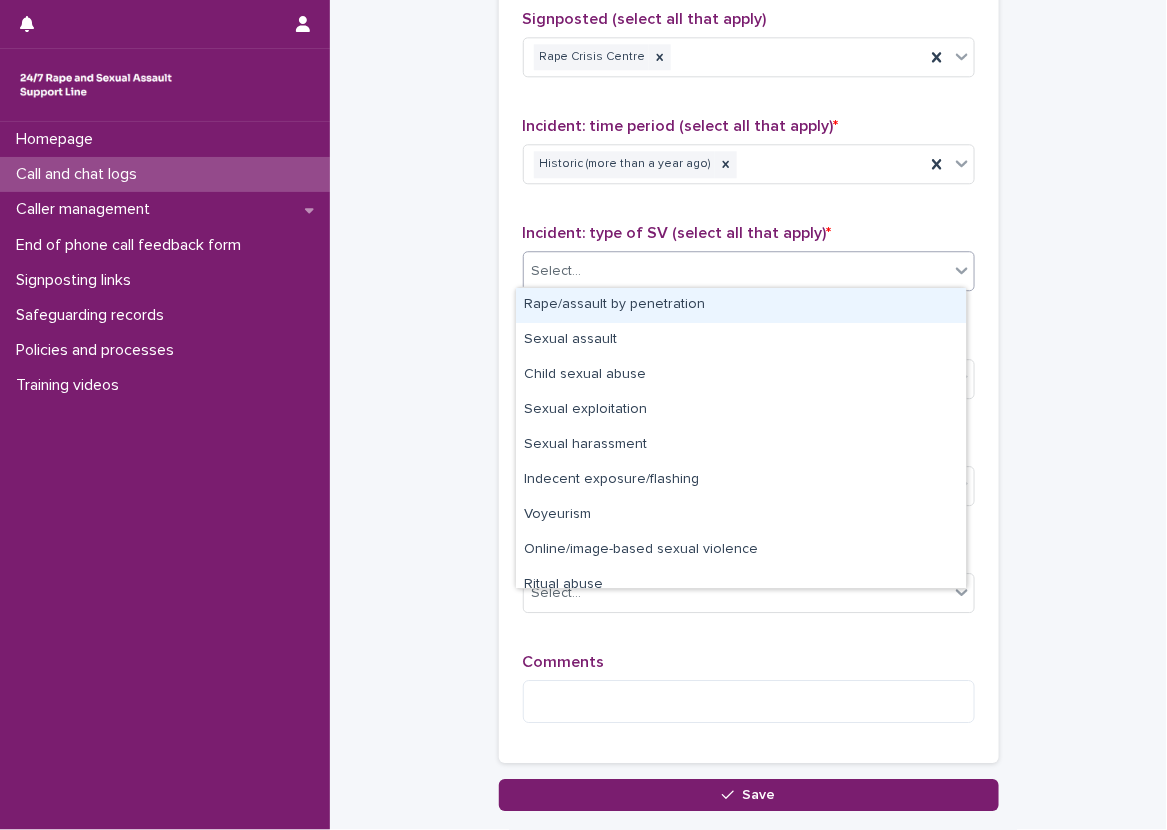 click on "Rape/assault by penetration" at bounding box center [741, 305] 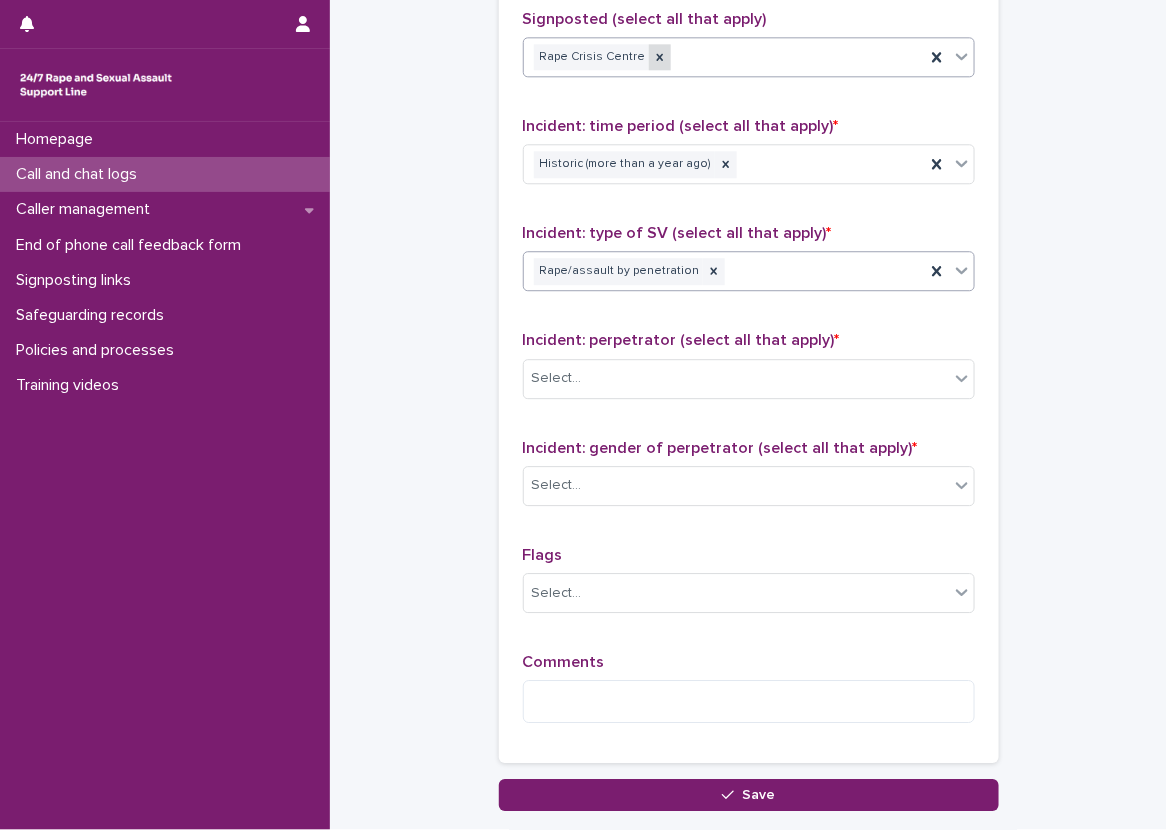click 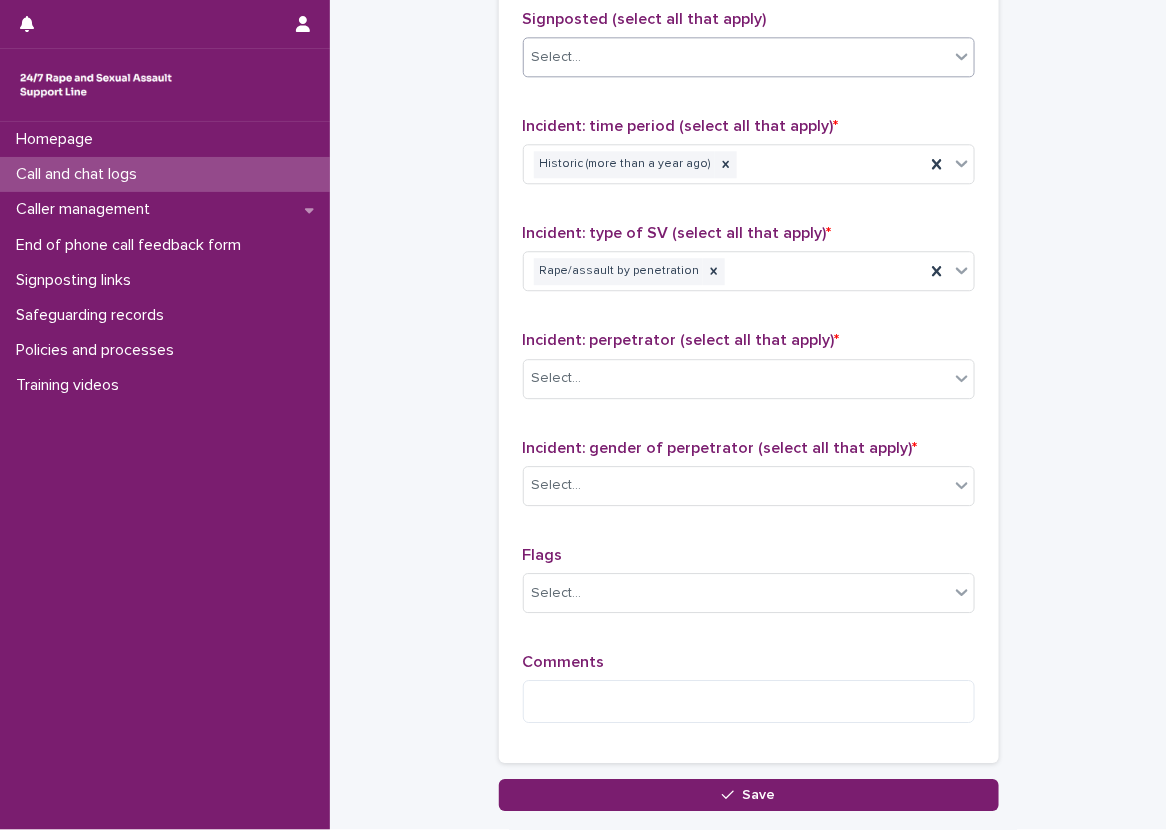 click on "Select..." at bounding box center [736, 57] 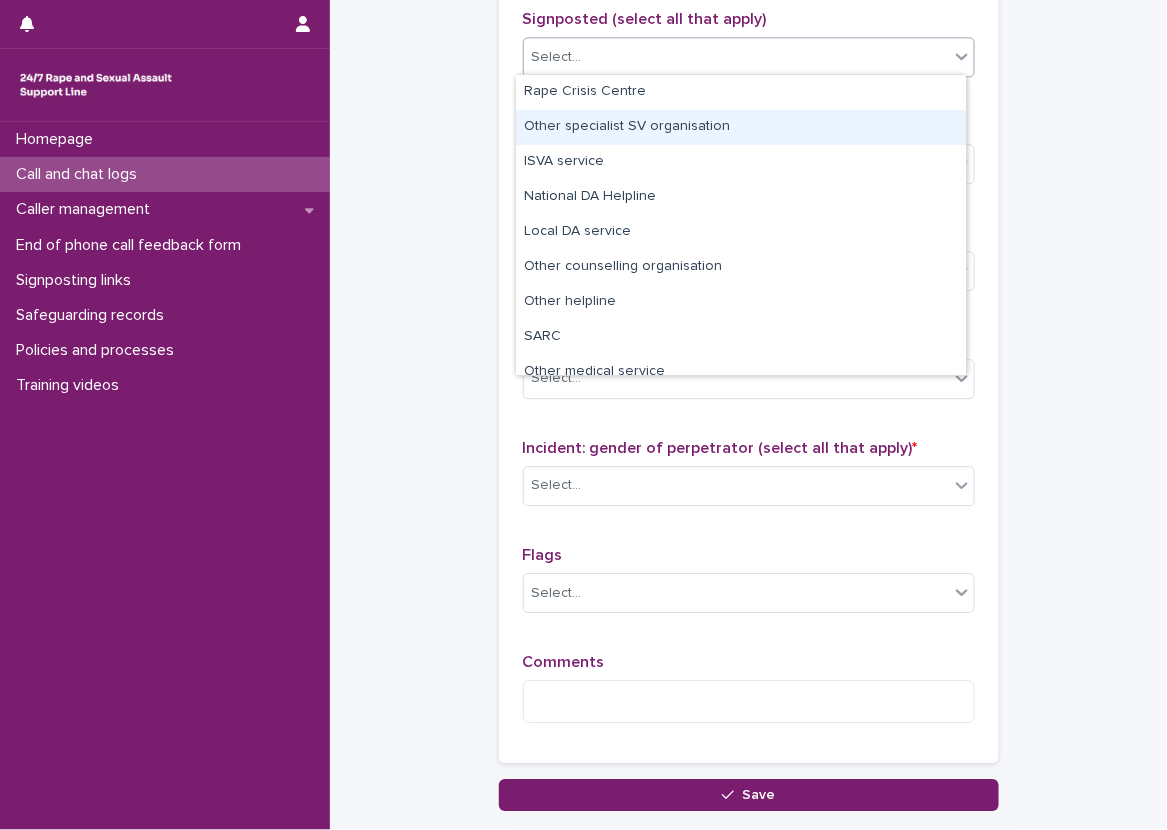 click on "Other specialist SV organisation" at bounding box center (741, 127) 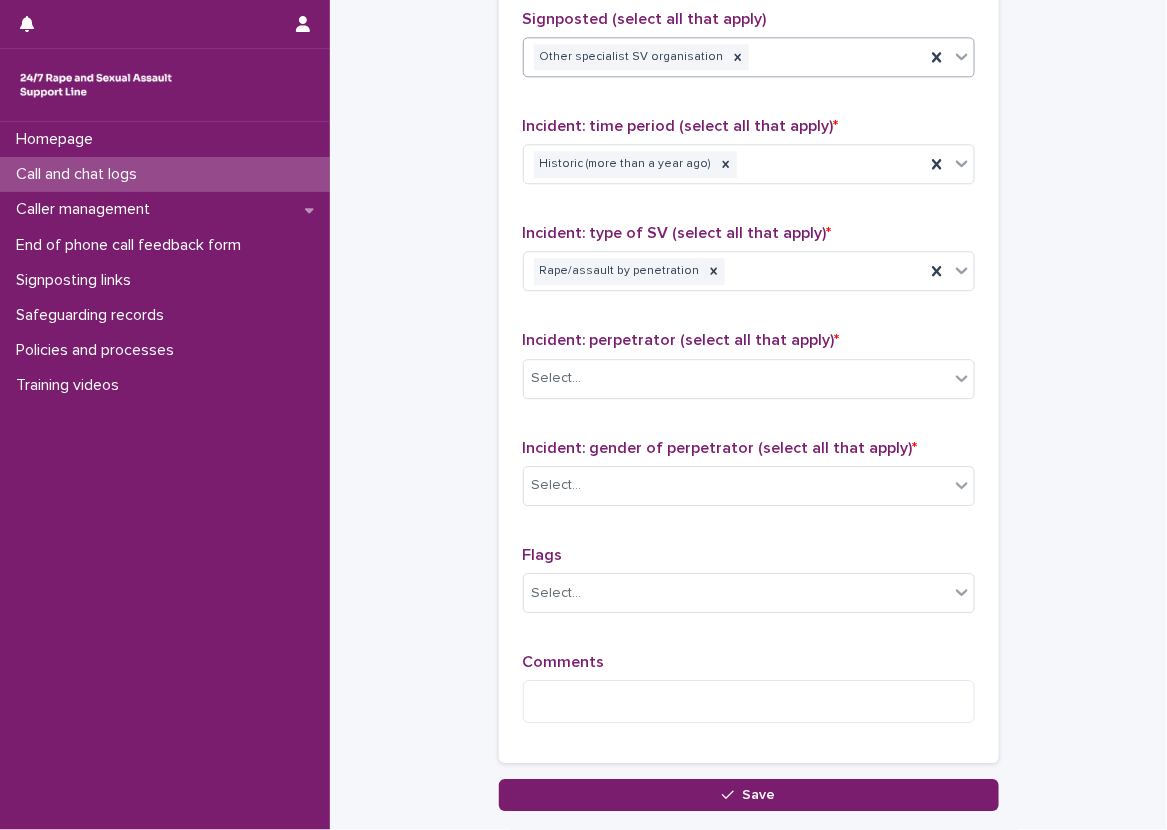 click on "Type of support received (select all that apply) Emotional support Exploration of options Information provision Signposting Signposted (select all that apply)   option Other specialist SV organisation, selected.     0 results available. Select is focused ,type to refine list, press Down to open the menu,  press left to focus selected values Other specialist SV organisation Incident: time period (select all that apply) * Historic (more than a year ago) Incident: type of SV (select all that apply) * Rape/assault by penetration Incident: perpetrator (select all that apply) * Select... Incident: gender of perpetrator (select all that apply) * Select... Flags Select... Comments" at bounding box center (749, 307) 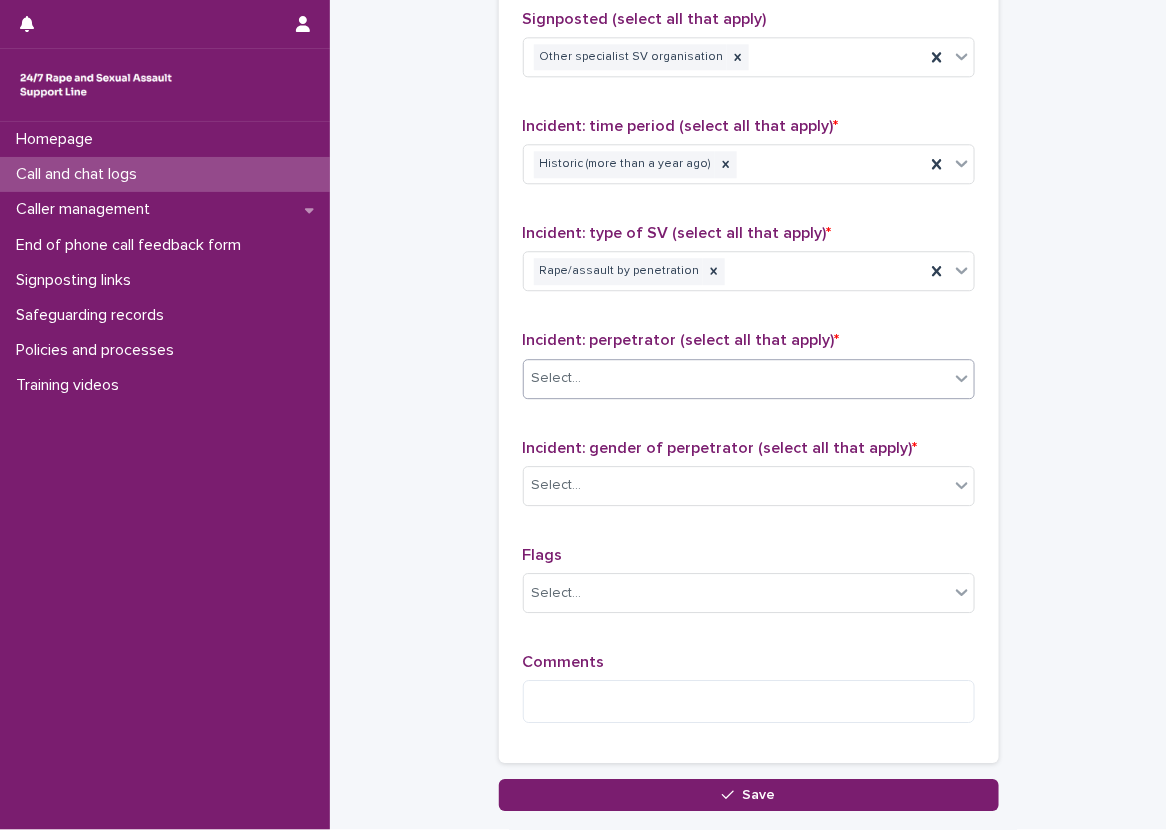 click on "Select..." at bounding box center [749, 379] 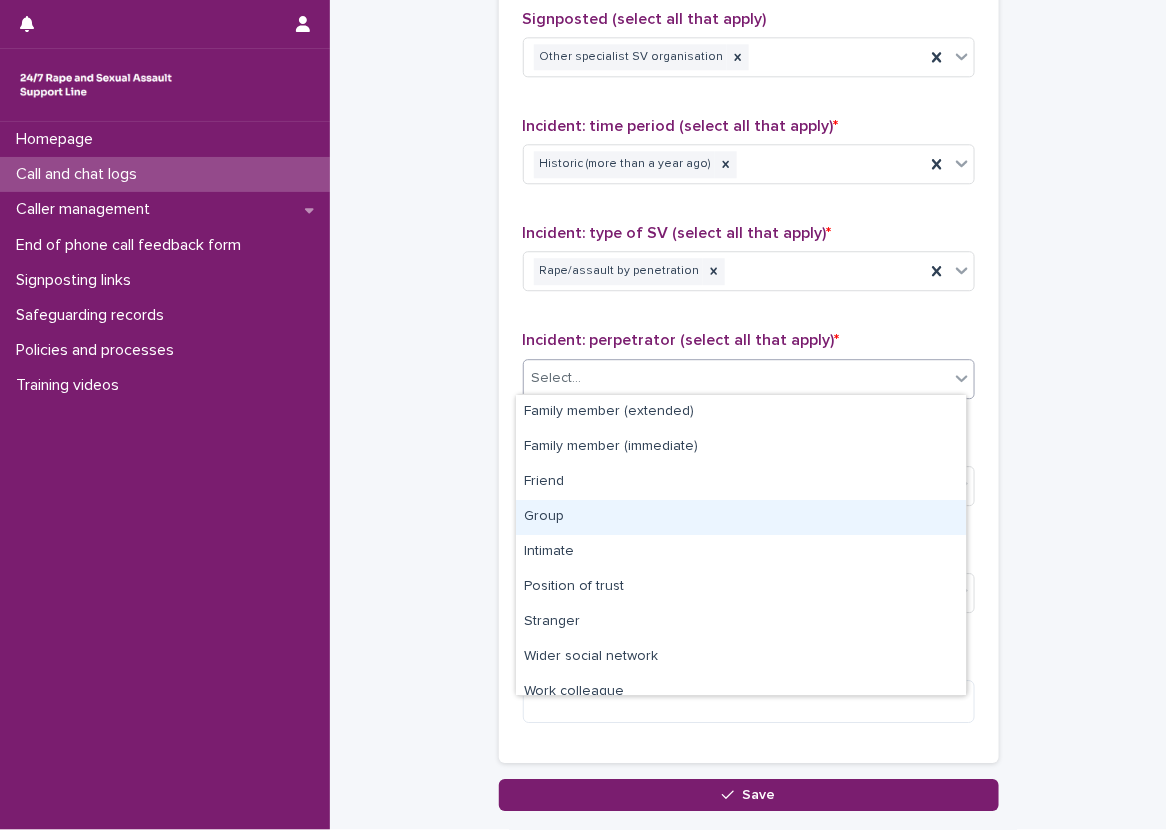 click on "Group" at bounding box center [741, 517] 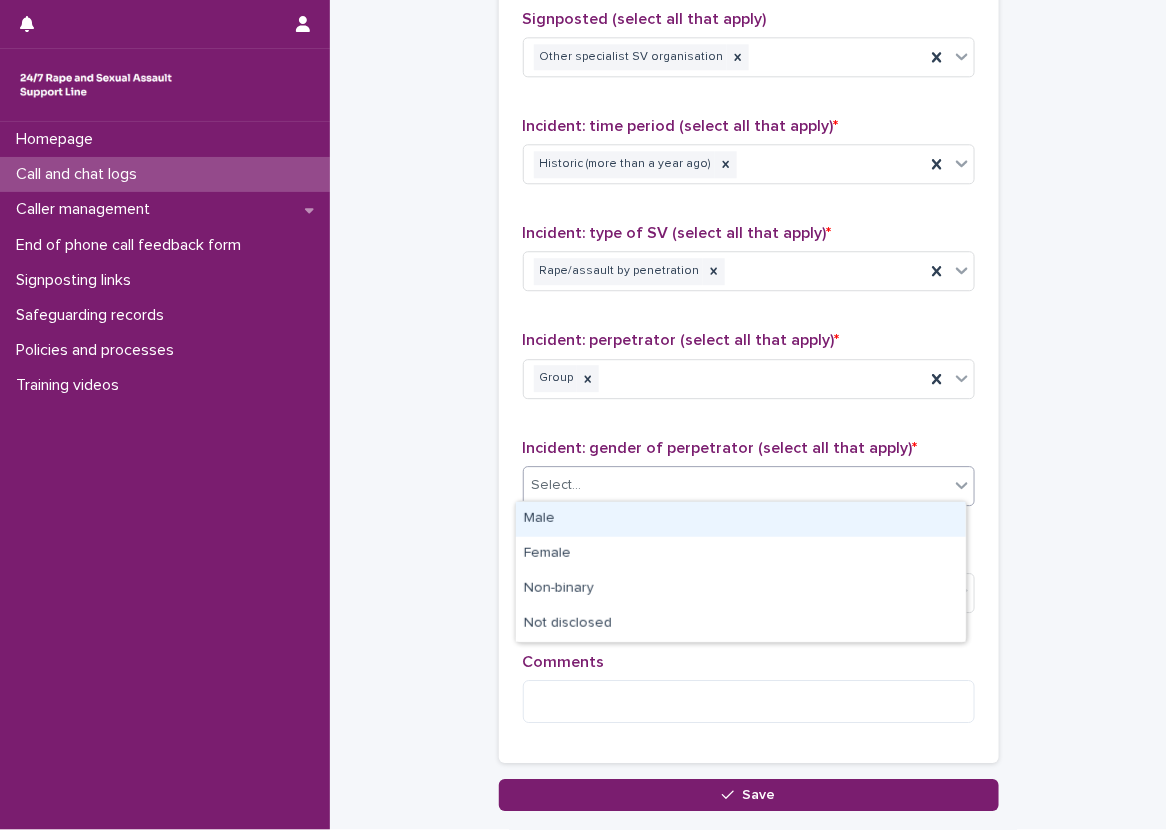 click on "Select..." at bounding box center (749, 486) 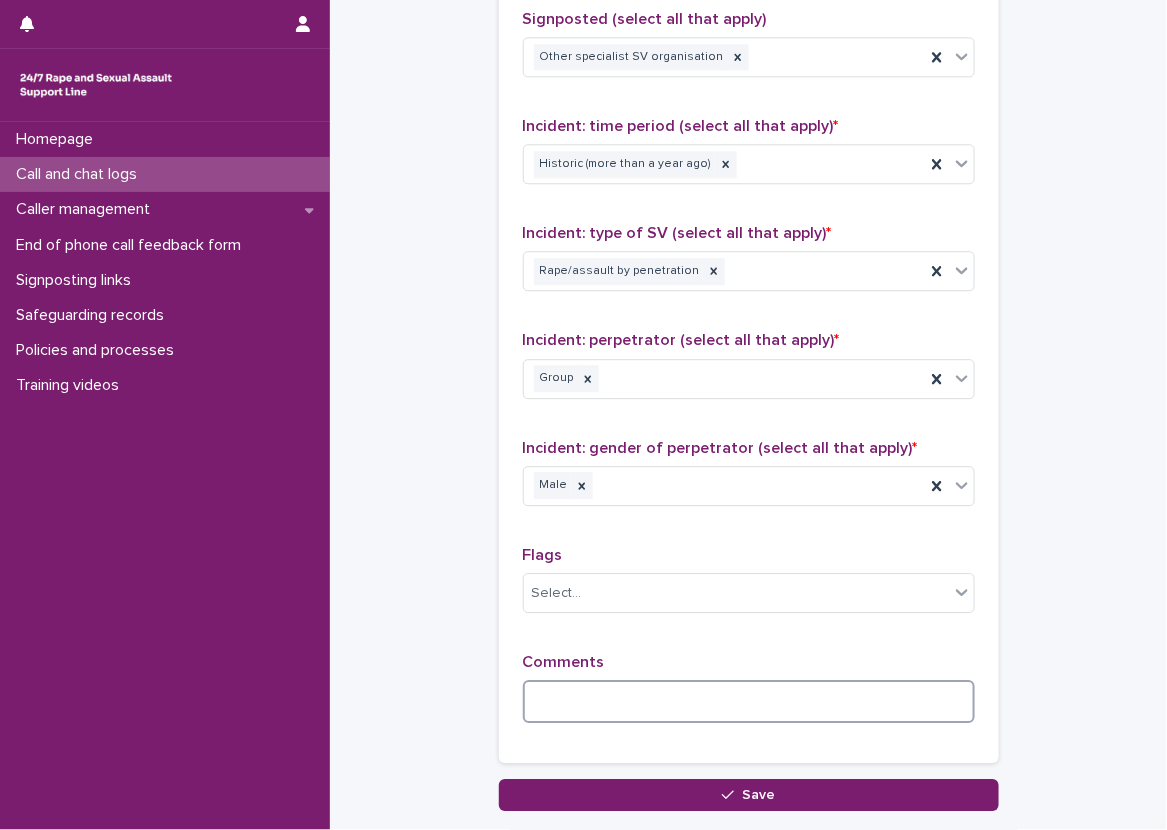click at bounding box center [749, 701] 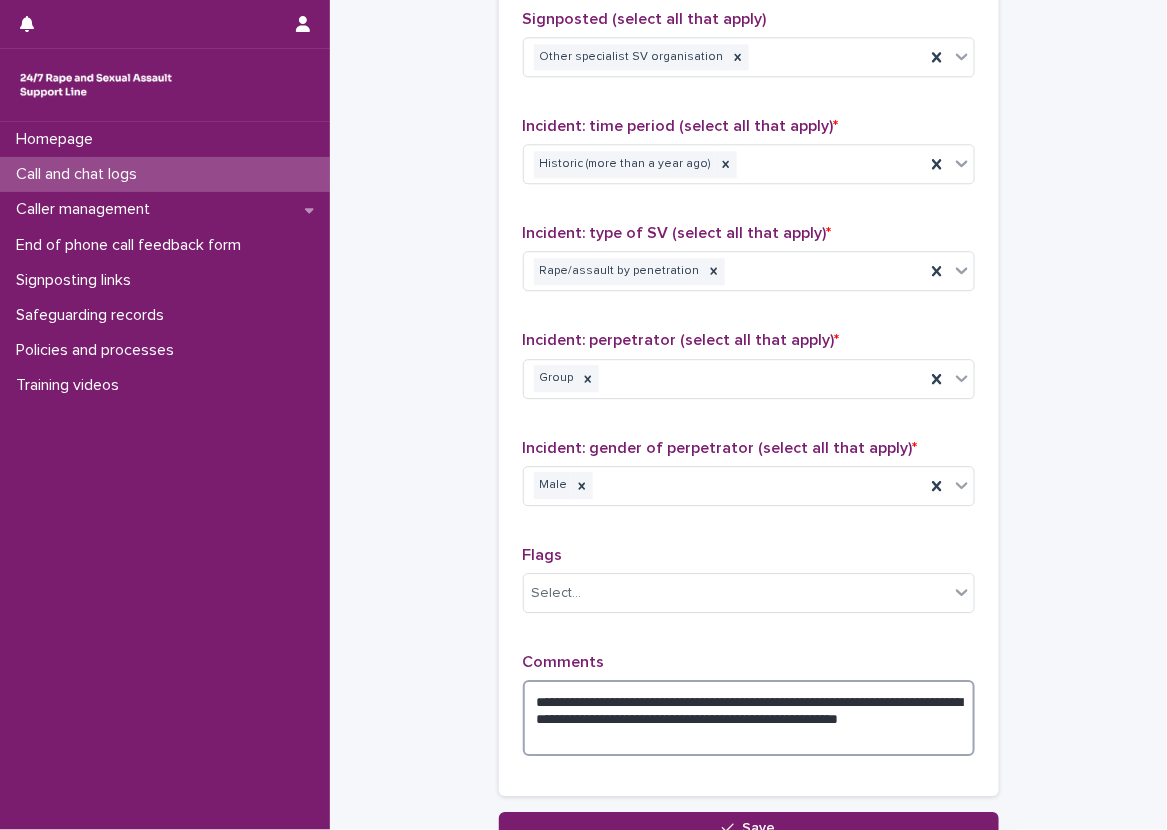 type on "**********" 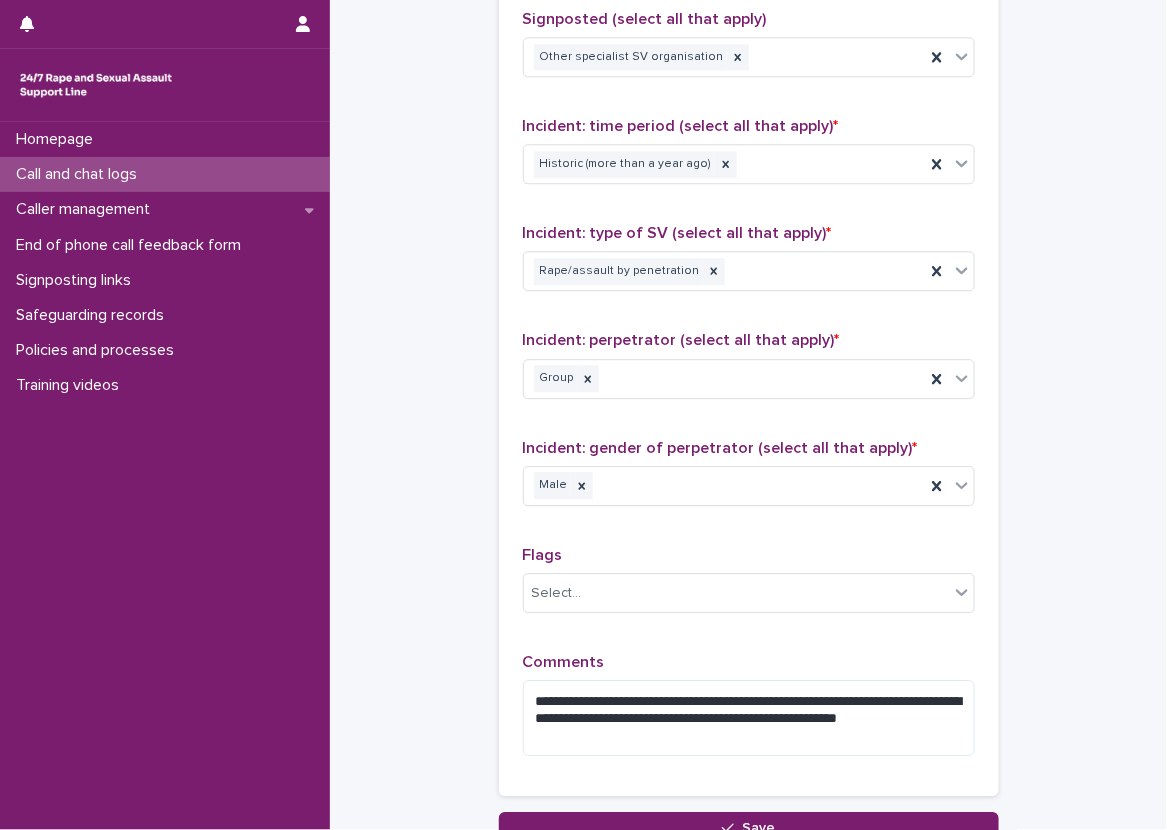 click on "**********" at bounding box center [748, -269] 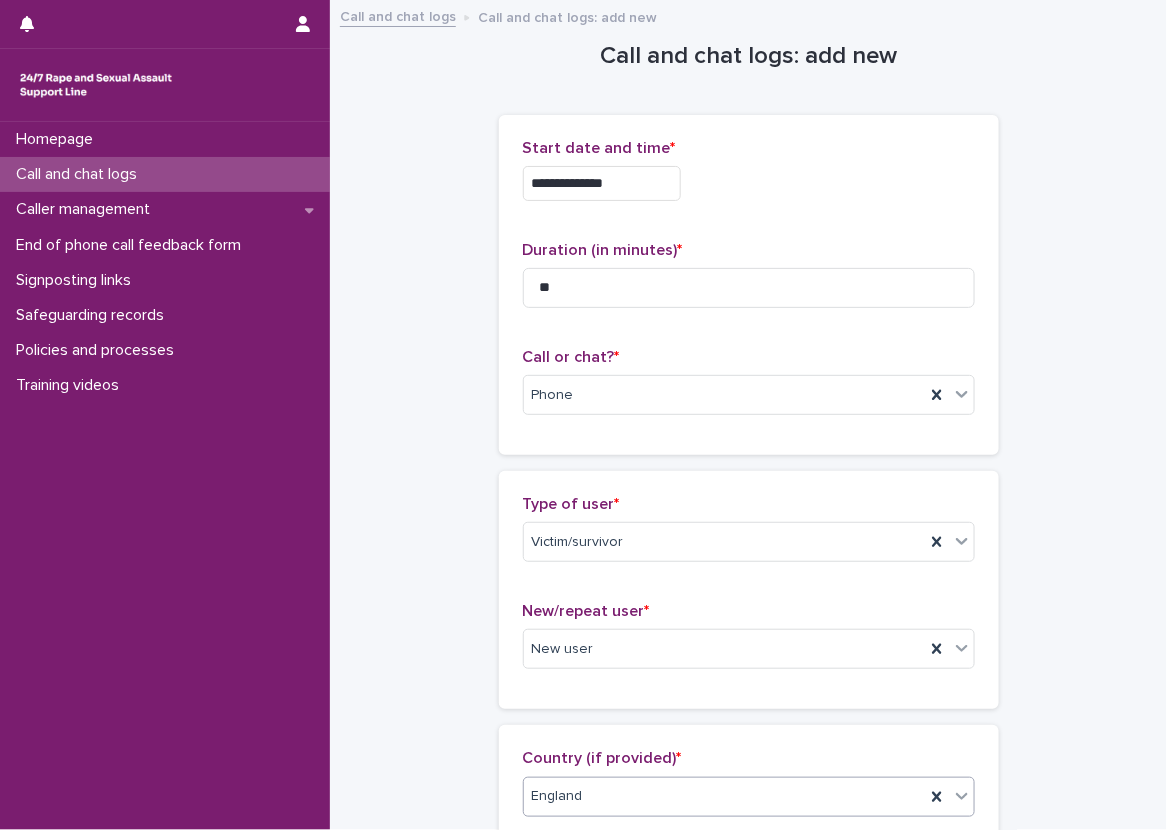 scroll, scrollTop: 100, scrollLeft: 0, axis: vertical 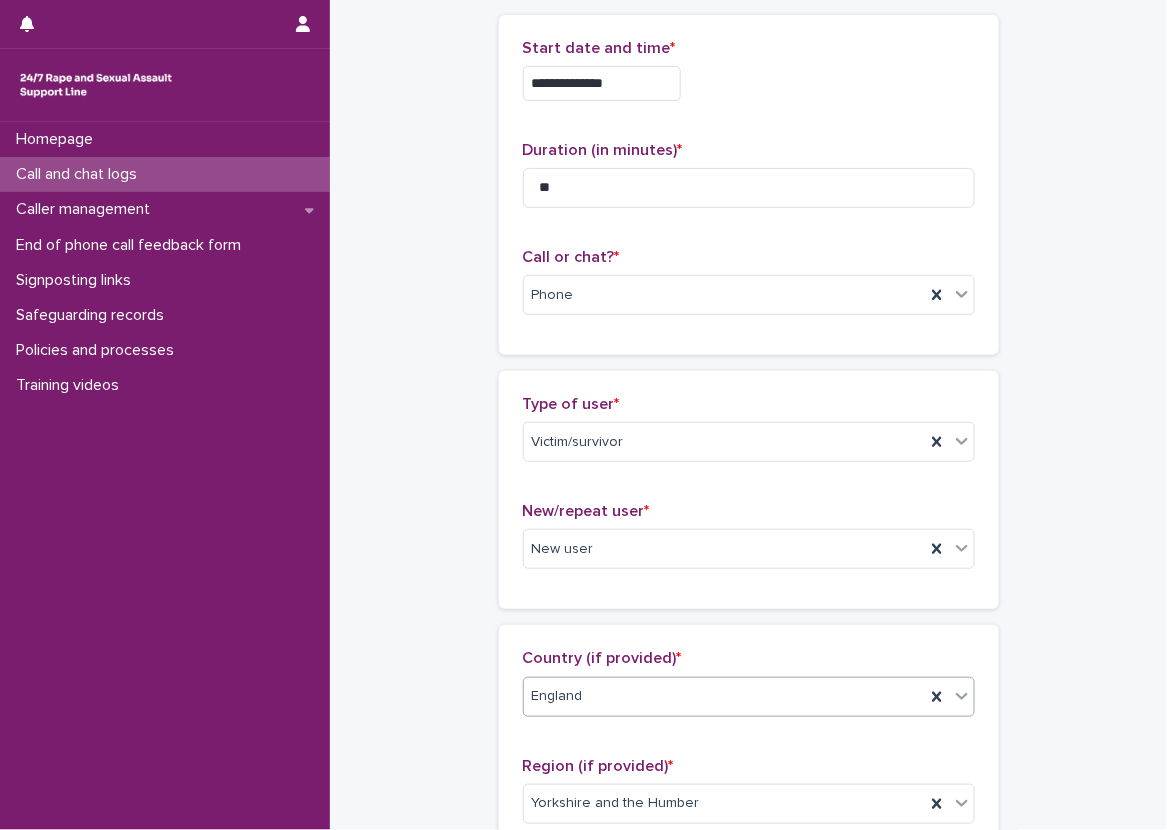 click on "**********" at bounding box center (748, 1014) 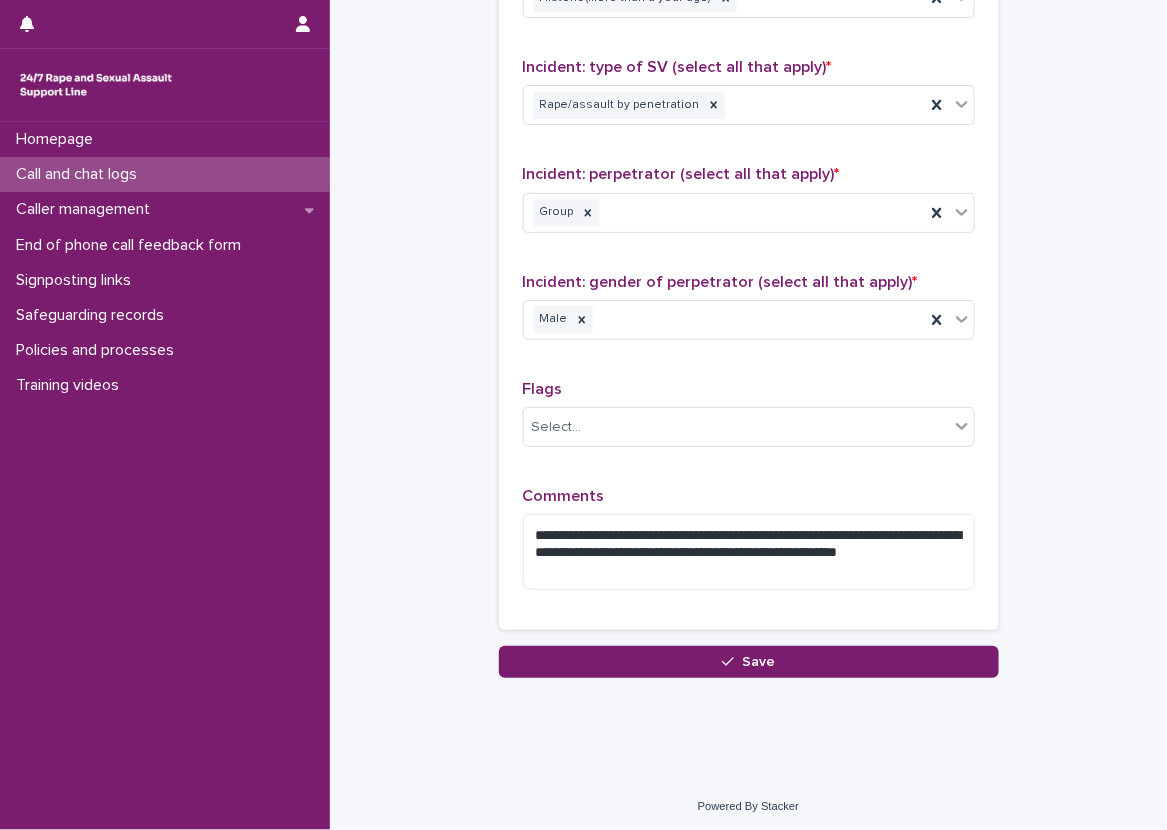 scroll, scrollTop: 1449, scrollLeft: 0, axis: vertical 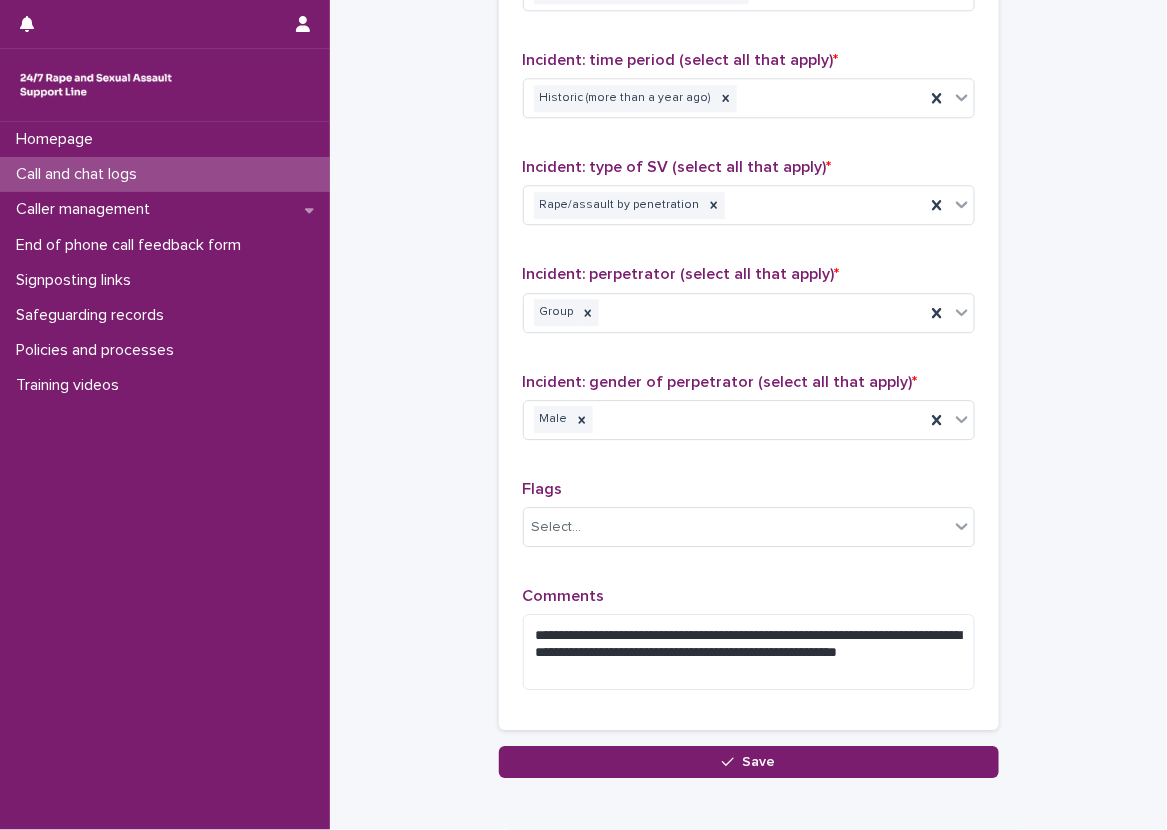 click on "**********" at bounding box center [748, -335] 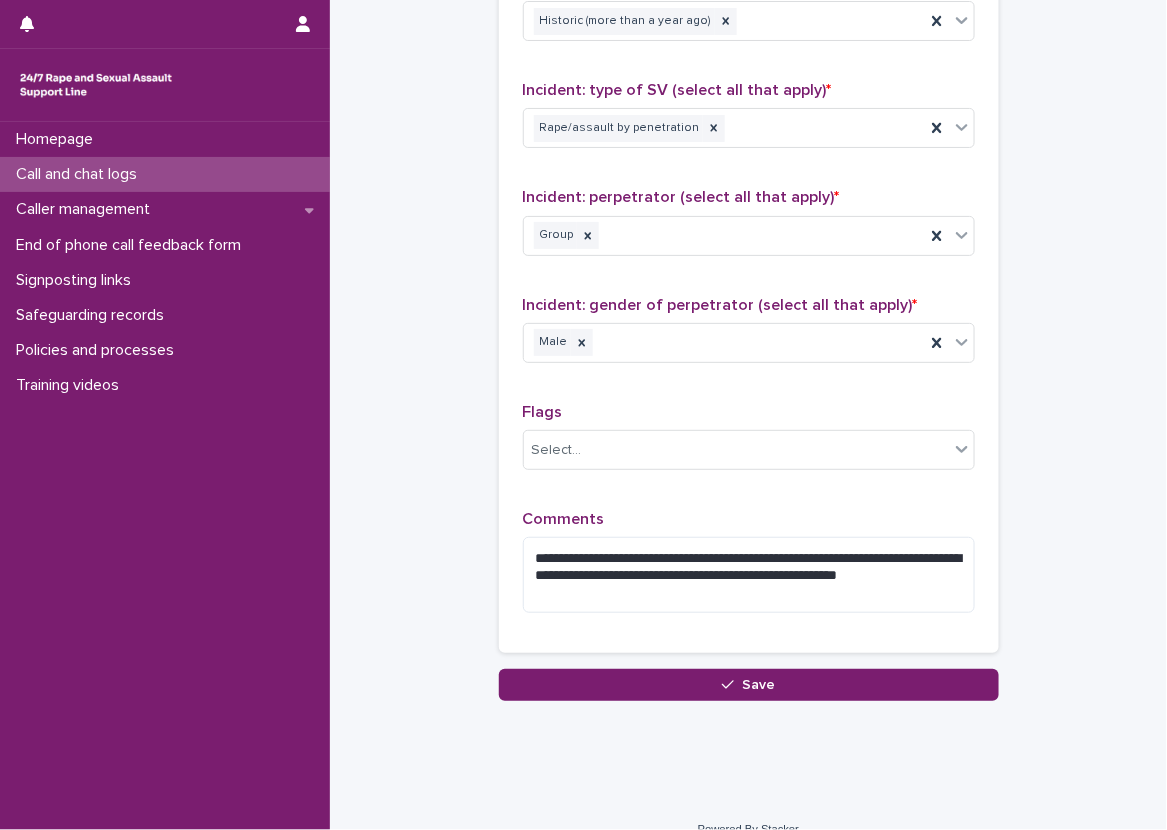 scroll, scrollTop: 1549, scrollLeft: 0, axis: vertical 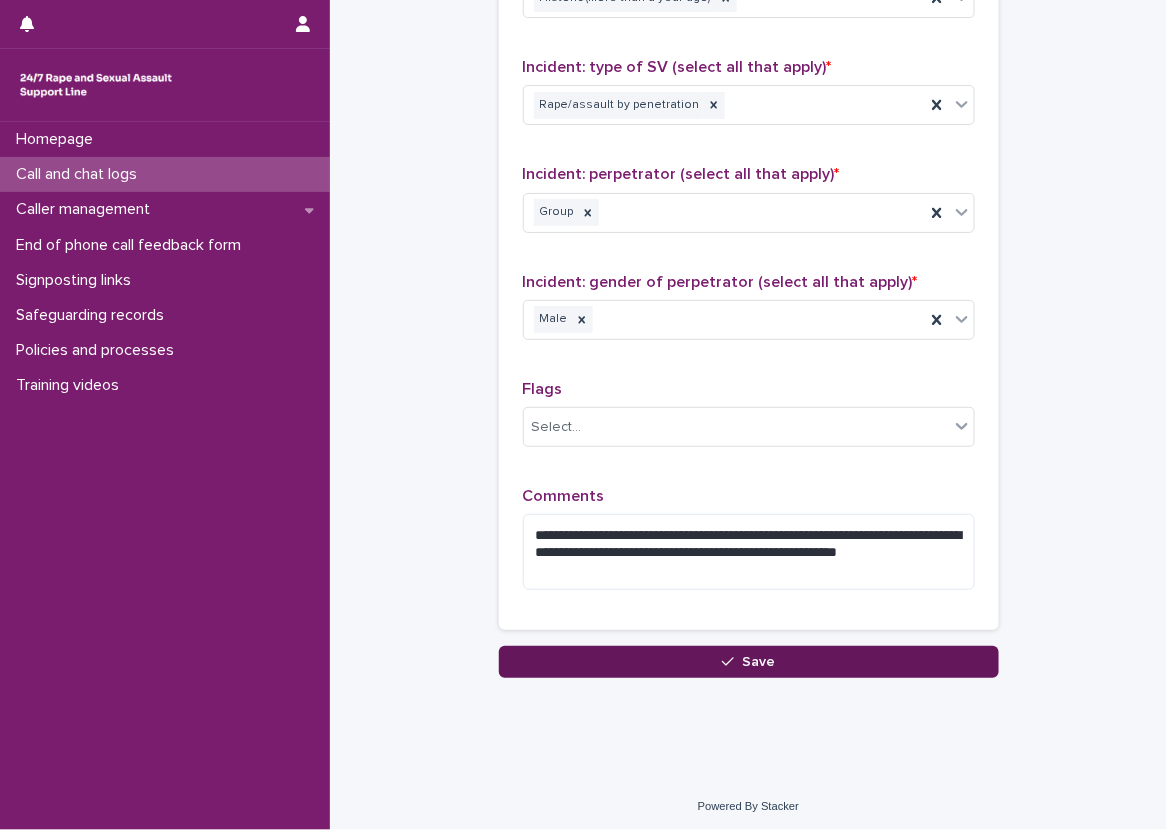 click on "Save" at bounding box center (749, 662) 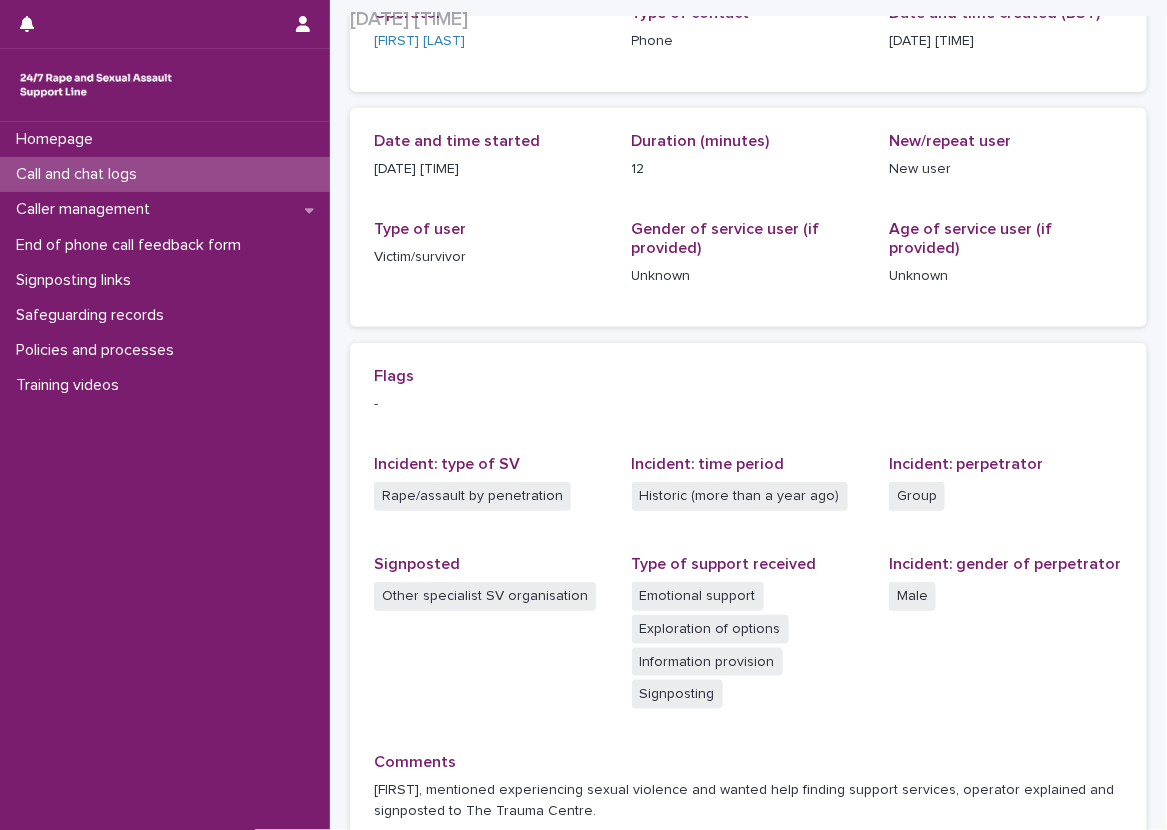 scroll, scrollTop: 200, scrollLeft: 0, axis: vertical 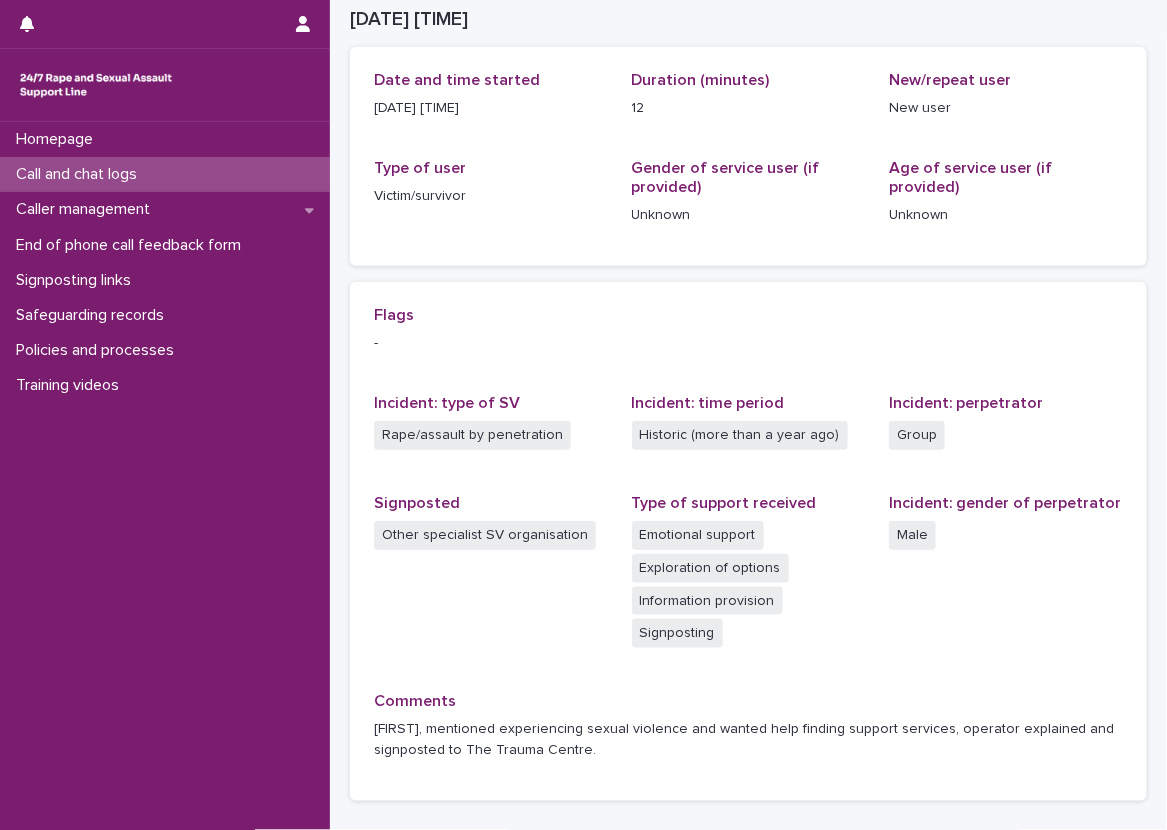 click on "Other specialist SV organisation" at bounding box center [491, 537] 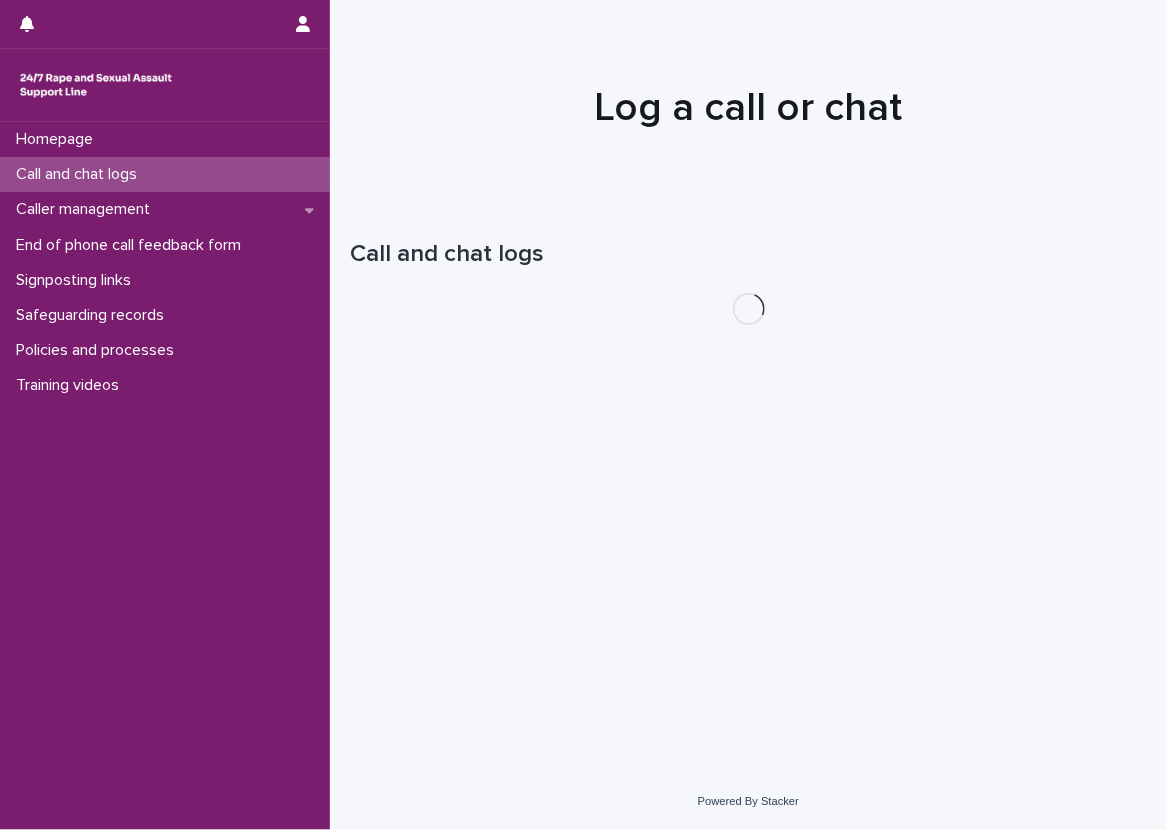 scroll, scrollTop: 0, scrollLeft: 0, axis: both 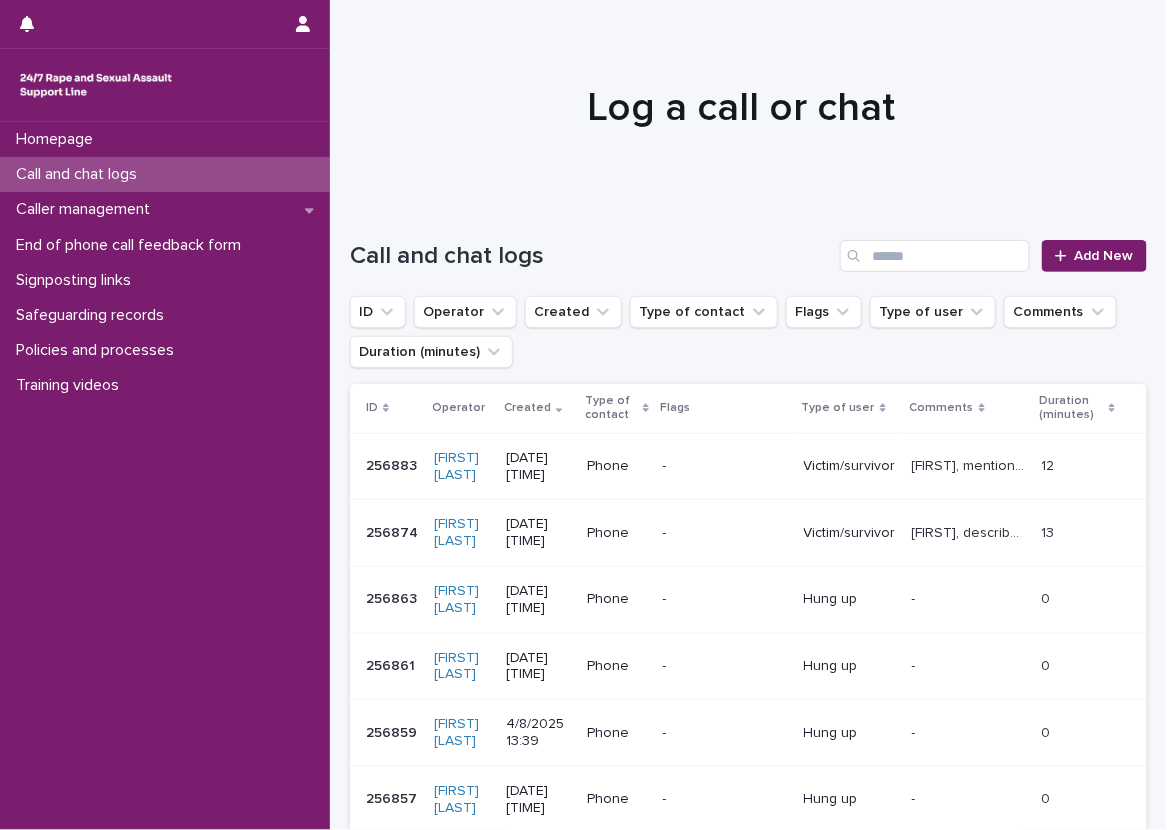 click at bounding box center [741, 99] 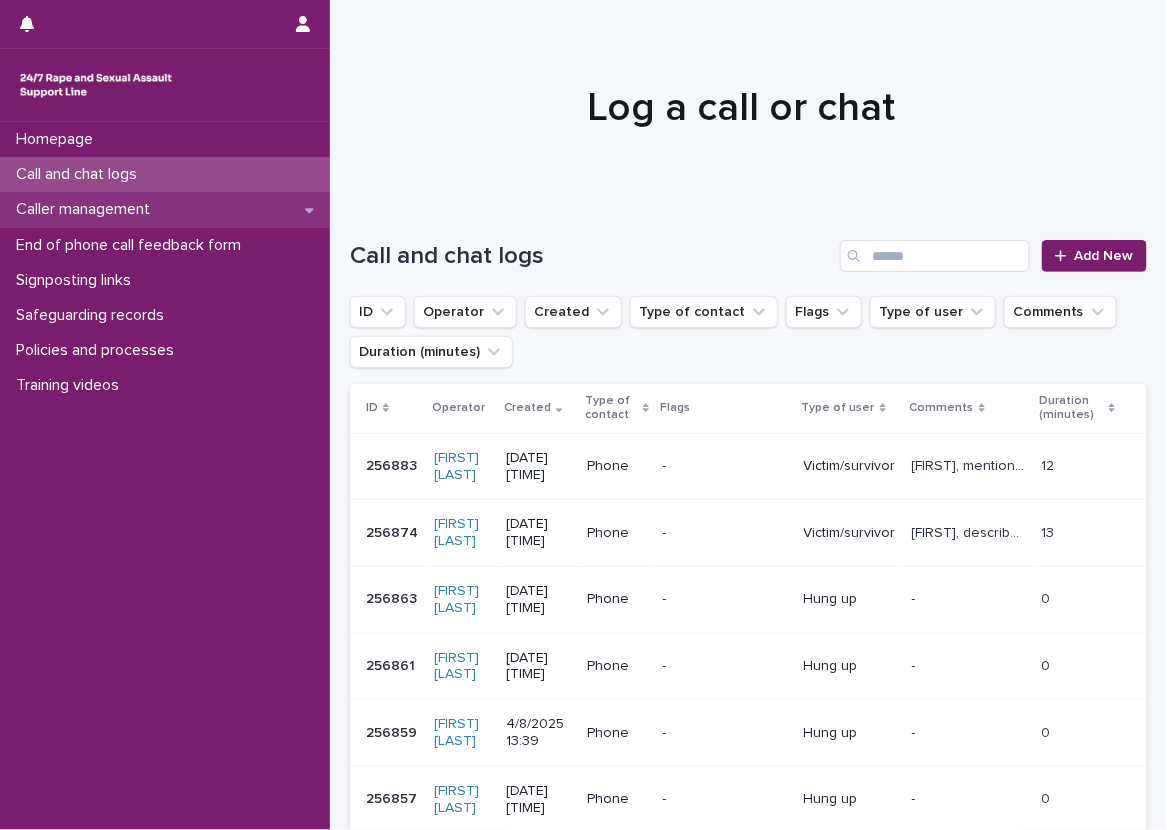 click on "Caller management" at bounding box center (165, 209) 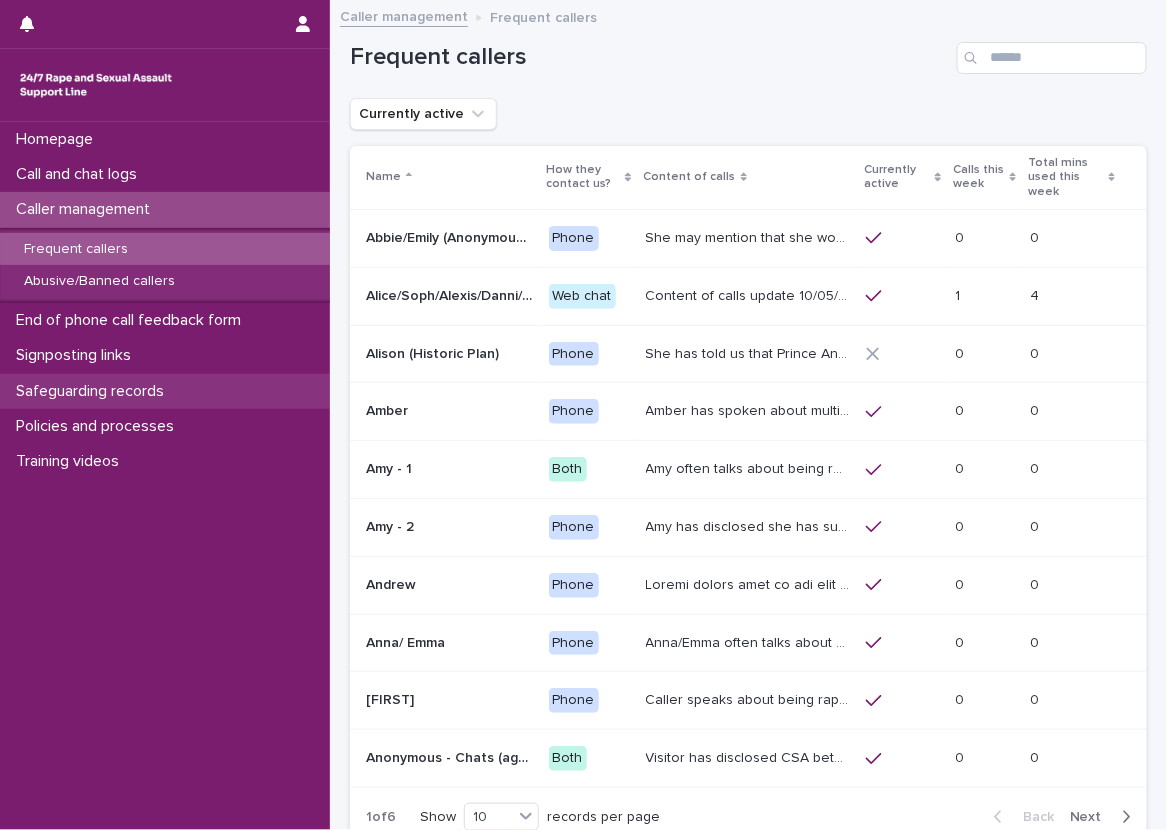 click on "Safeguarding records" at bounding box center (165, 391) 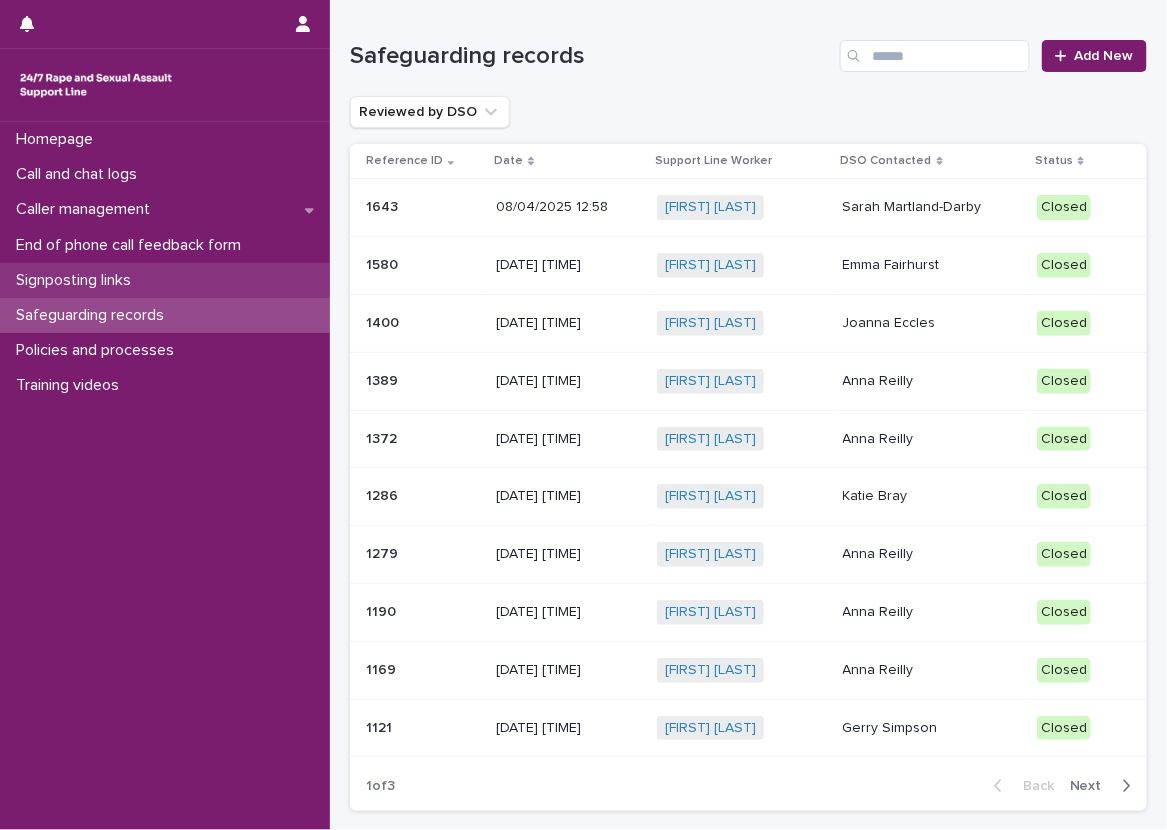 click on "Signposting links" at bounding box center [165, 280] 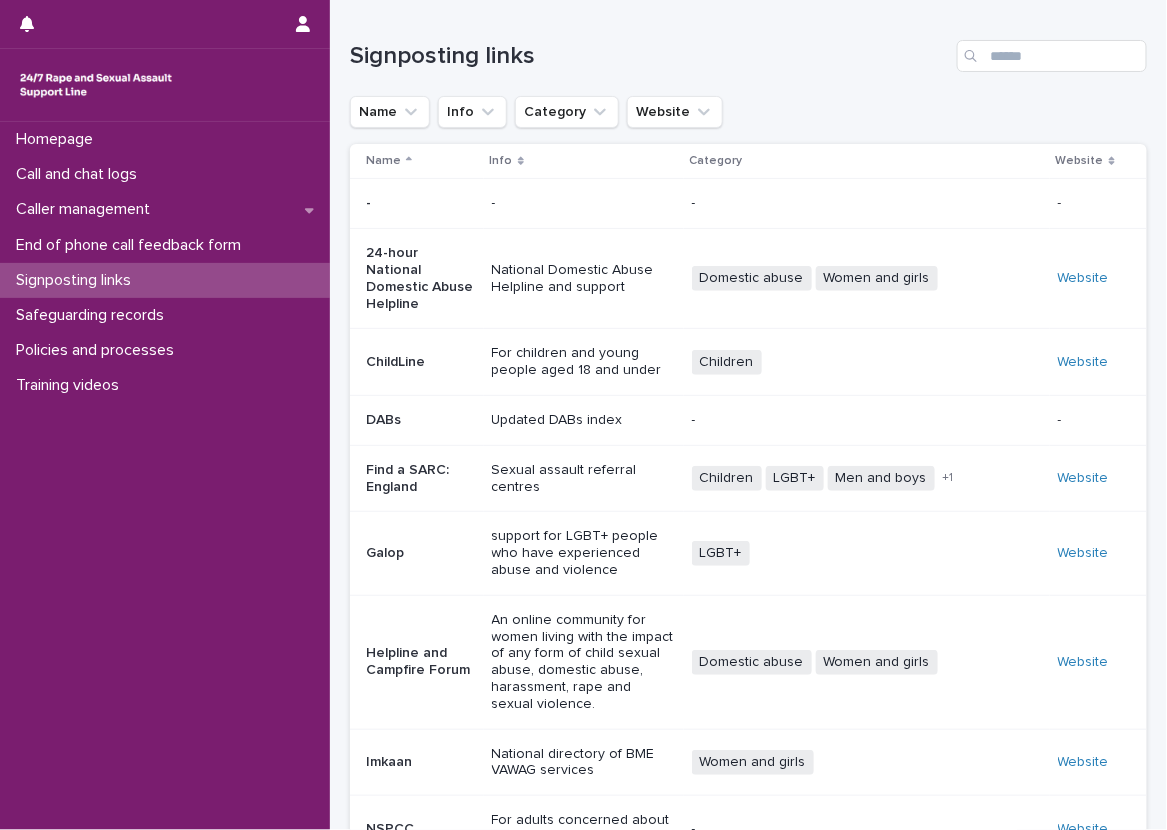 click on "Signposting links" at bounding box center [748, 48] 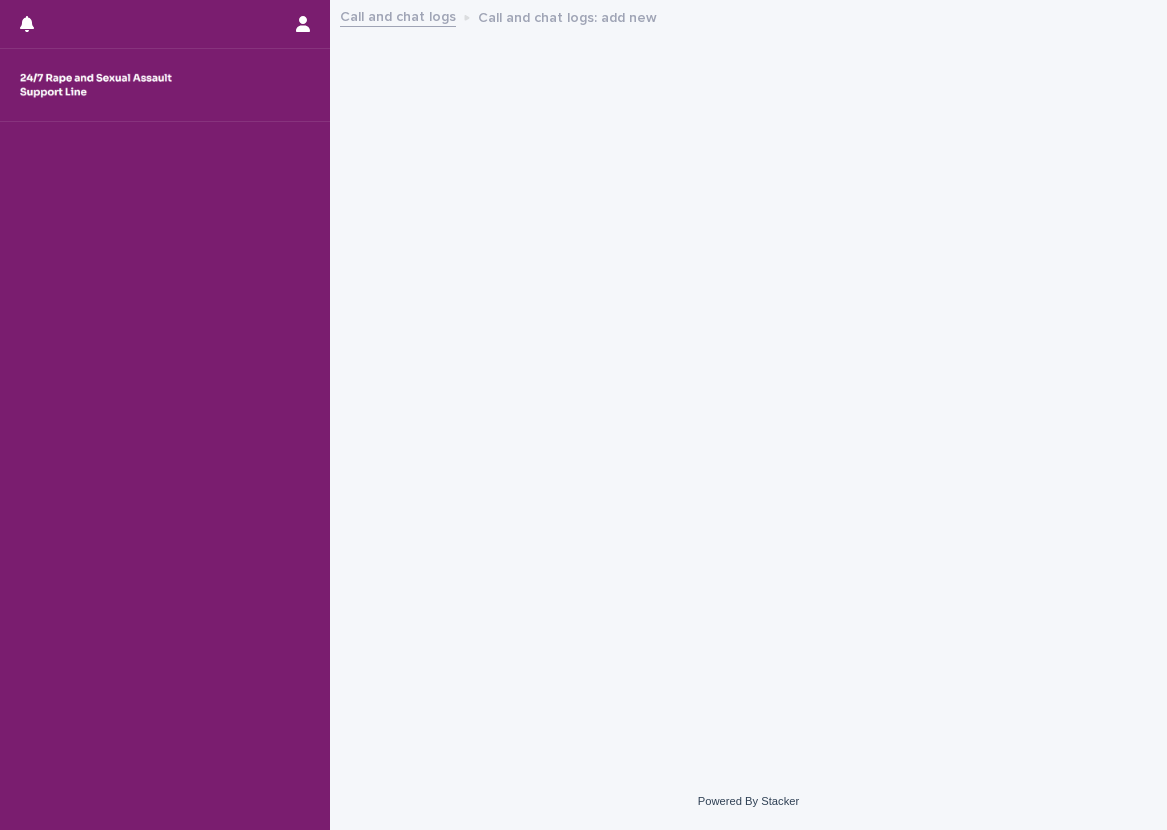 scroll, scrollTop: 0, scrollLeft: 0, axis: both 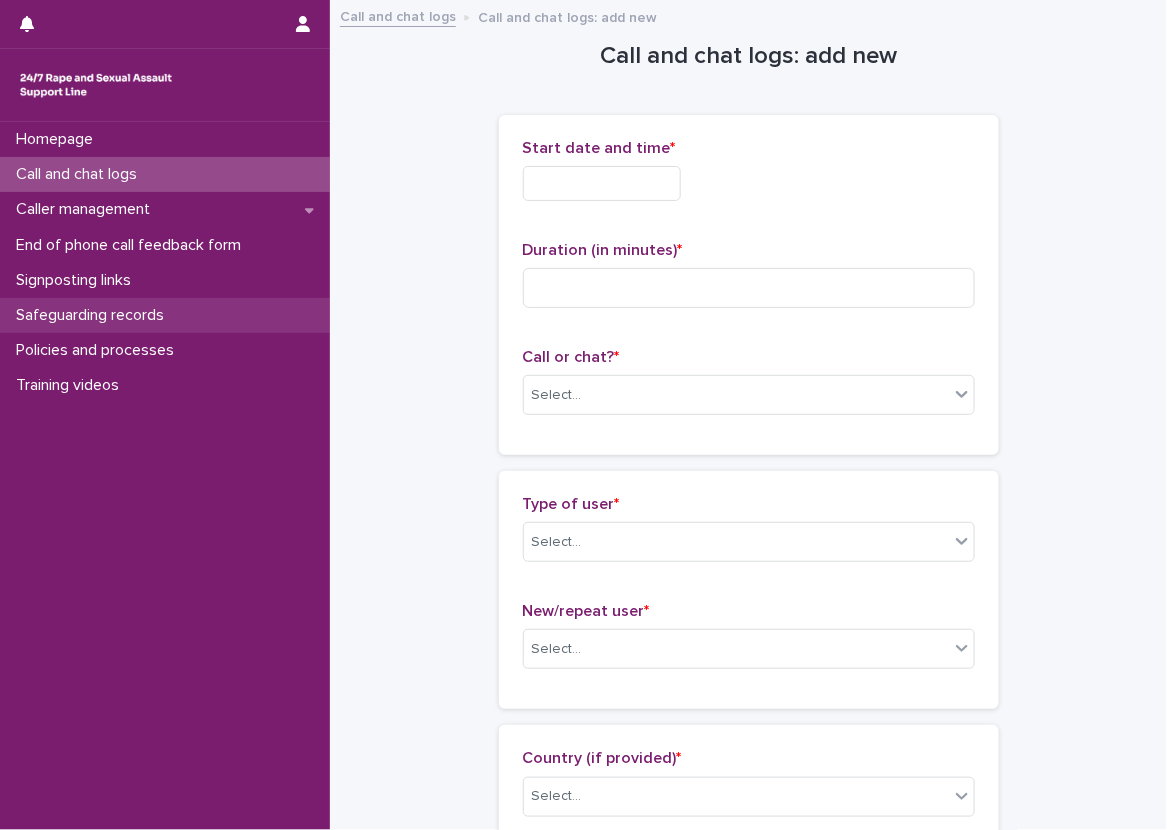 click on "Safeguarding records" at bounding box center [165, 315] 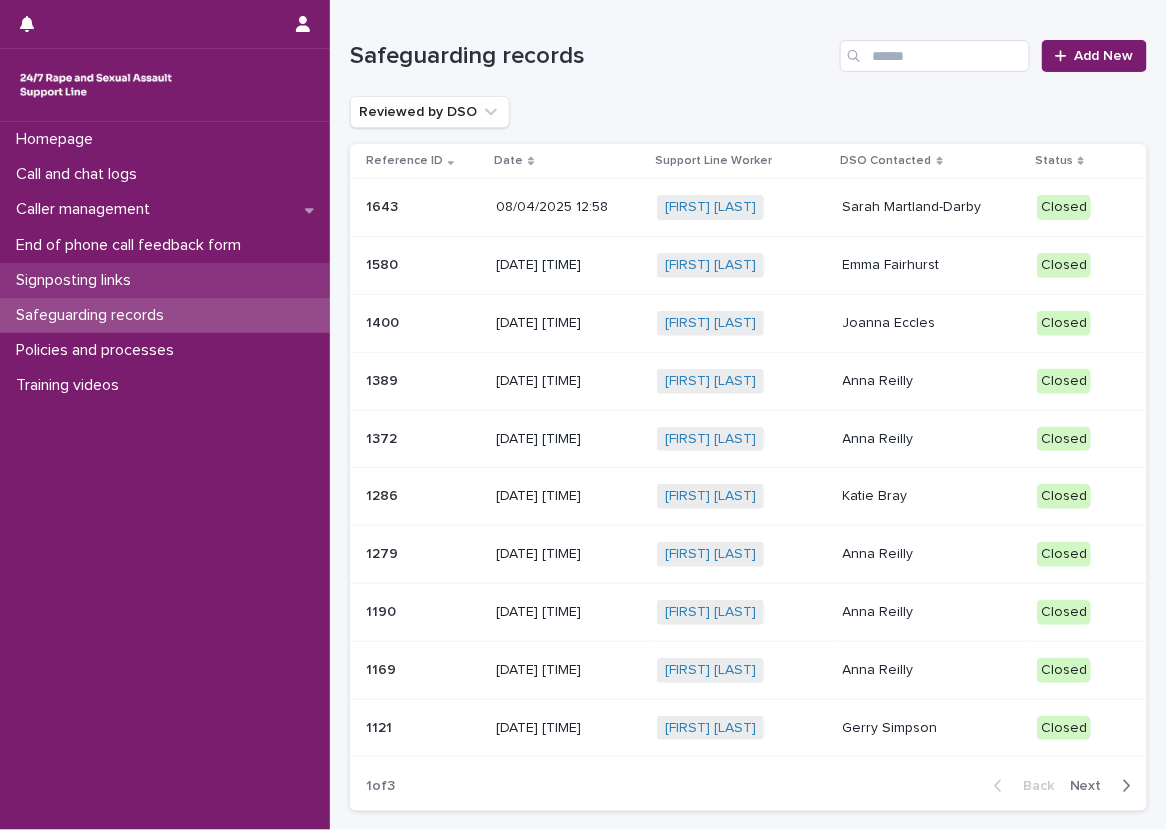 click on "Signposting links" at bounding box center [165, 280] 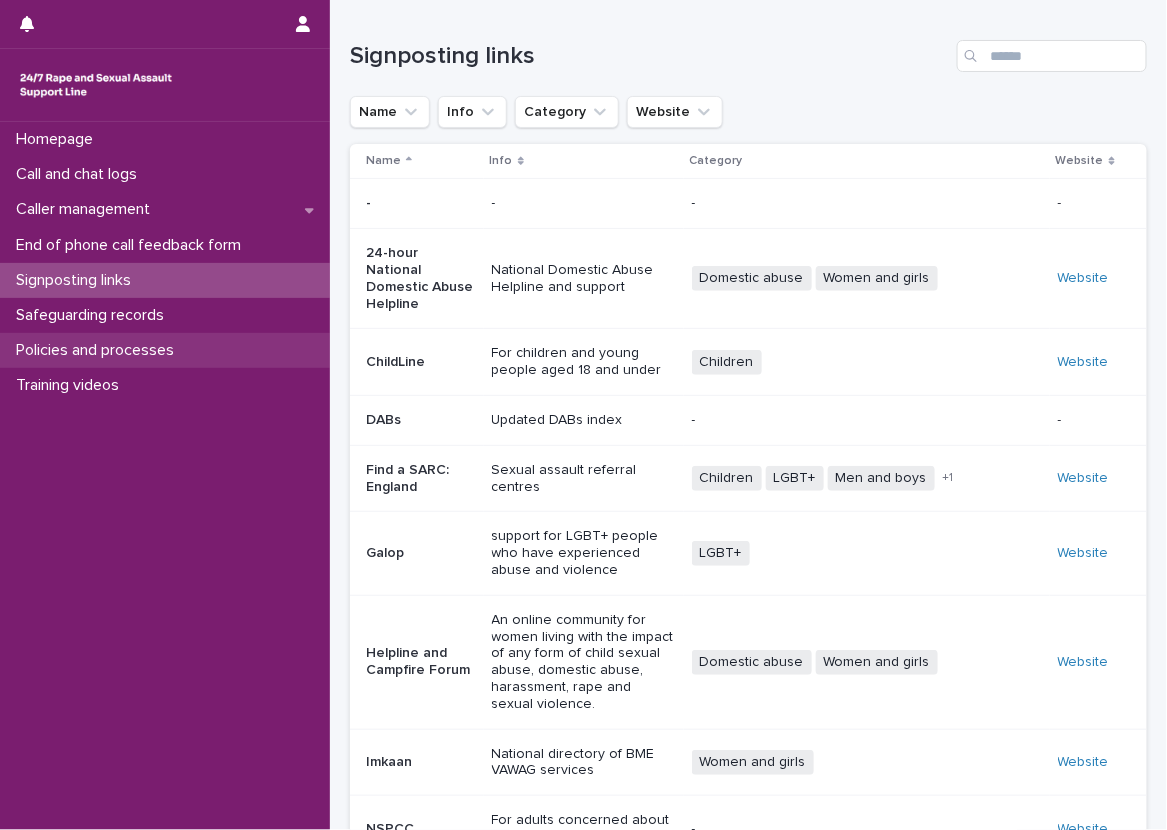 click on "Policies and processes" at bounding box center (165, 350) 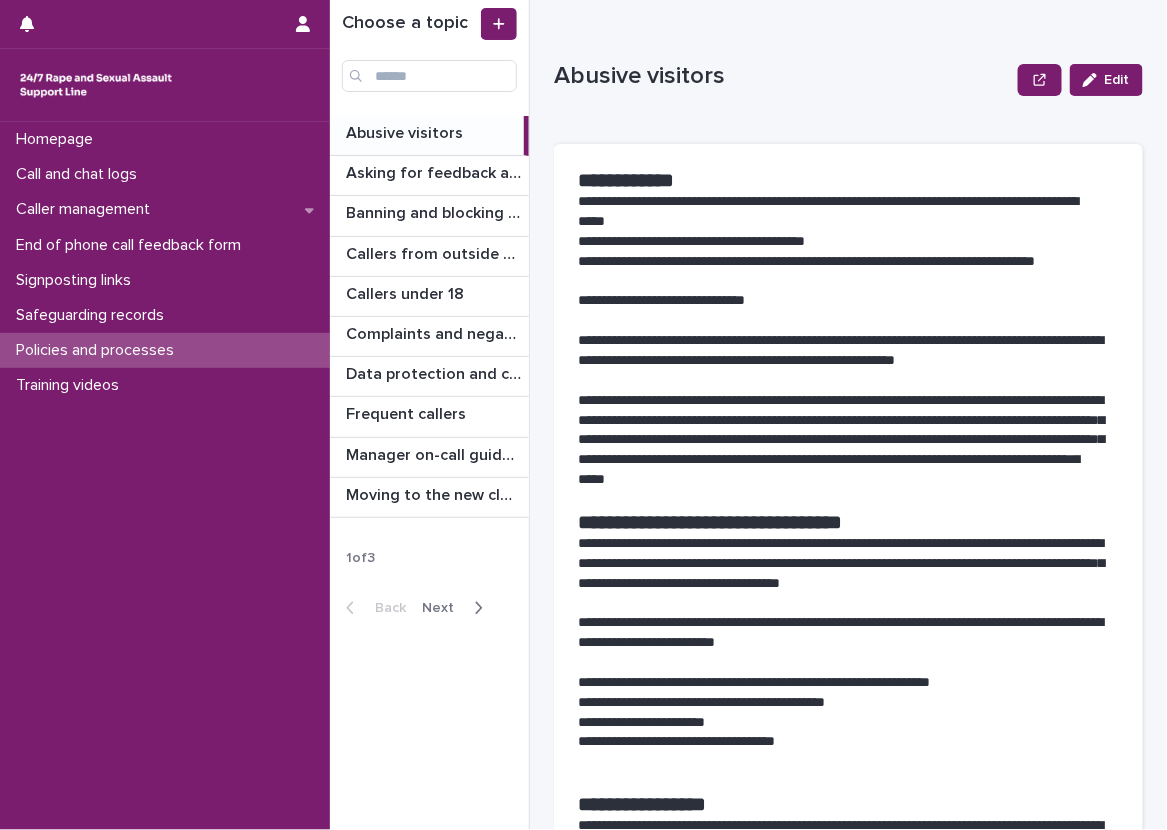 drag, startPoint x: 438, startPoint y: 569, endPoint x: 452, endPoint y: 611, distance: 44.27189 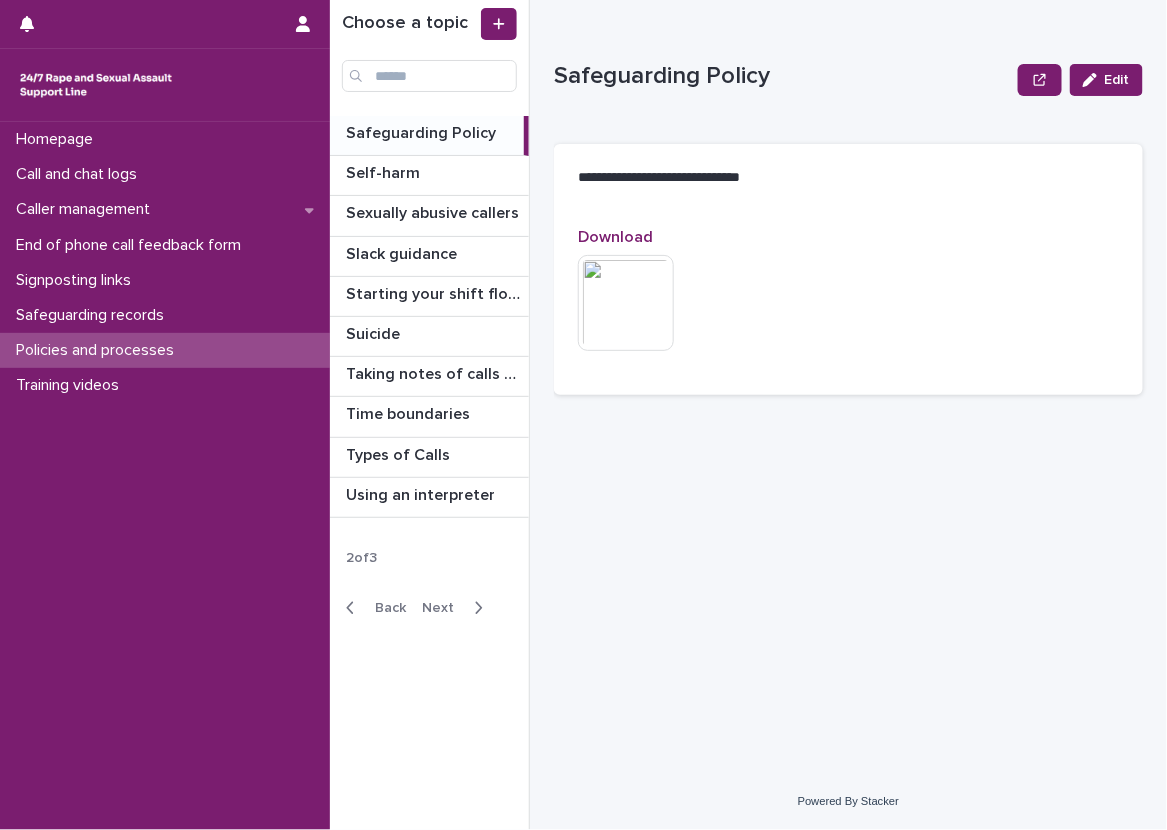 click on "Next" at bounding box center (444, 608) 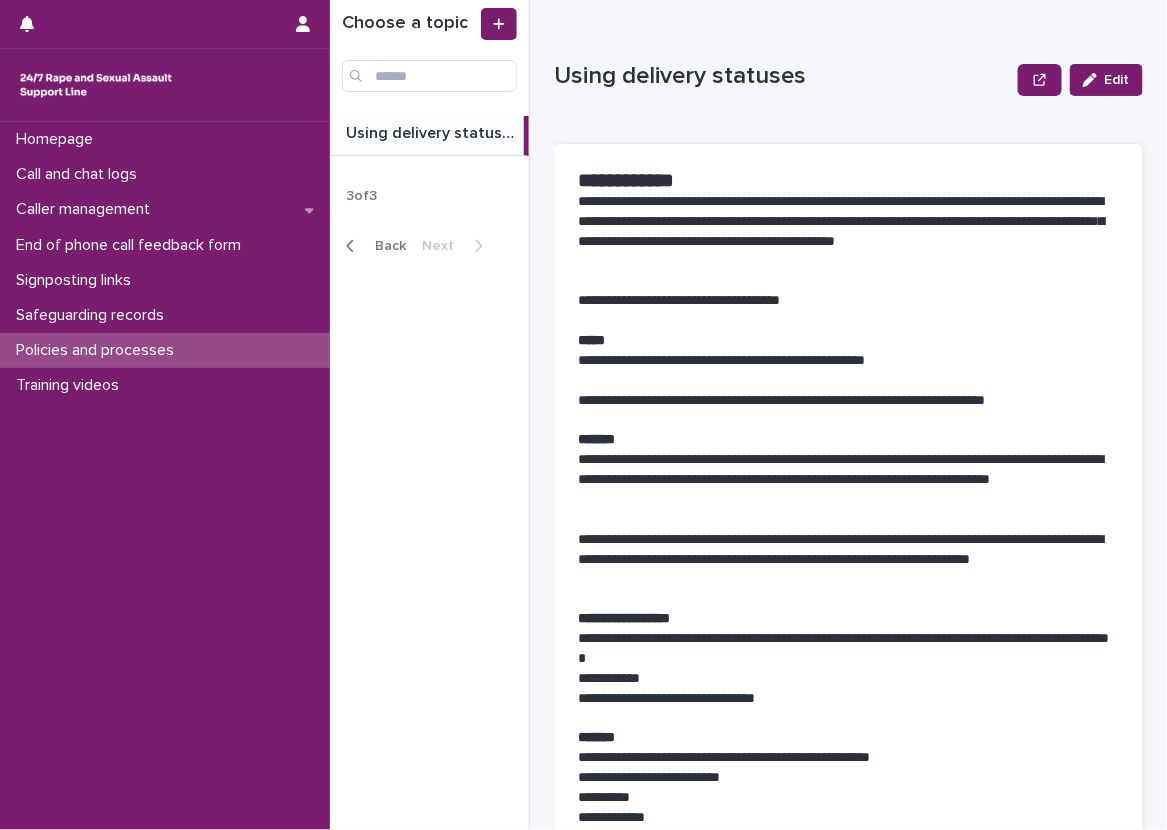 click at bounding box center [354, 246] 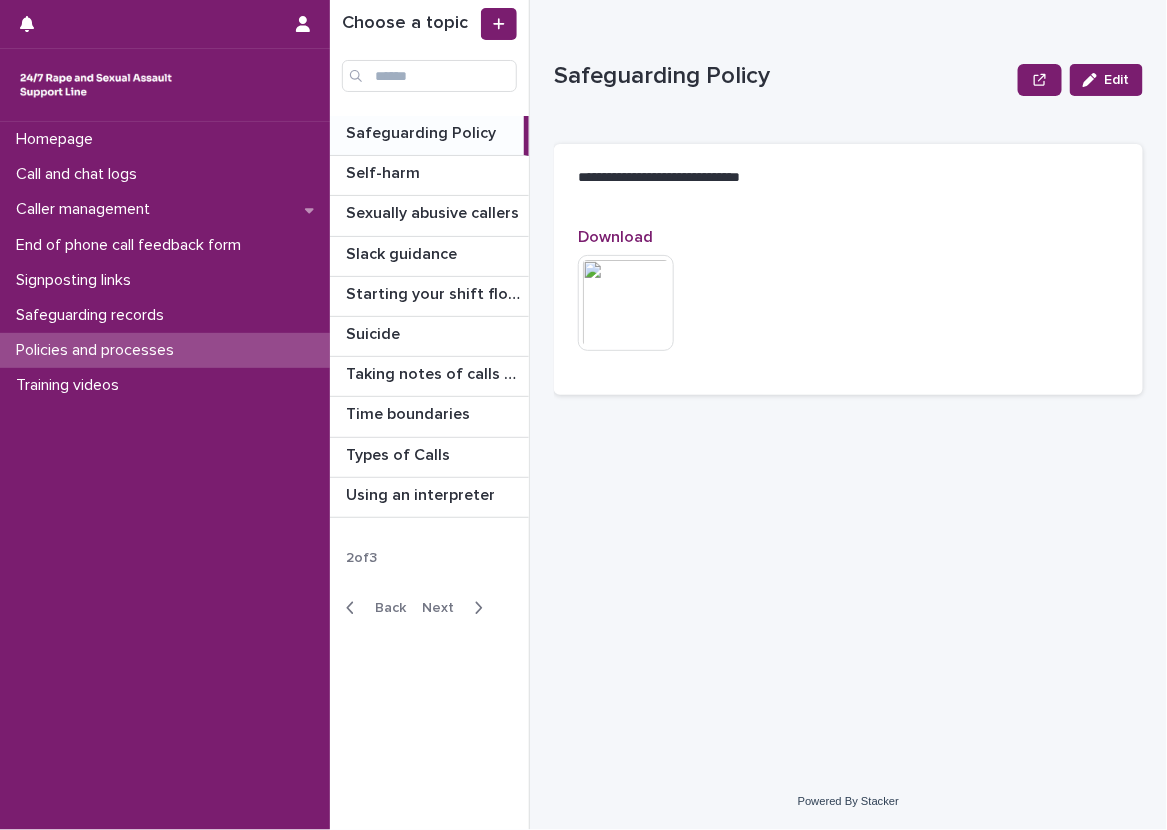 click at bounding box center (626, 303) 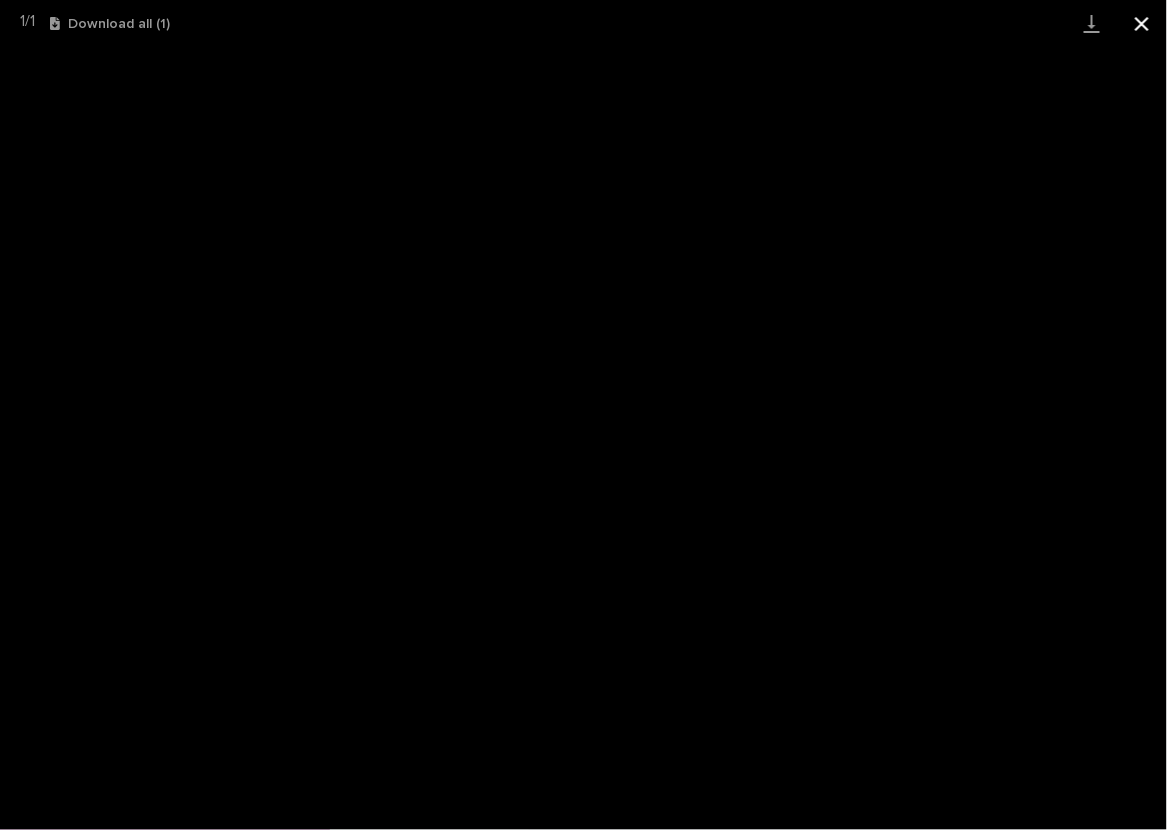 click at bounding box center [1142, 23] 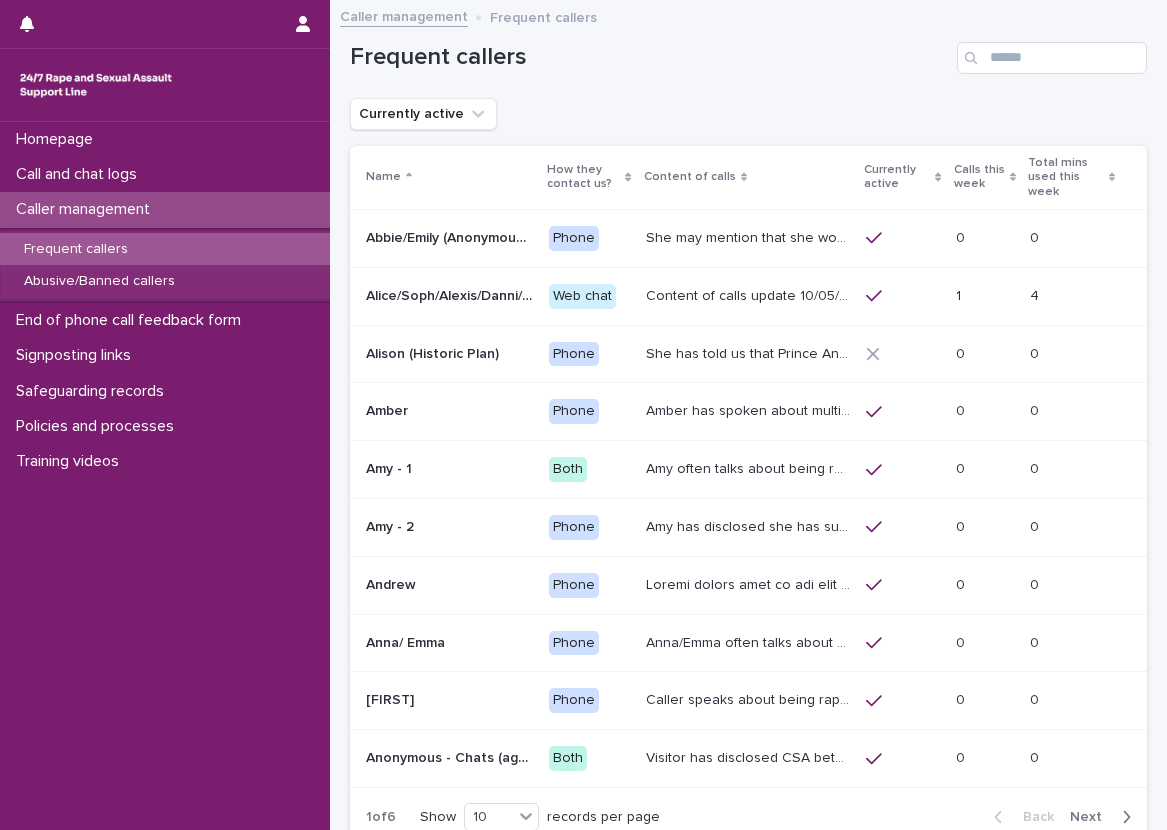 scroll, scrollTop: 0, scrollLeft: 0, axis: both 